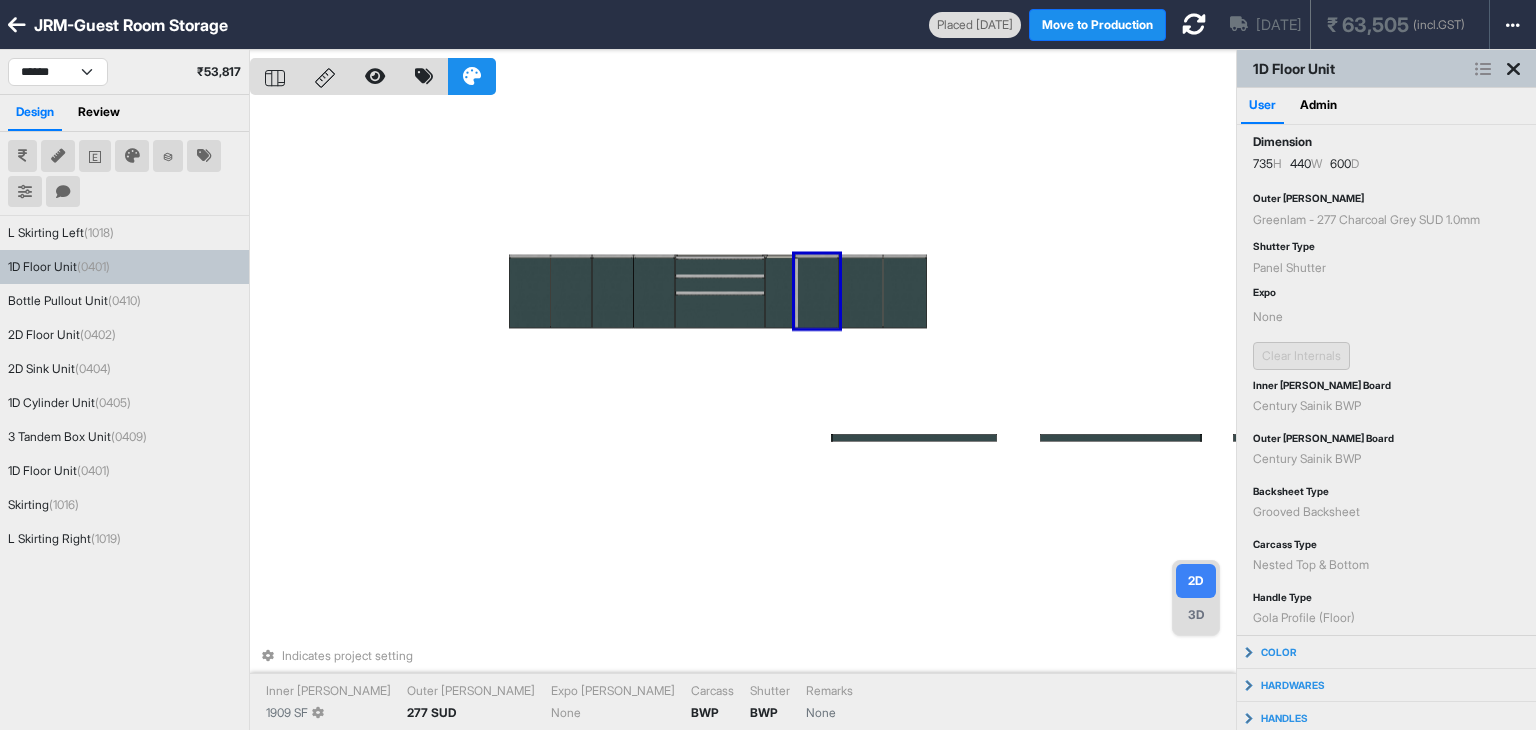 scroll, scrollTop: 0, scrollLeft: 0, axis: both 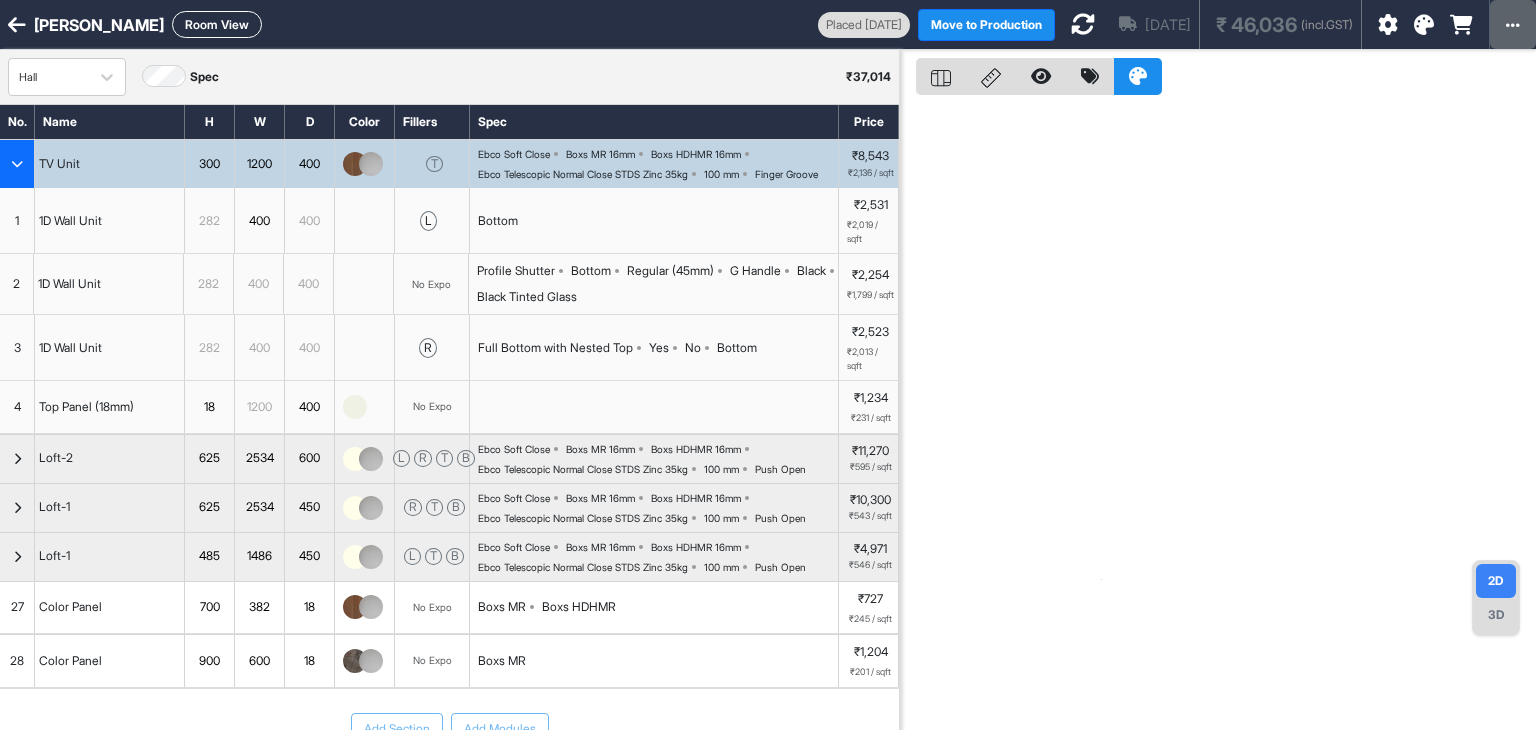click at bounding box center [1513, 24] 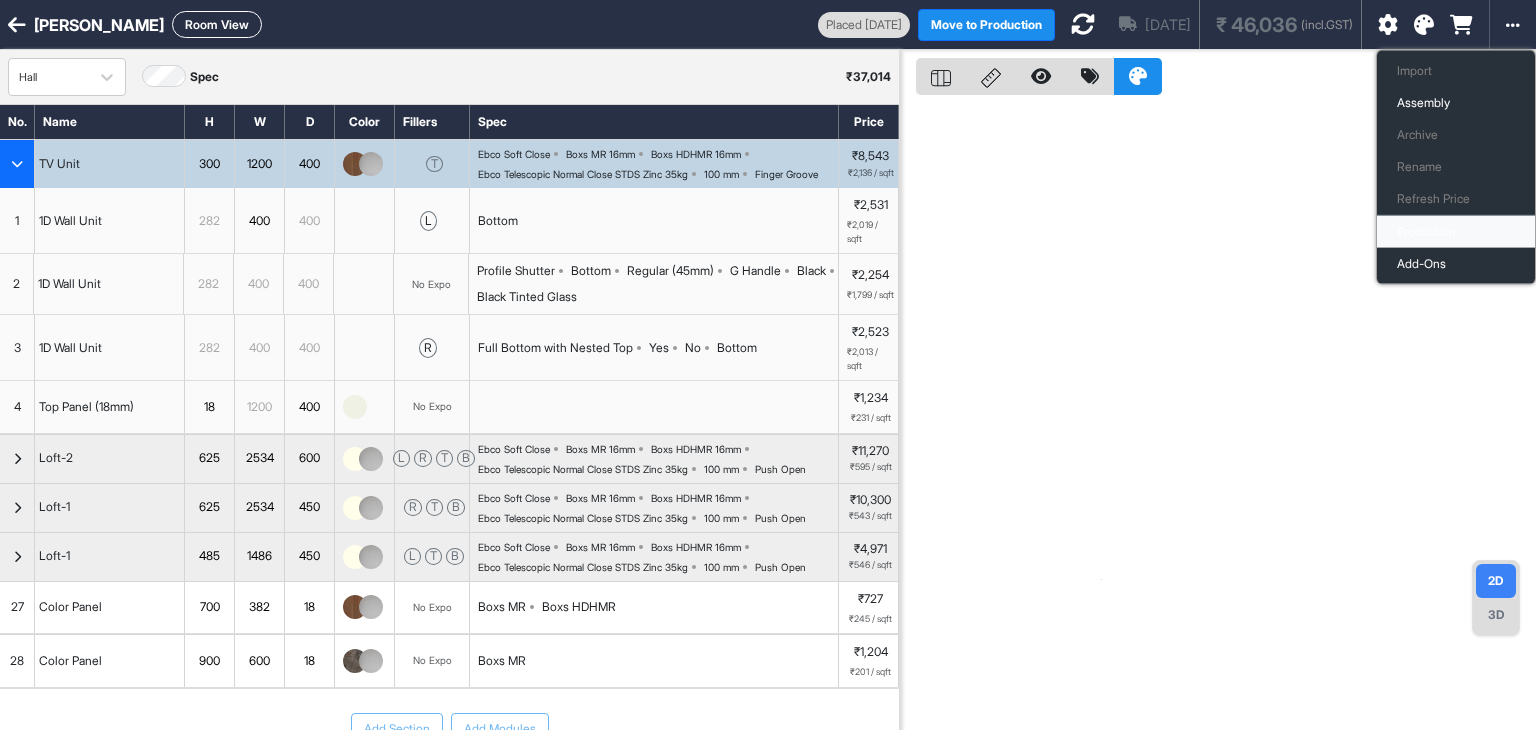 click on "Production" at bounding box center (1456, 232) 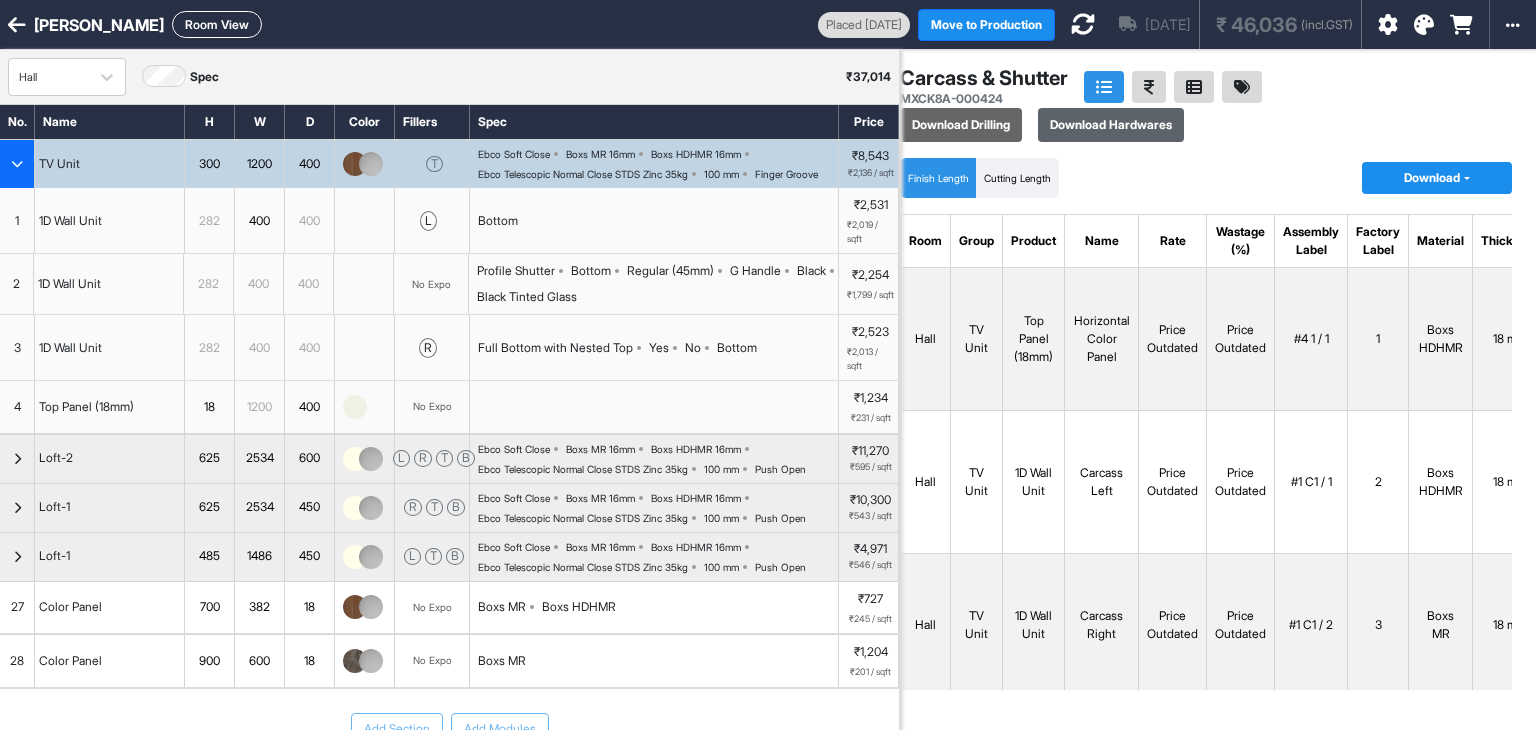click on "Download Hardwares" at bounding box center (1111, 125) 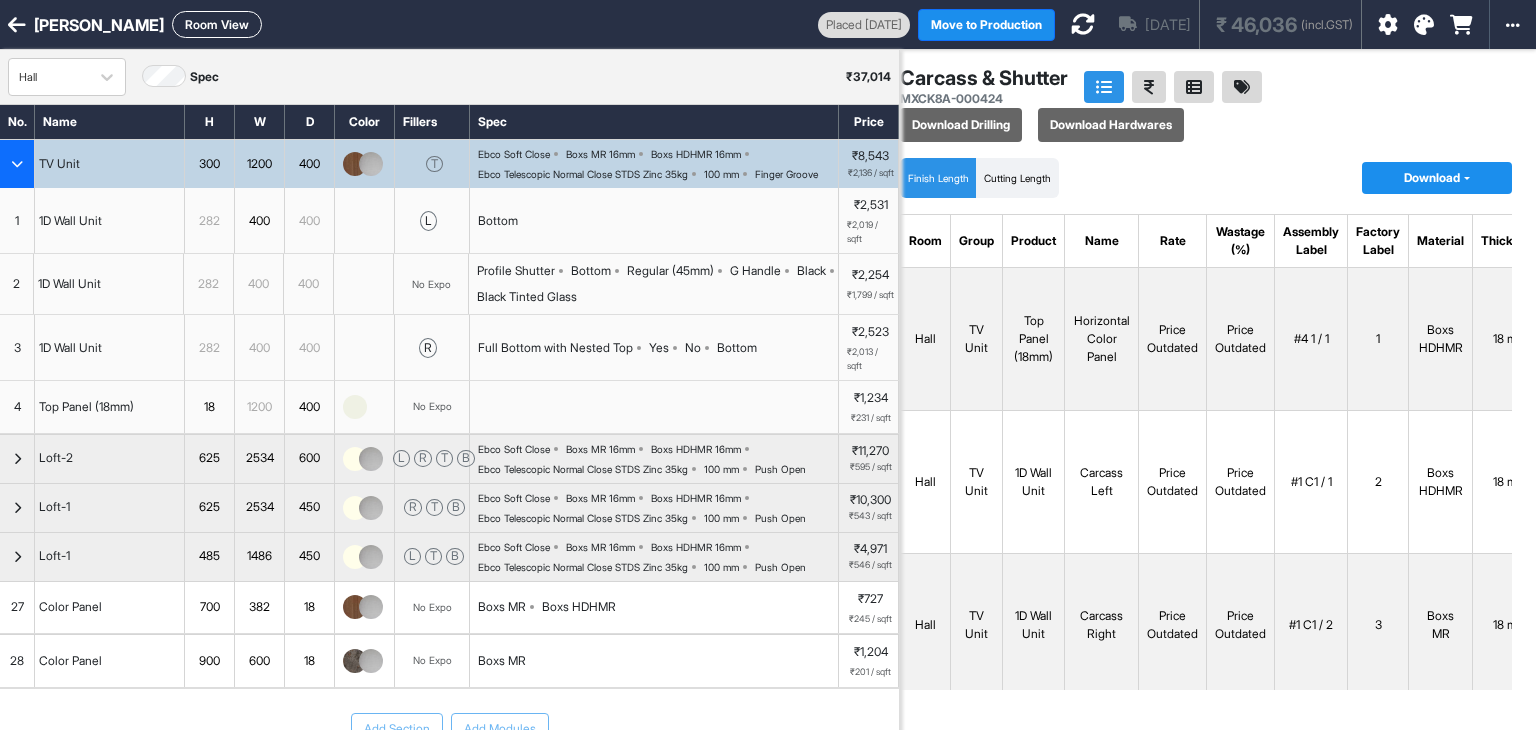 click at bounding box center [17, 164] 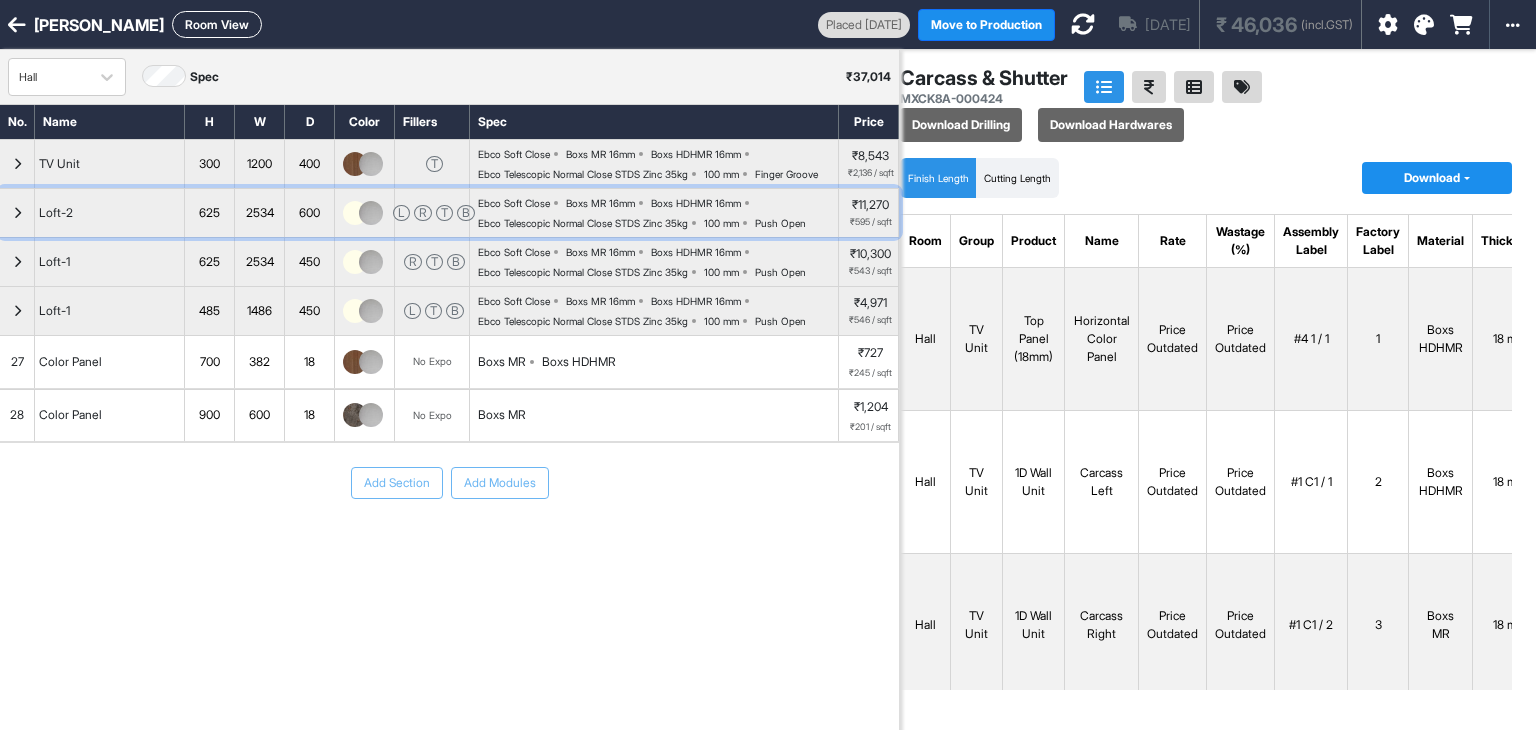 click at bounding box center [17, 213] 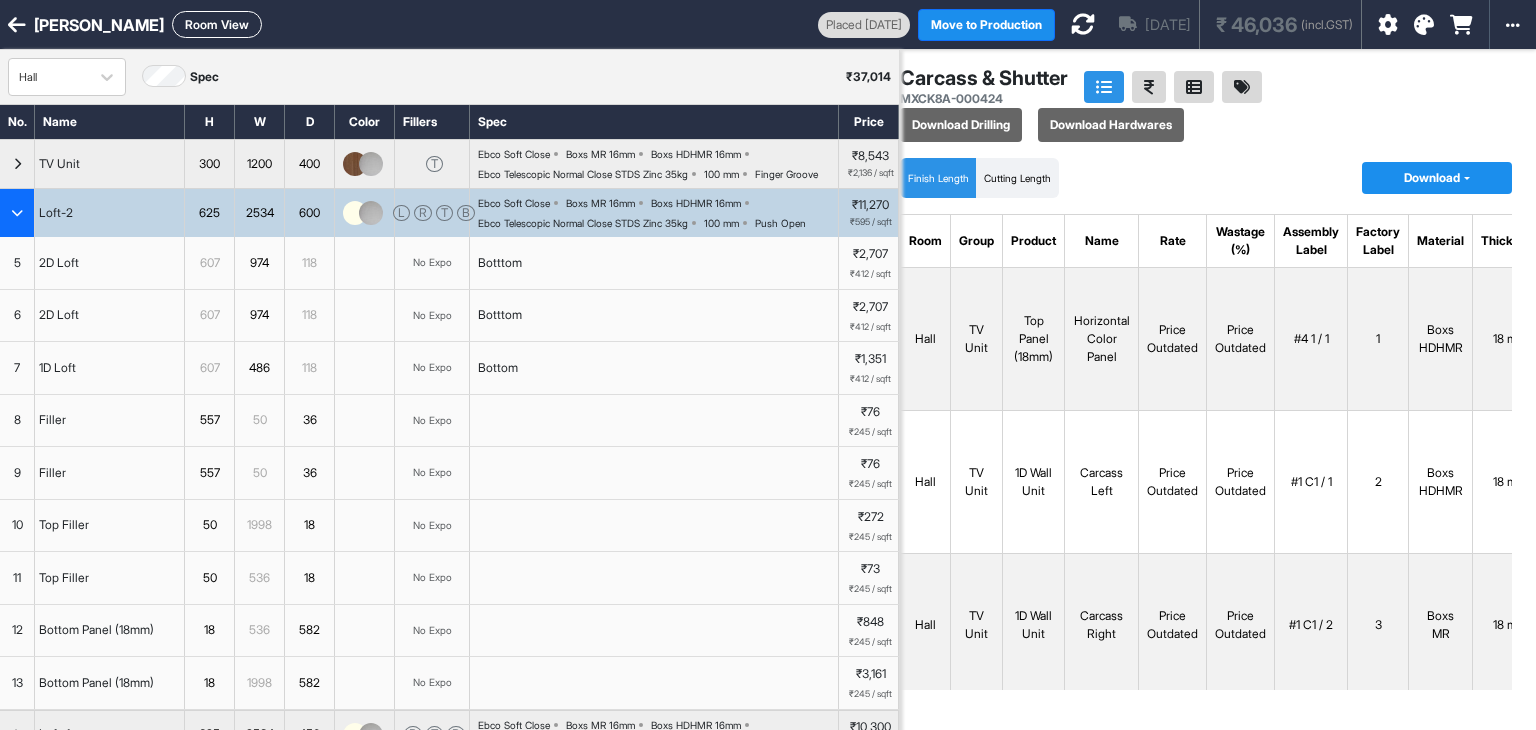 click at bounding box center [17, 213] 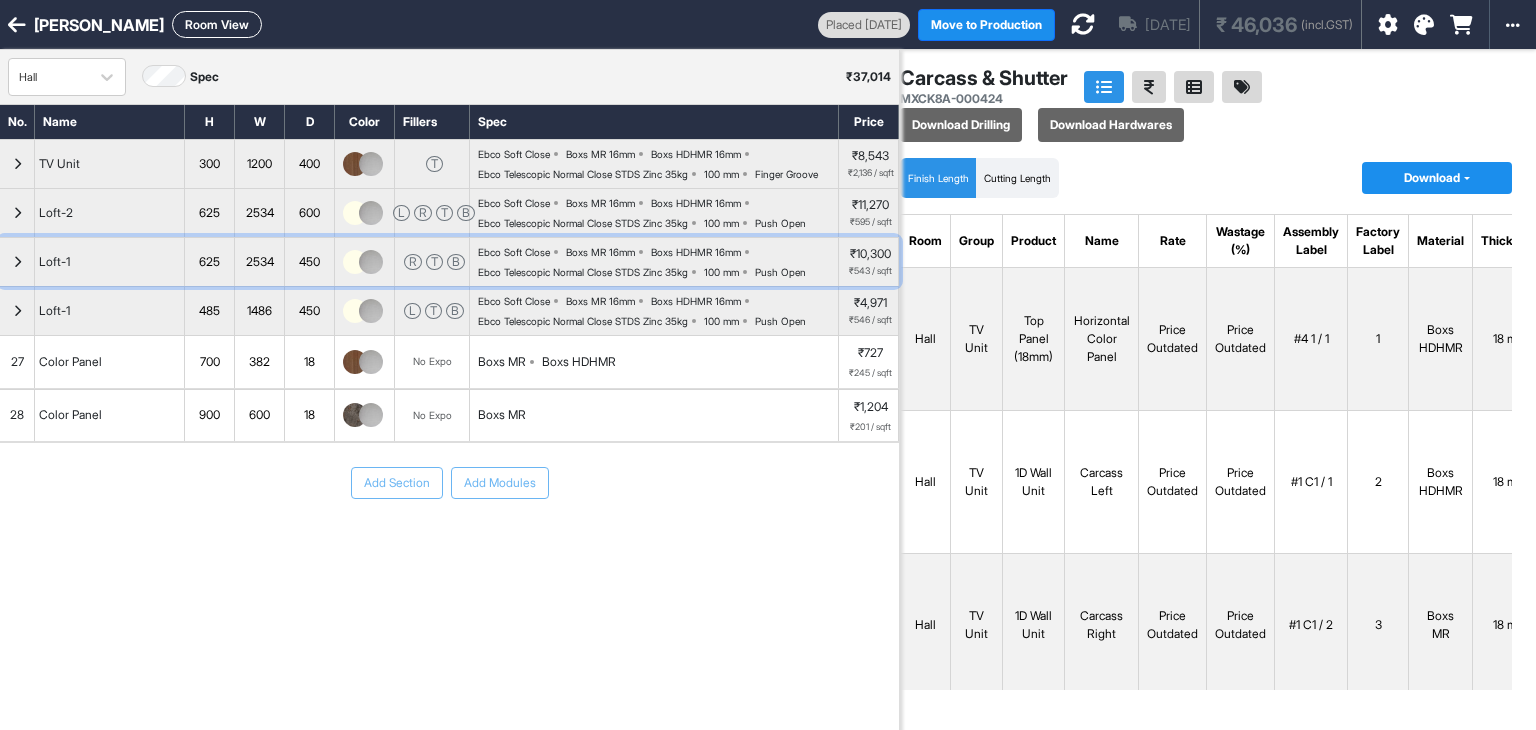 click at bounding box center [17, 262] 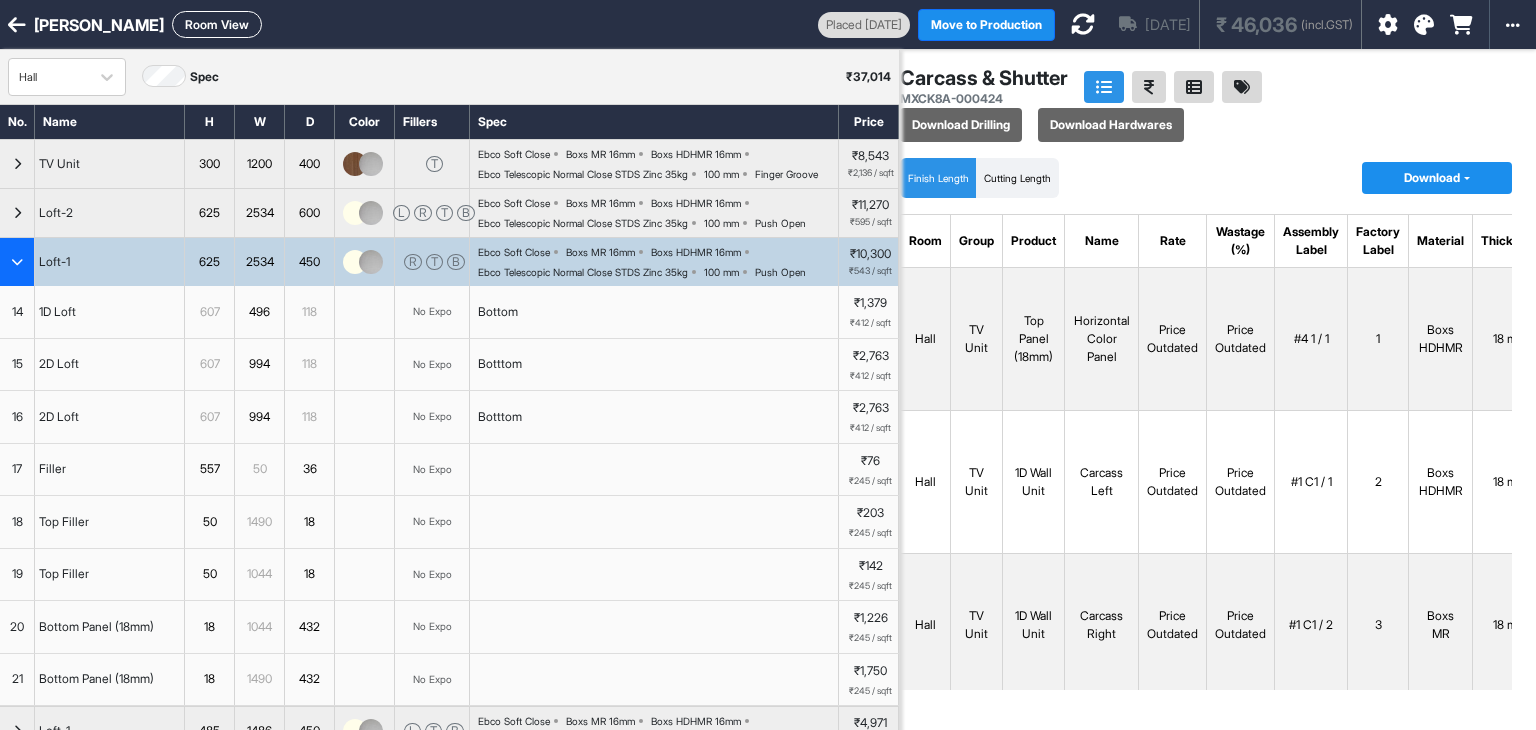 click at bounding box center [17, 262] 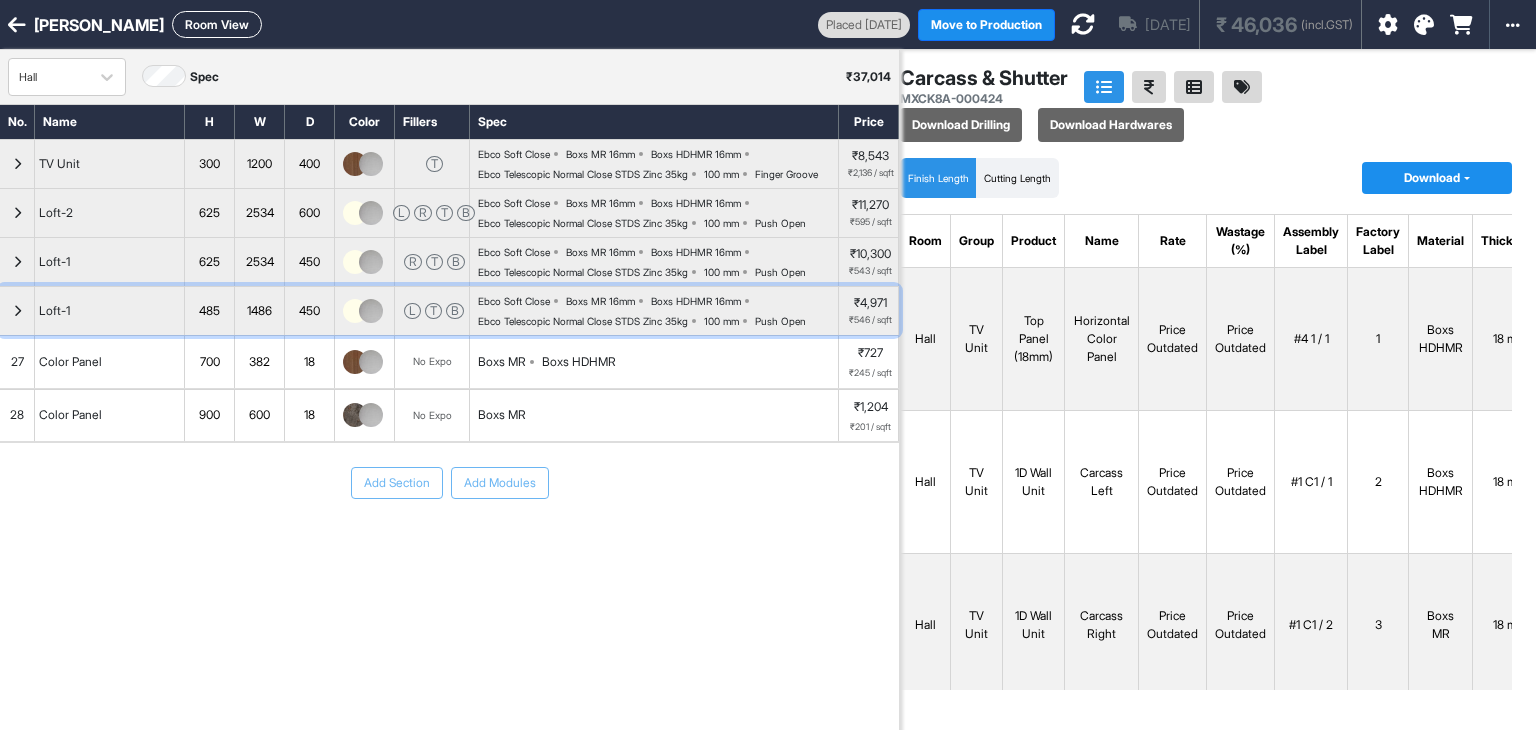 click at bounding box center [17, 311] 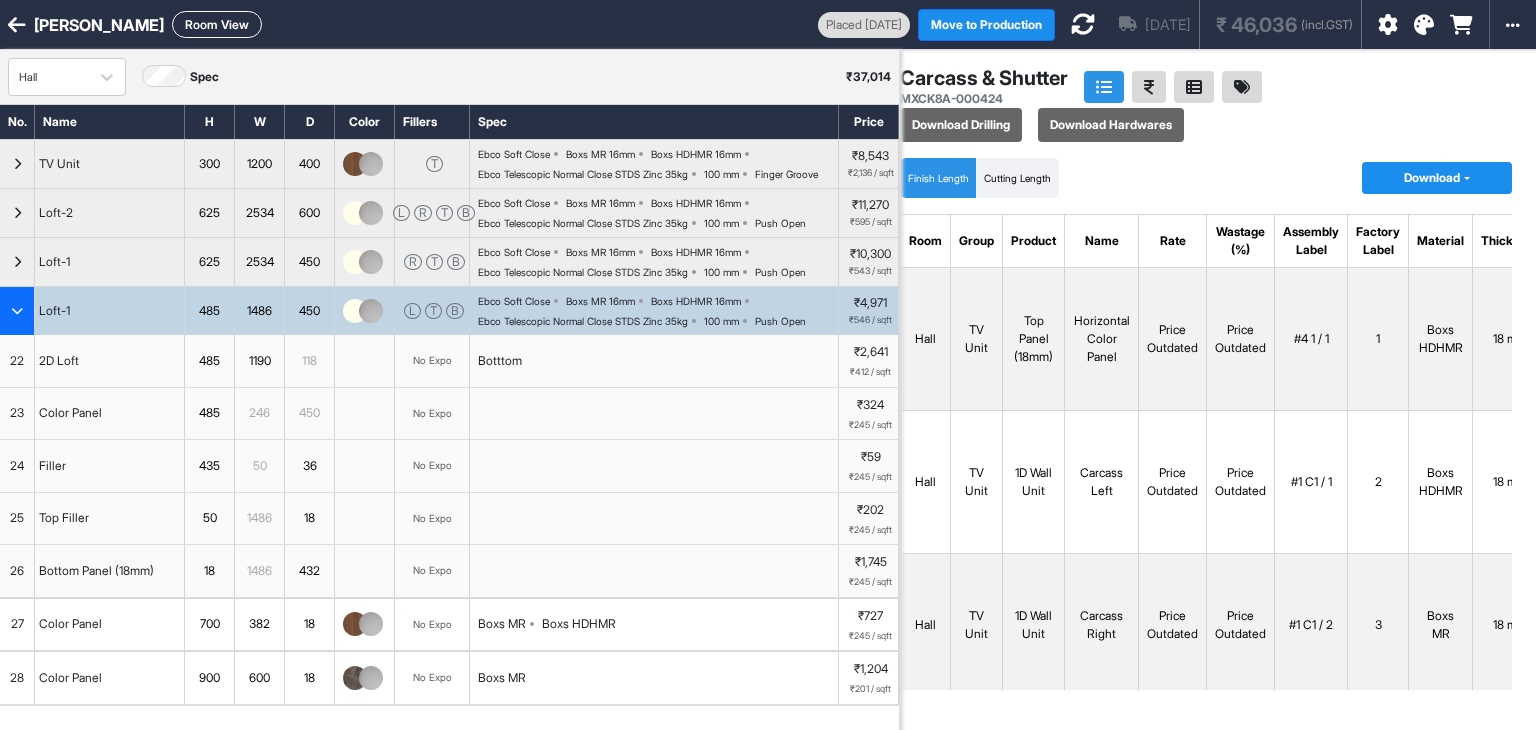 click at bounding box center (17, 311) 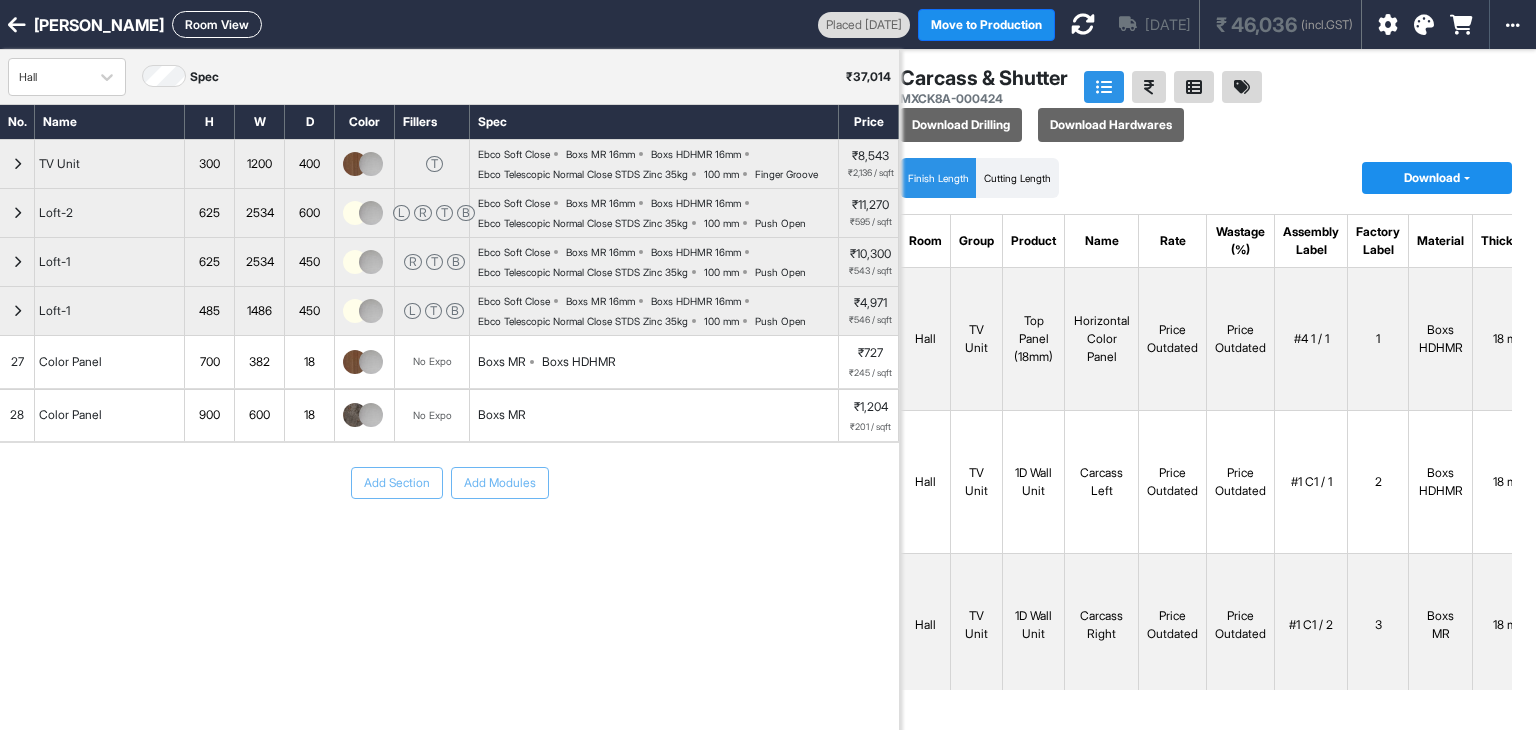 click on "Room View" at bounding box center [217, 24] 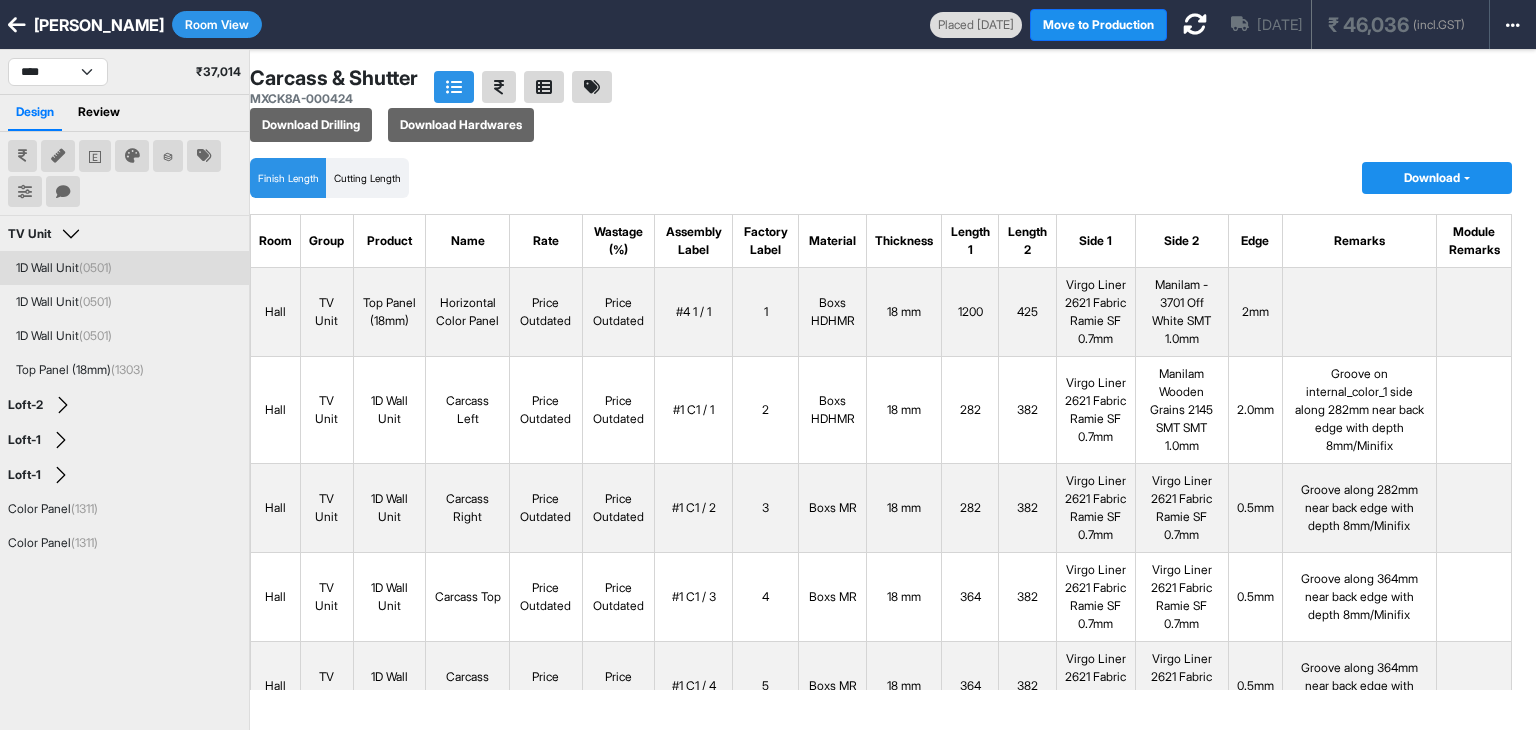 click on "1D Wall Unit  (0501)" at bounding box center (64, 268) 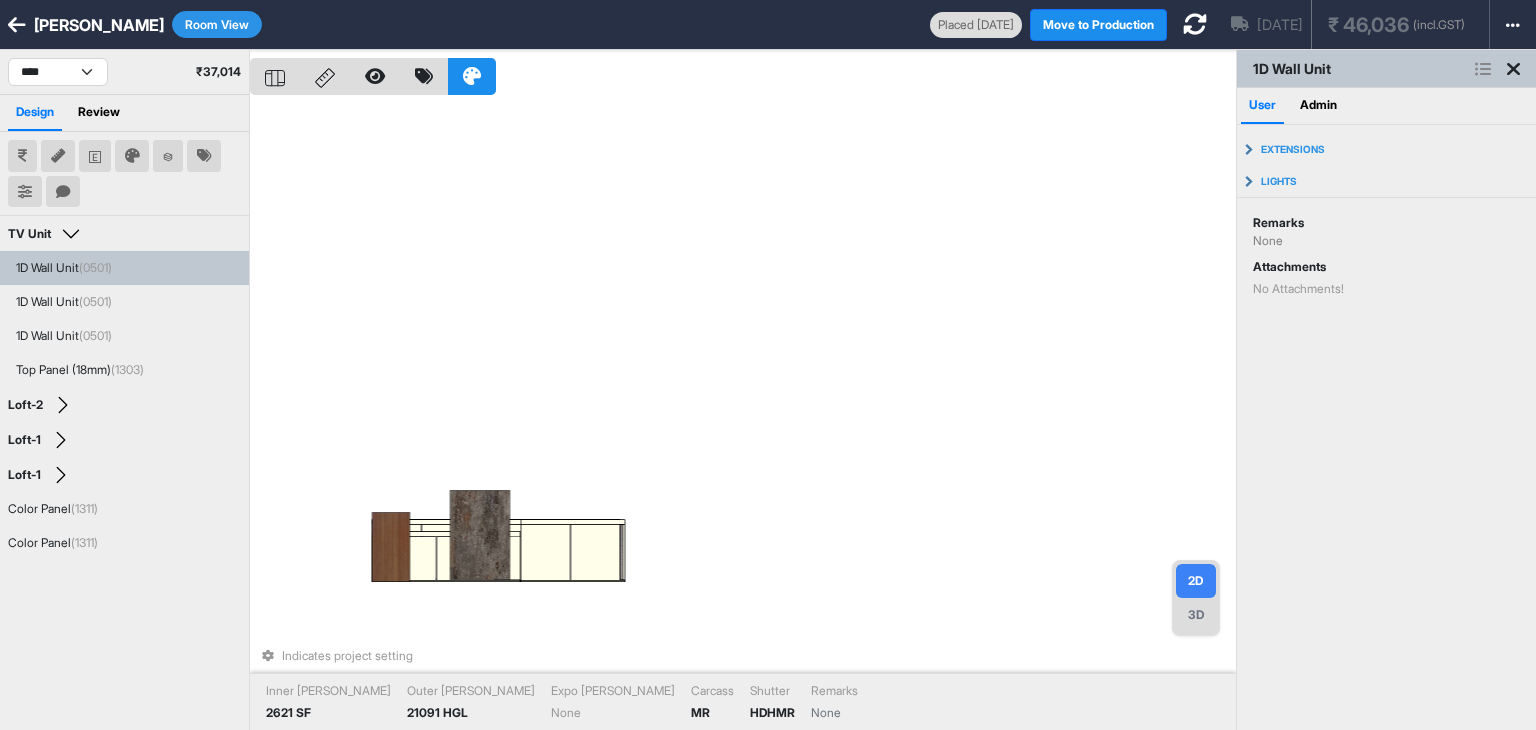 click on "Room View" at bounding box center (217, 24) 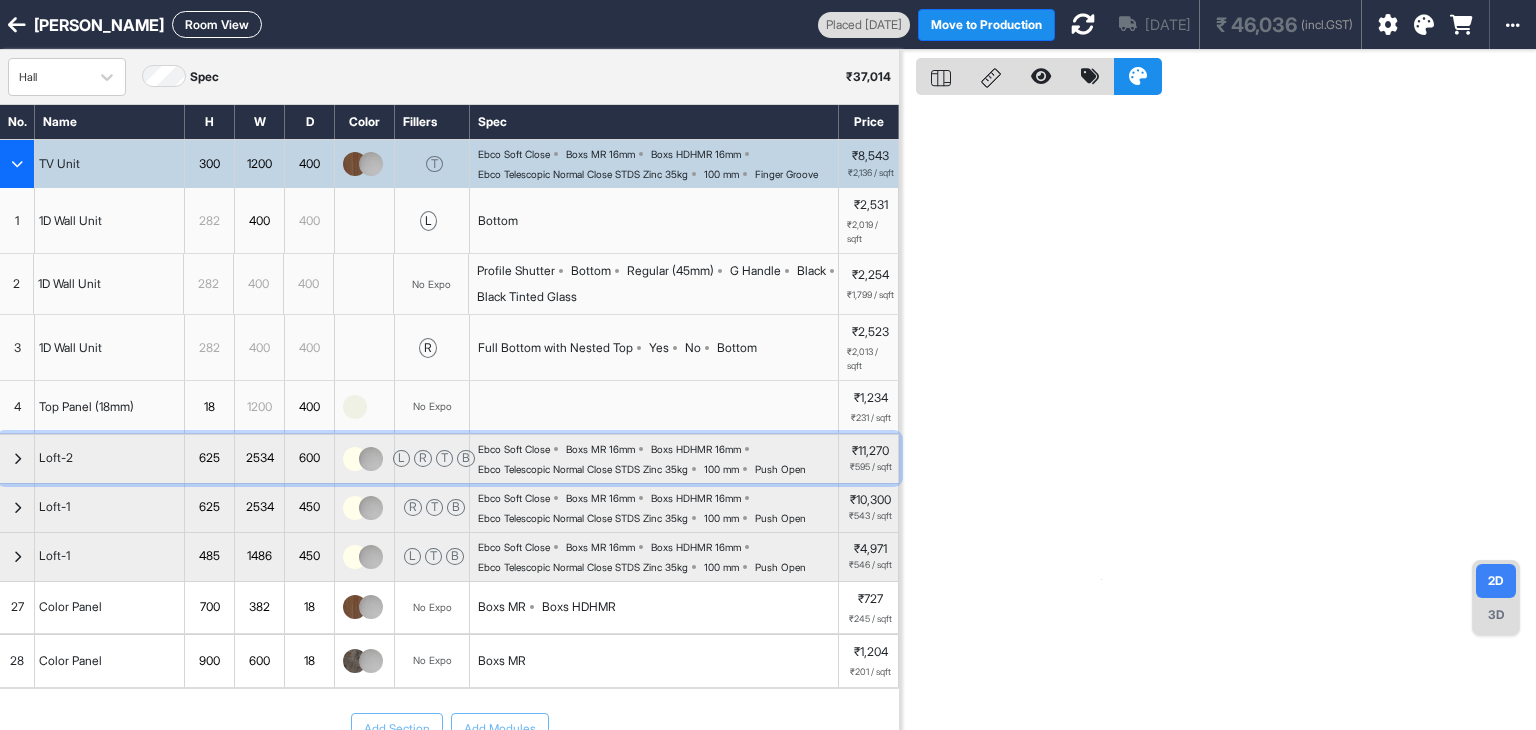 click at bounding box center (17, 459) 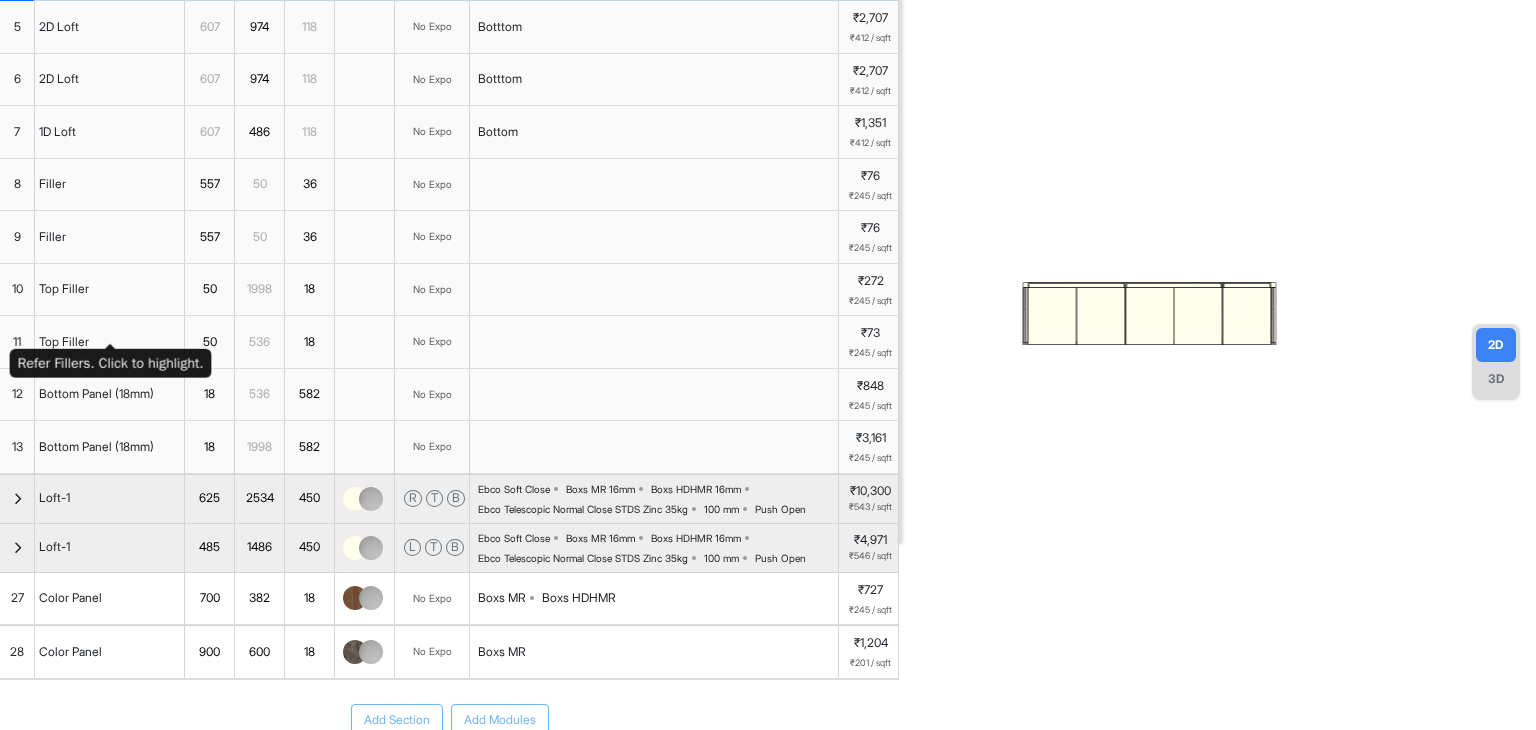 scroll, scrollTop: 300, scrollLeft: 0, axis: vertical 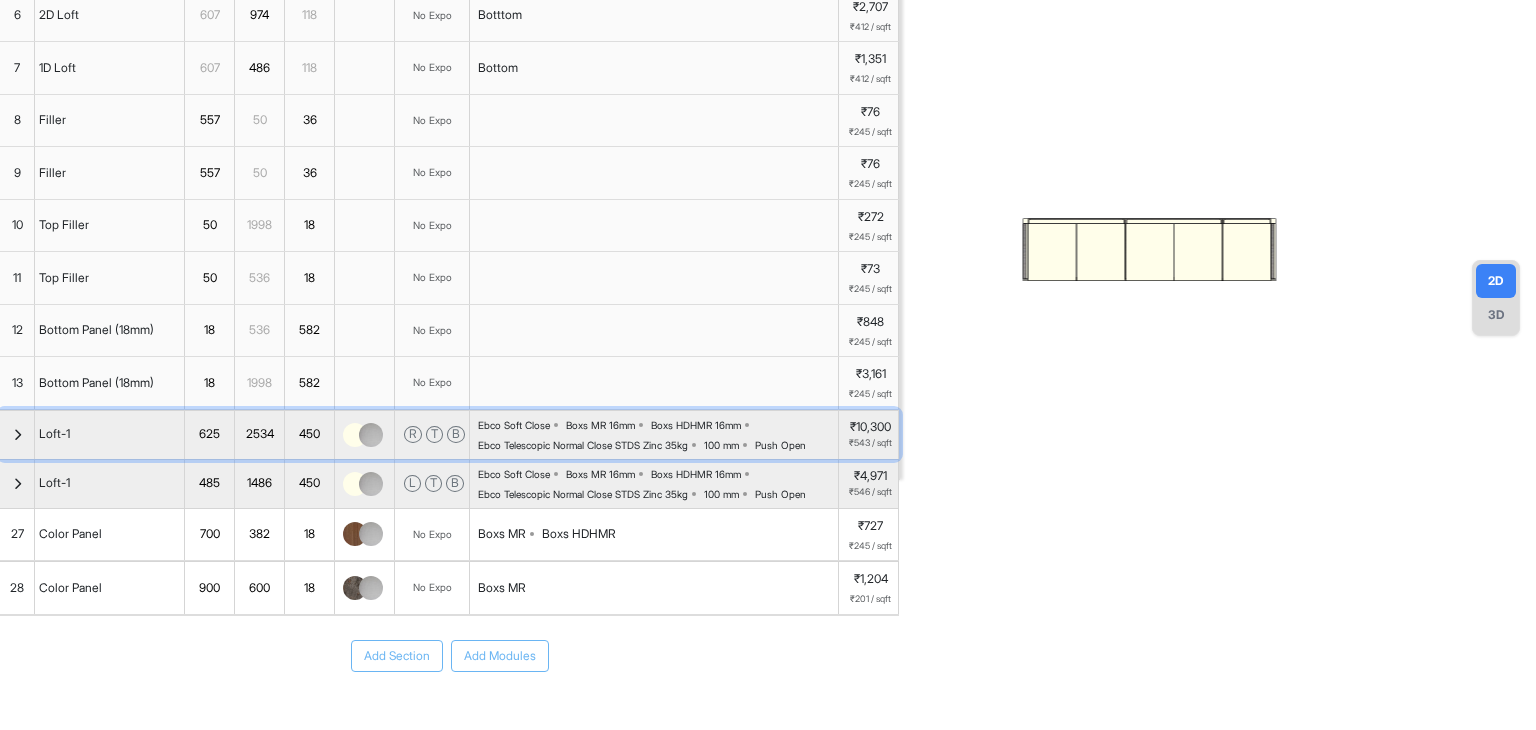 click at bounding box center [17, 435] 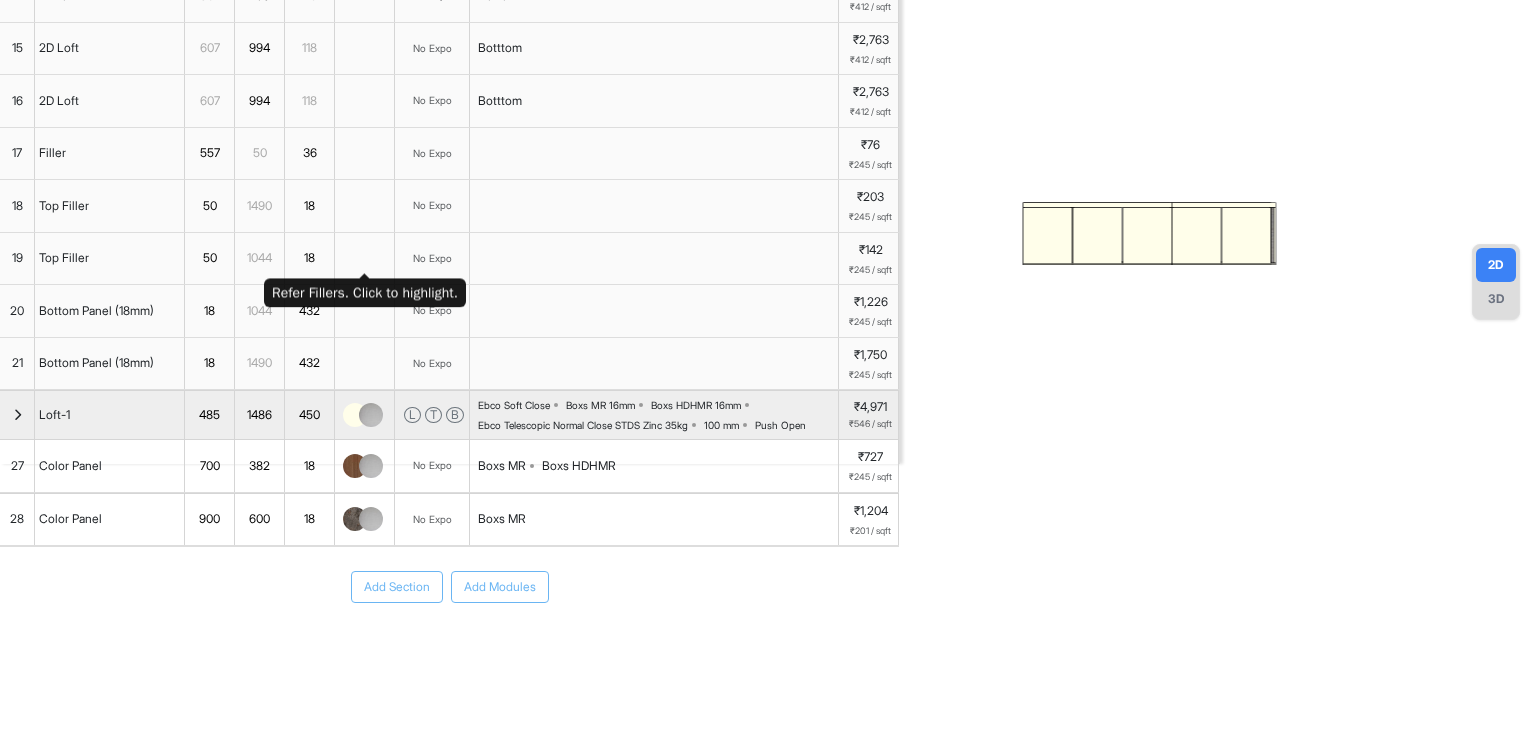 scroll, scrollTop: 337, scrollLeft: 0, axis: vertical 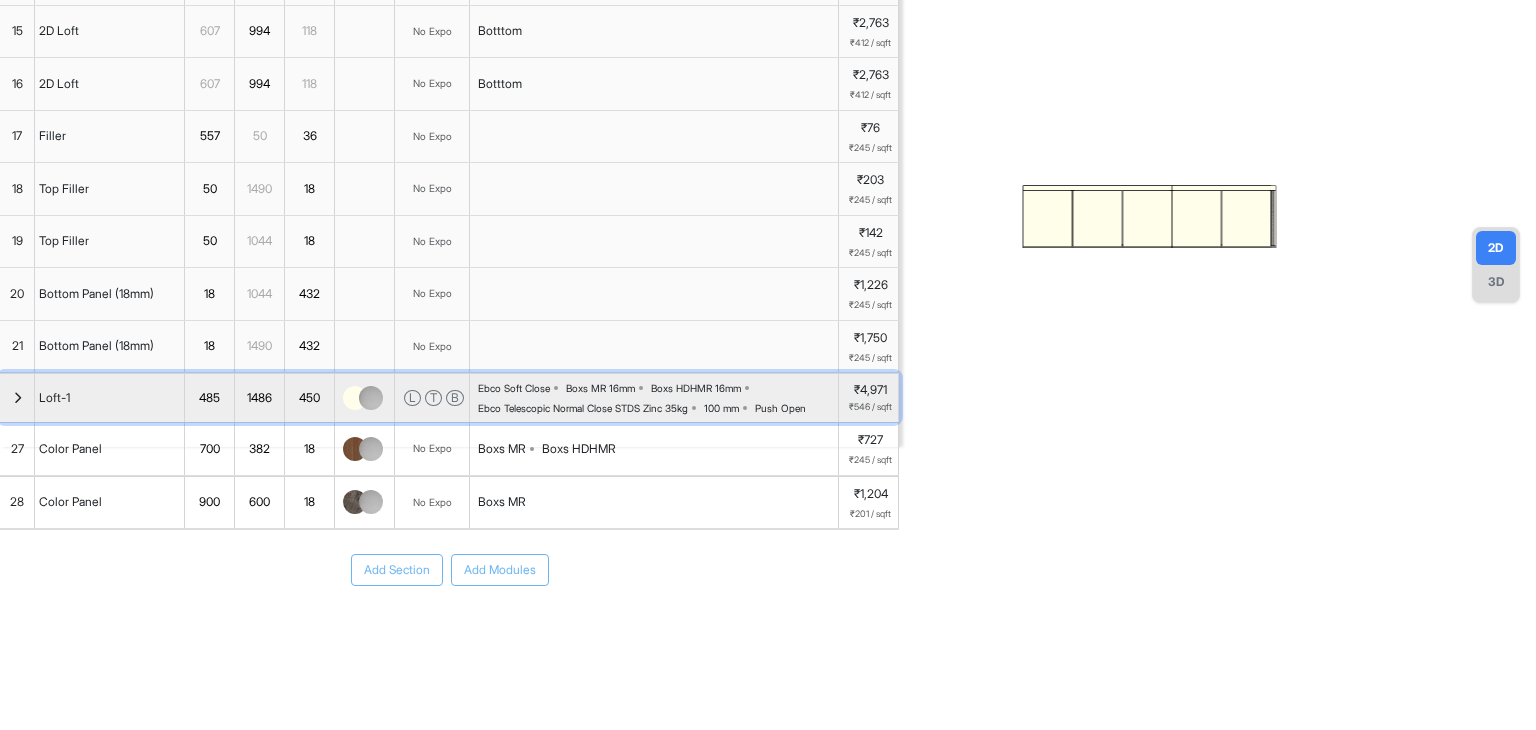 click at bounding box center (17, 398) 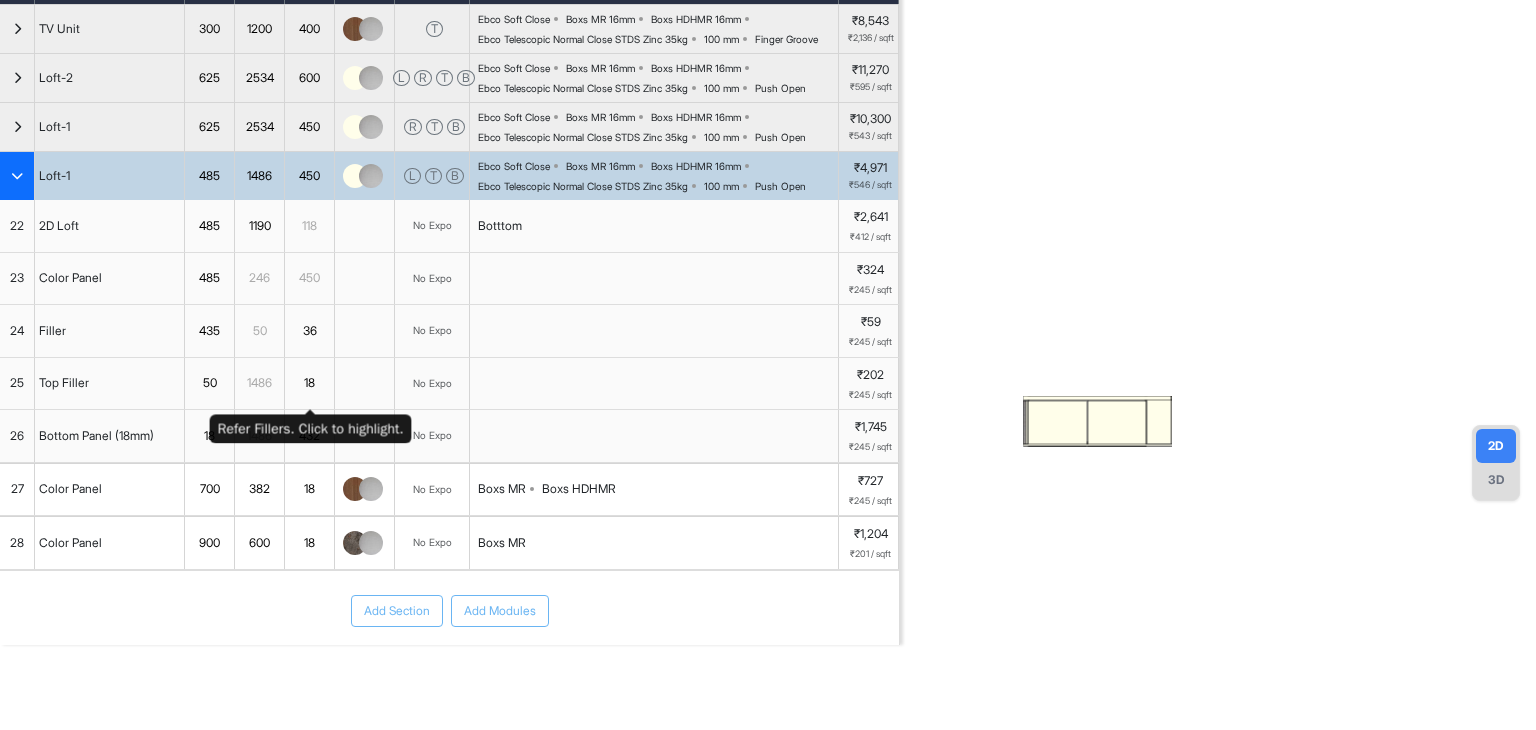 scroll, scrollTop: 0, scrollLeft: 0, axis: both 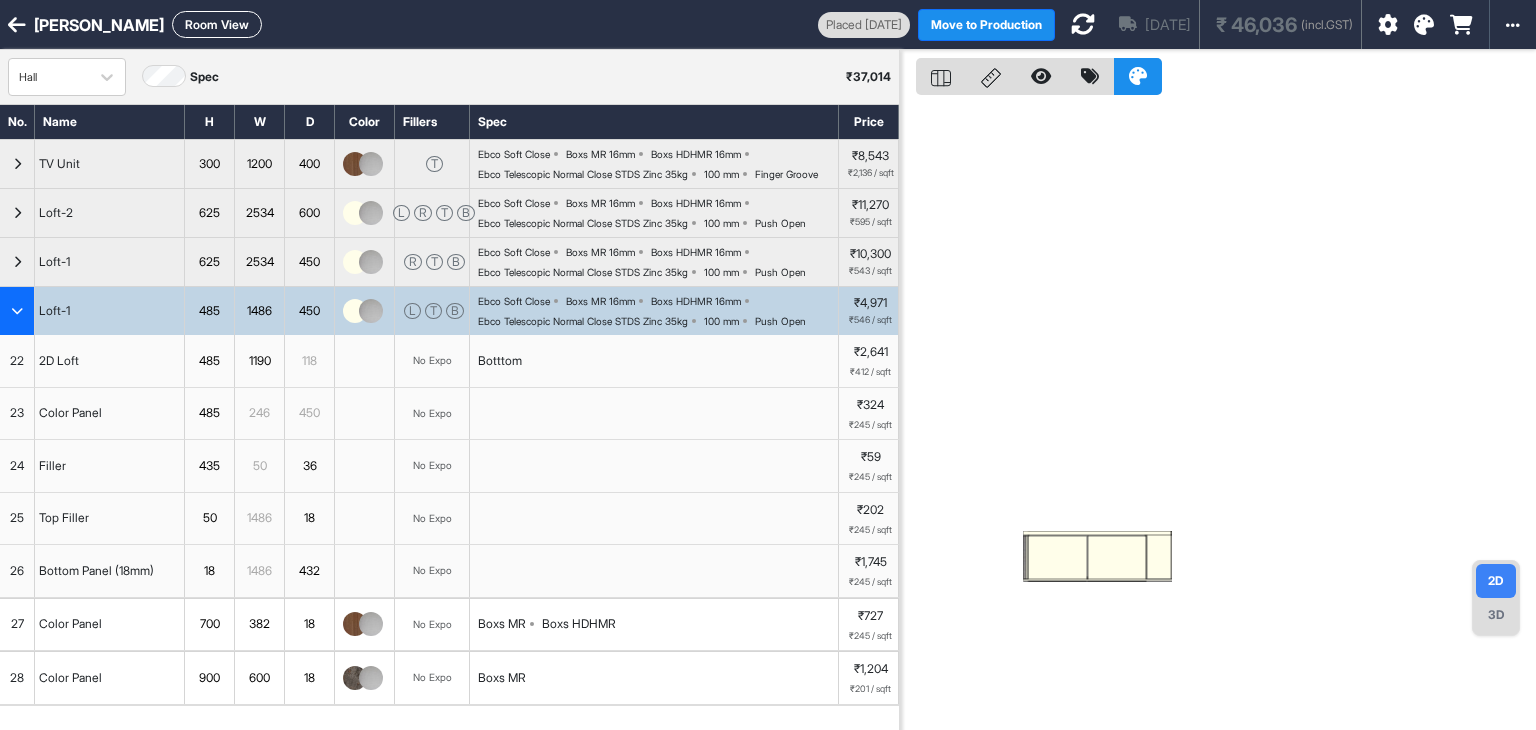 click at bounding box center (1159, 555) 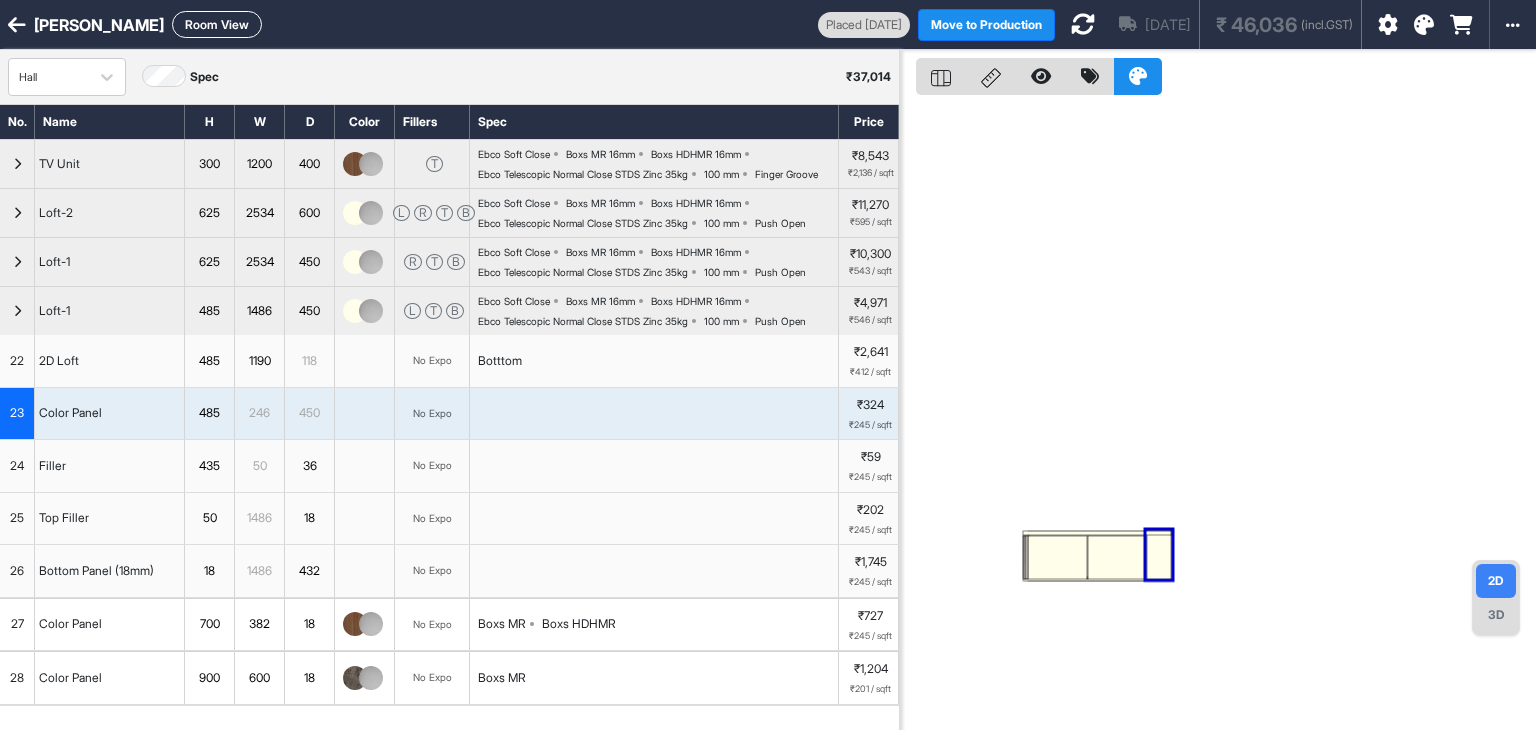 click at bounding box center (1116, 558) 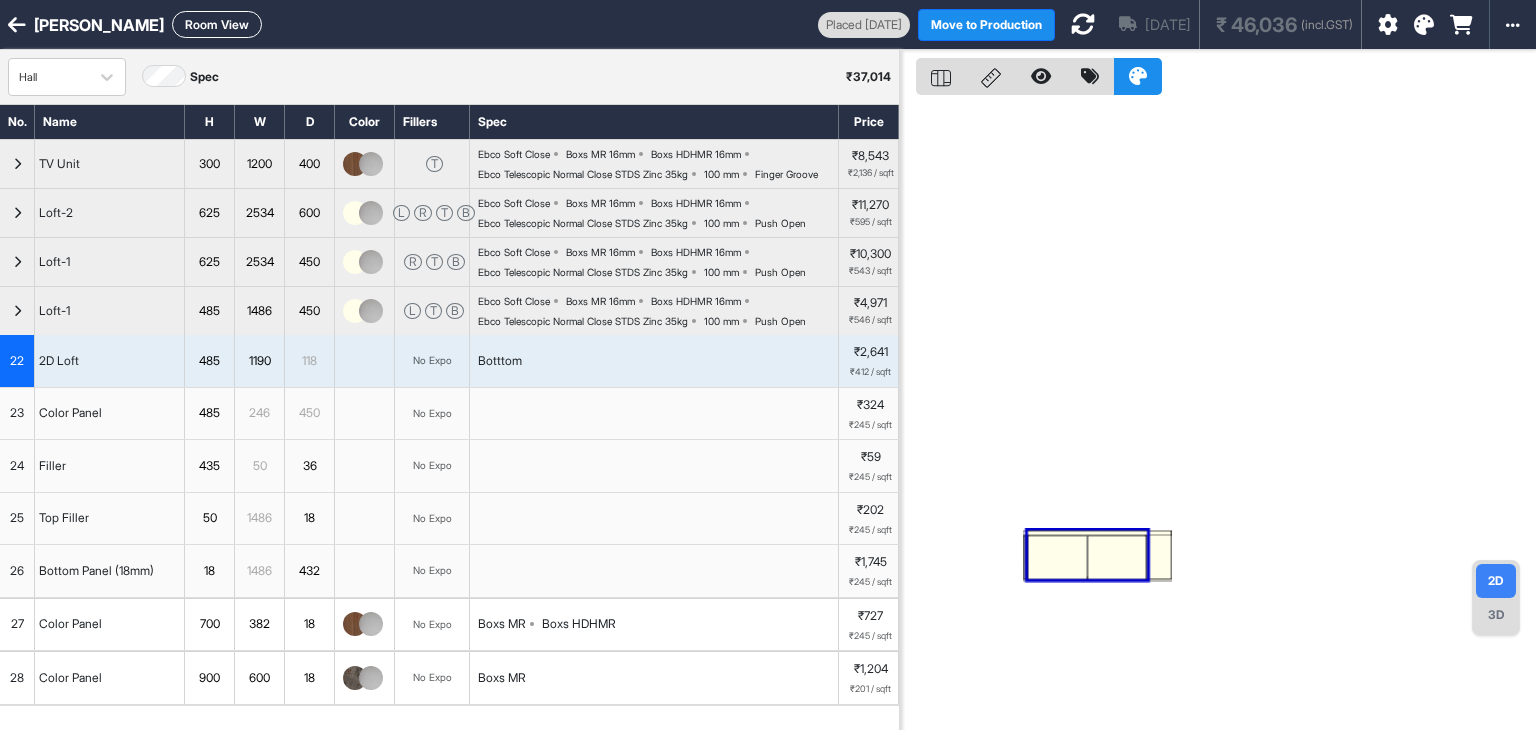 click at bounding box center (1116, 558) 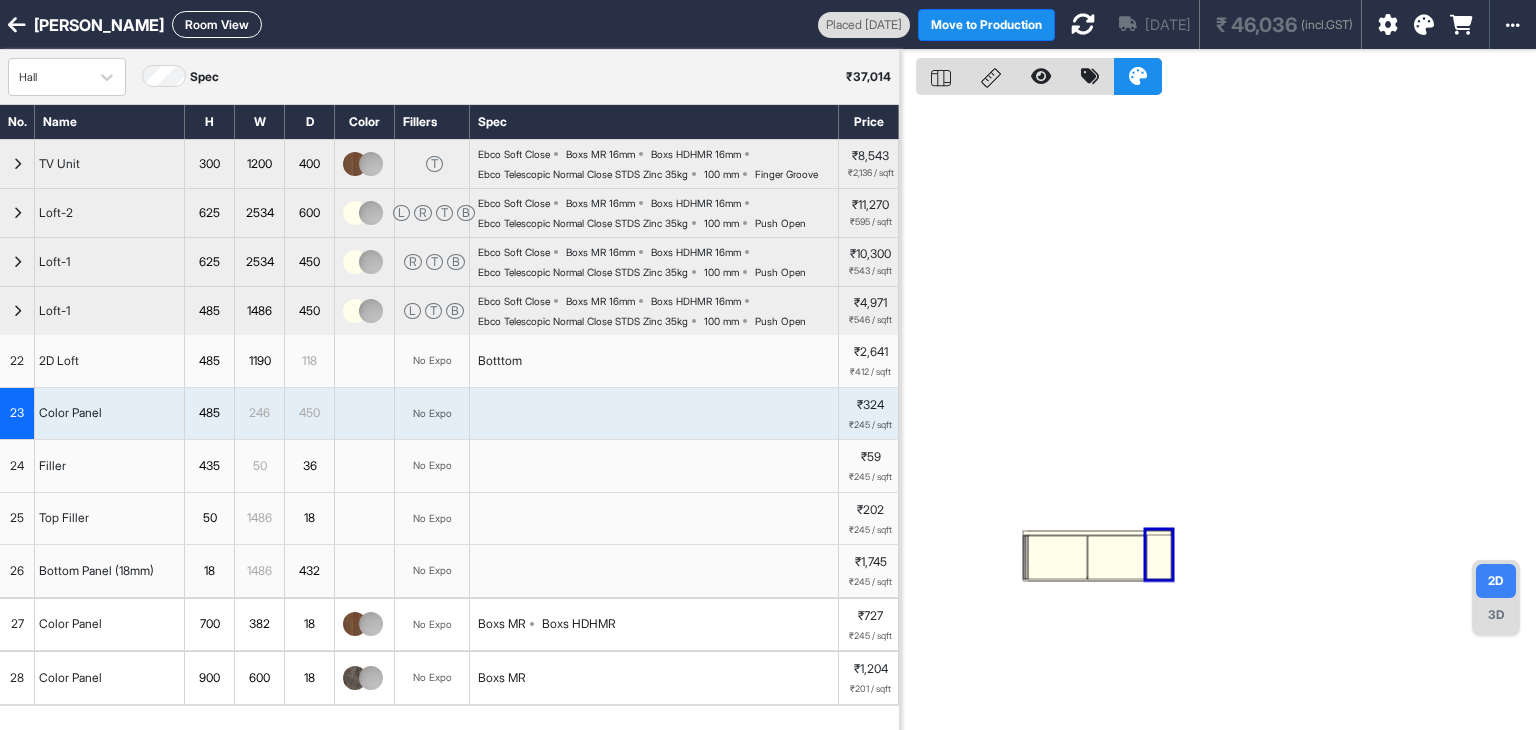 click at bounding box center [1218, 415] 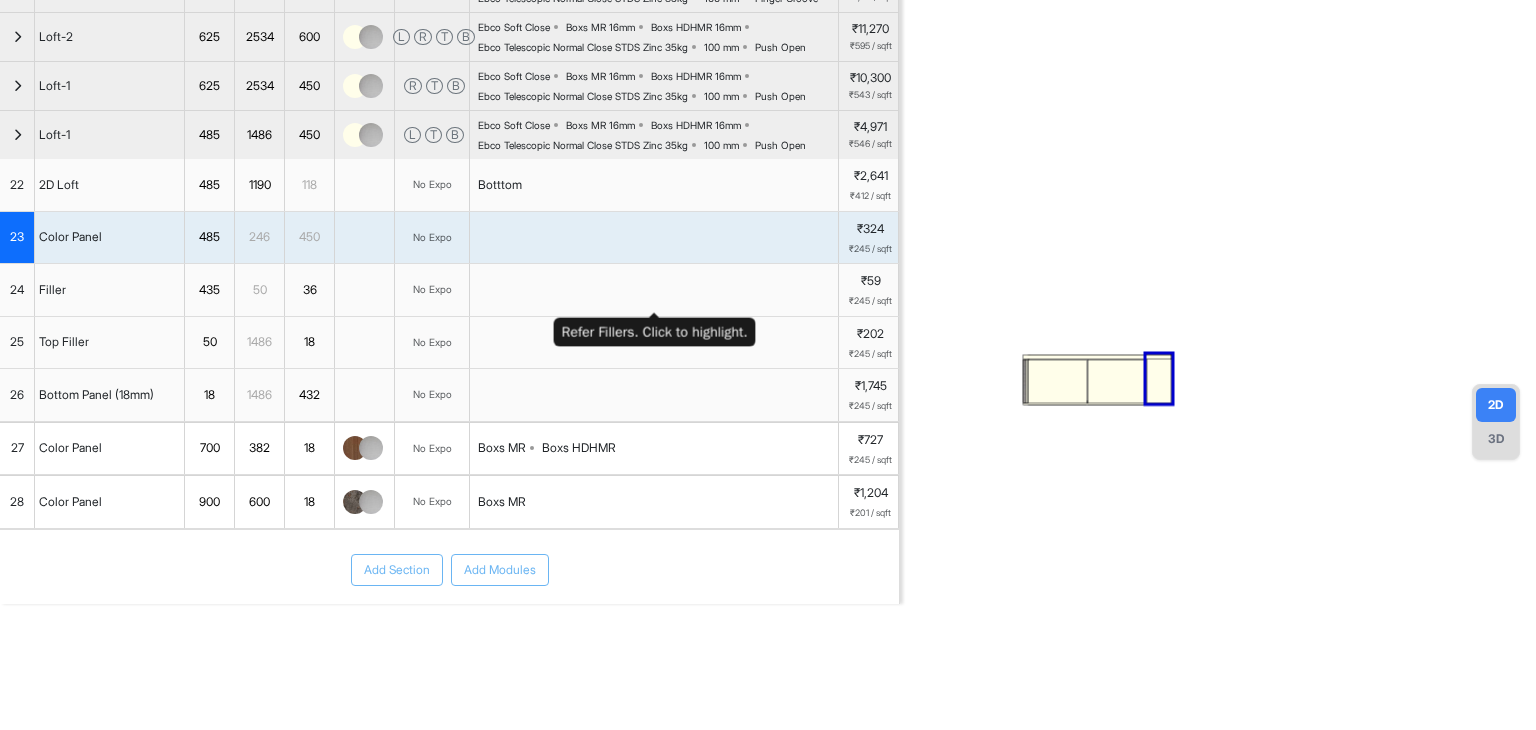 scroll, scrollTop: 180, scrollLeft: 0, axis: vertical 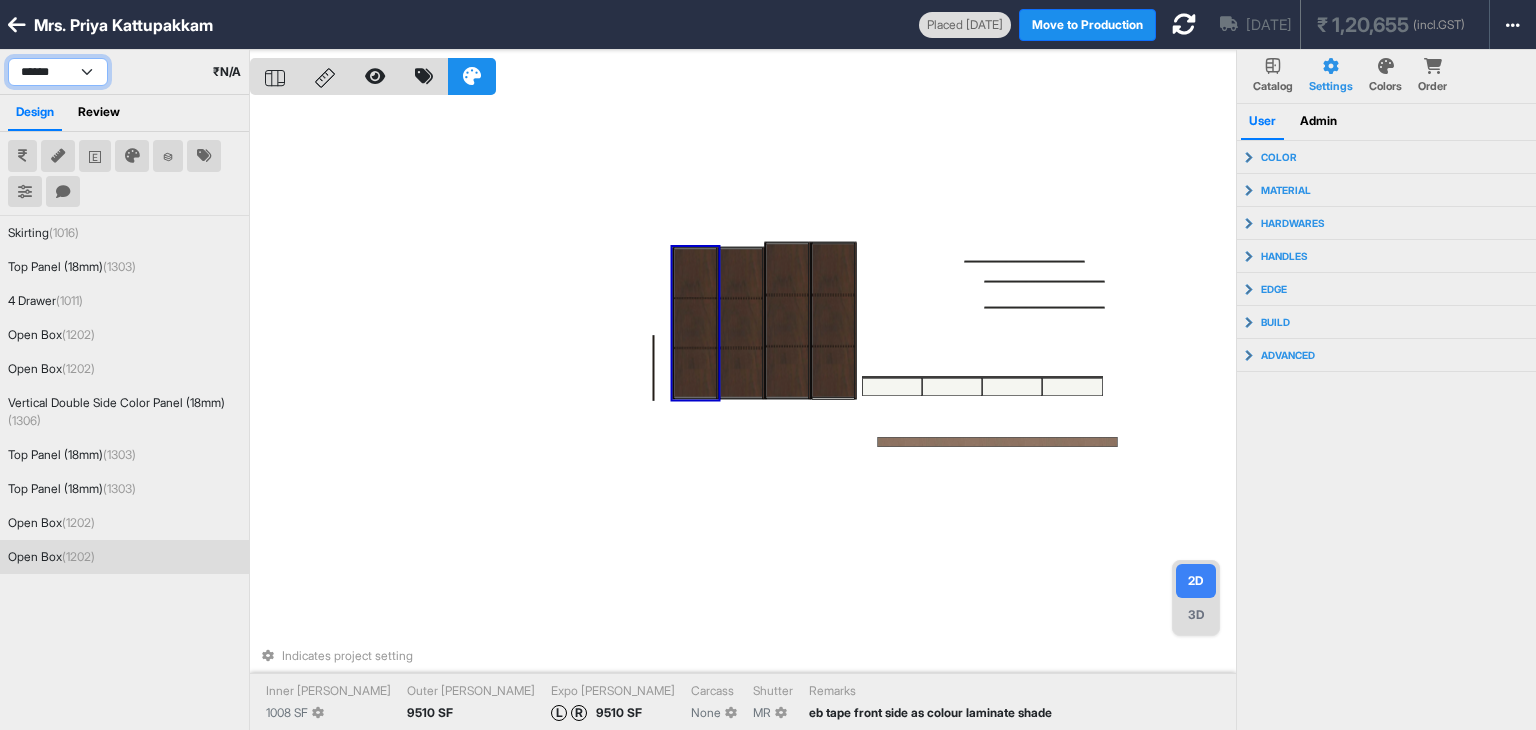 click on "****** ******* ******* *****" at bounding box center [58, 72] 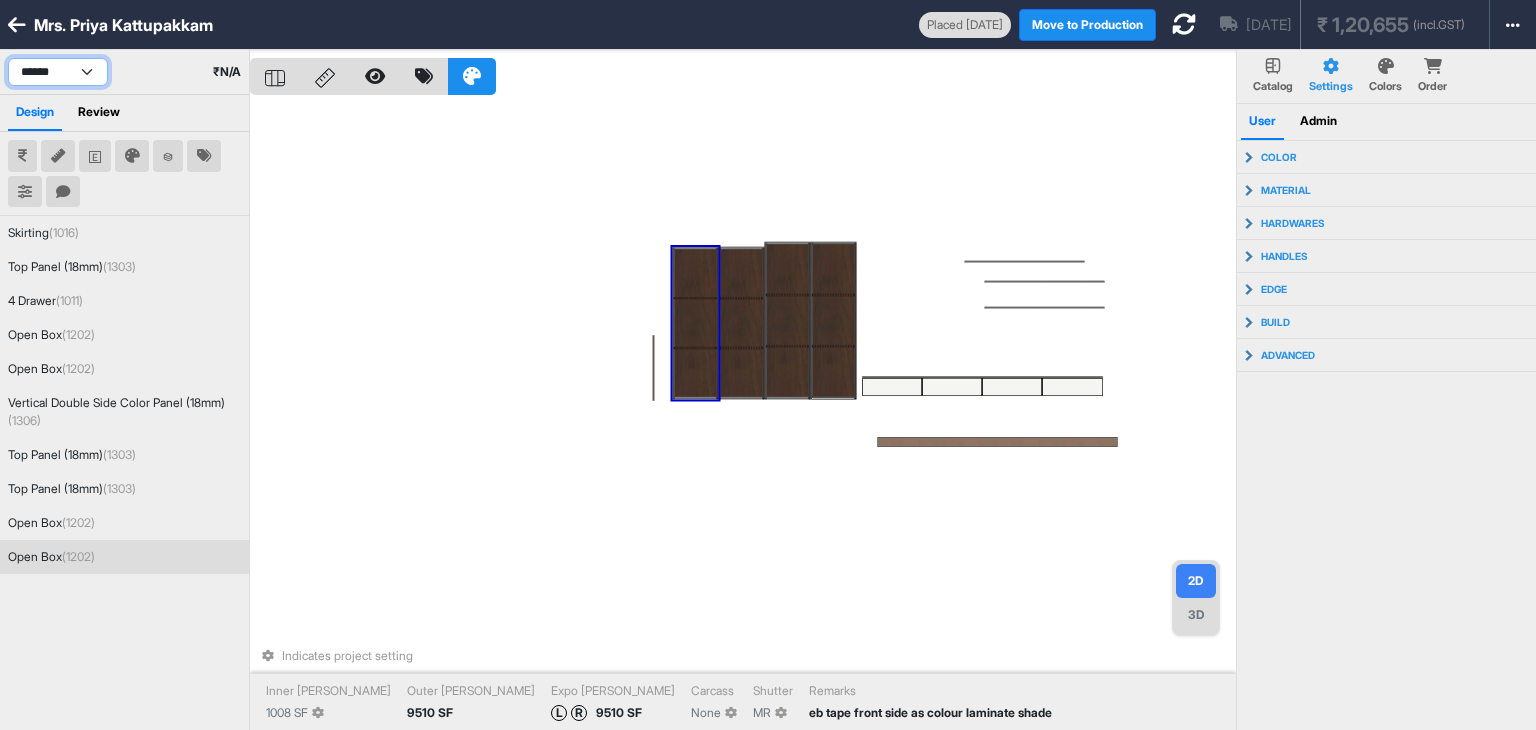 click on "****** ******* ******* *****" at bounding box center [58, 72] 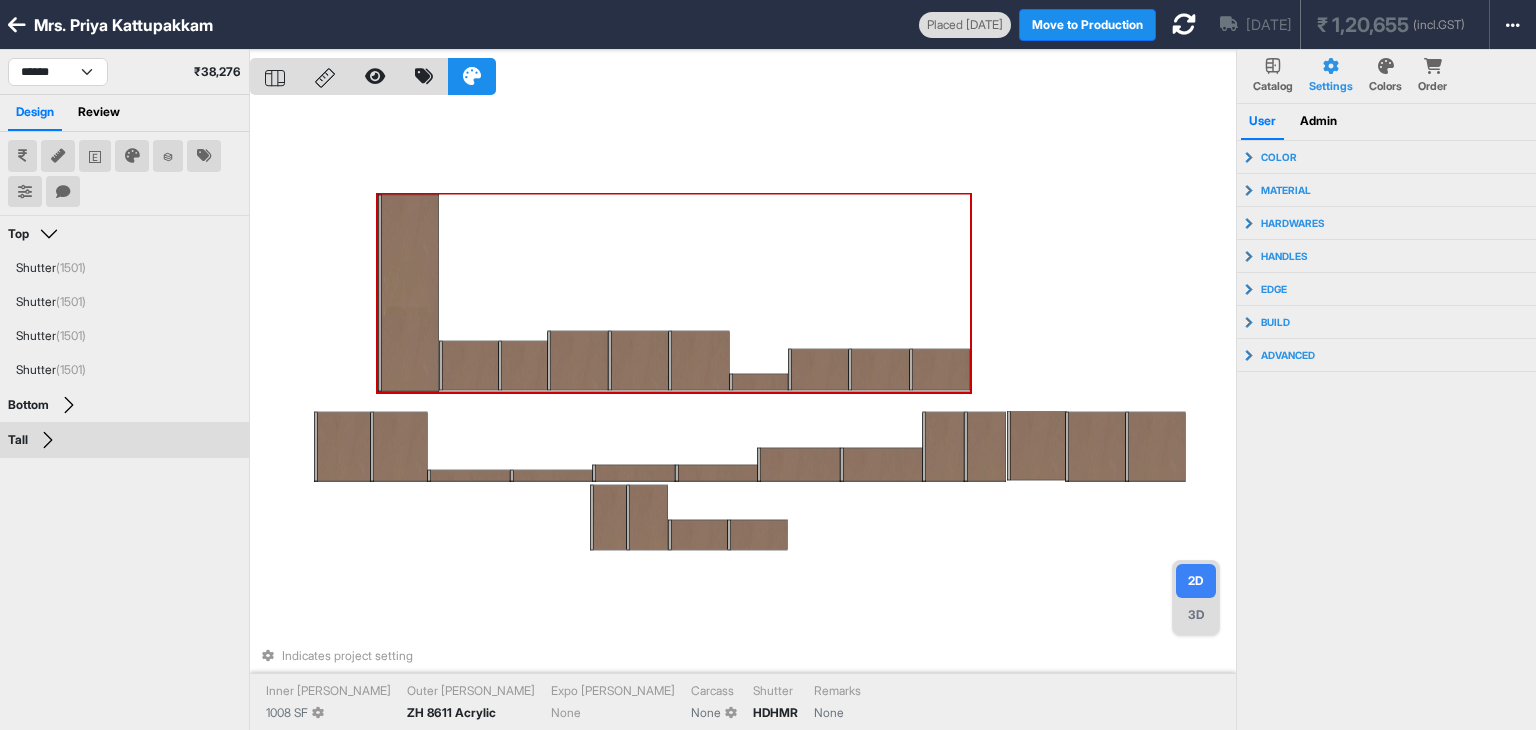 click at bounding box center [1433, 66] 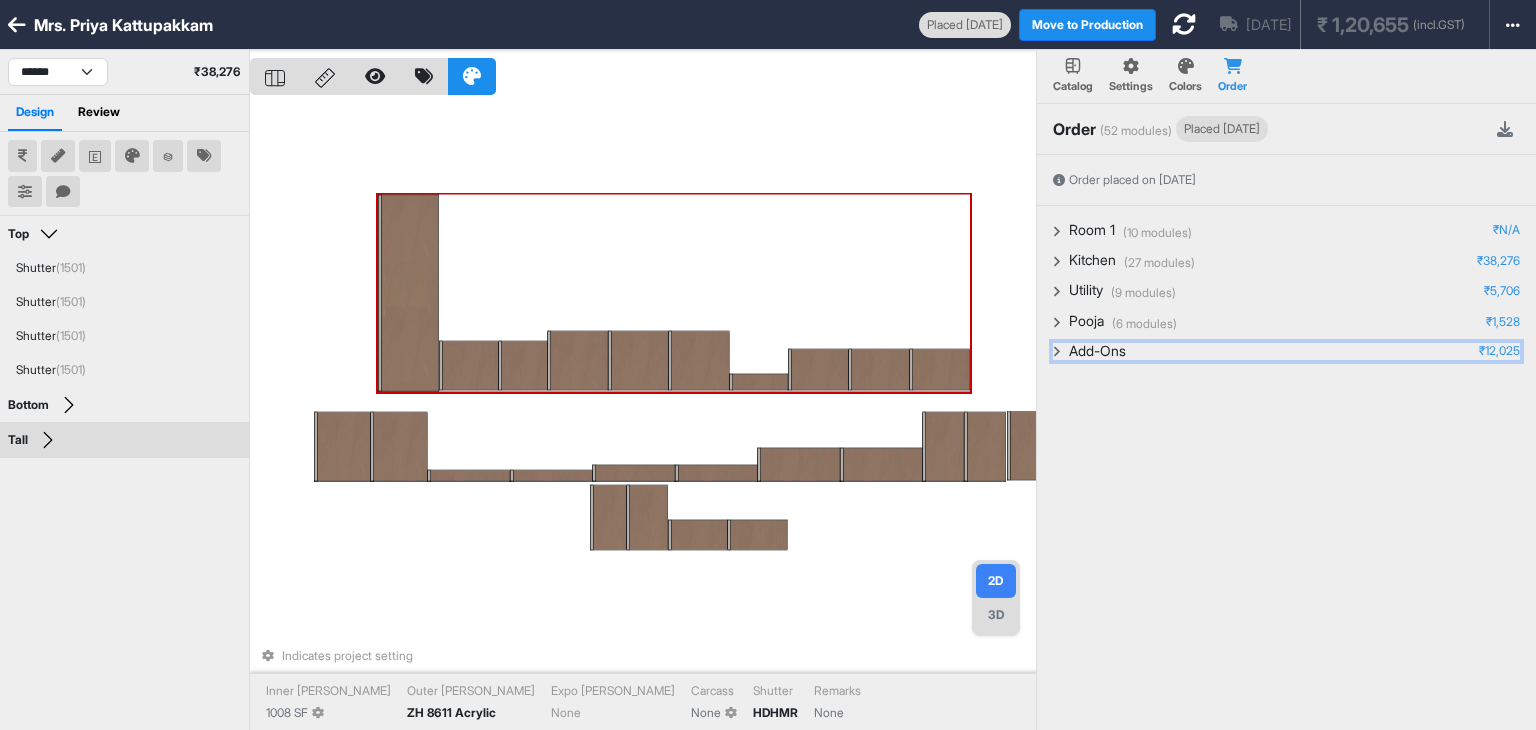 click on "Add-Ons" at bounding box center [1097, 351] 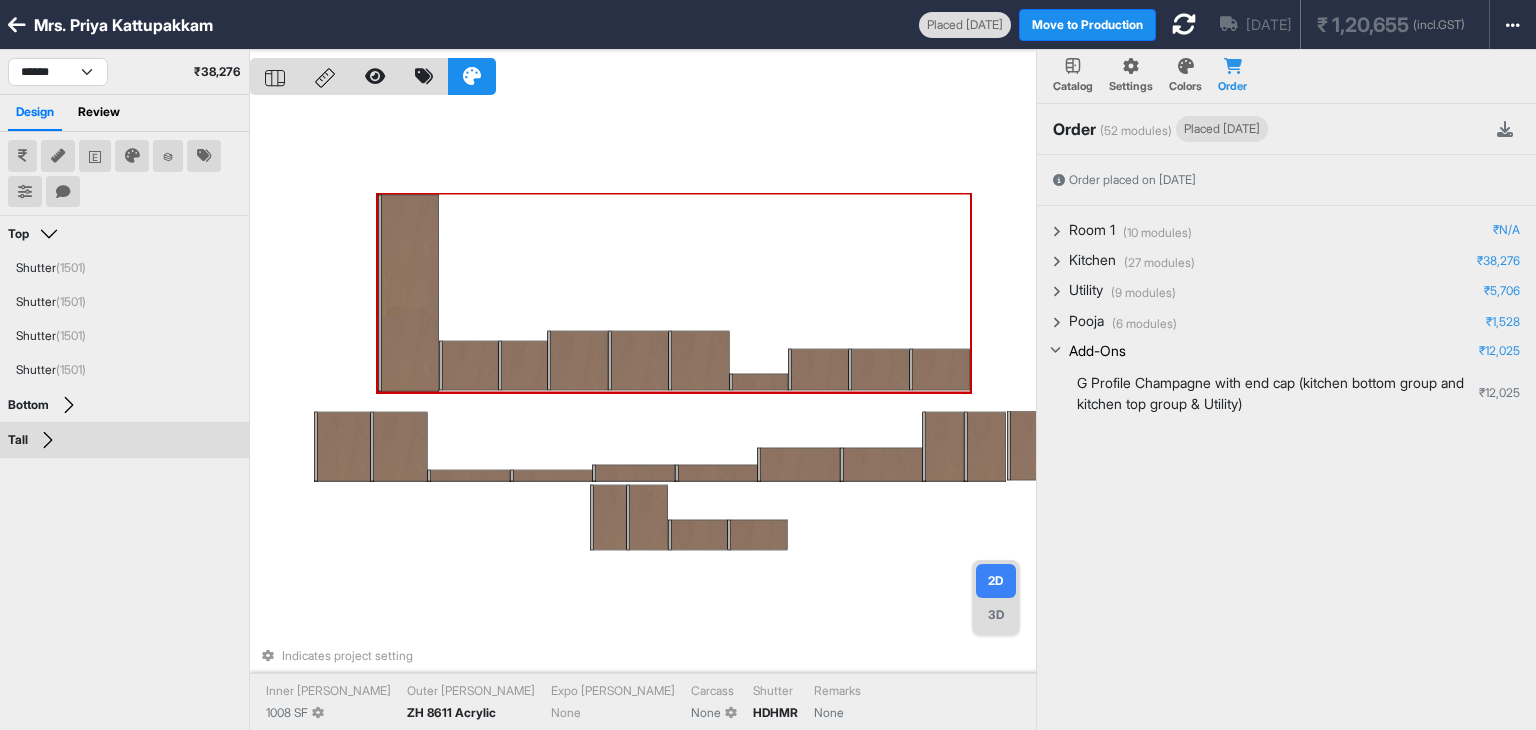 click on "Add-Ons" at bounding box center (1097, 351) 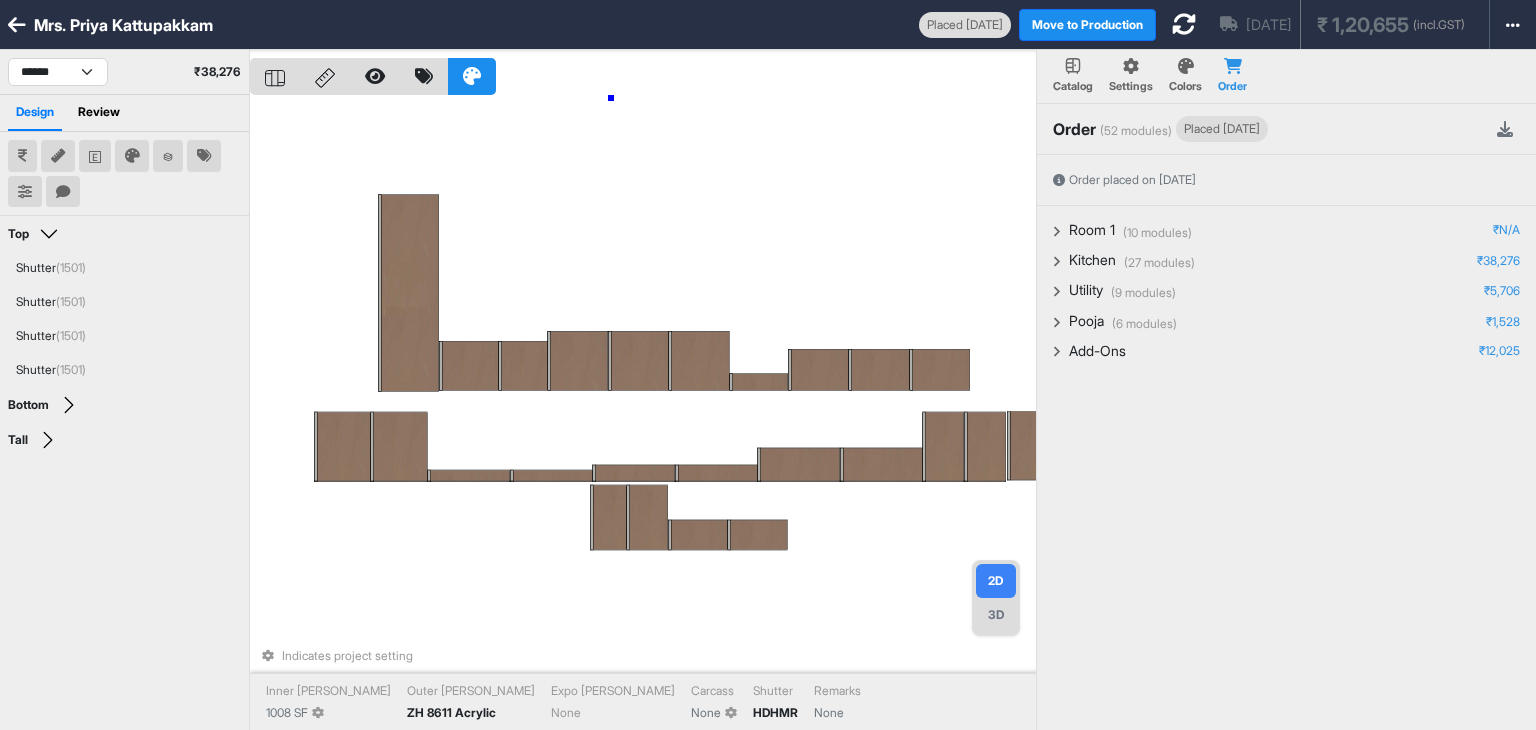 click on "Indicates project setting Inner Lam 1008 SF Outer Lam ZH 8611 Acrylic Expo Lam None Carcass None Shutter HDHMR Remarks None" at bounding box center (643, 415) 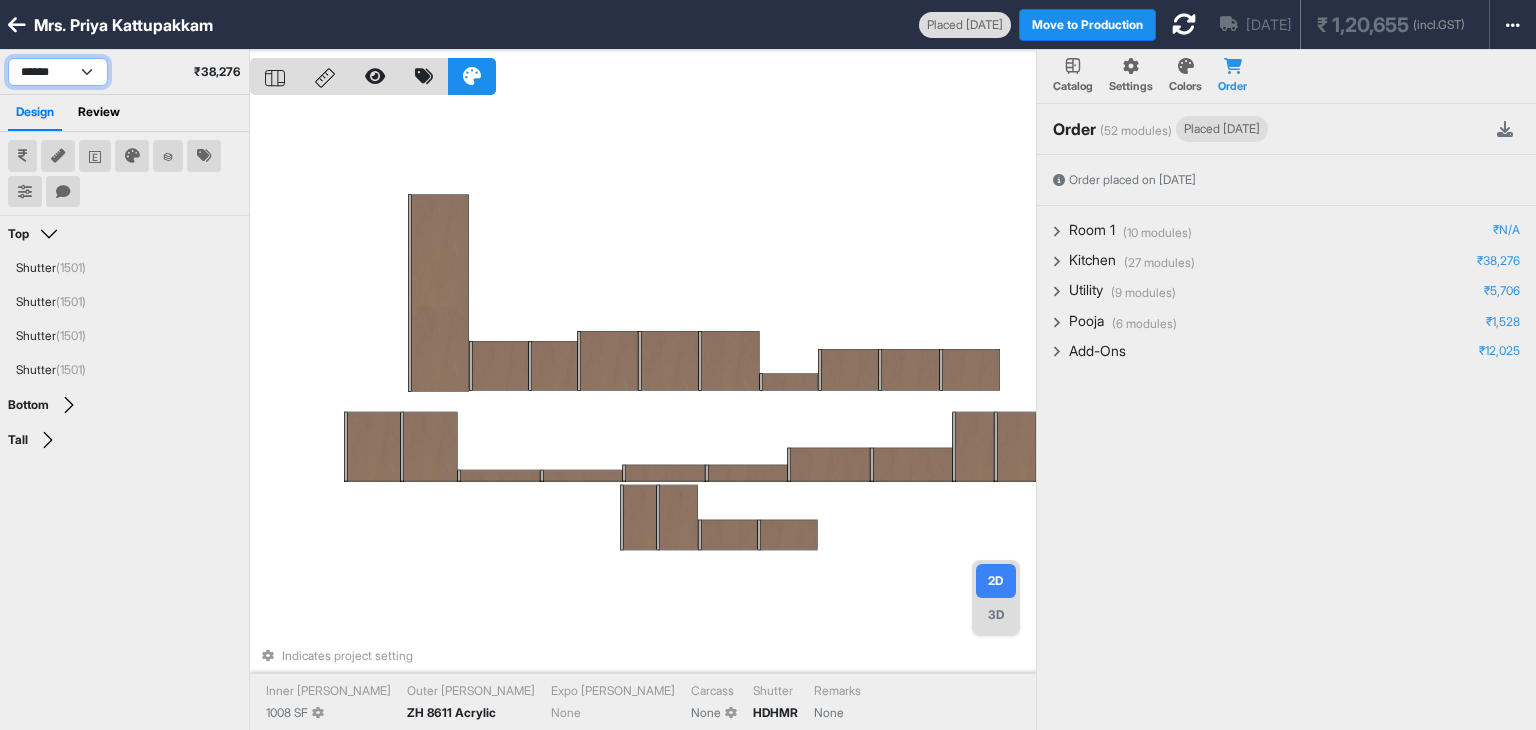 click on "****** ******* ******* *****" at bounding box center [58, 72] 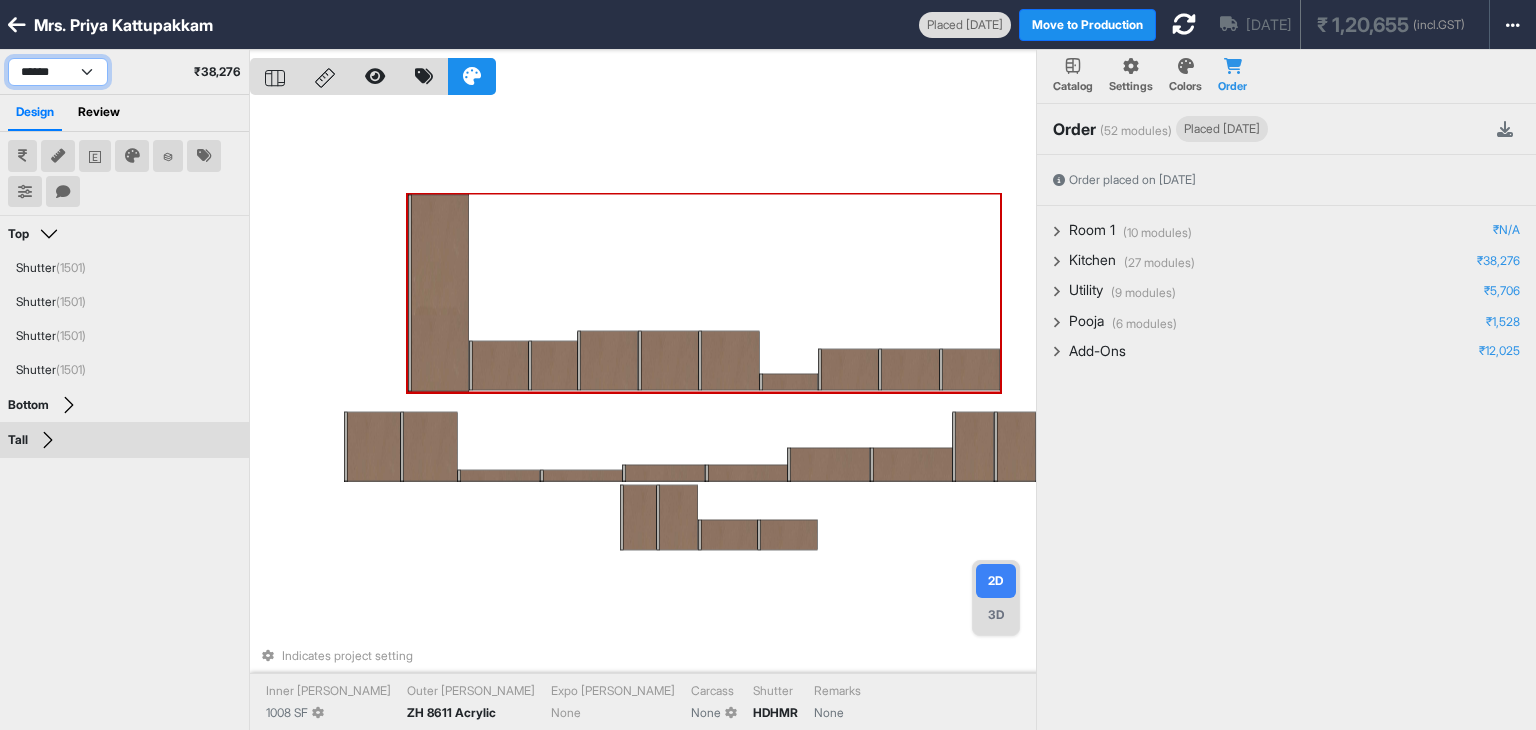 select on "****" 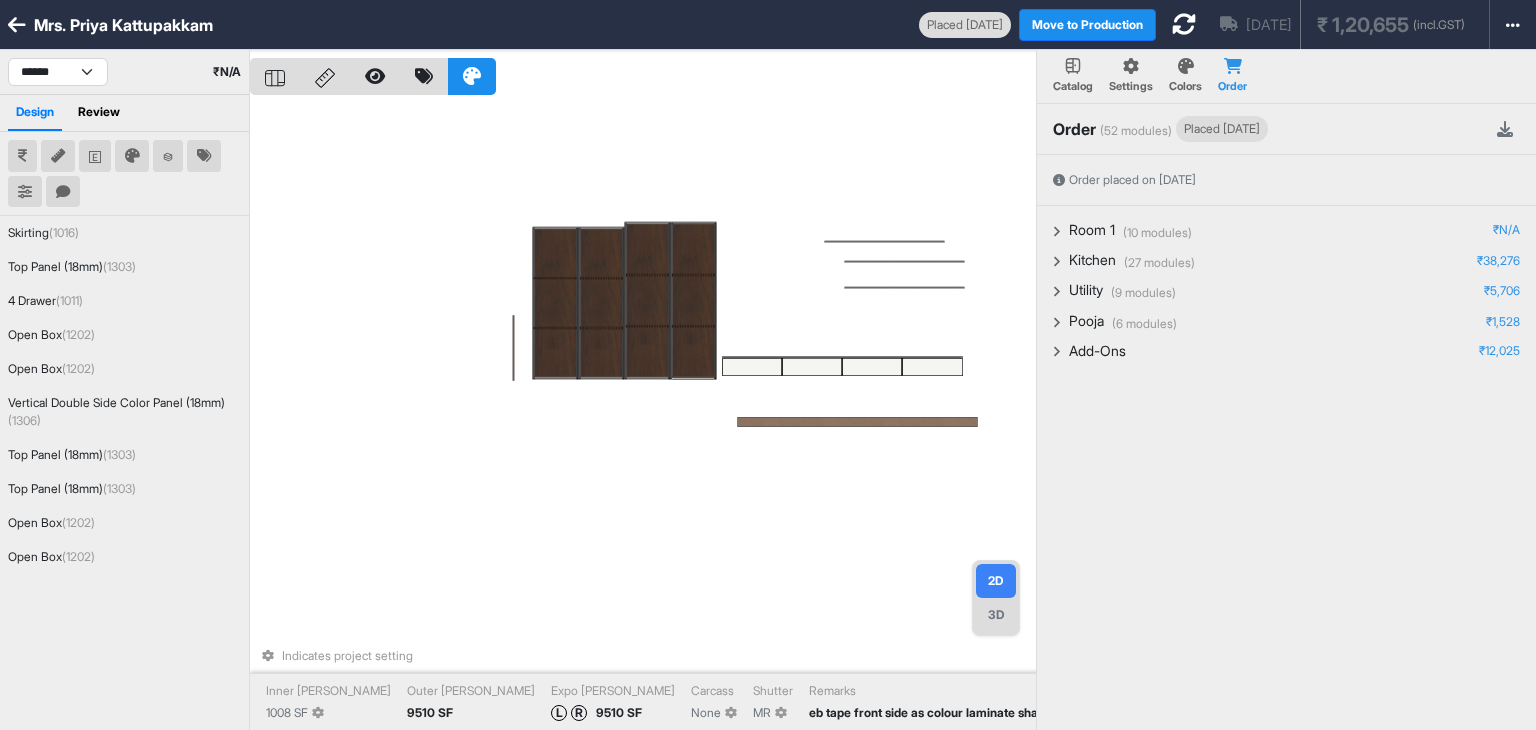 click on "Indicates project setting Inner Lam 1008 SF Outer Lam 9510 SF Expo Lam L R 9510 SF Carcass None Shutter MR Remarks eb tape front side as colour laminate shade" at bounding box center [643, 415] 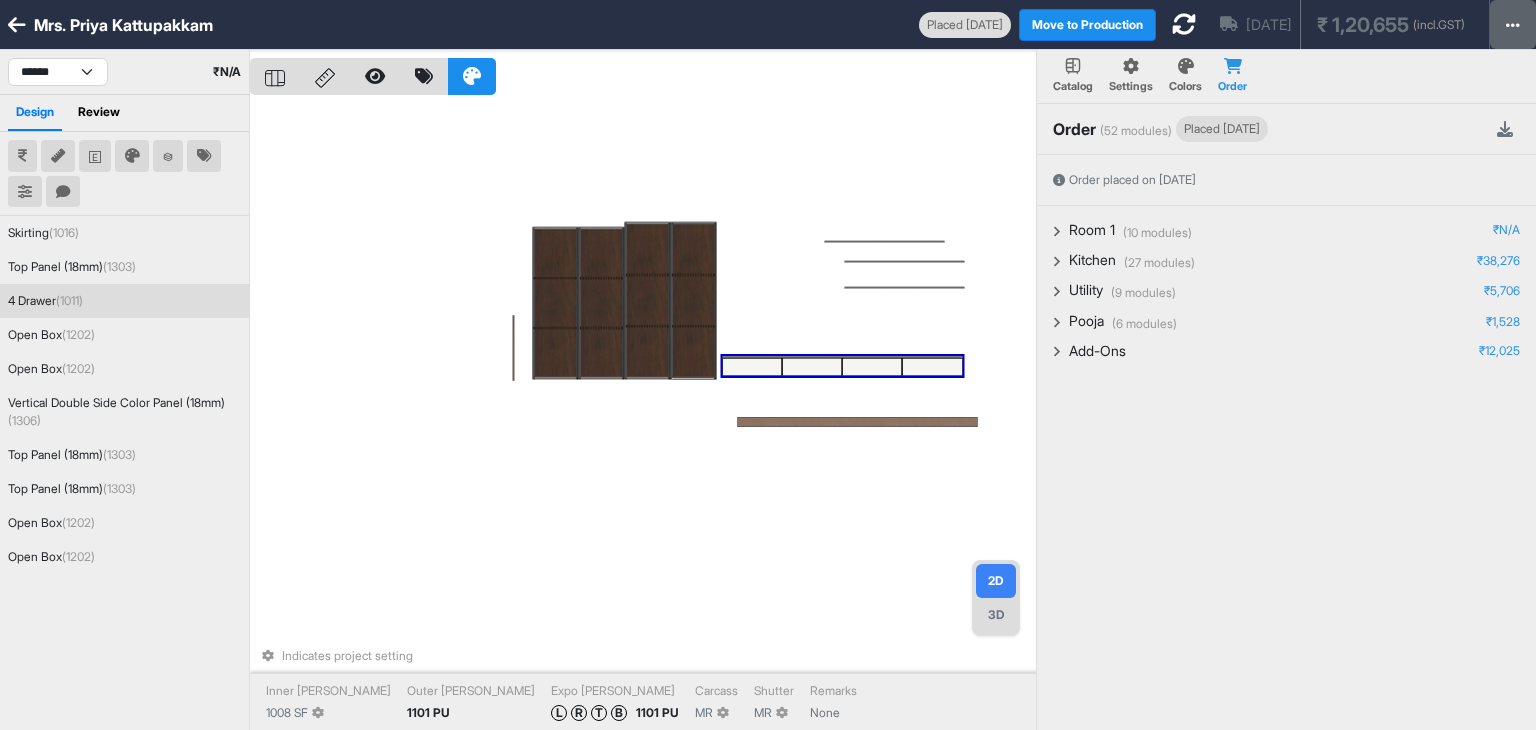 click at bounding box center (1513, 24) 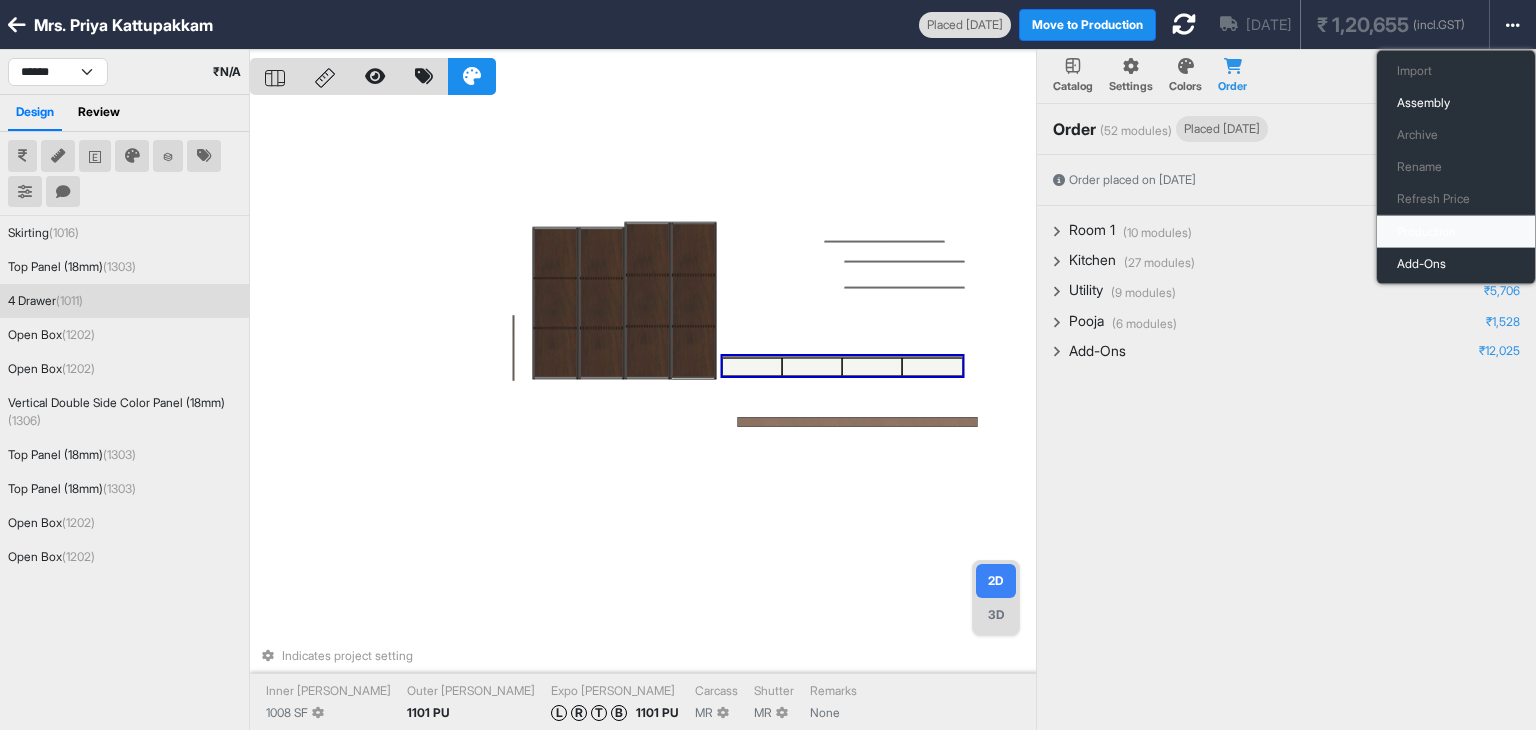 click on "Production" at bounding box center (1456, 232) 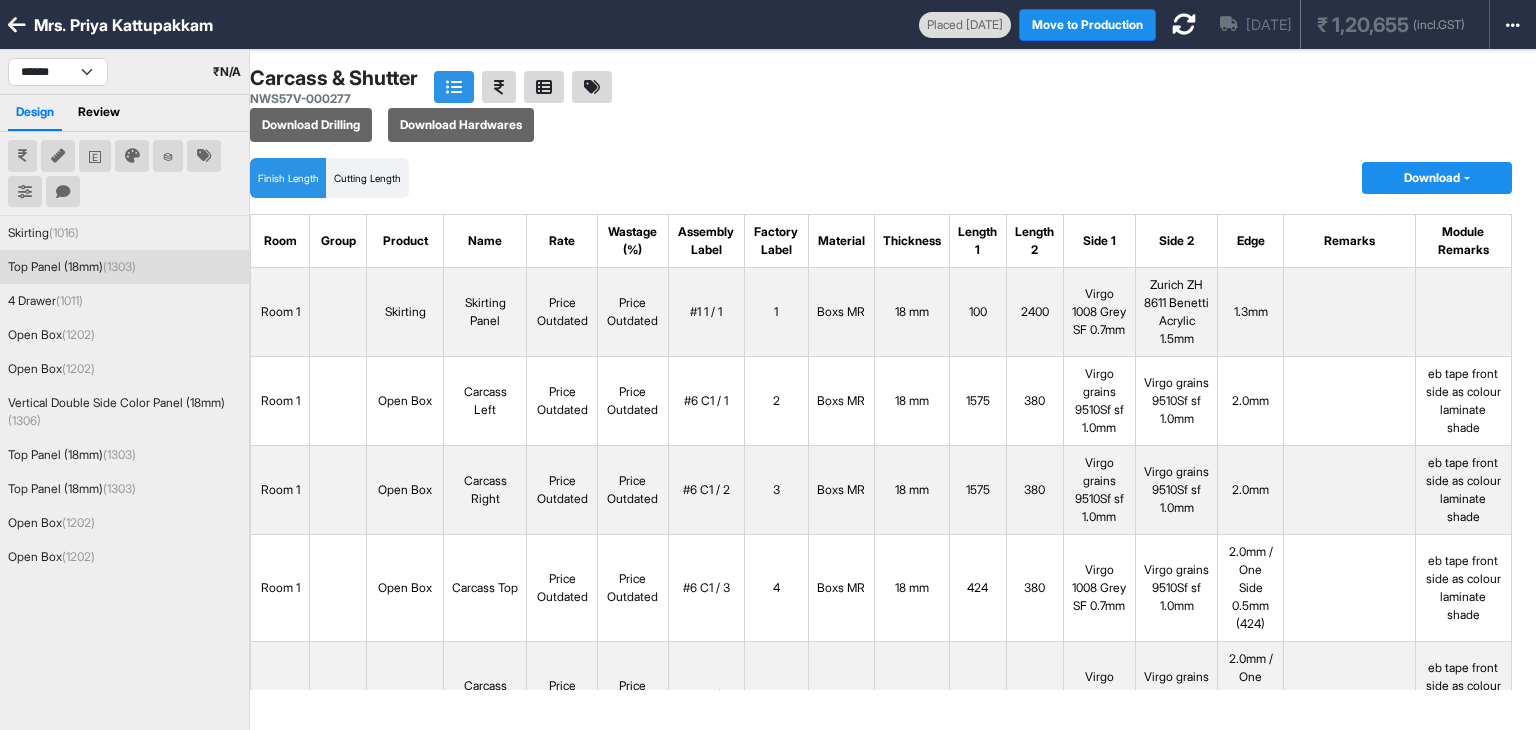click on "Top Panel (18mm)  (1303)" at bounding box center (124, 267) 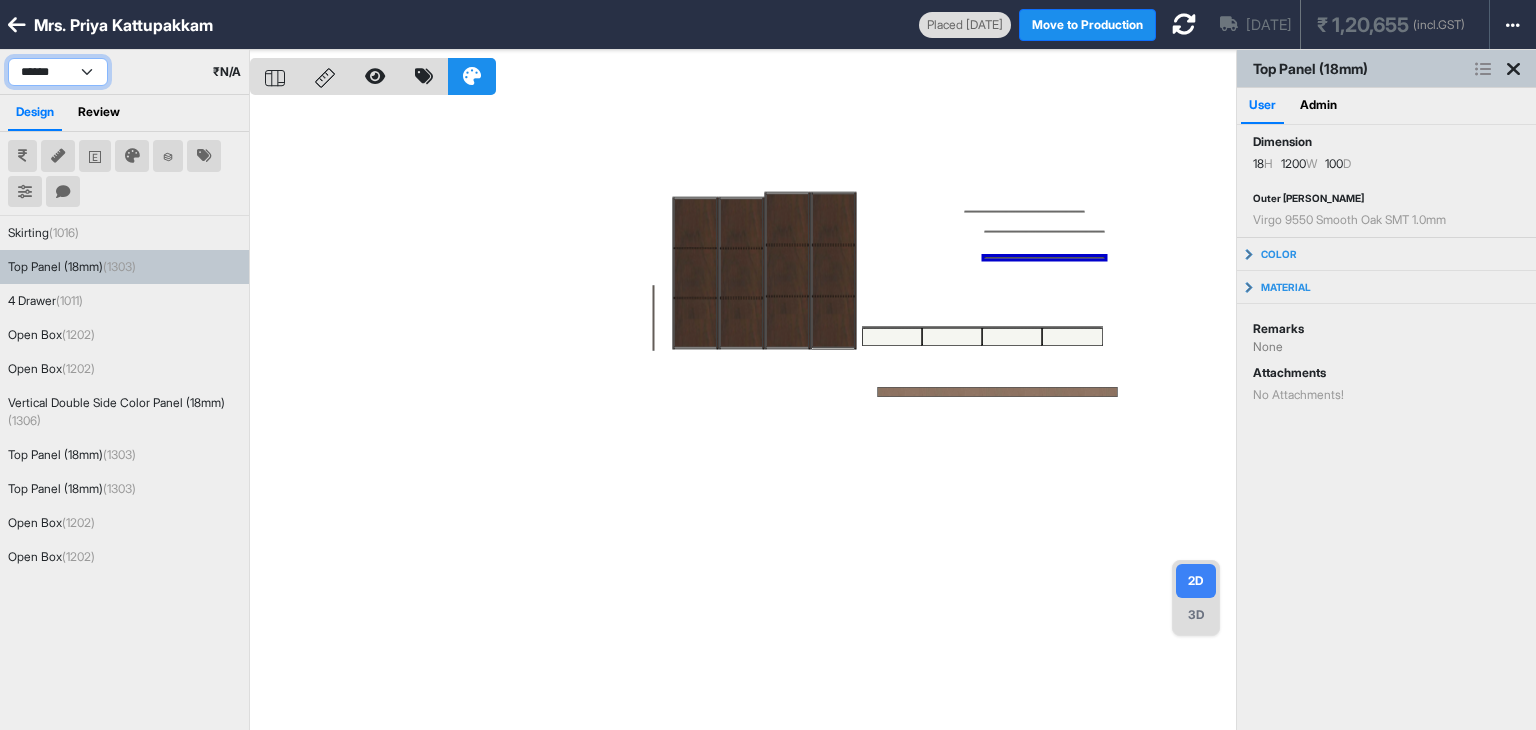 click on "****** ******* ******* *****" at bounding box center [58, 72] 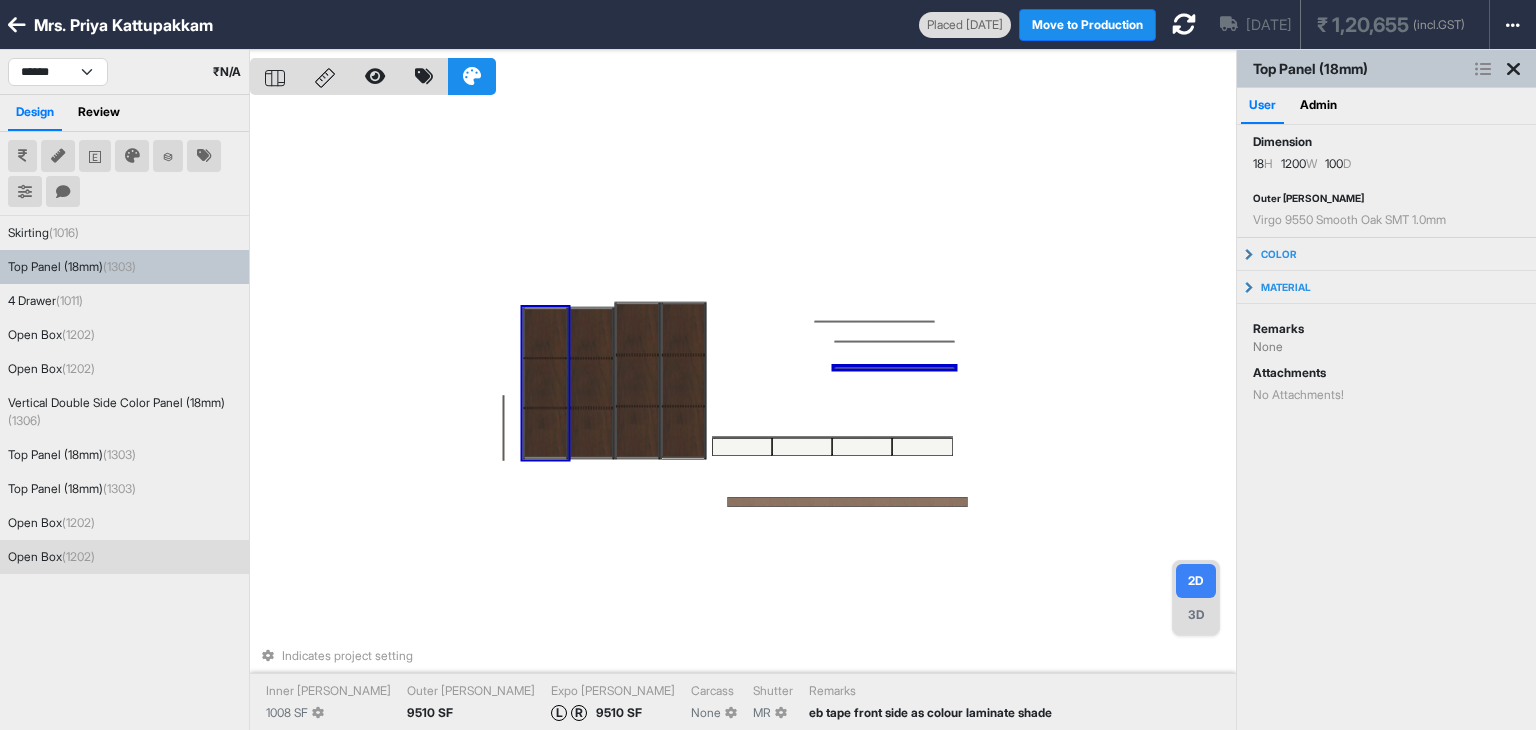 click at bounding box center (545, 333) 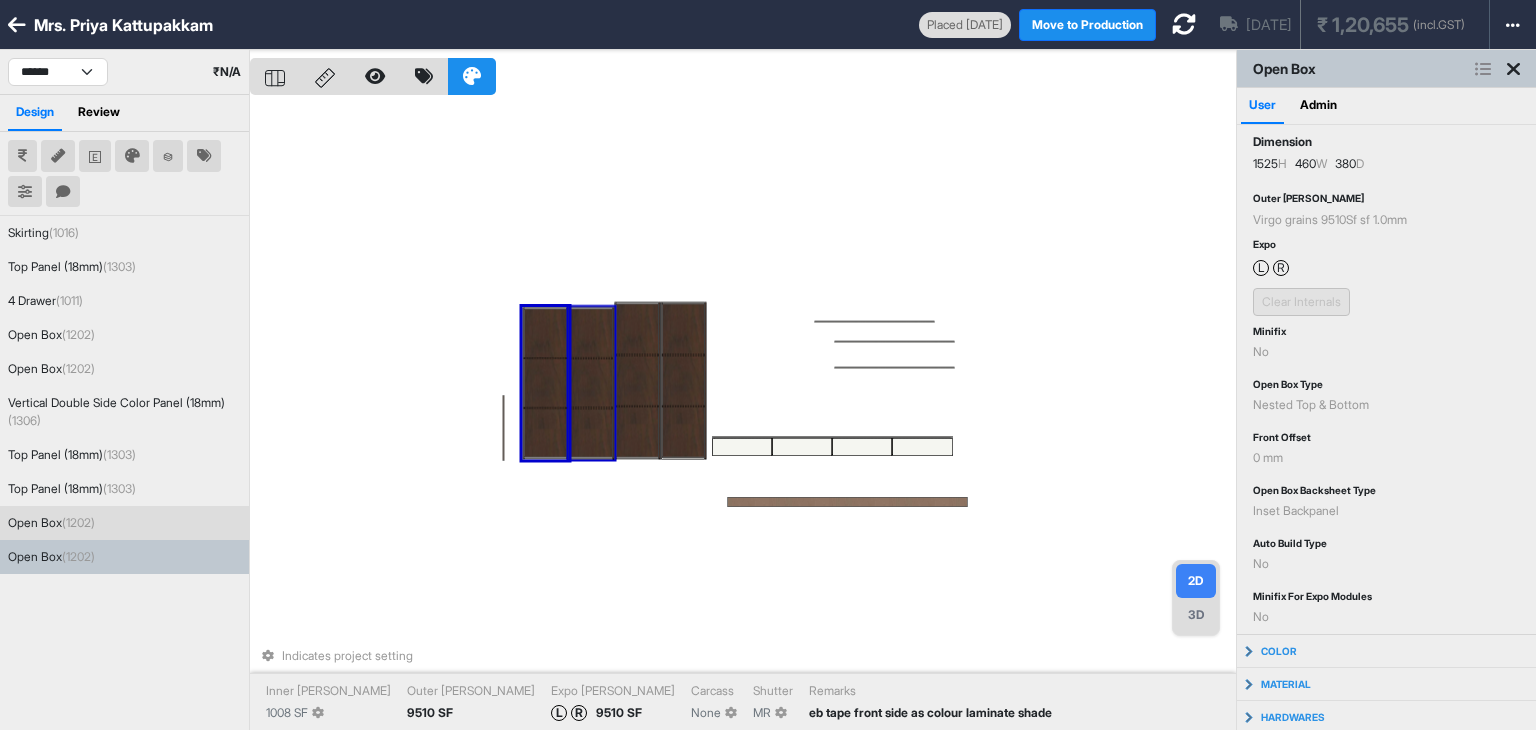 click at bounding box center [591, 333] 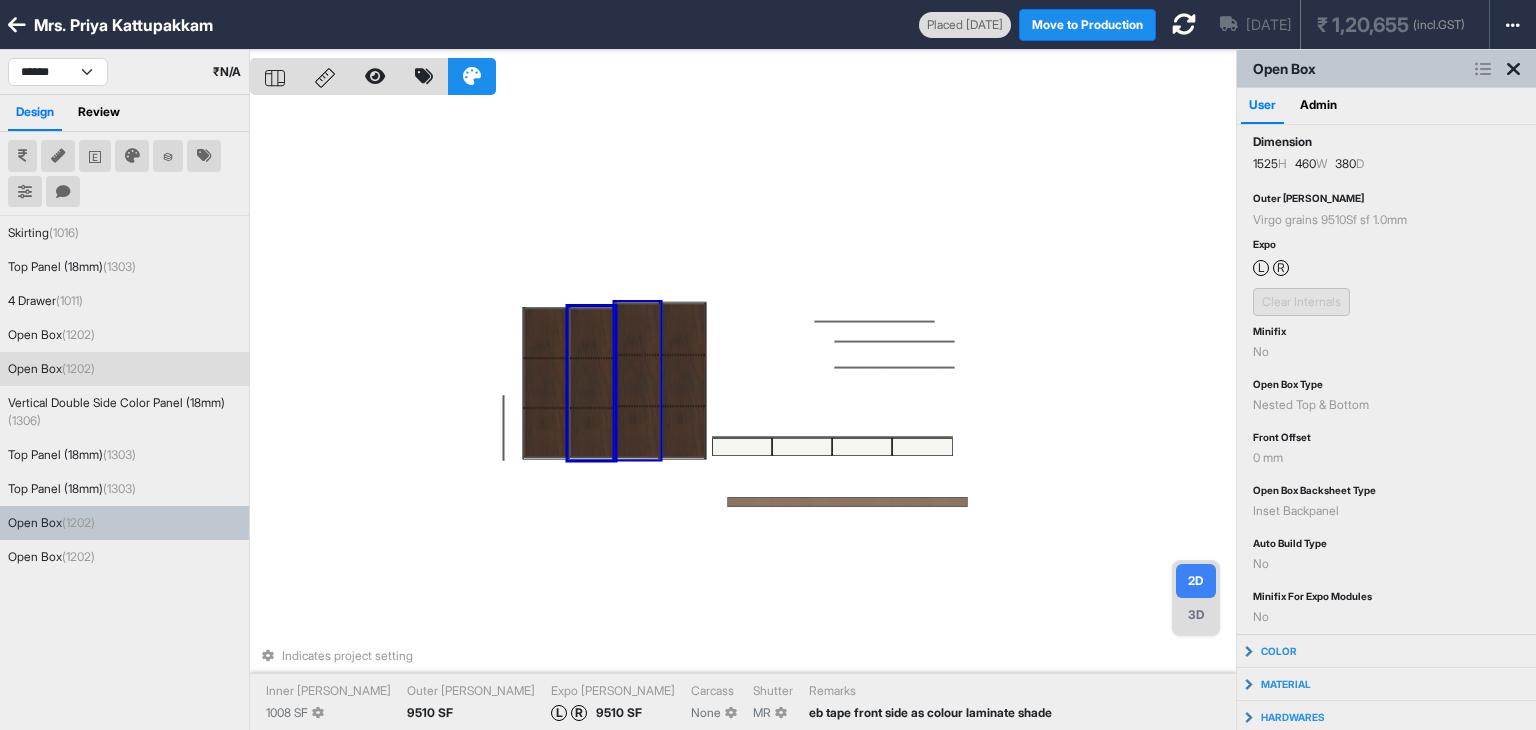 click at bounding box center [637, 329] 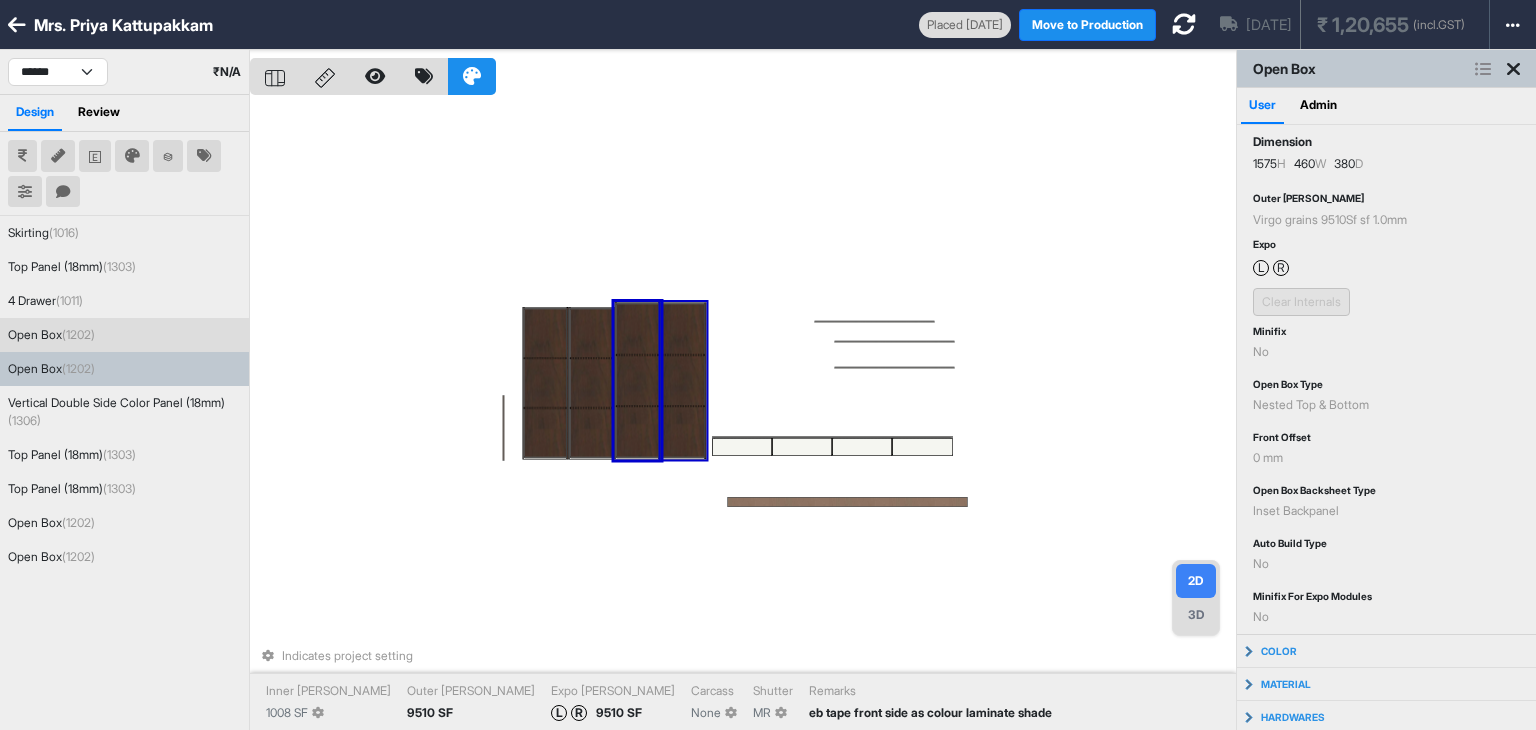 click at bounding box center [683, 329] 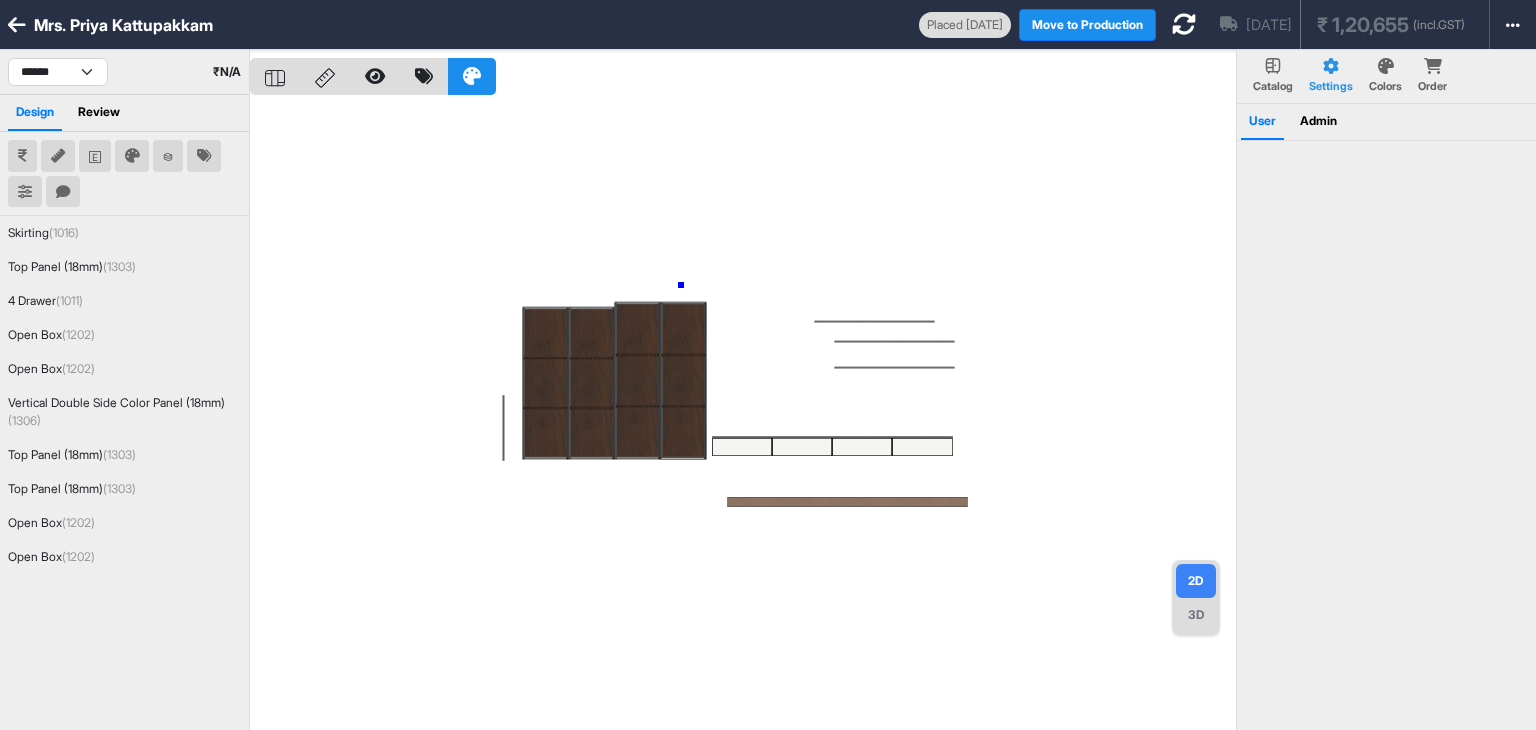 click at bounding box center [743, 415] 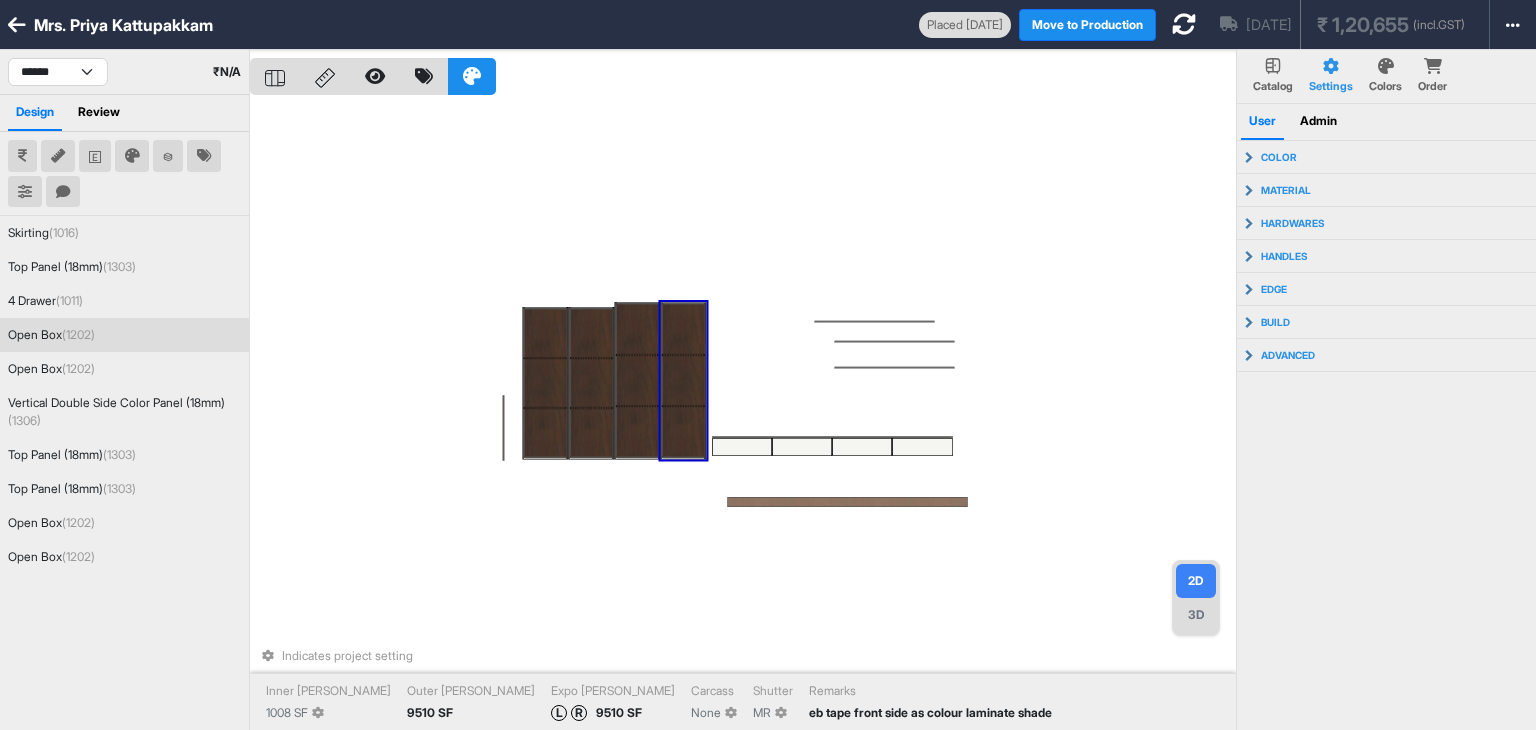 drag, startPoint x: 660, startPoint y: 344, endPoint x: 696, endPoint y: 321, distance: 42.72002 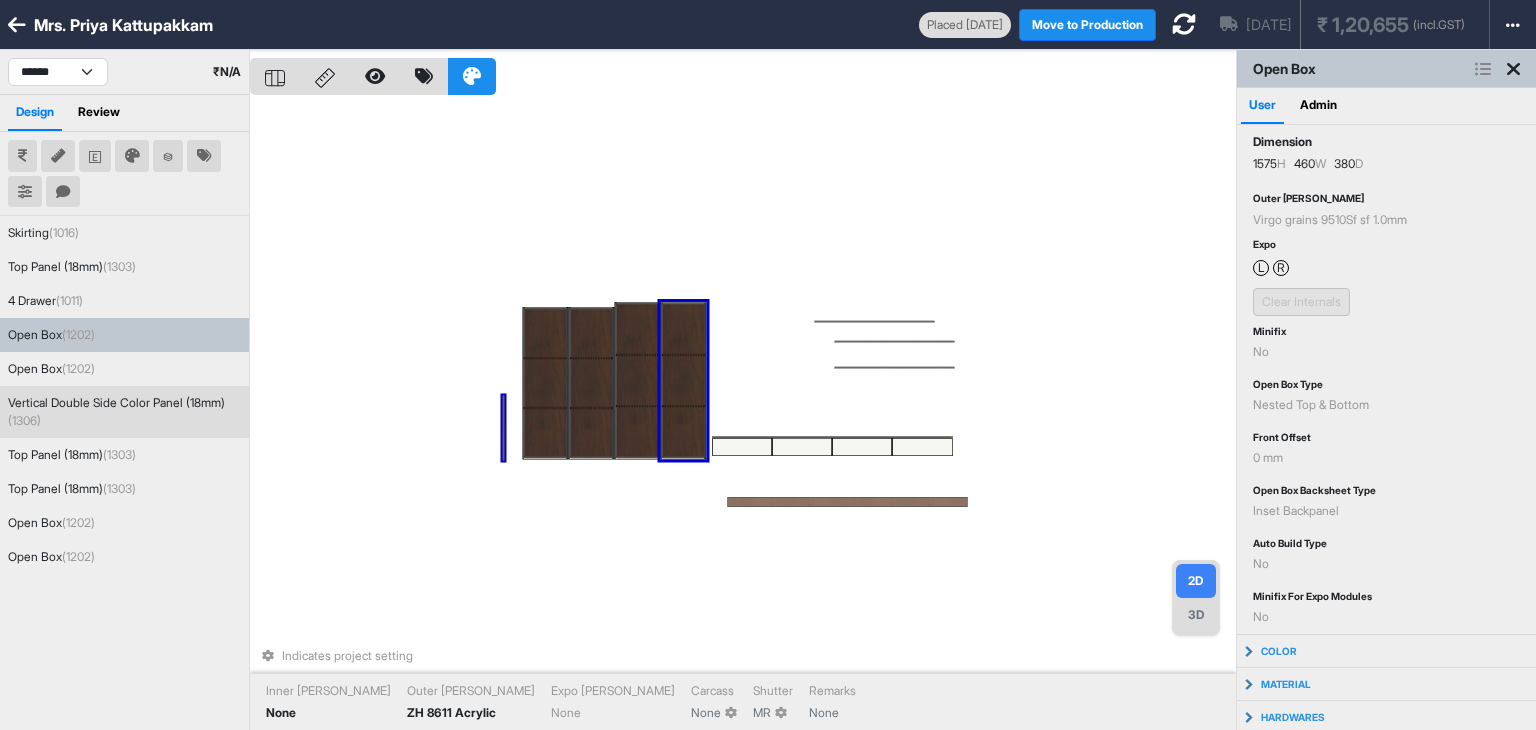 click at bounding box center (504, 427) 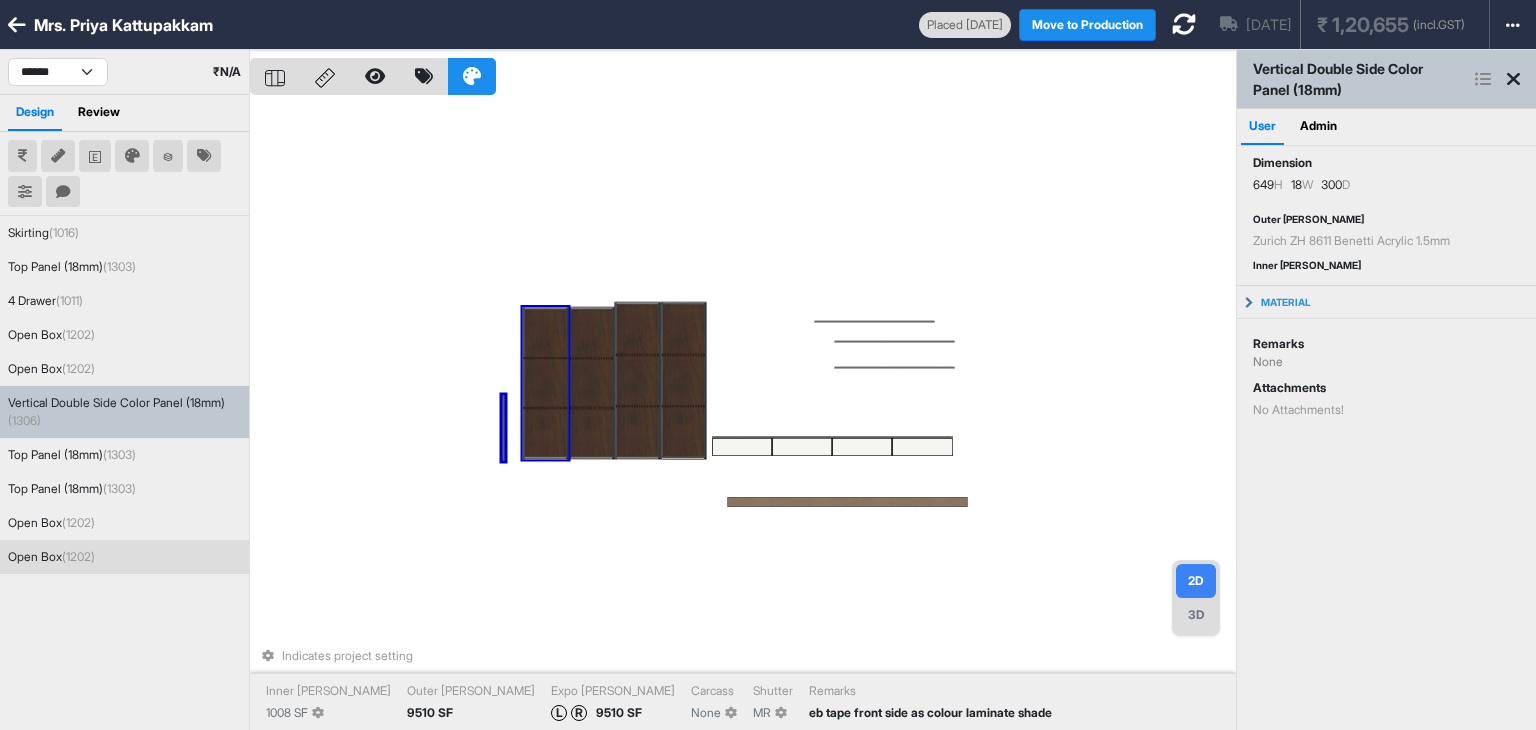 click at bounding box center (545, 383) 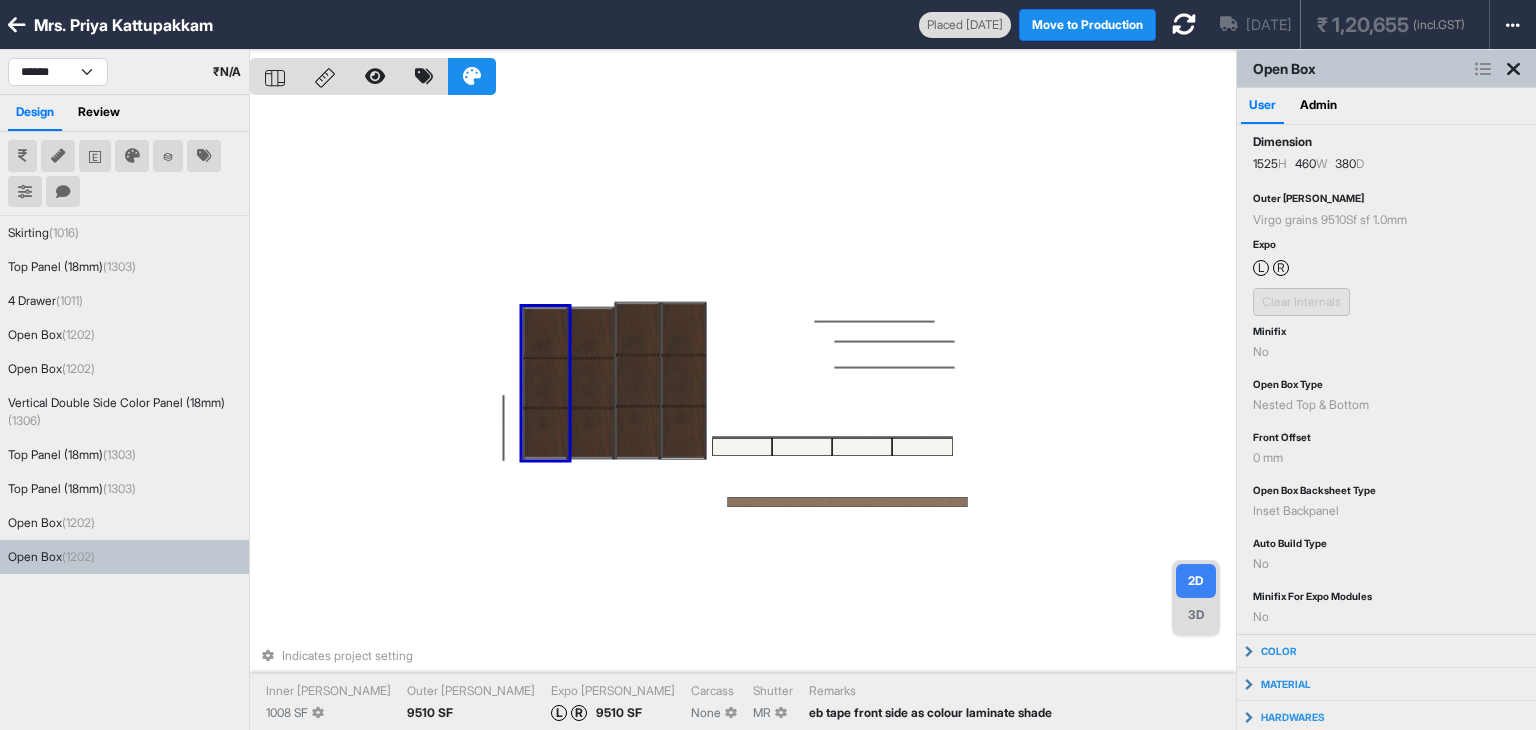 click on "Indicates project setting Inner Lam 1008 SF Outer Lam 9510 SF Expo Lam L R 9510 SF Carcass None Shutter MR Remarks eb tape front side as colour laminate shade" at bounding box center [743, 415] 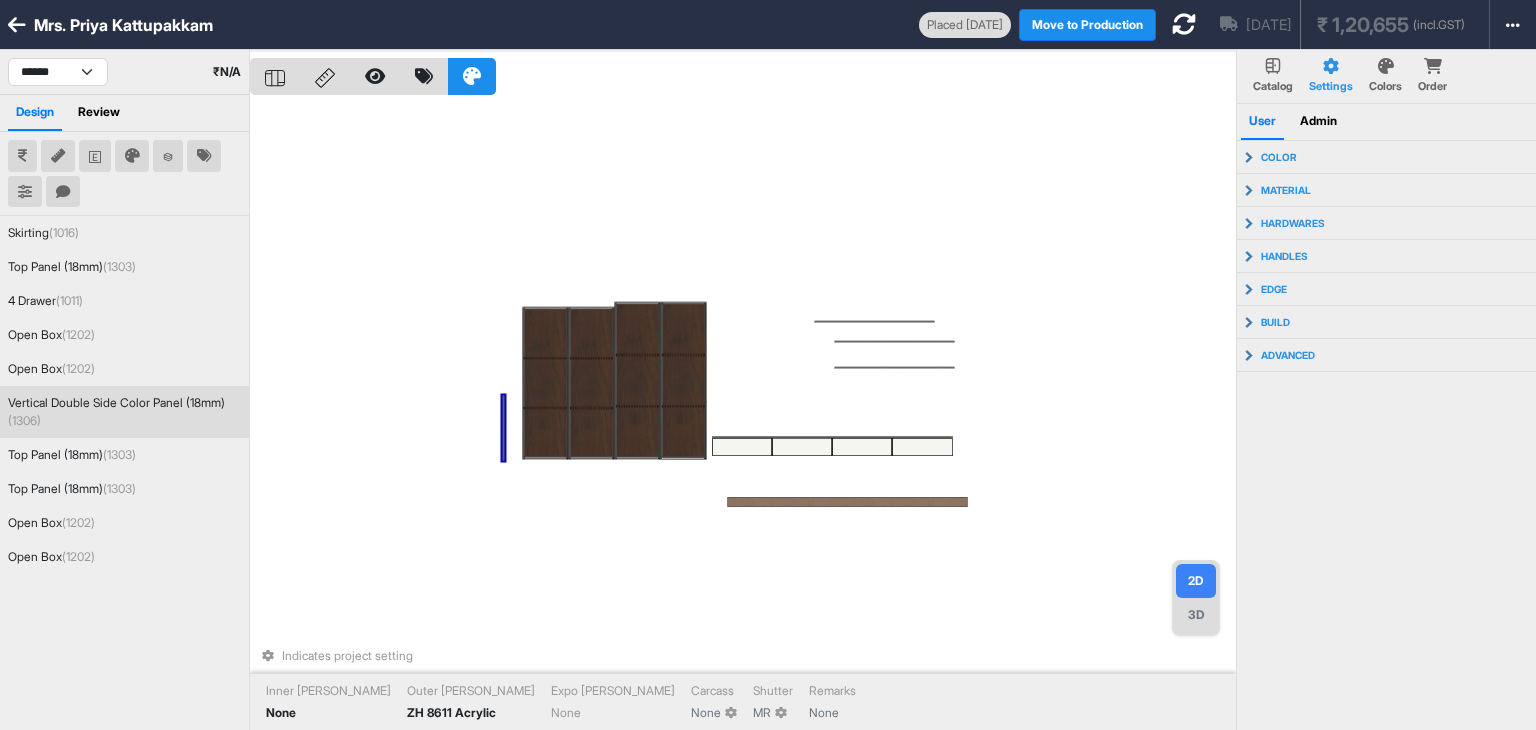 click at bounding box center [504, 427] 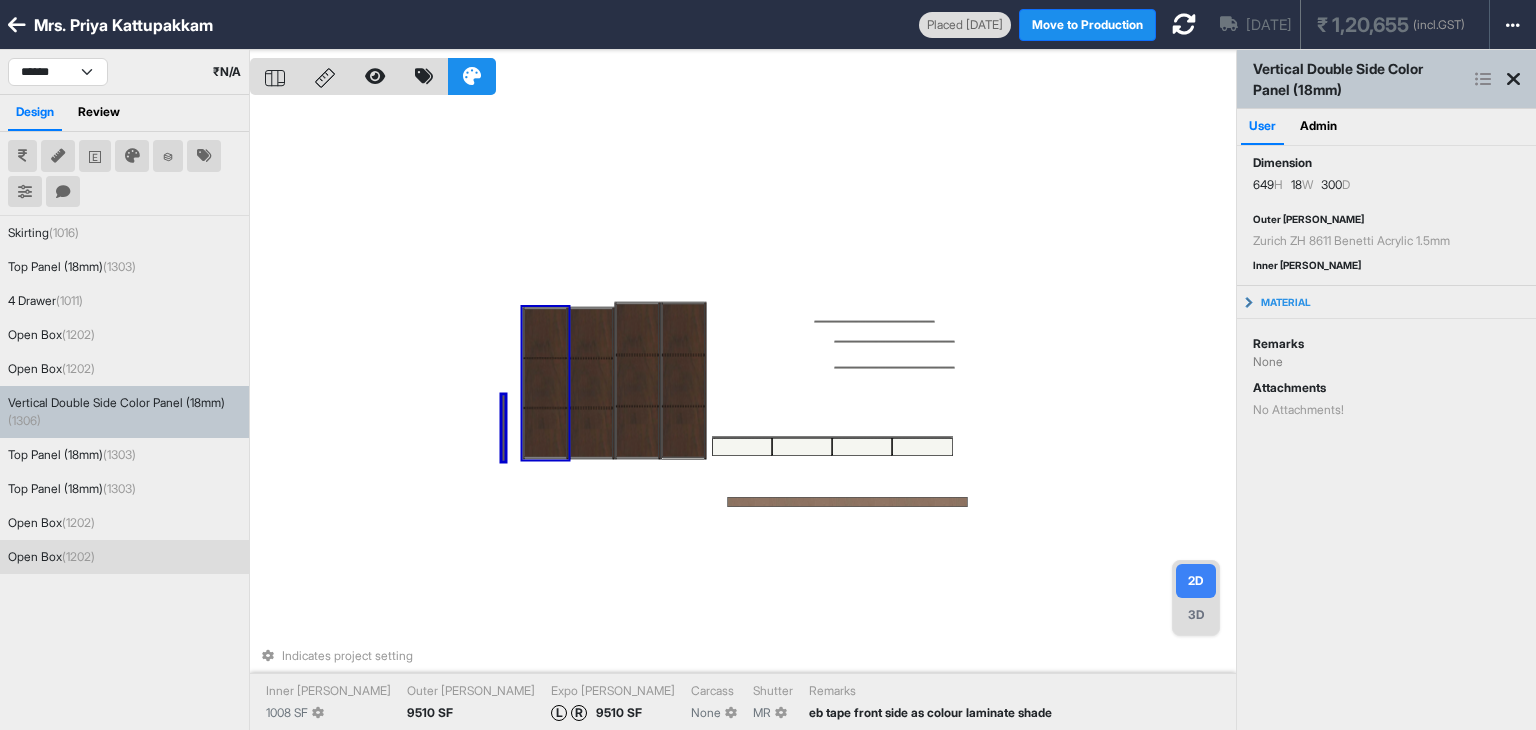 click at bounding box center (545, 333) 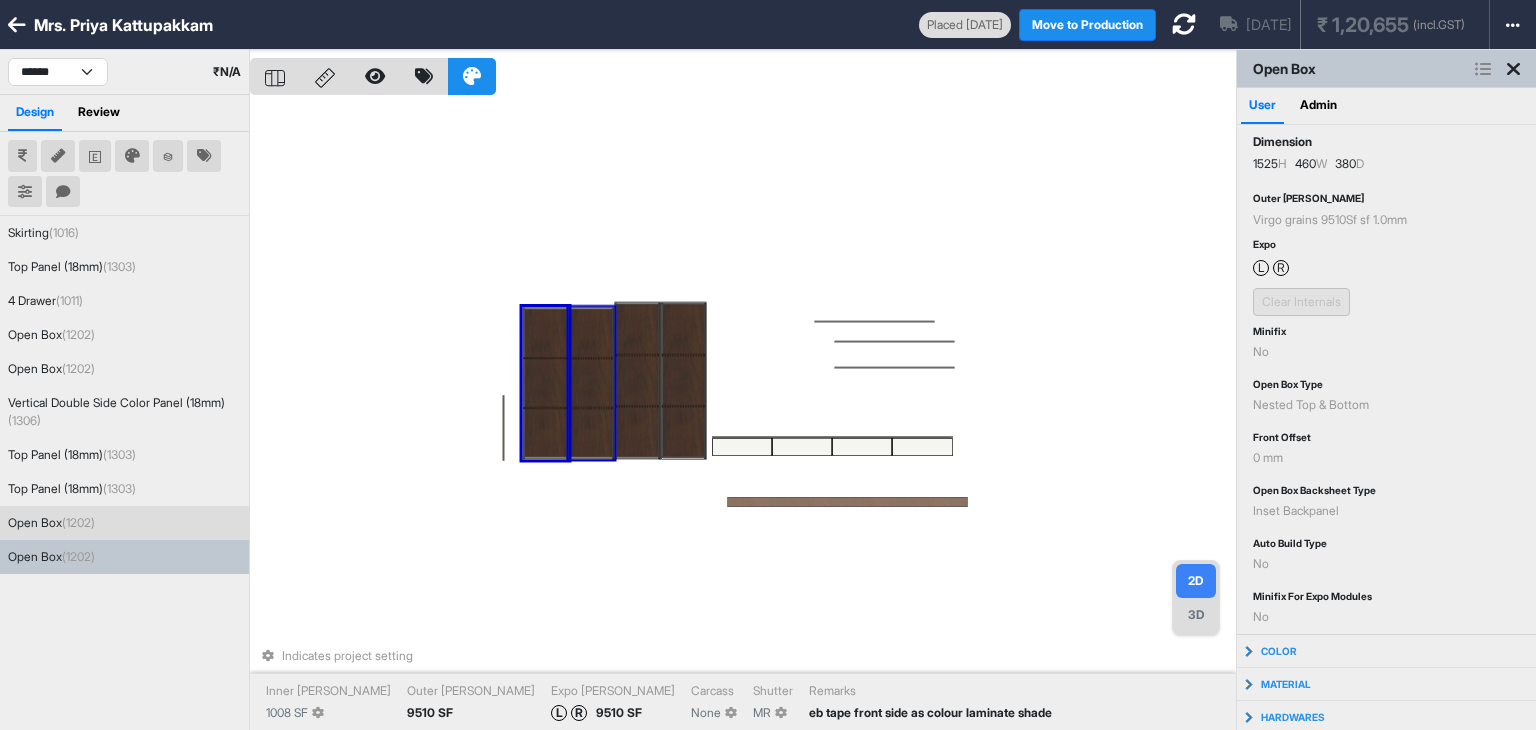 click at bounding box center [591, 333] 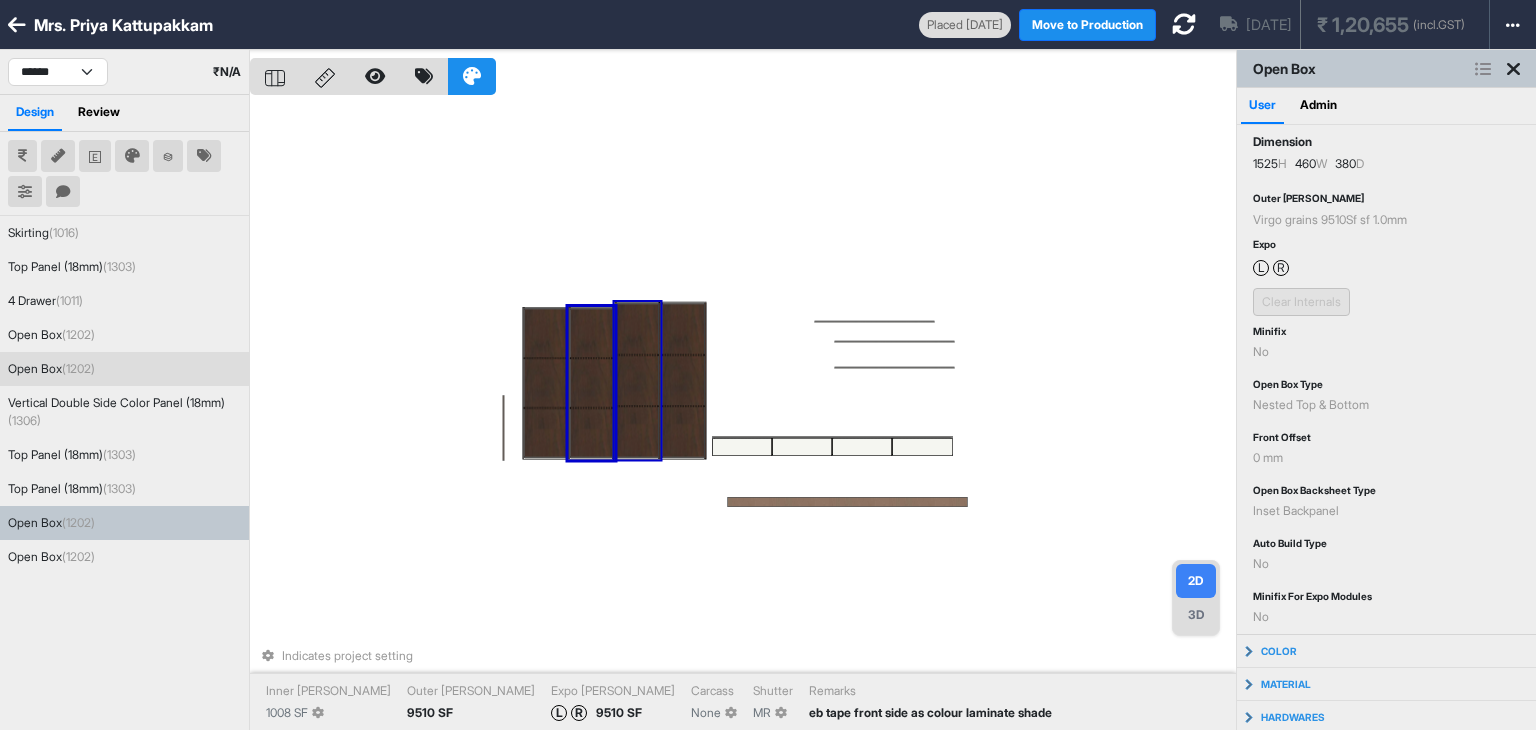 click at bounding box center [637, 329] 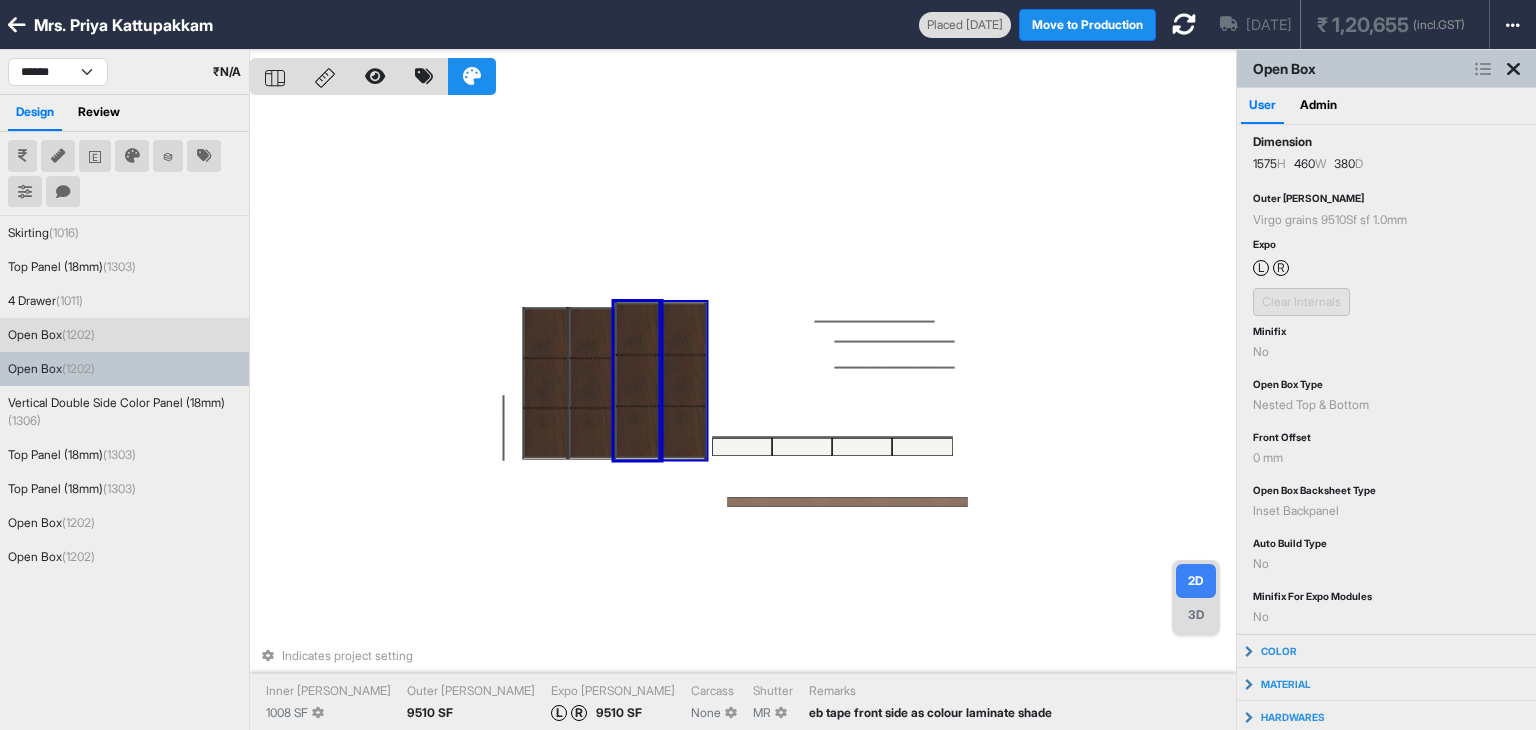 click at bounding box center [683, 329] 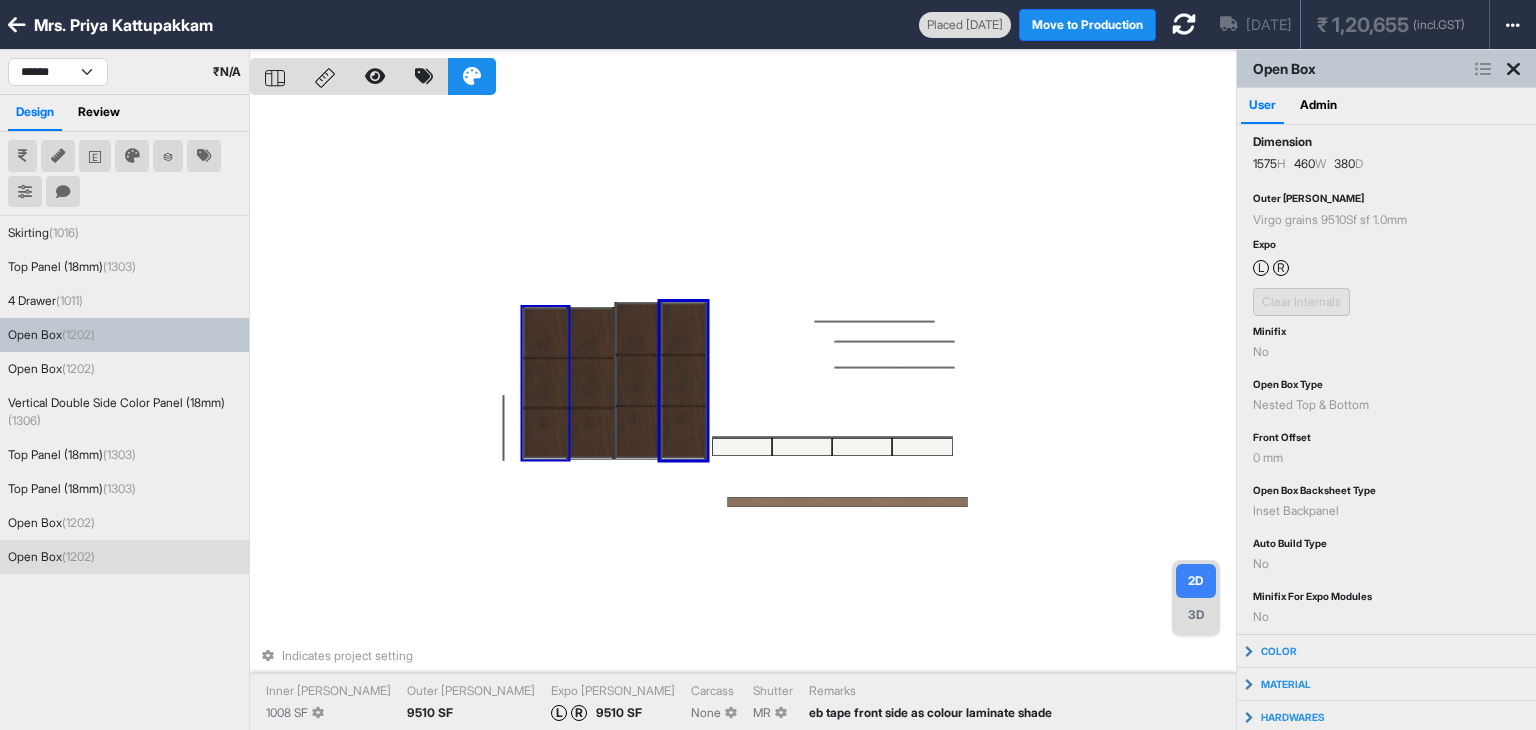 click at bounding box center (545, 333) 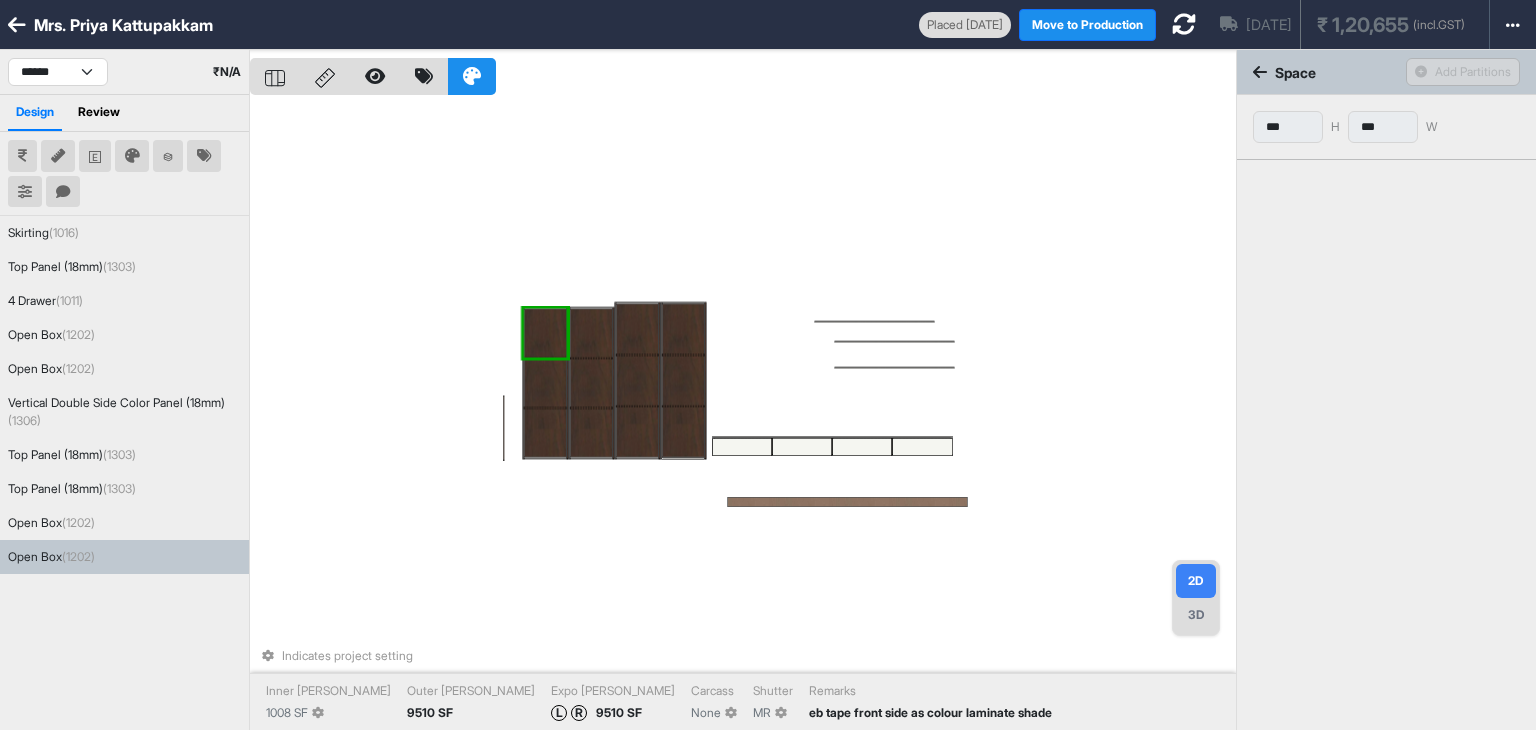 click at bounding box center (545, 358) 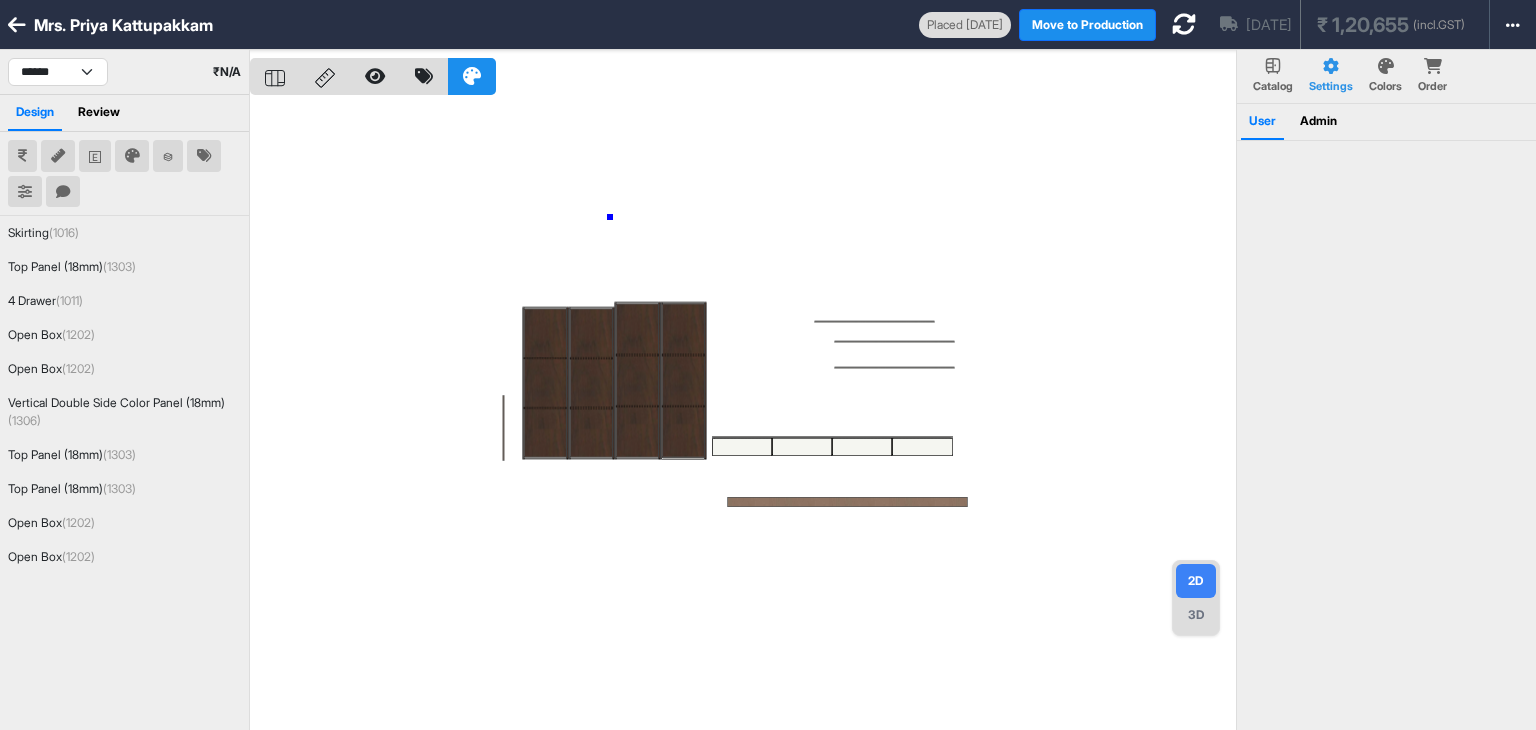 click at bounding box center (743, 415) 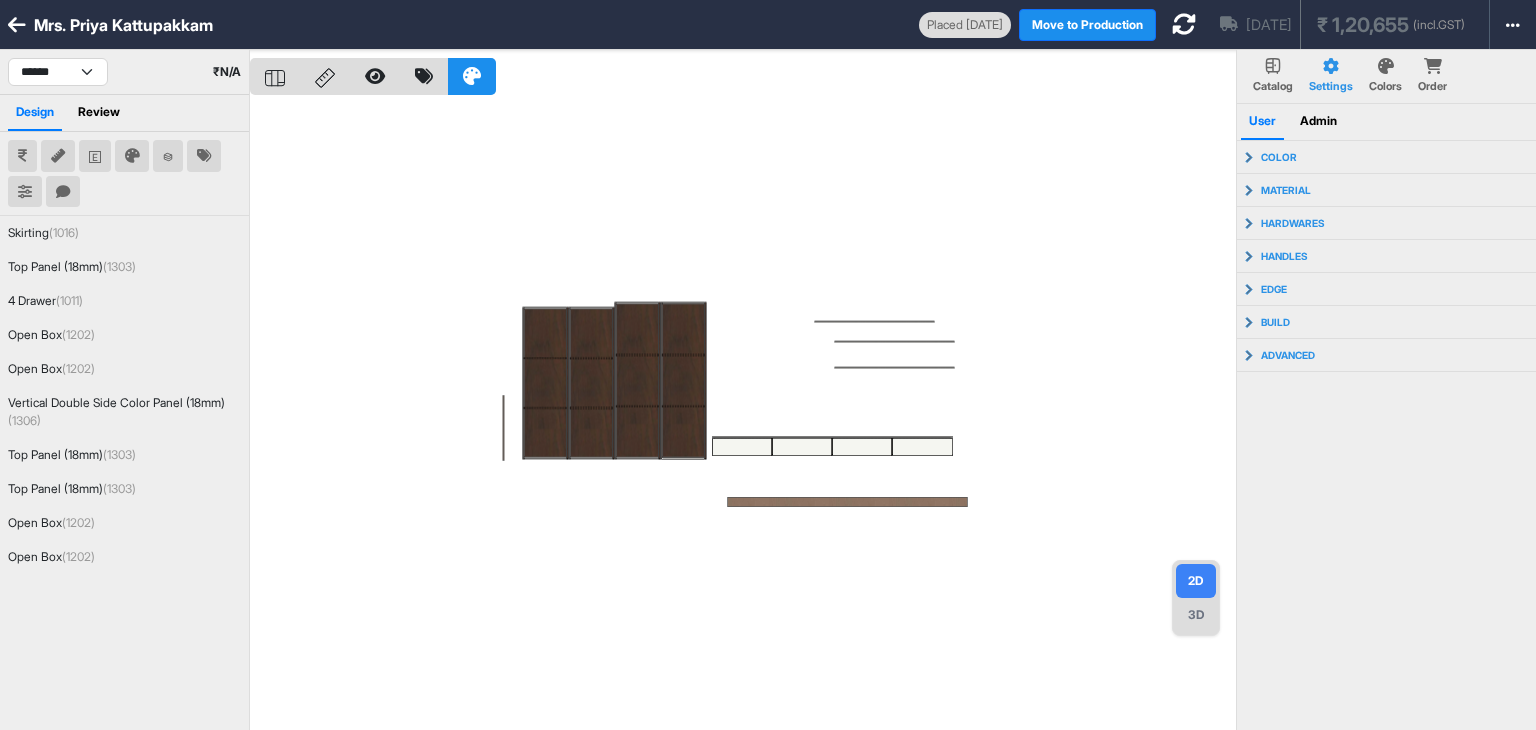 click at bounding box center (472, 76) 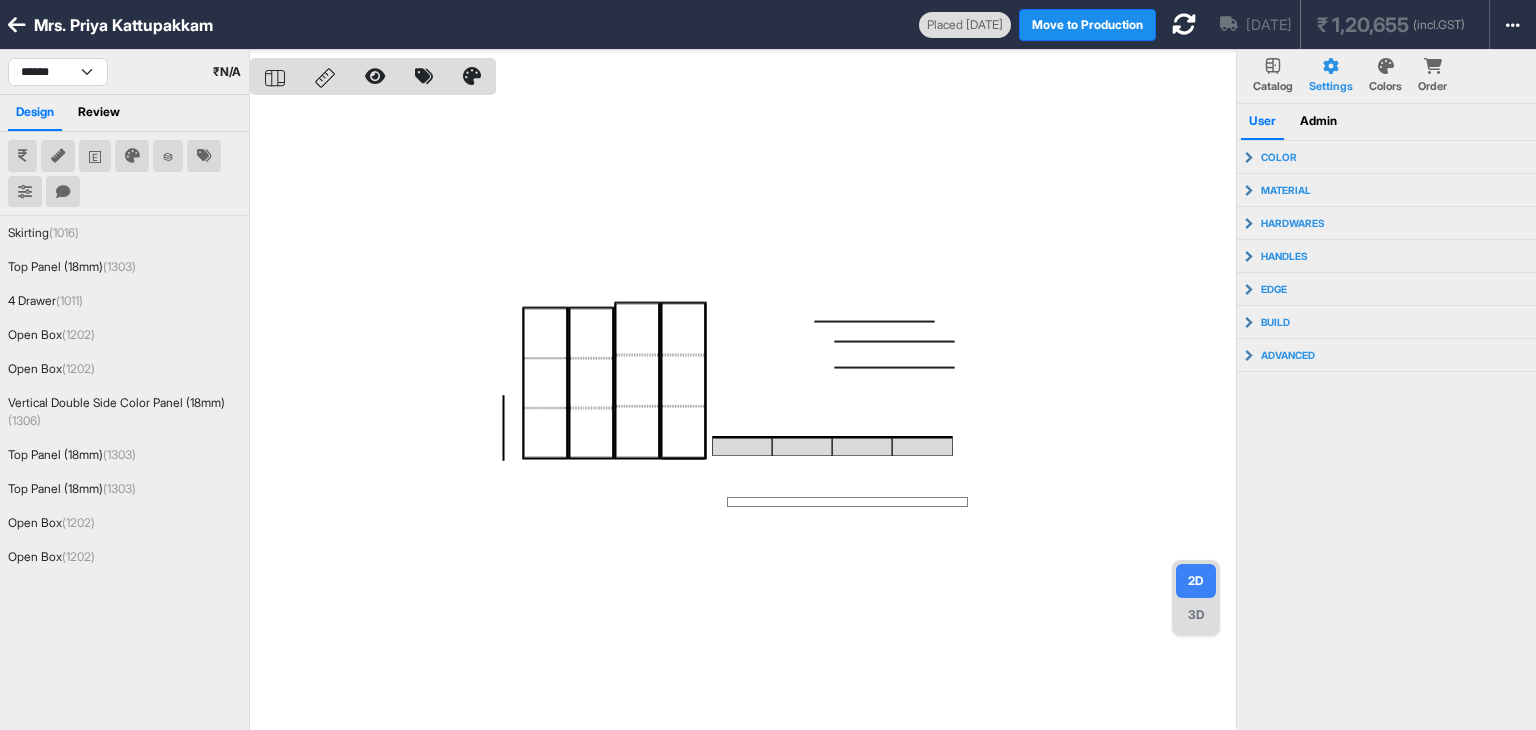 click at bounding box center [743, 415] 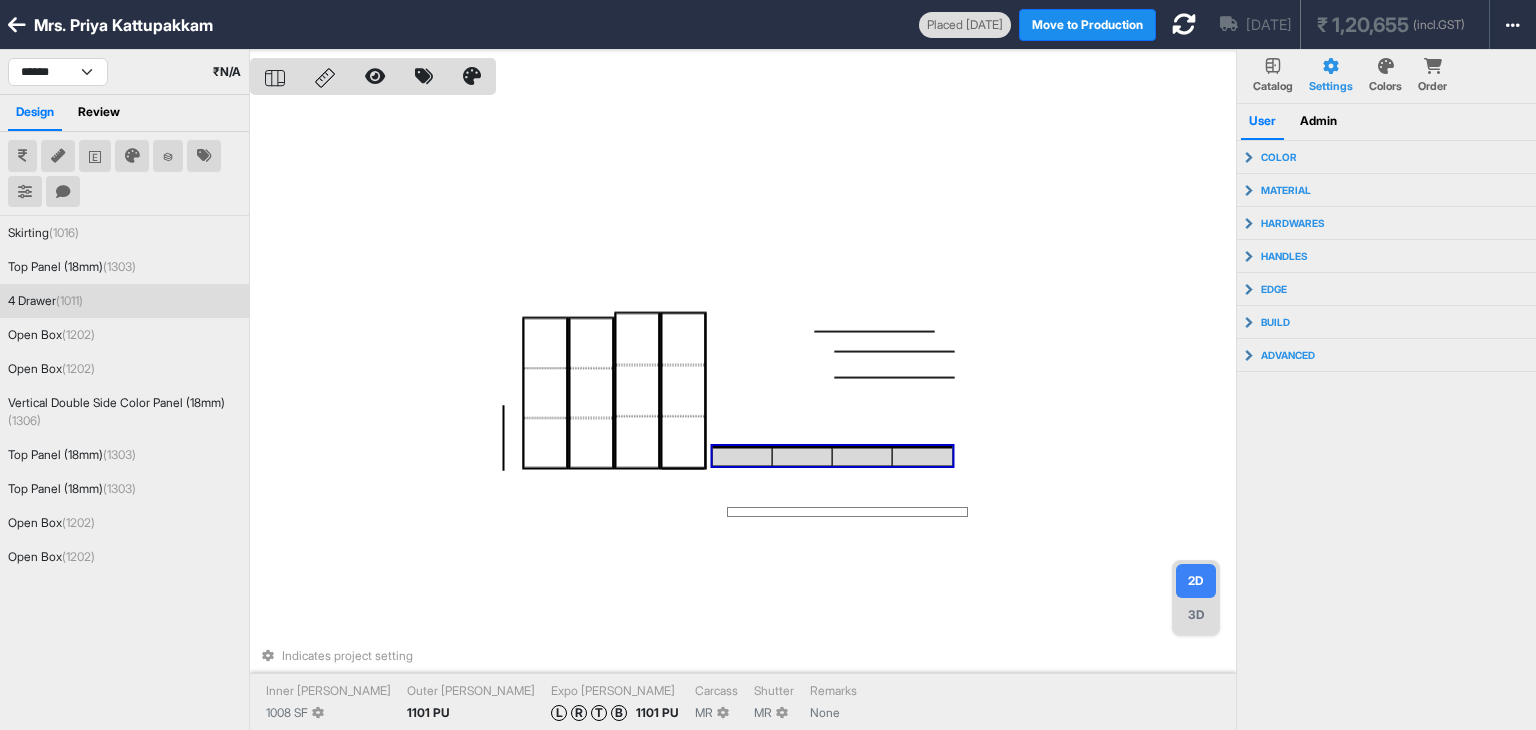 click at bounding box center [923, 457] 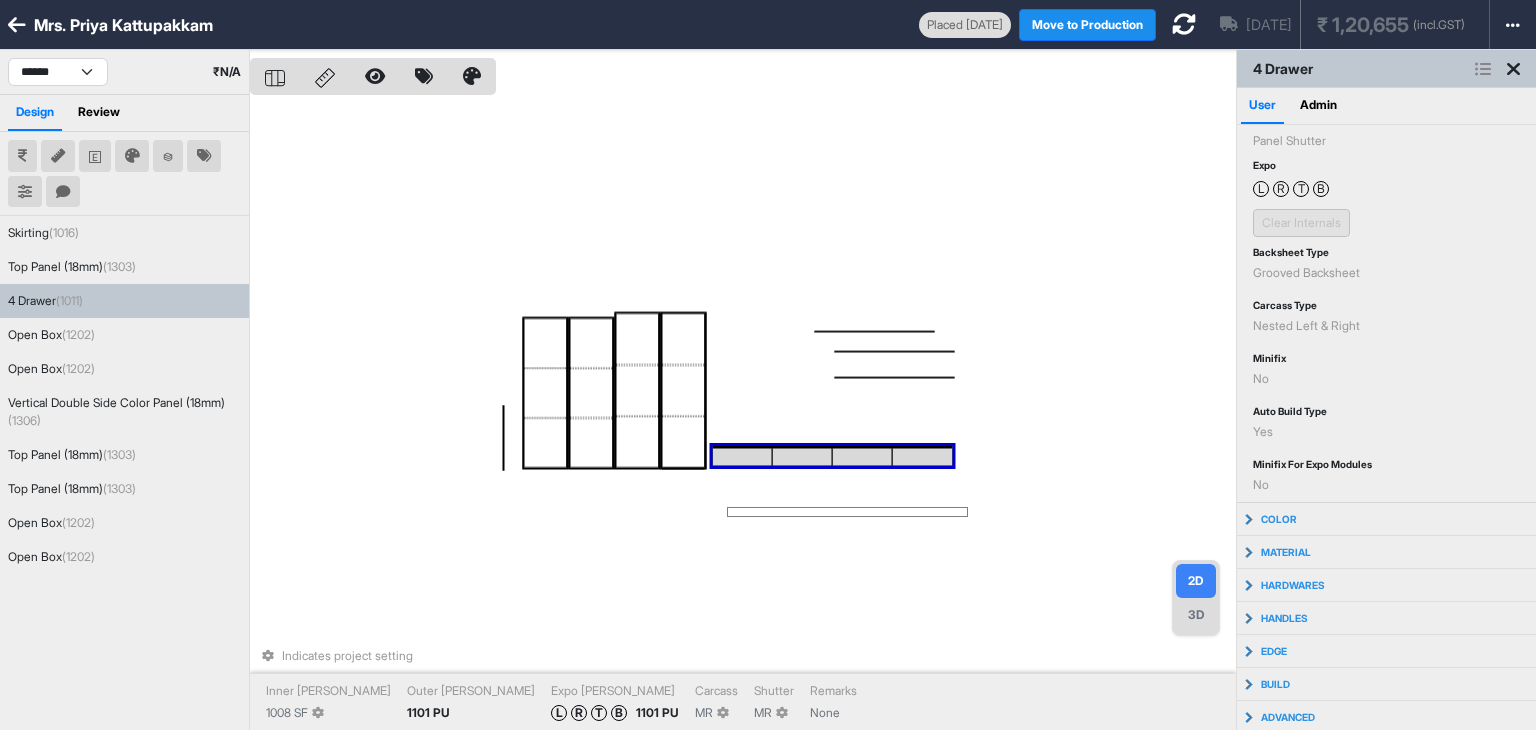 scroll, scrollTop: 238, scrollLeft: 0, axis: vertical 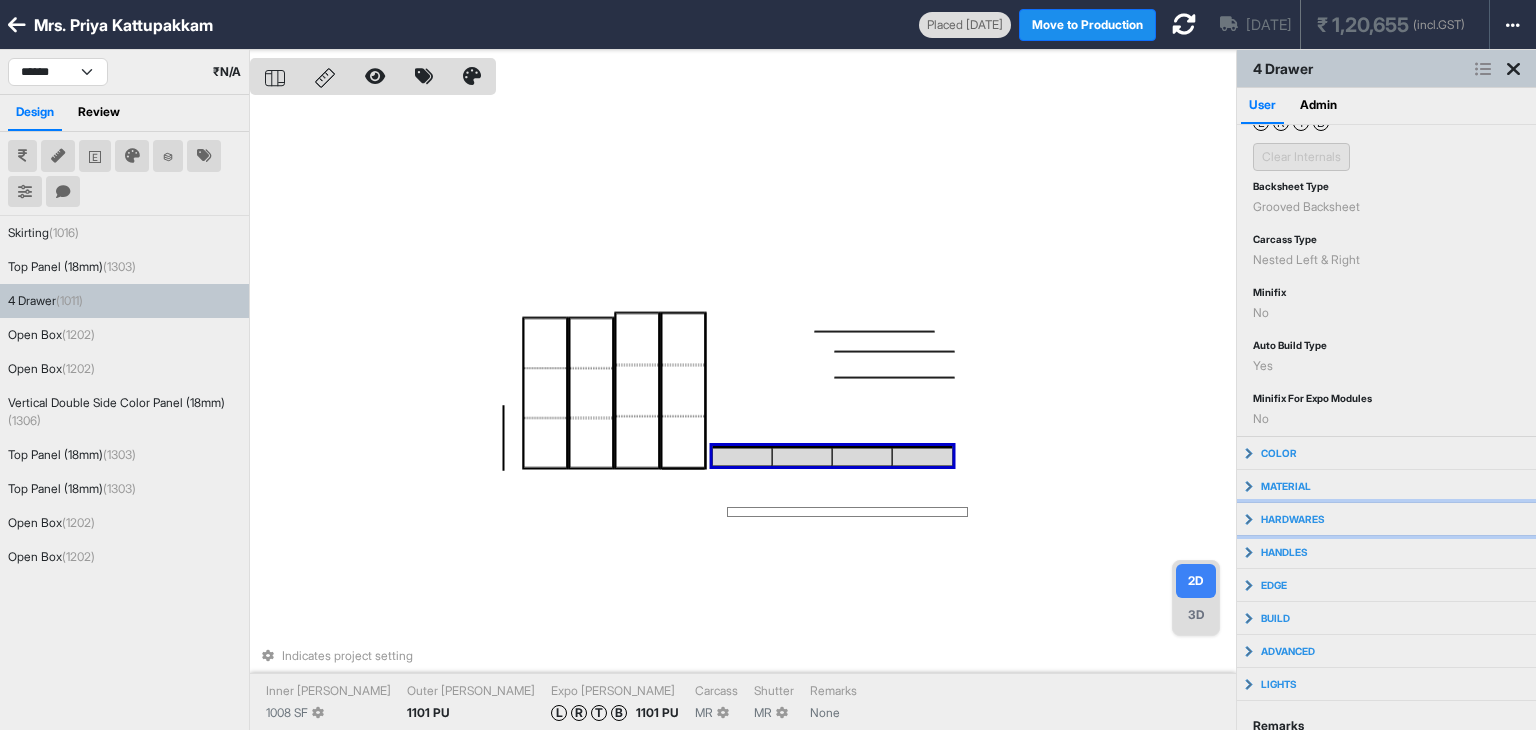 click on "hardwares" at bounding box center (1293, 519) 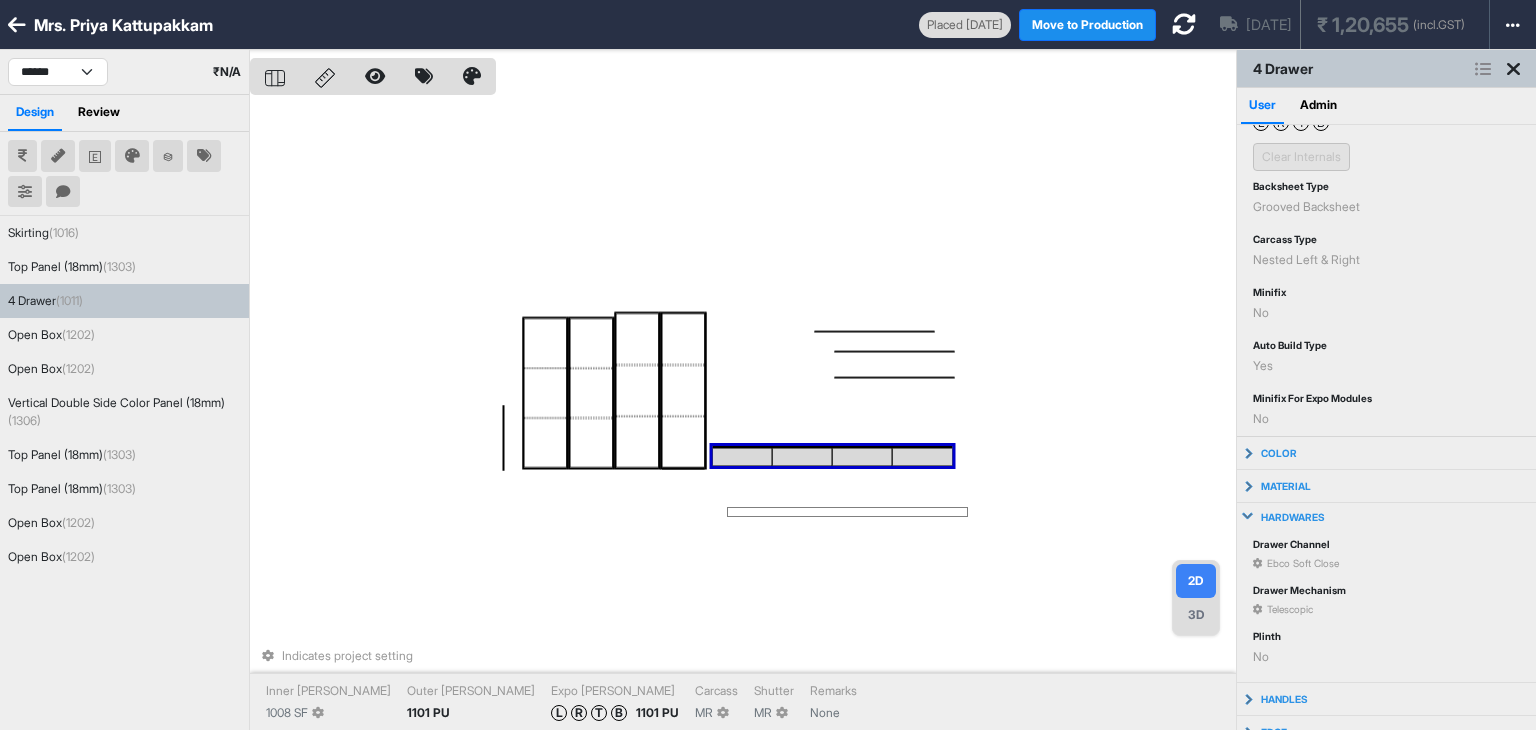 click on "hardwares" at bounding box center [1293, 517] 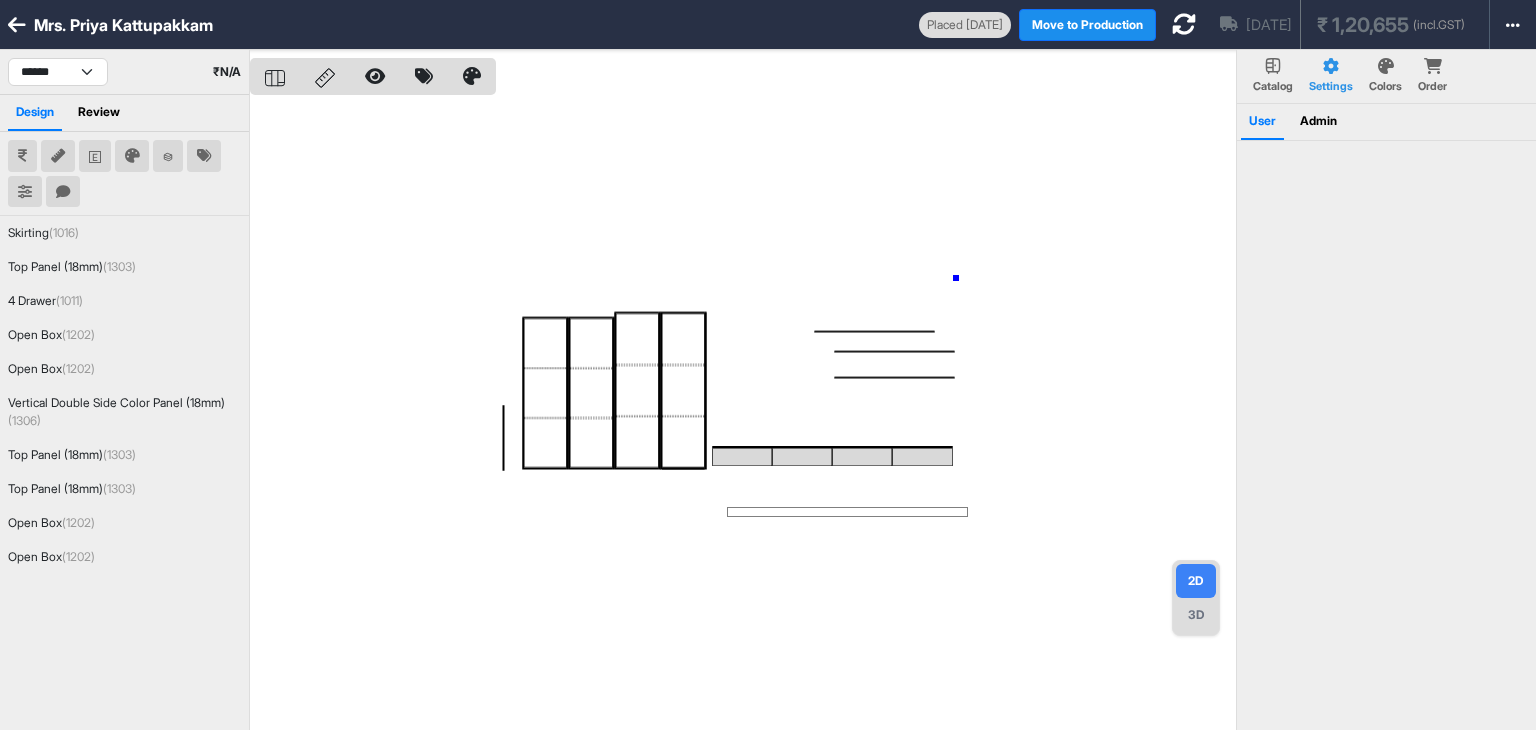 click at bounding box center [743, 415] 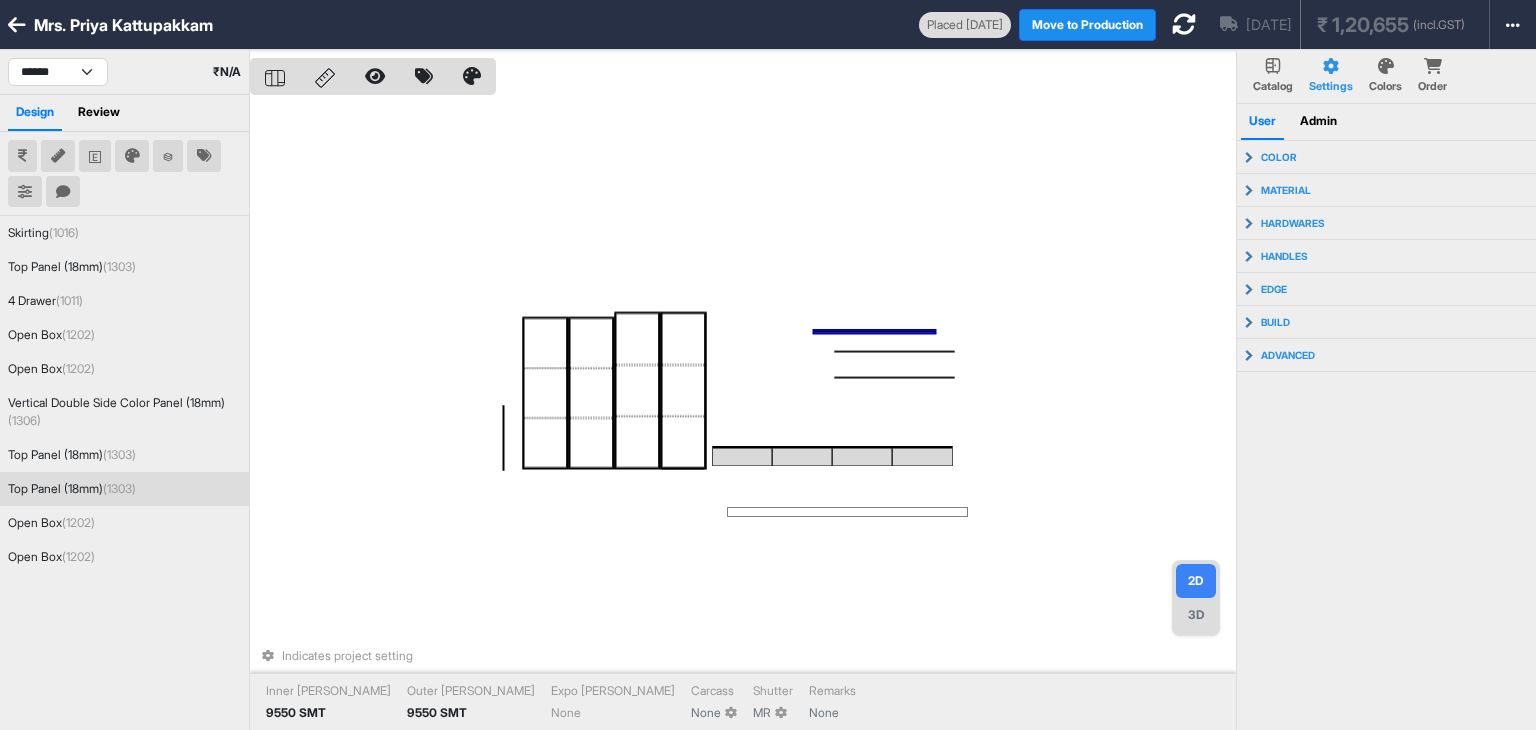 click at bounding box center [874, 332] 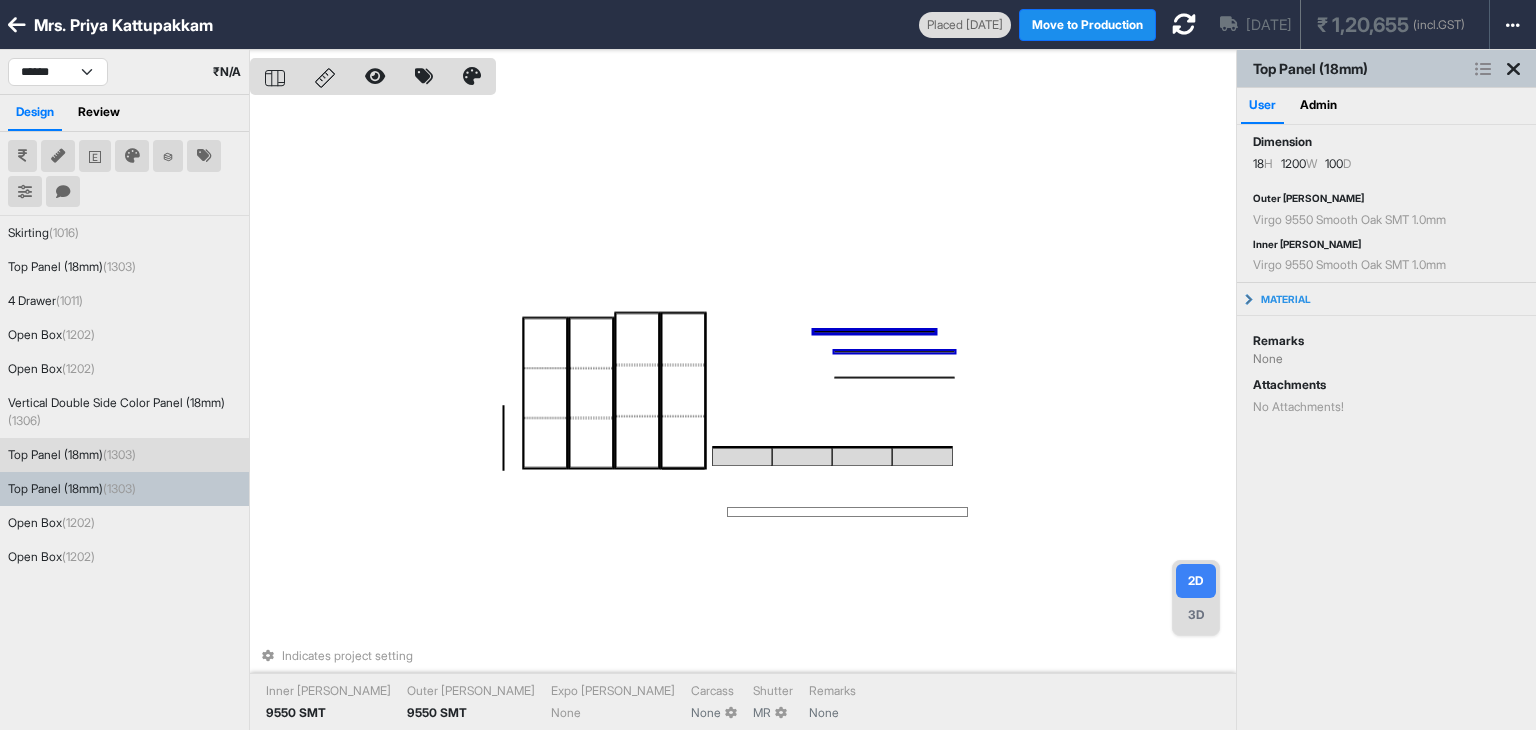 click at bounding box center (894, 352) 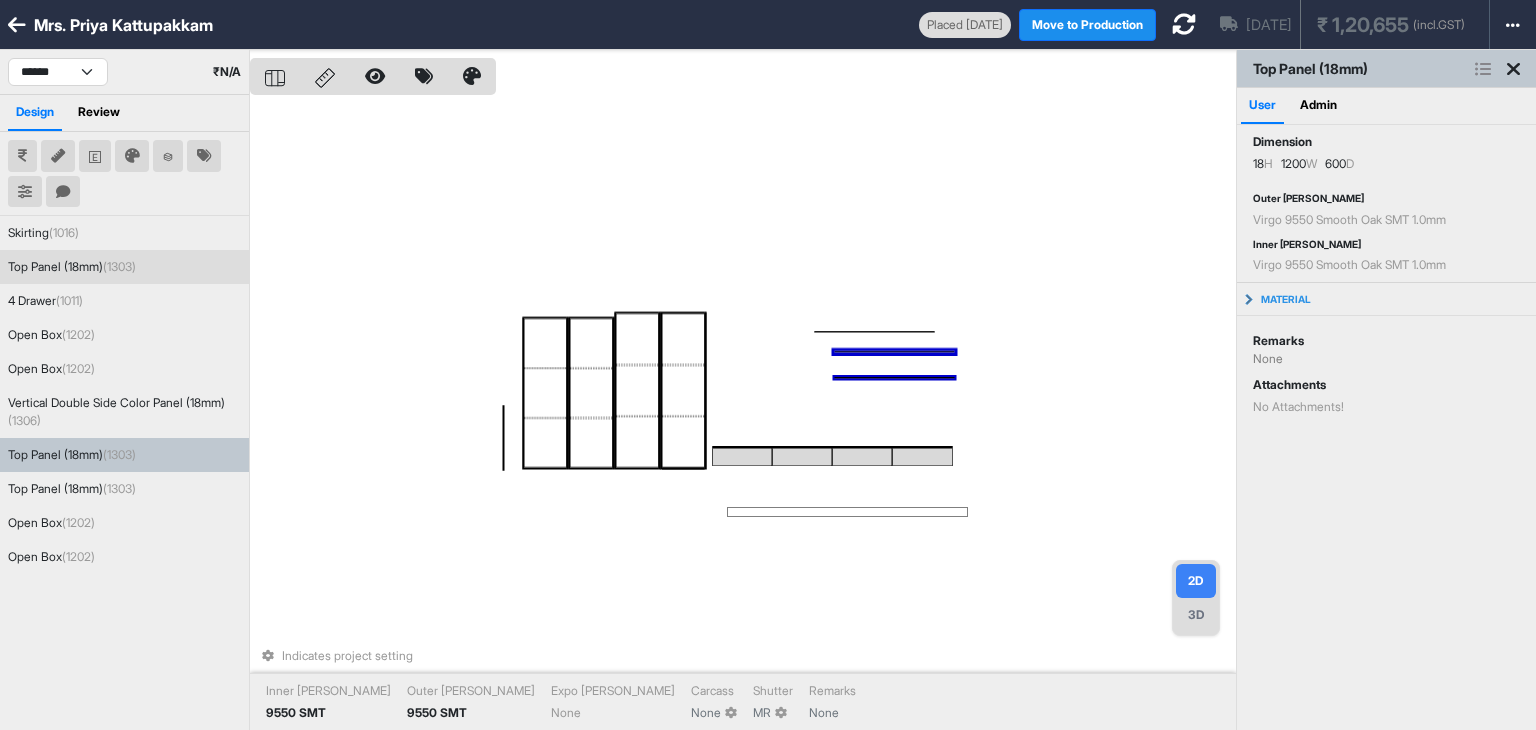 click at bounding box center (894, 378) 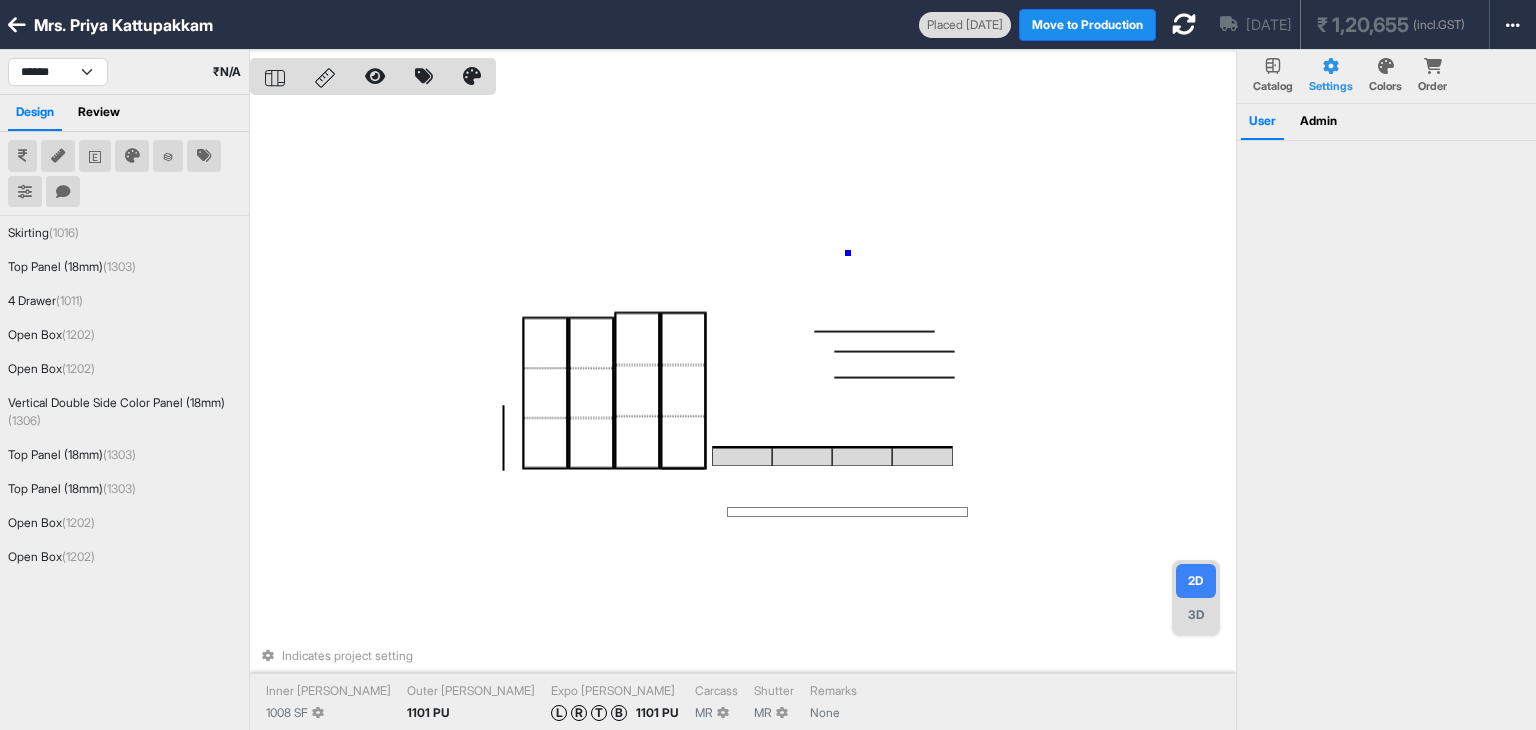 click on "Indicates project setting Inner Lam 1008 SF Outer Lam 1101 PU Expo Lam L R T B 1101 PU Carcass MR Shutter MR Remarks None" at bounding box center [743, 415] 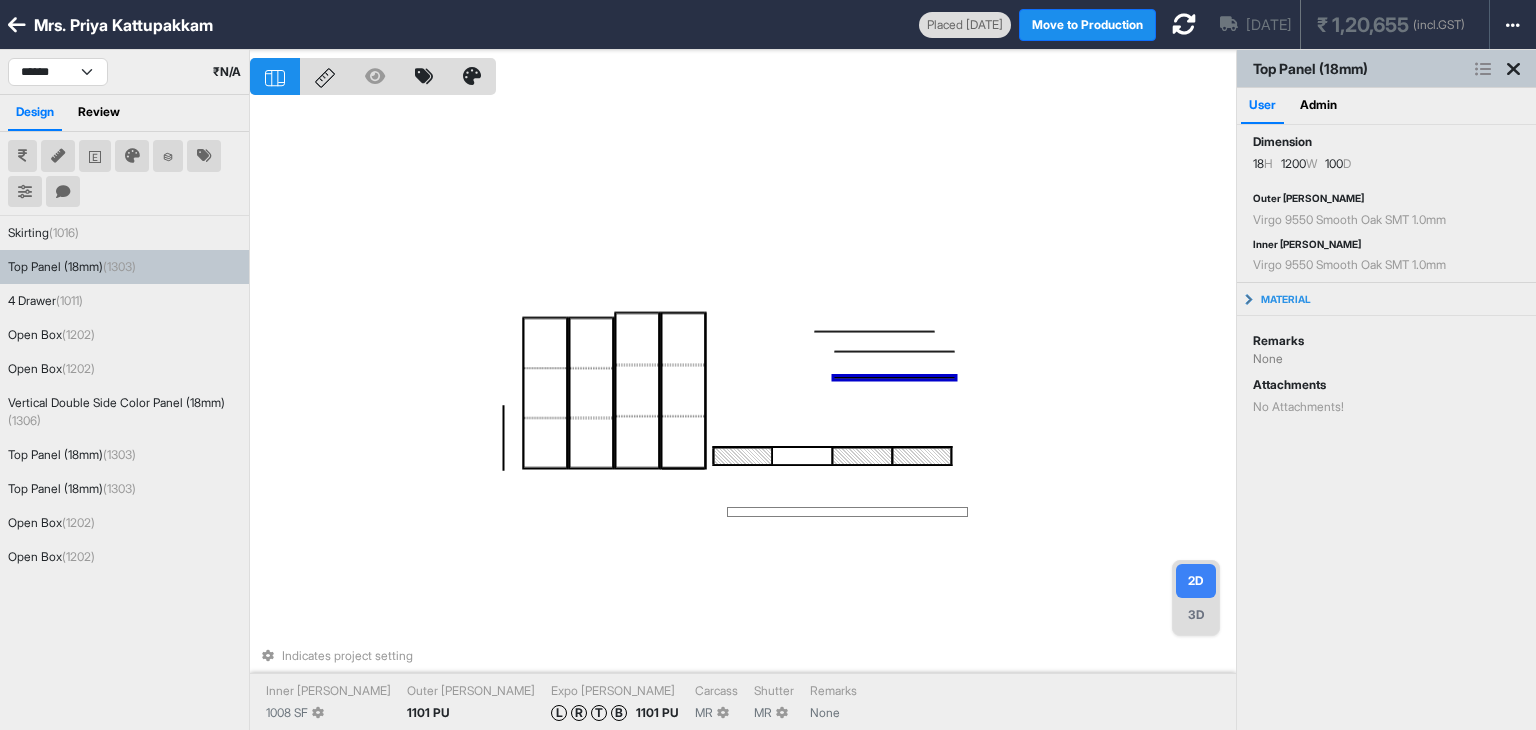 click on "Indicates project setting Inner Lam 1008 SF Outer Lam 1101 PU Expo Lam L R T B 1101 PU Carcass MR Shutter MR Remarks None" at bounding box center (743, 415) 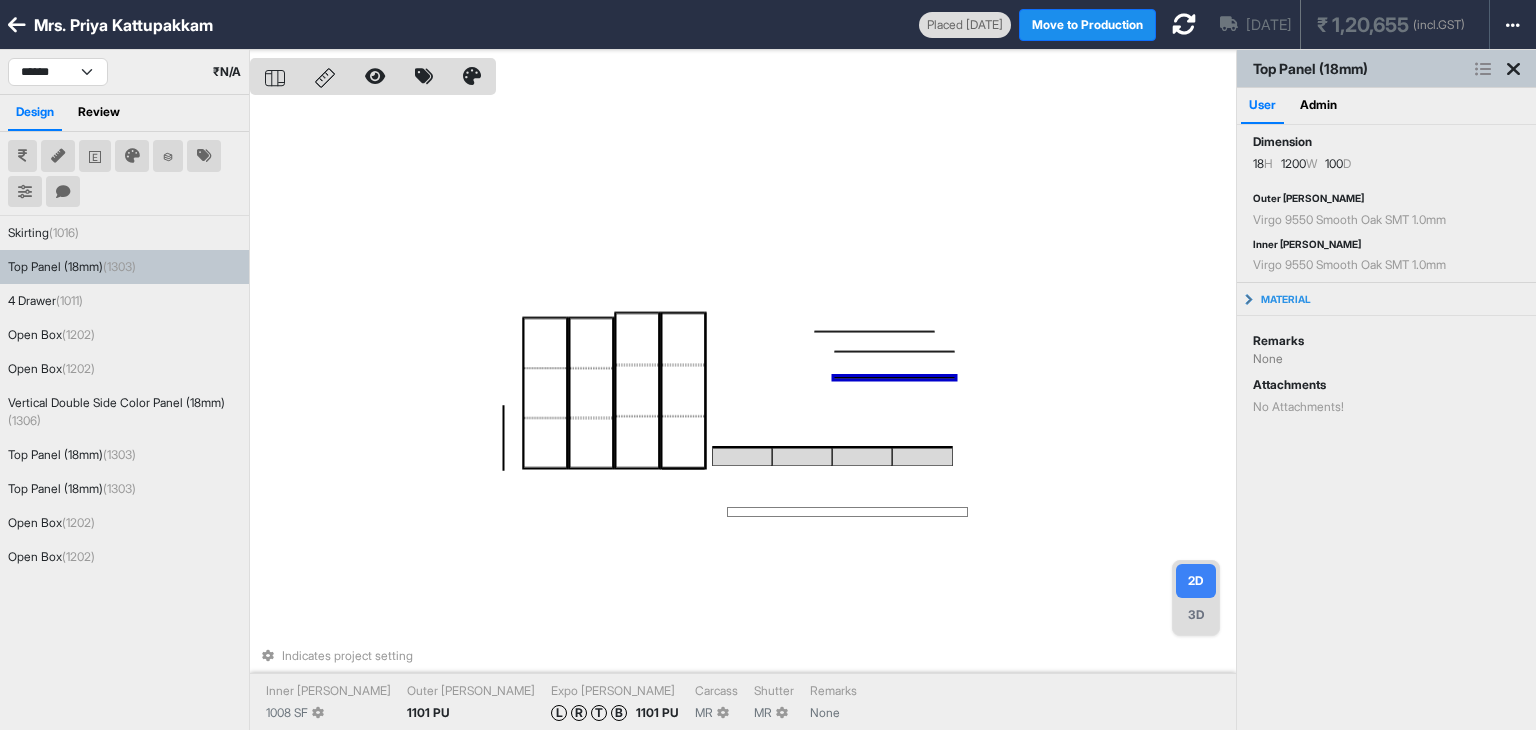 click on "Indicates project setting Inner Lam 1008 SF Outer Lam 1101 PU Expo Lam L R T B 1101 PU Carcass MR Shutter MR Remarks None" at bounding box center [743, 415] 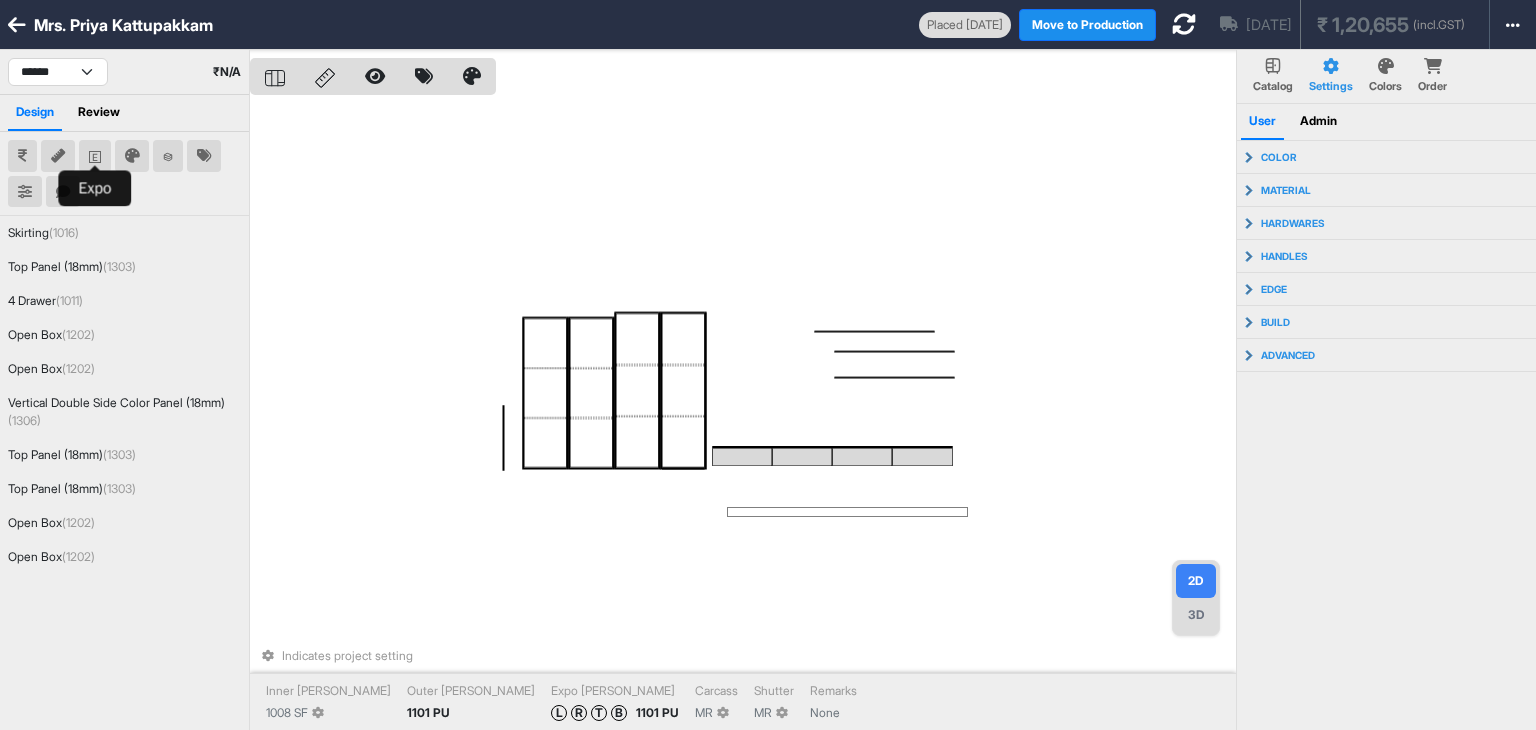 click at bounding box center [95, 156] 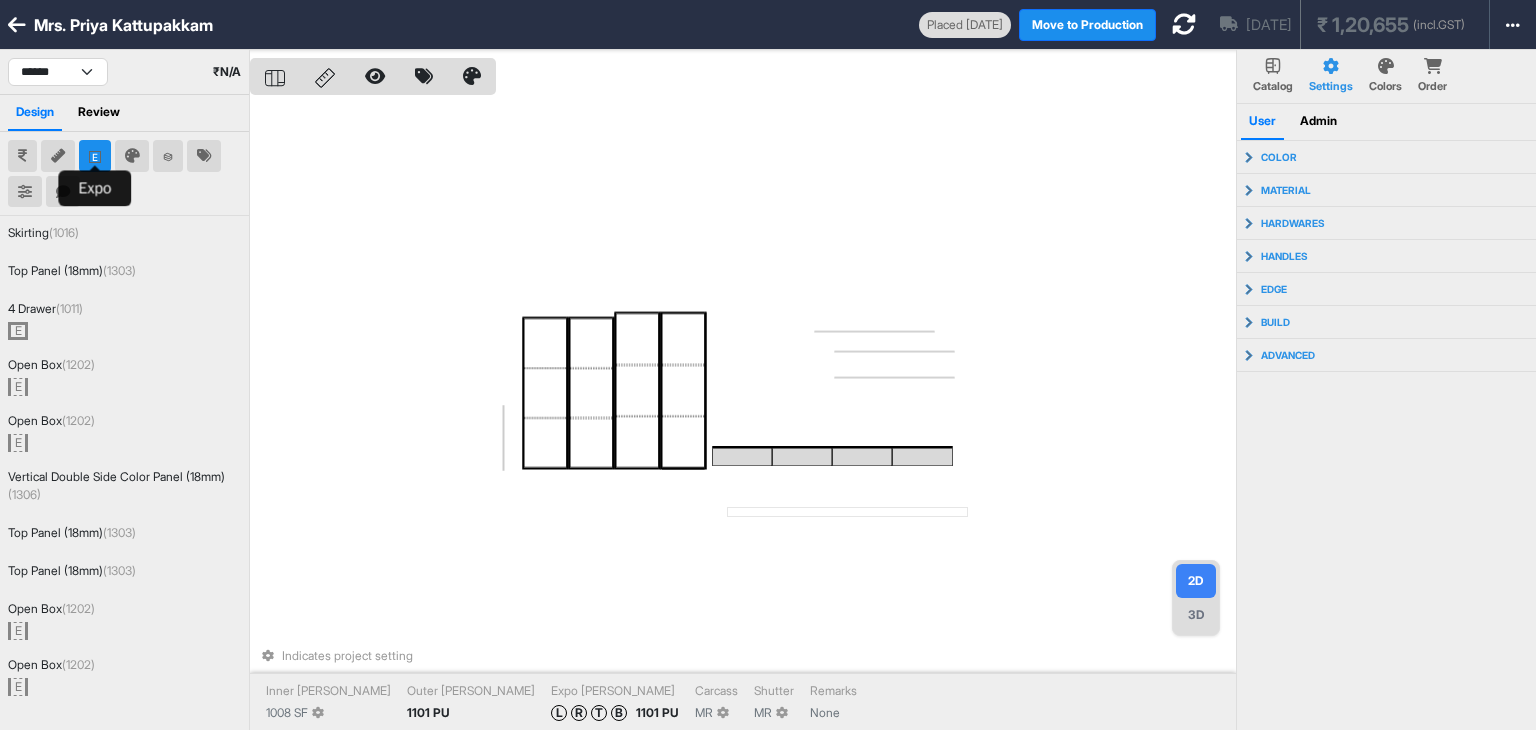 click at bounding box center (95, 156) 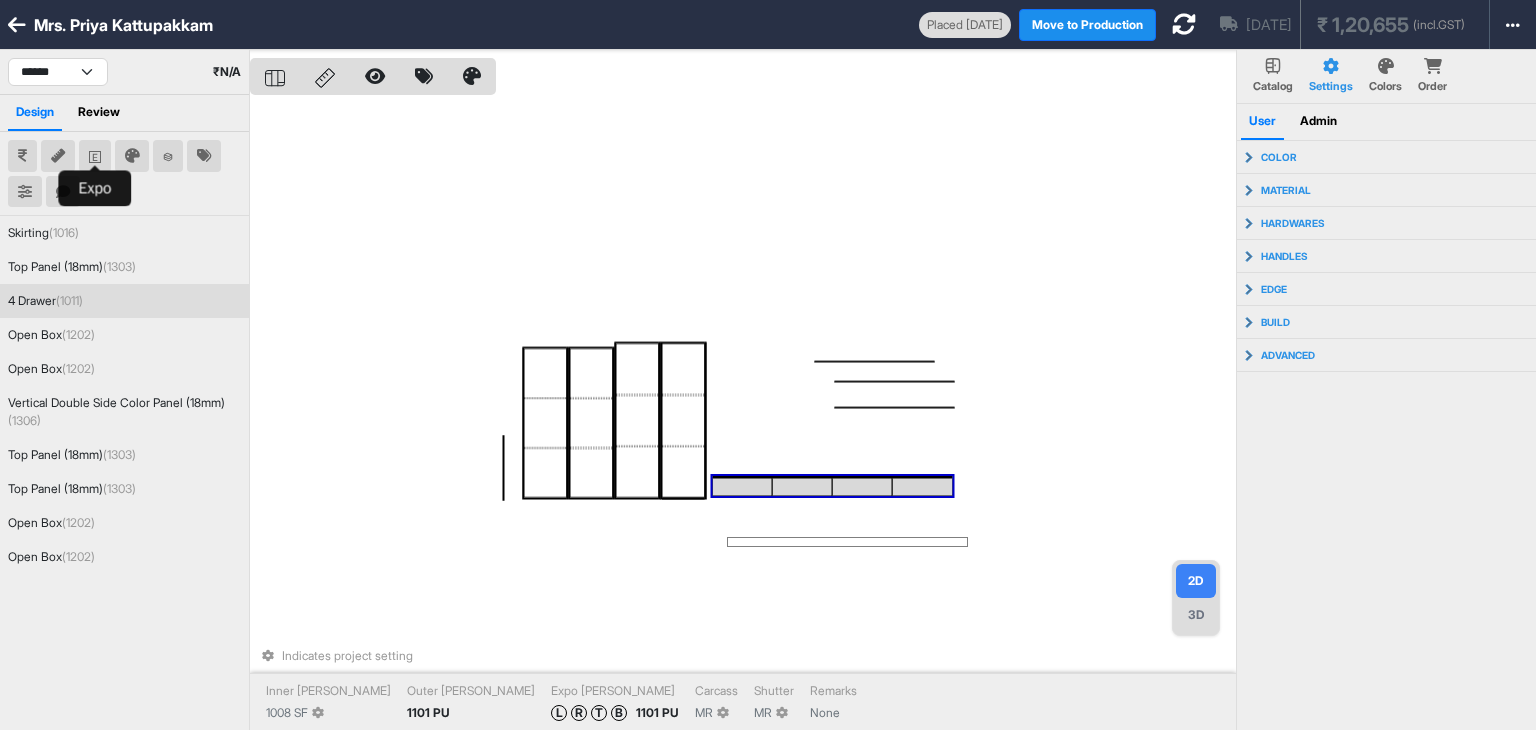 type 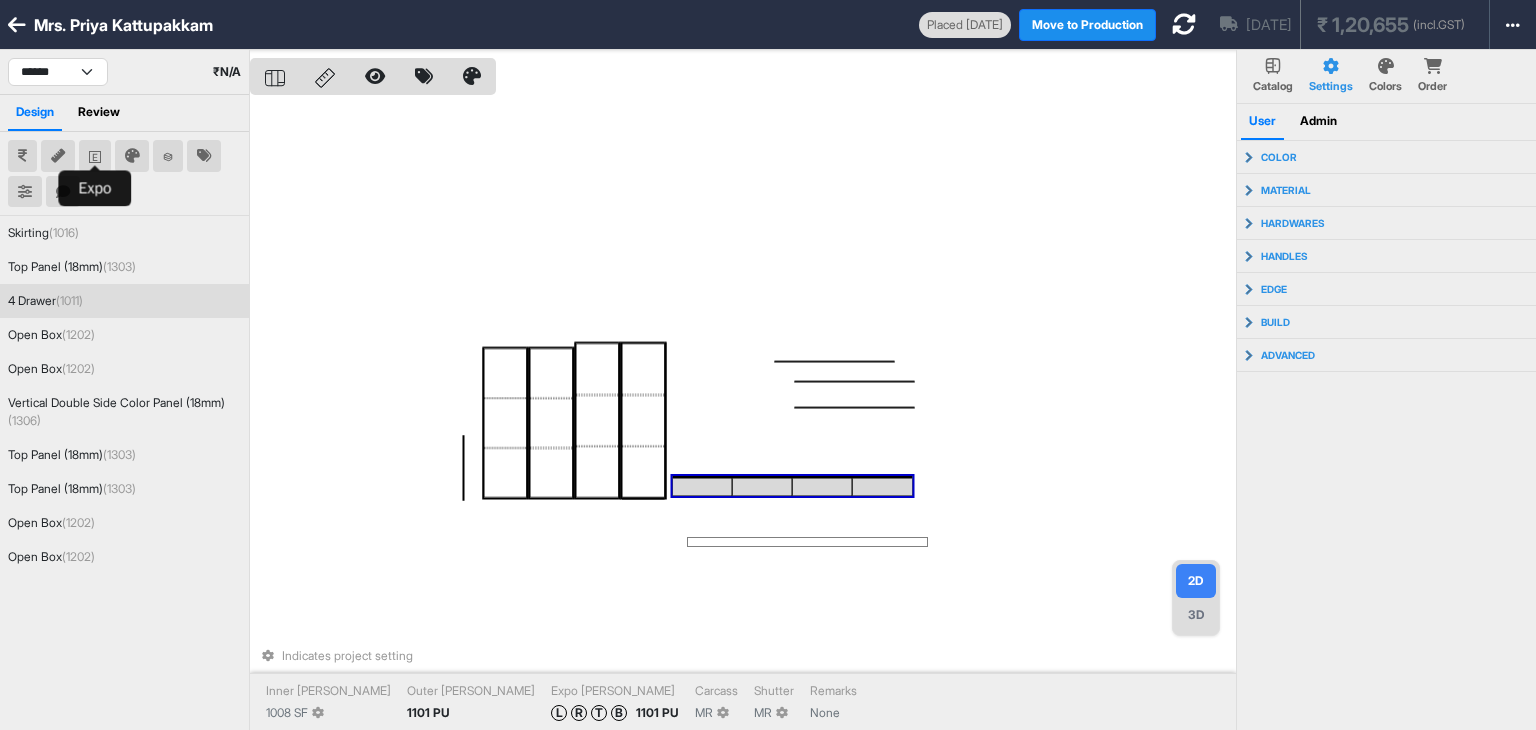 click on "Indicates project setting Inner Lam 1008 SF Outer Lam 1101 PU Expo Lam L R T B 1101 PU Carcass MR Shutter MR Remarks None" at bounding box center (743, 415) 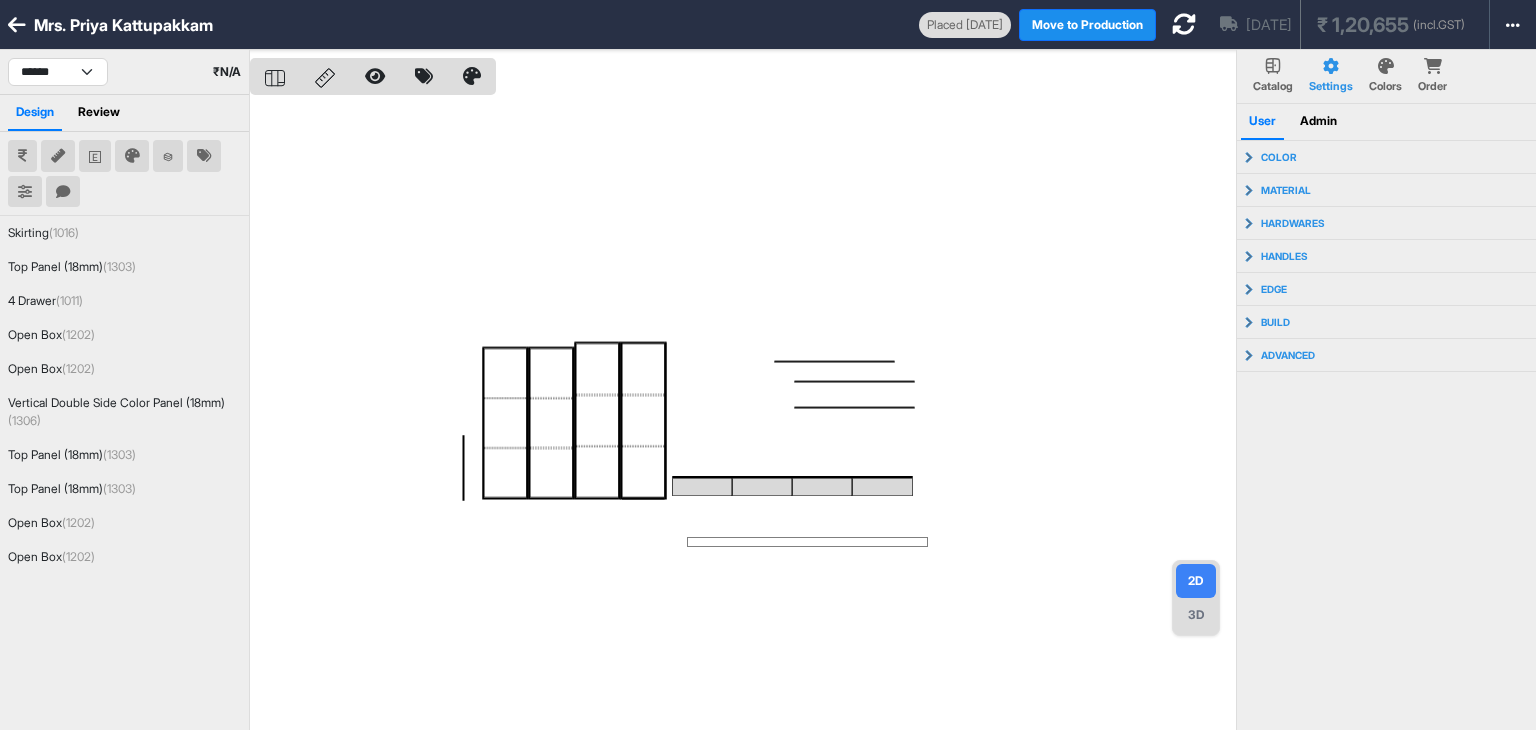 click at bounding box center [743, 415] 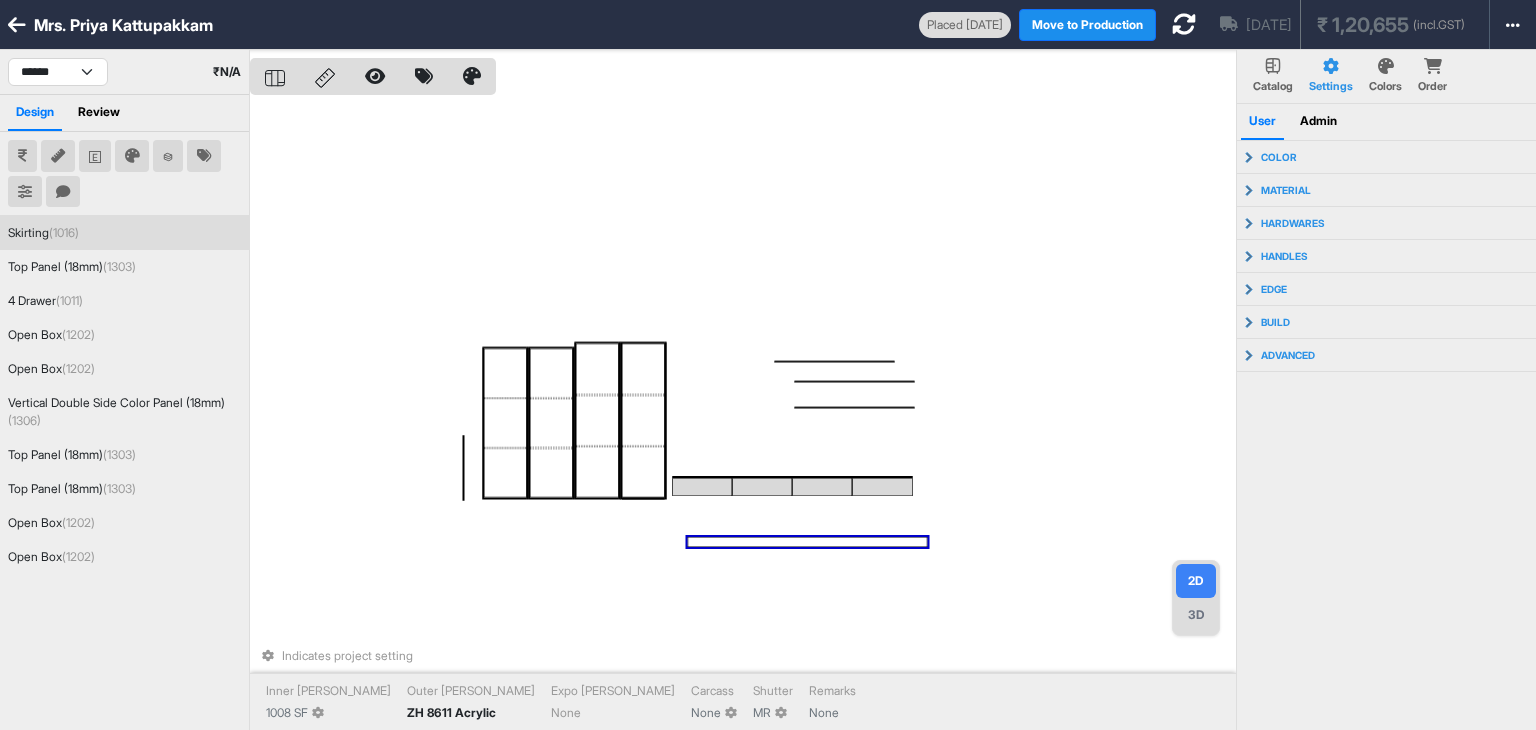 click at bounding box center [807, 542] 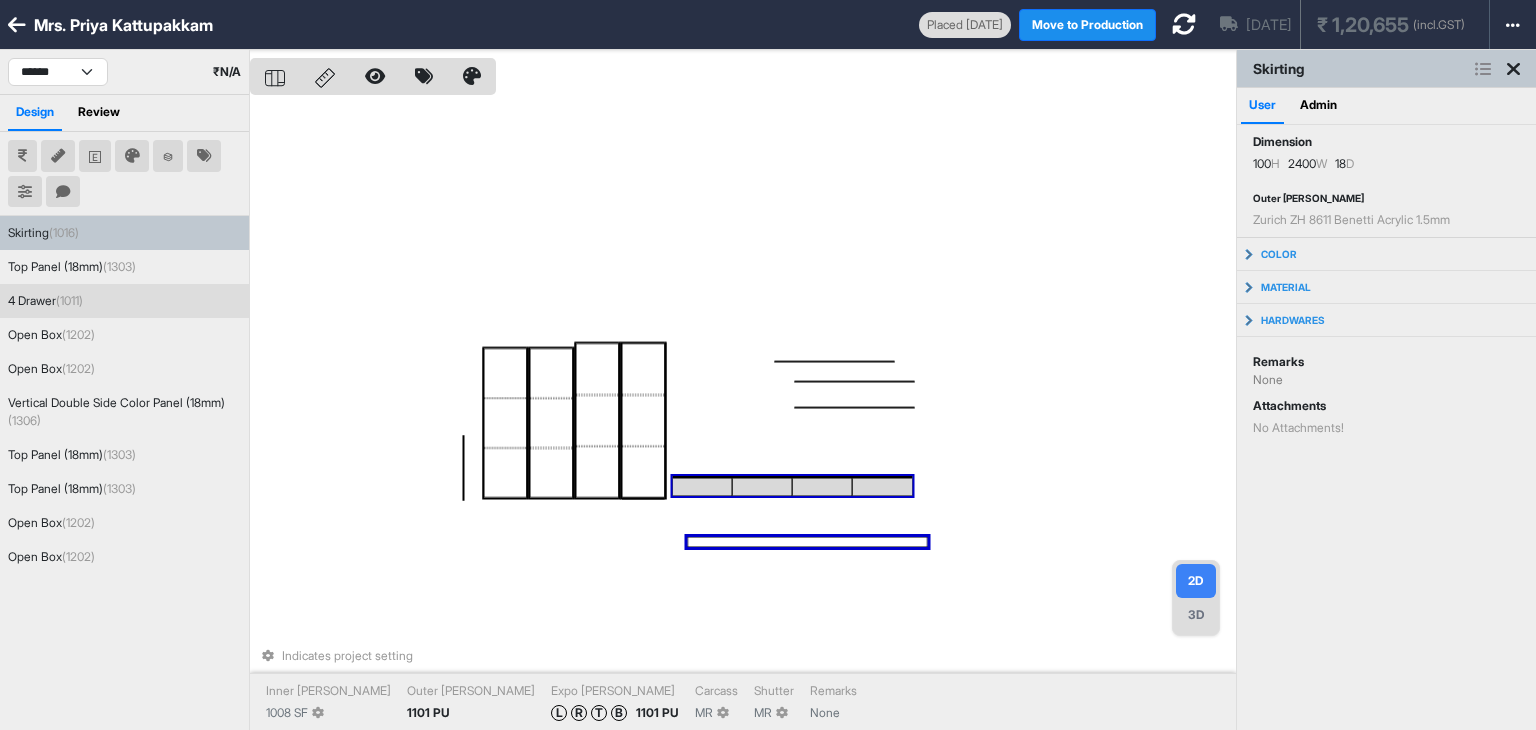 click at bounding box center [822, 487] 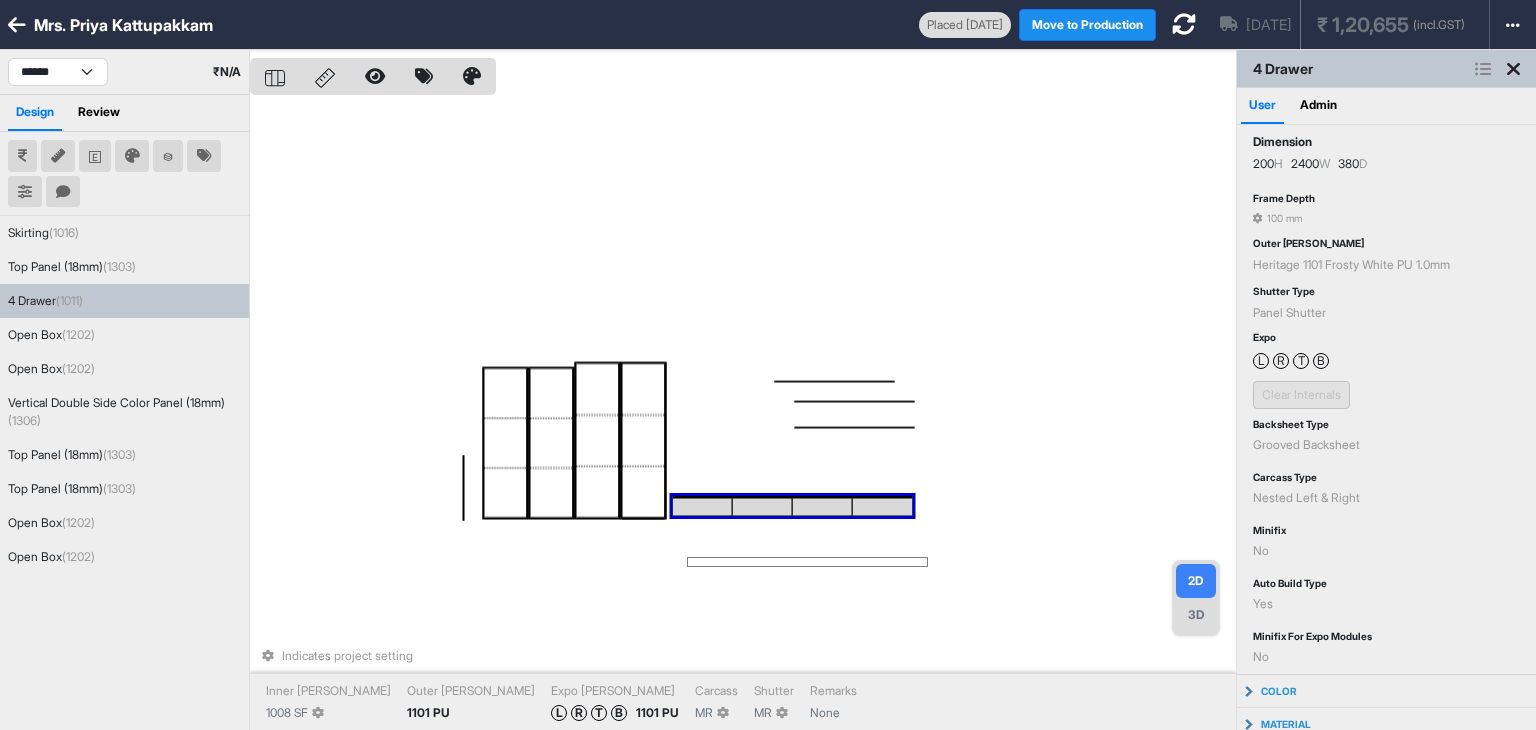 click on "Indicates project setting Inner Lam 1008 SF Outer Lam 1101 PU Expo Lam L R T B 1101 PU Carcass MR Shutter MR Remarks None" at bounding box center [743, 415] 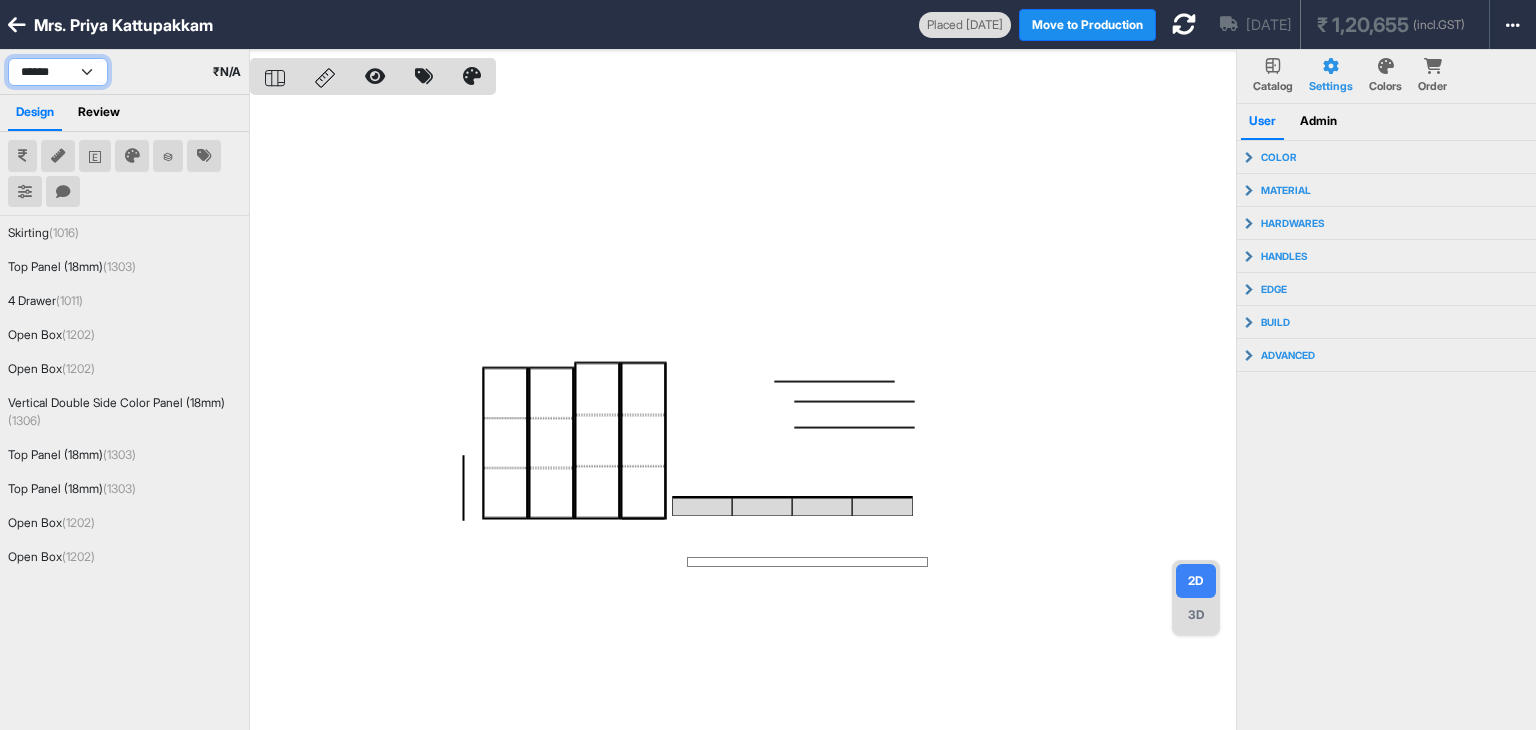 click on "****** ******* ******* *****" at bounding box center [58, 72] 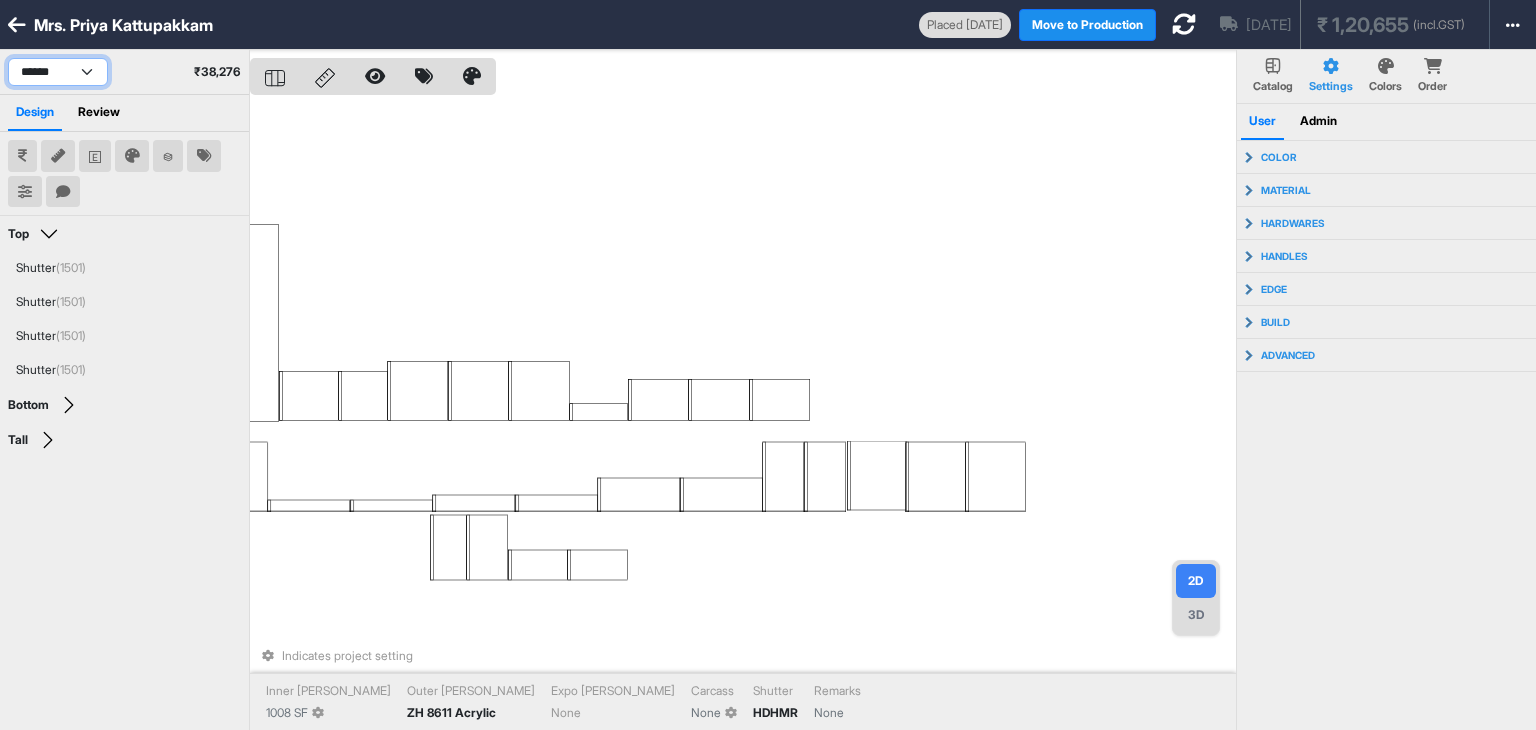 click on "****** ******* ******* *****" at bounding box center [58, 72] 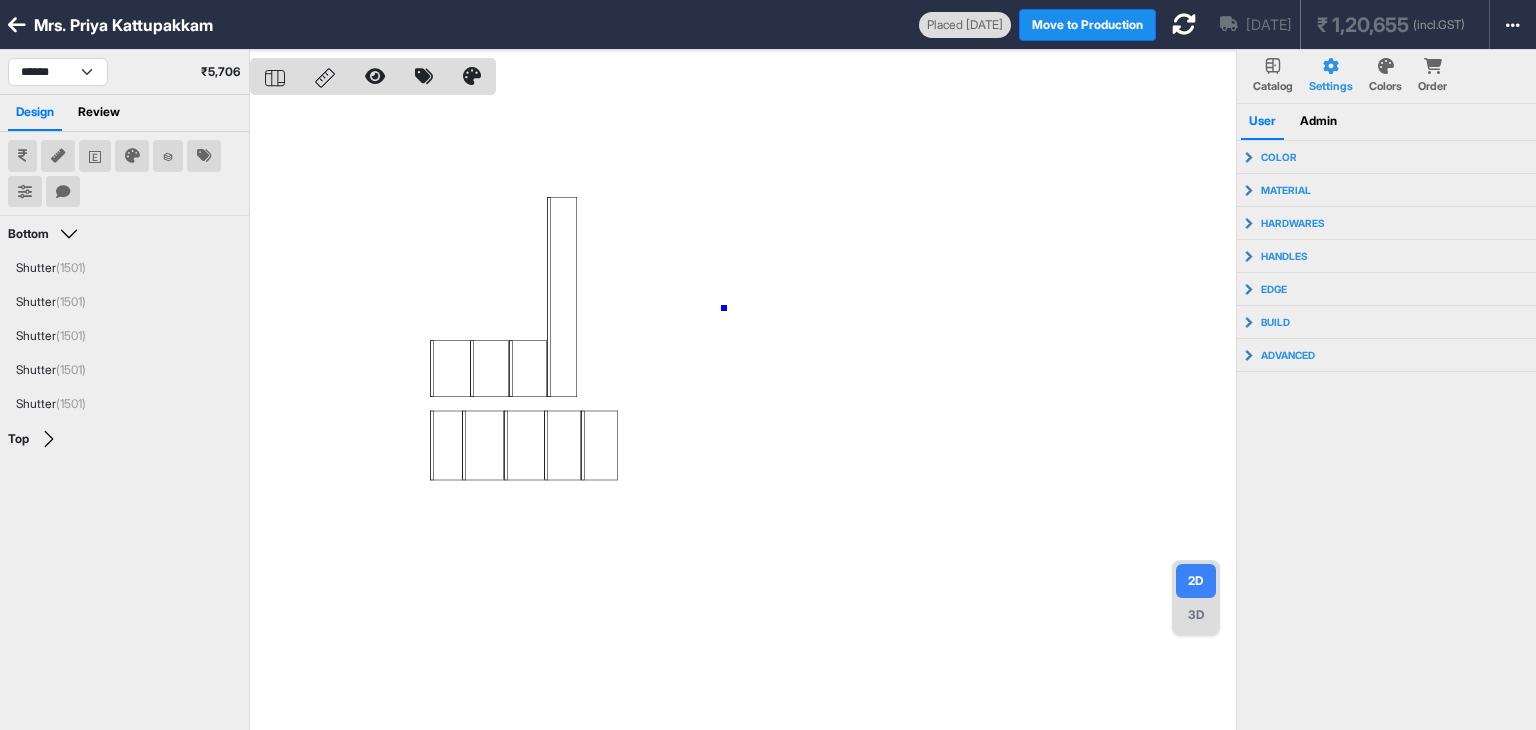 click at bounding box center [743, 415] 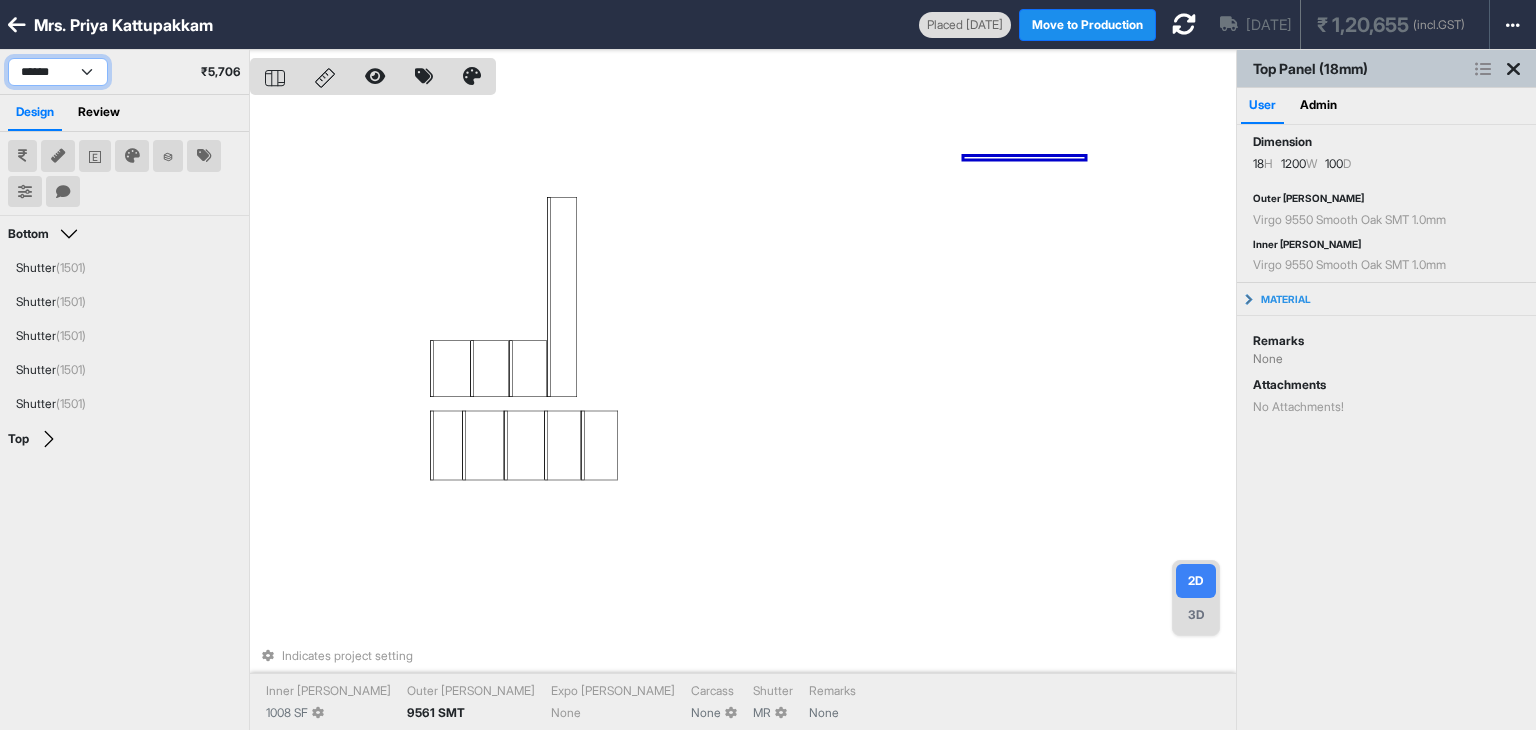 click on "****** ******* ******* *****" at bounding box center [58, 72] 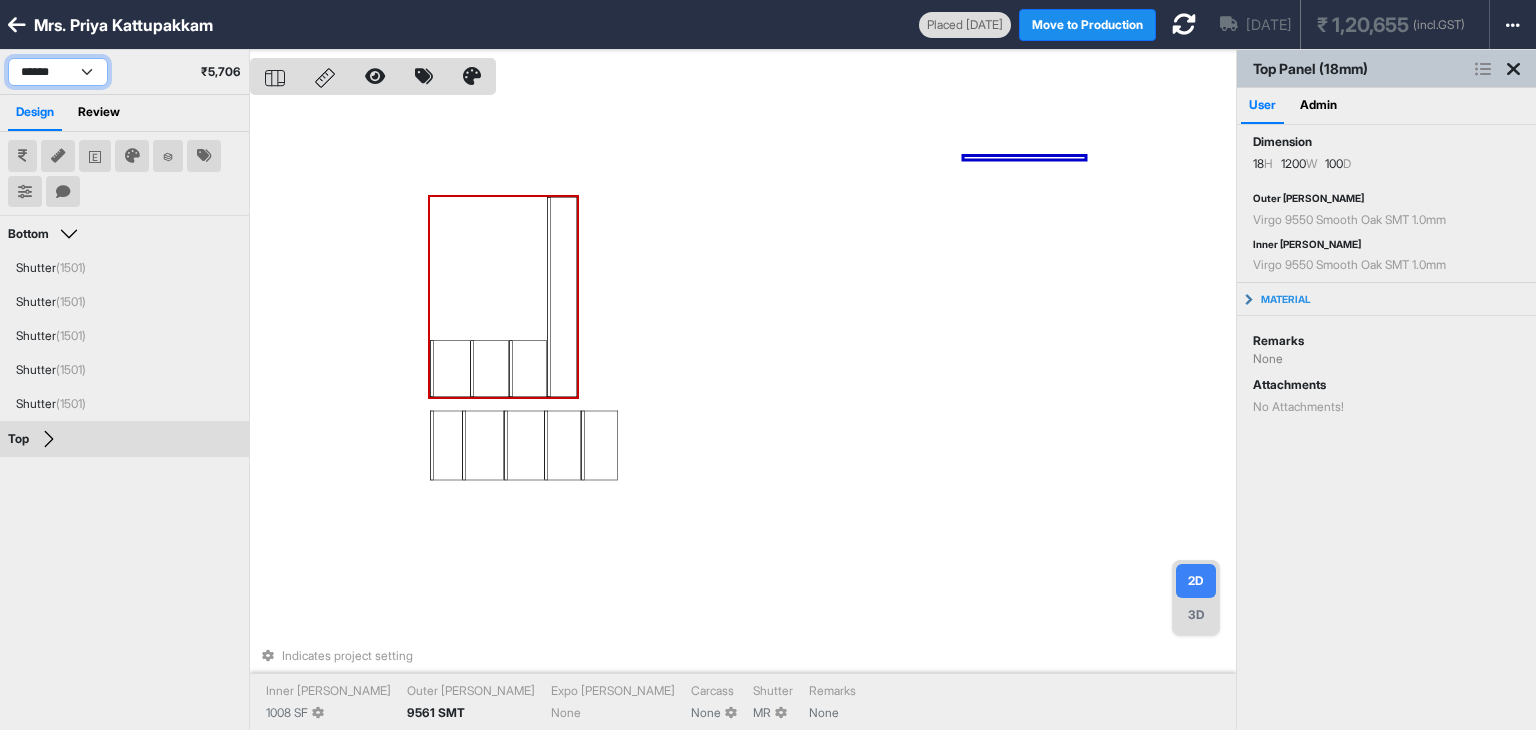 select on "****" 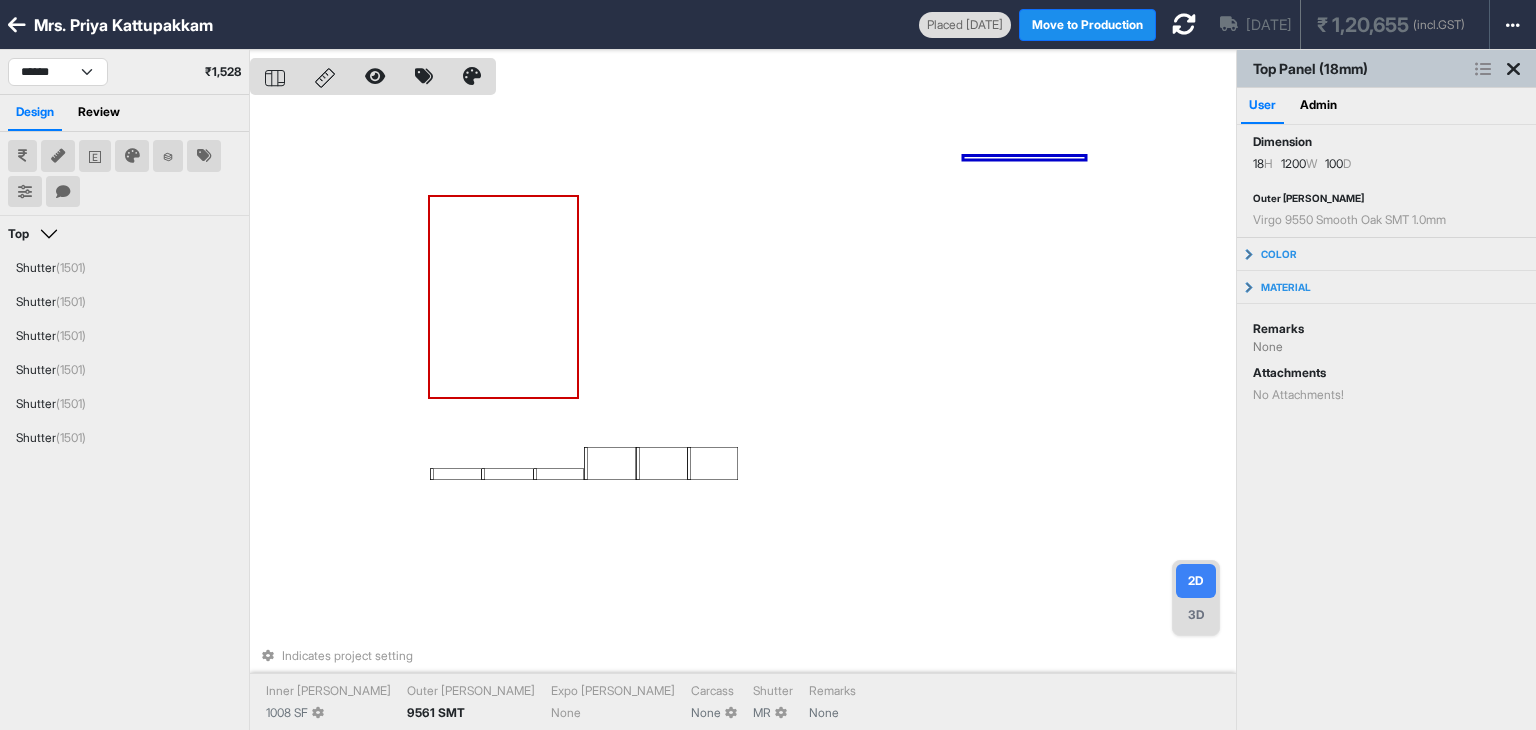 drag, startPoint x: 1082, startPoint y: 181, endPoint x: 1080, endPoint y: 158, distance: 23.086792 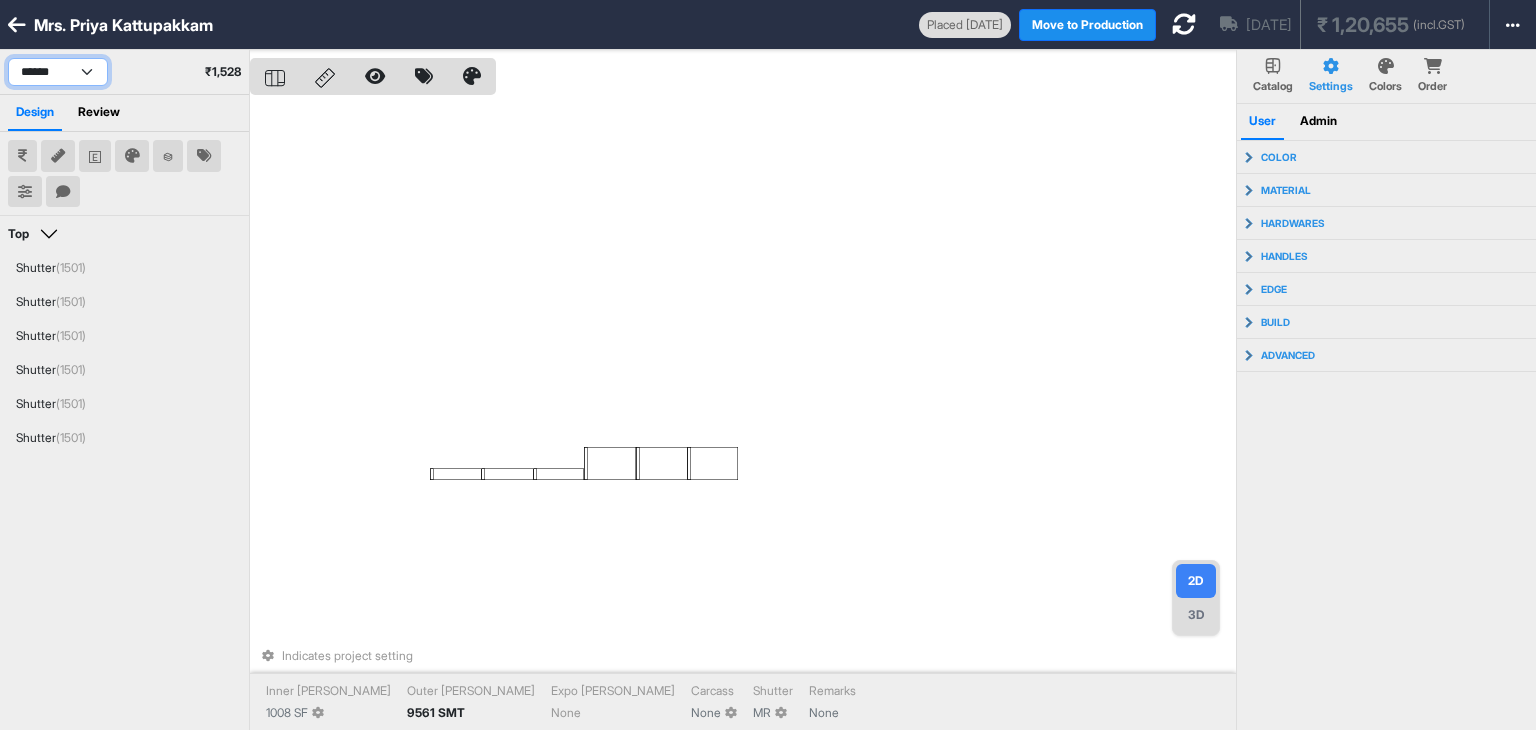 click on "****** ******* ******* *****" at bounding box center (58, 72) 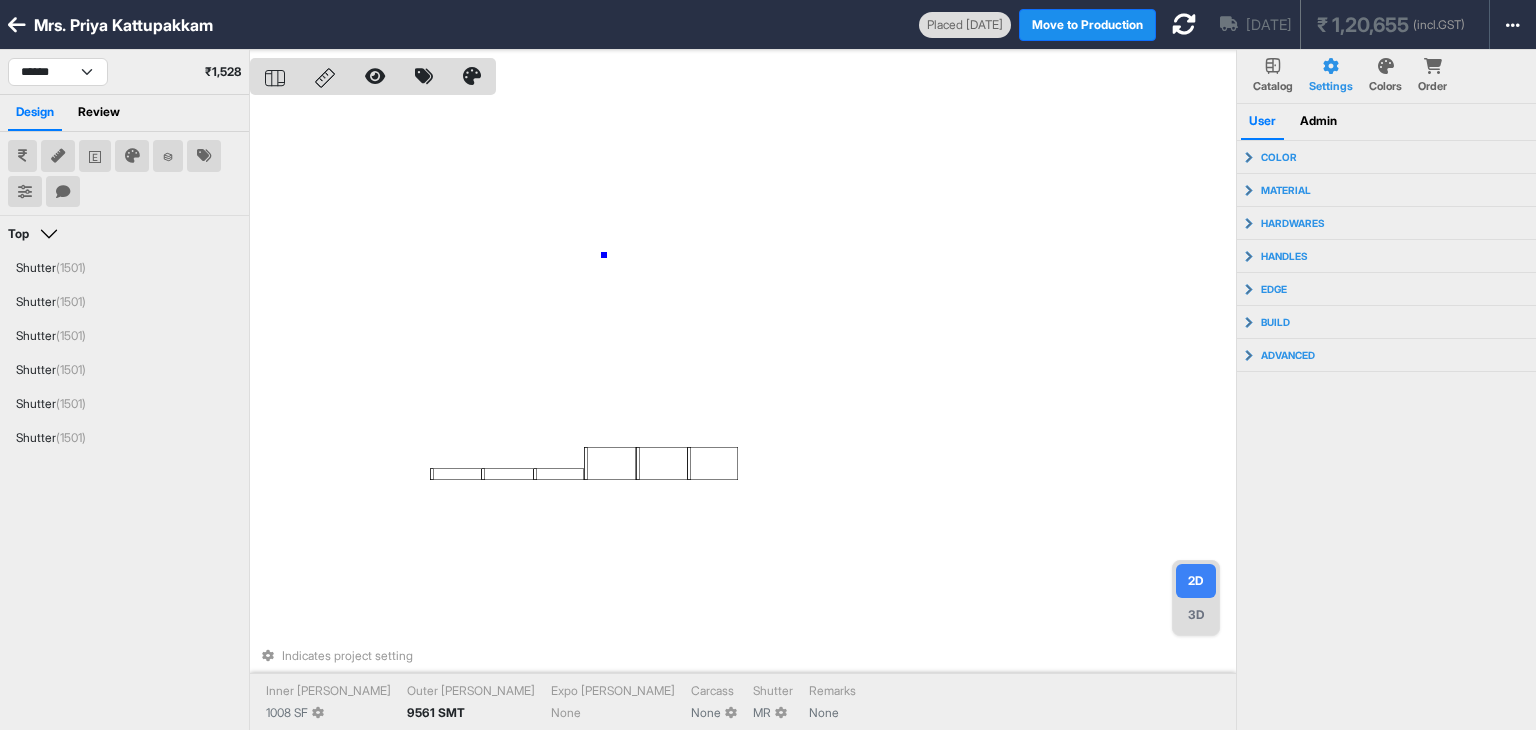 click on "Indicates project setting Inner Lam 1008 SF Outer Lam 9561 SMT Expo Lam None Carcass None Shutter MR Remarks None" at bounding box center (743, 415) 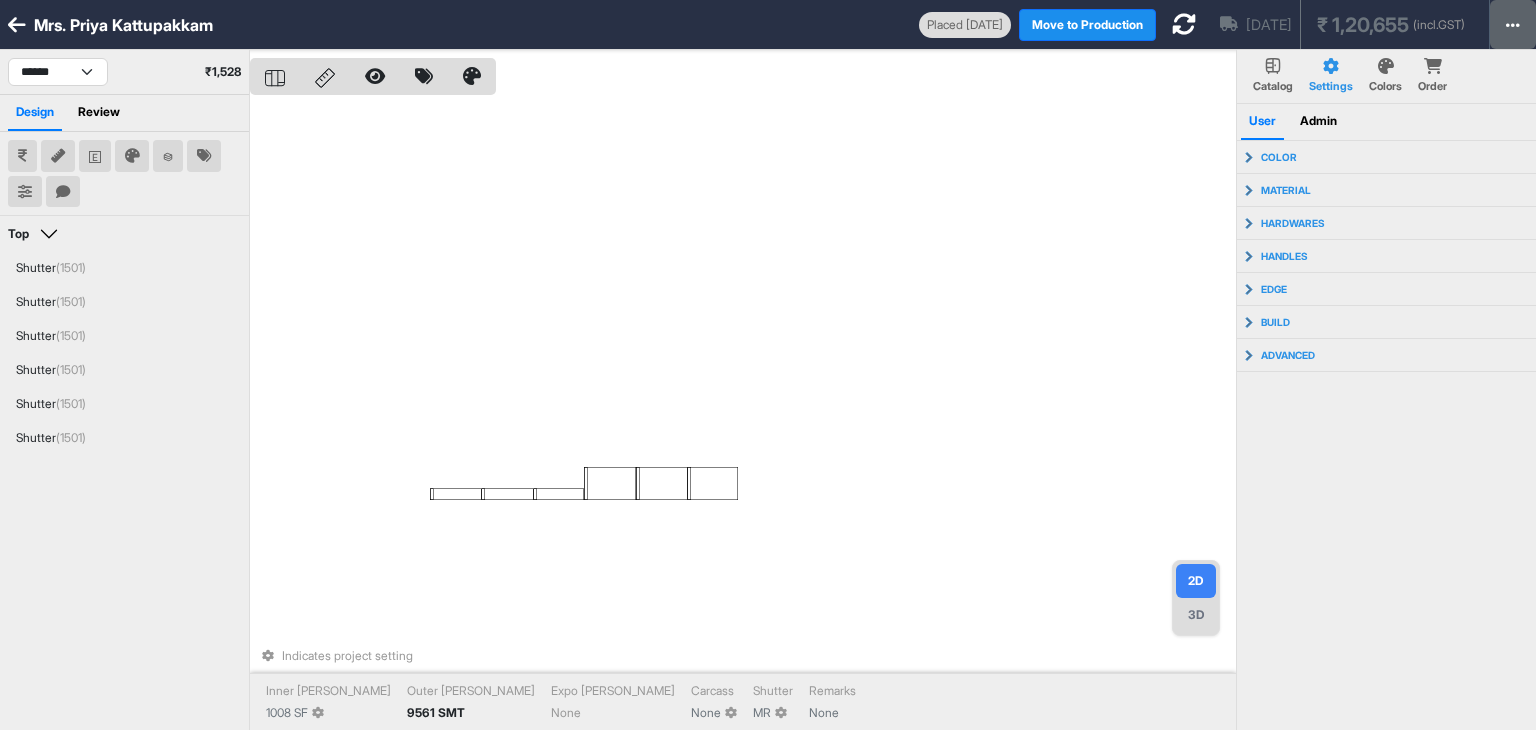 click at bounding box center [1513, 24] 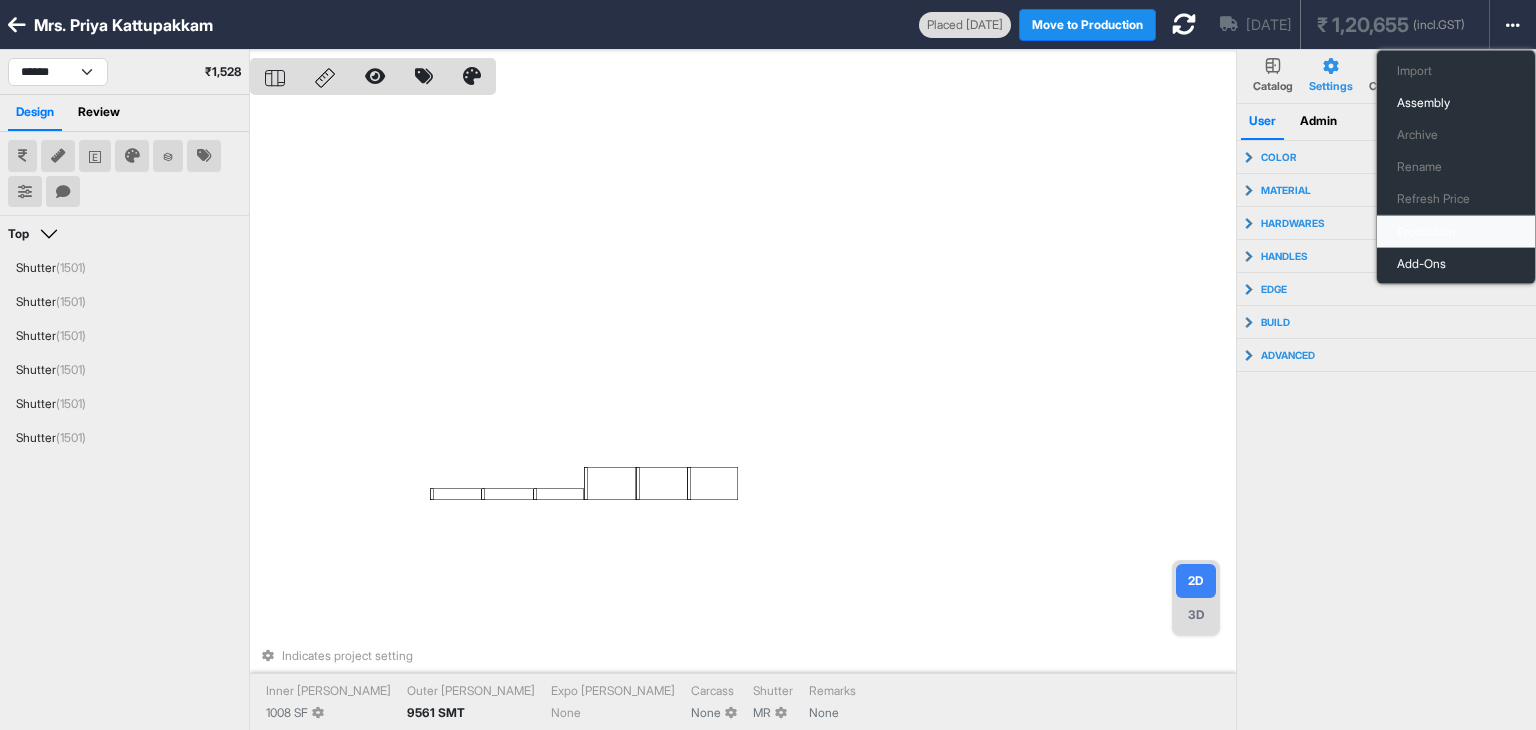 click on "Production" at bounding box center (1456, 232) 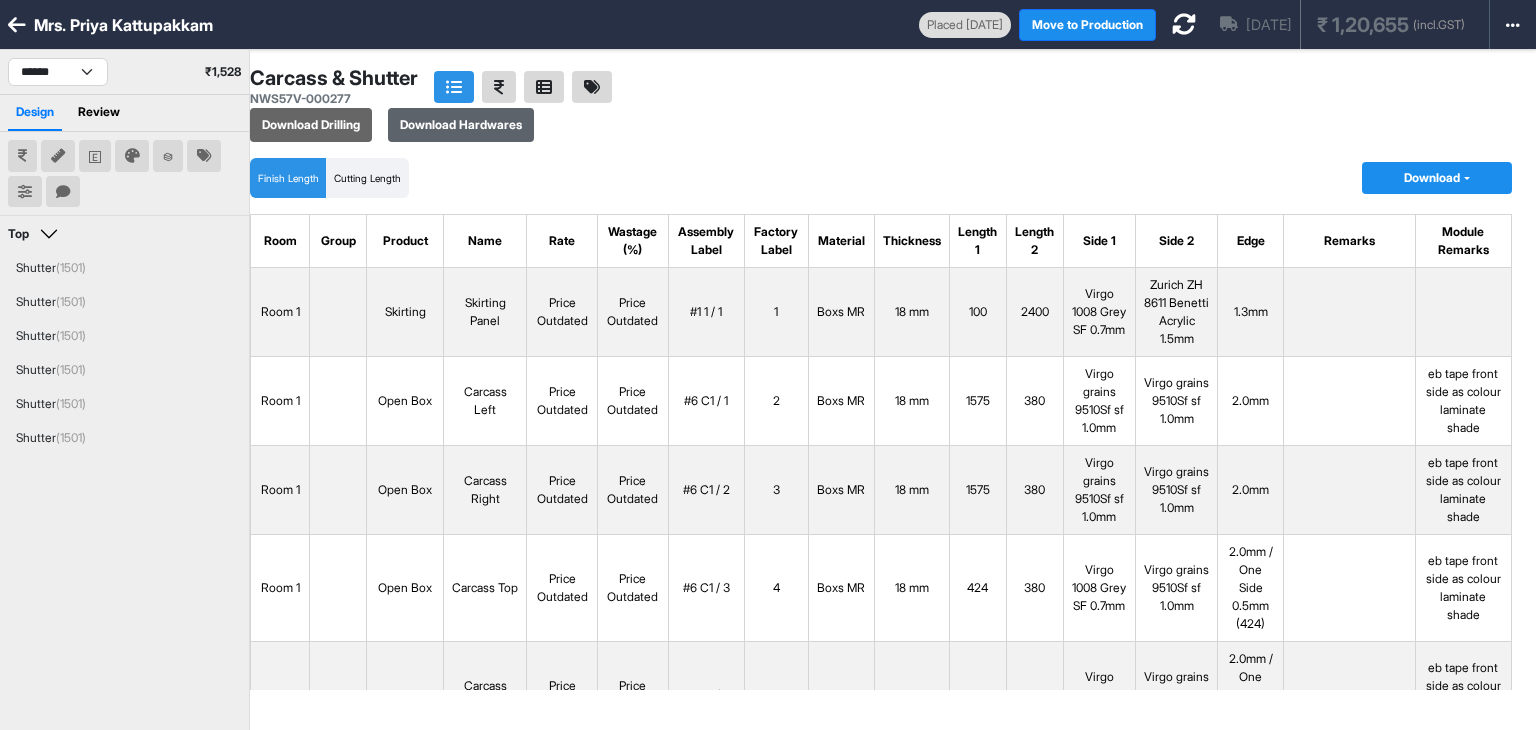 click on "Download Hardwares" at bounding box center [461, 125] 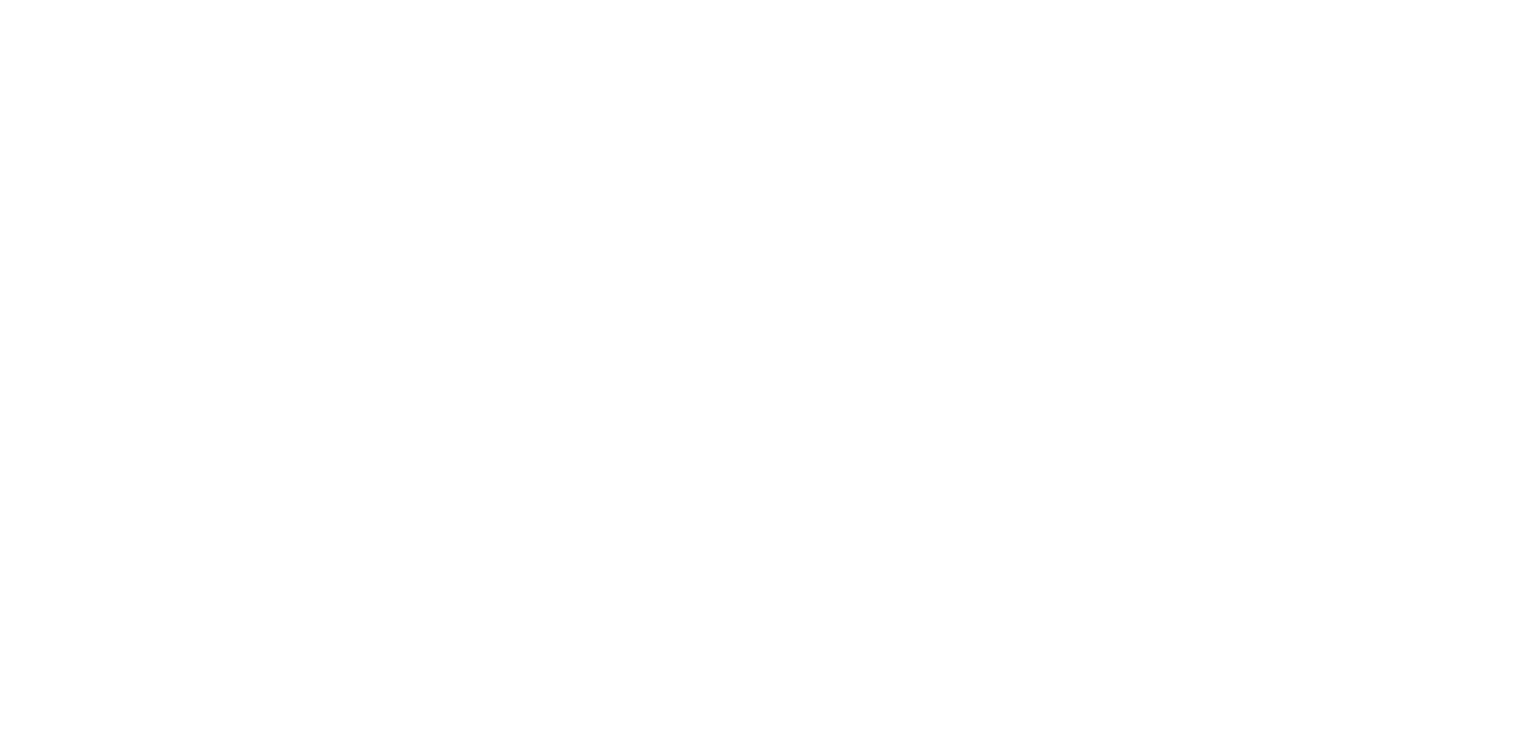 scroll, scrollTop: 0, scrollLeft: 0, axis: both 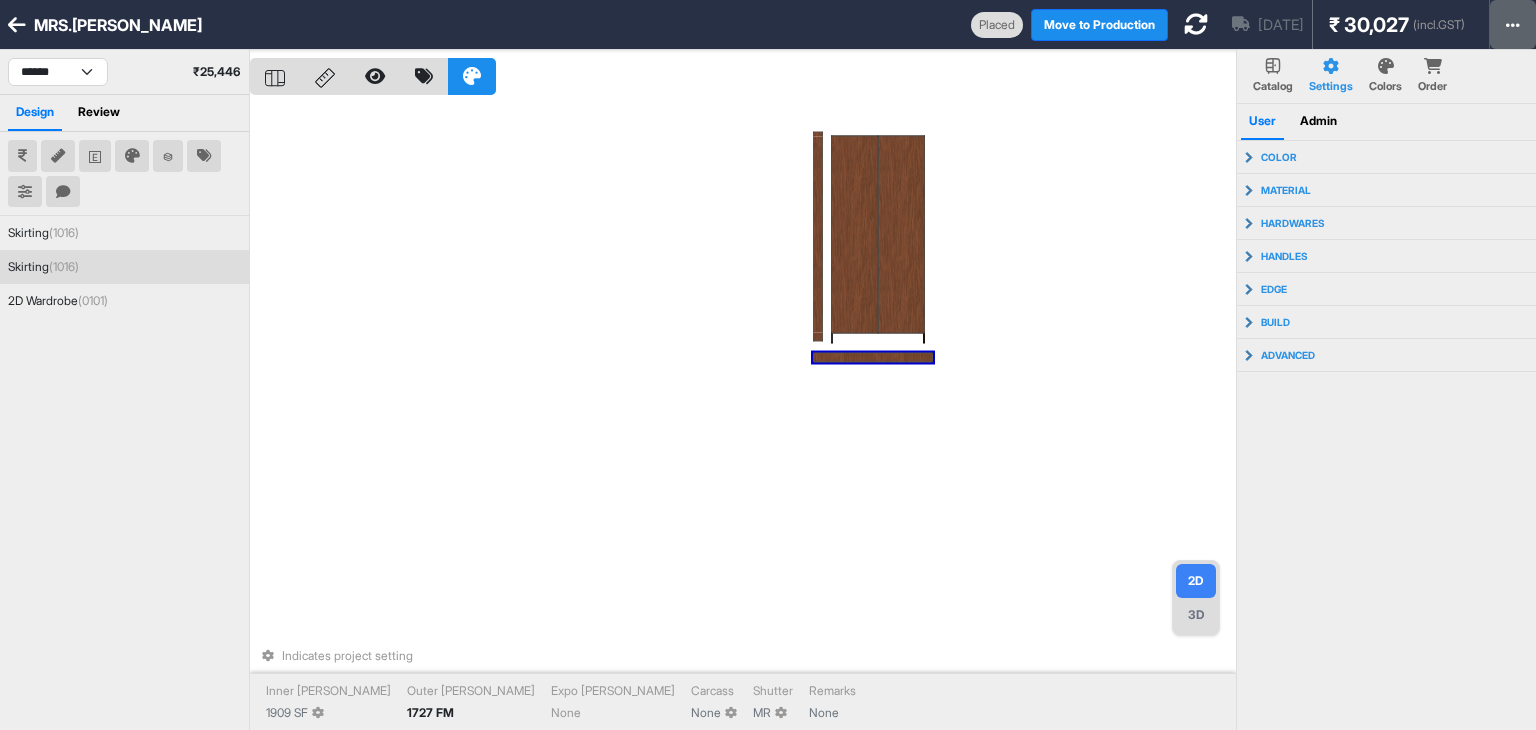 click at bounding box center (1513, 25) 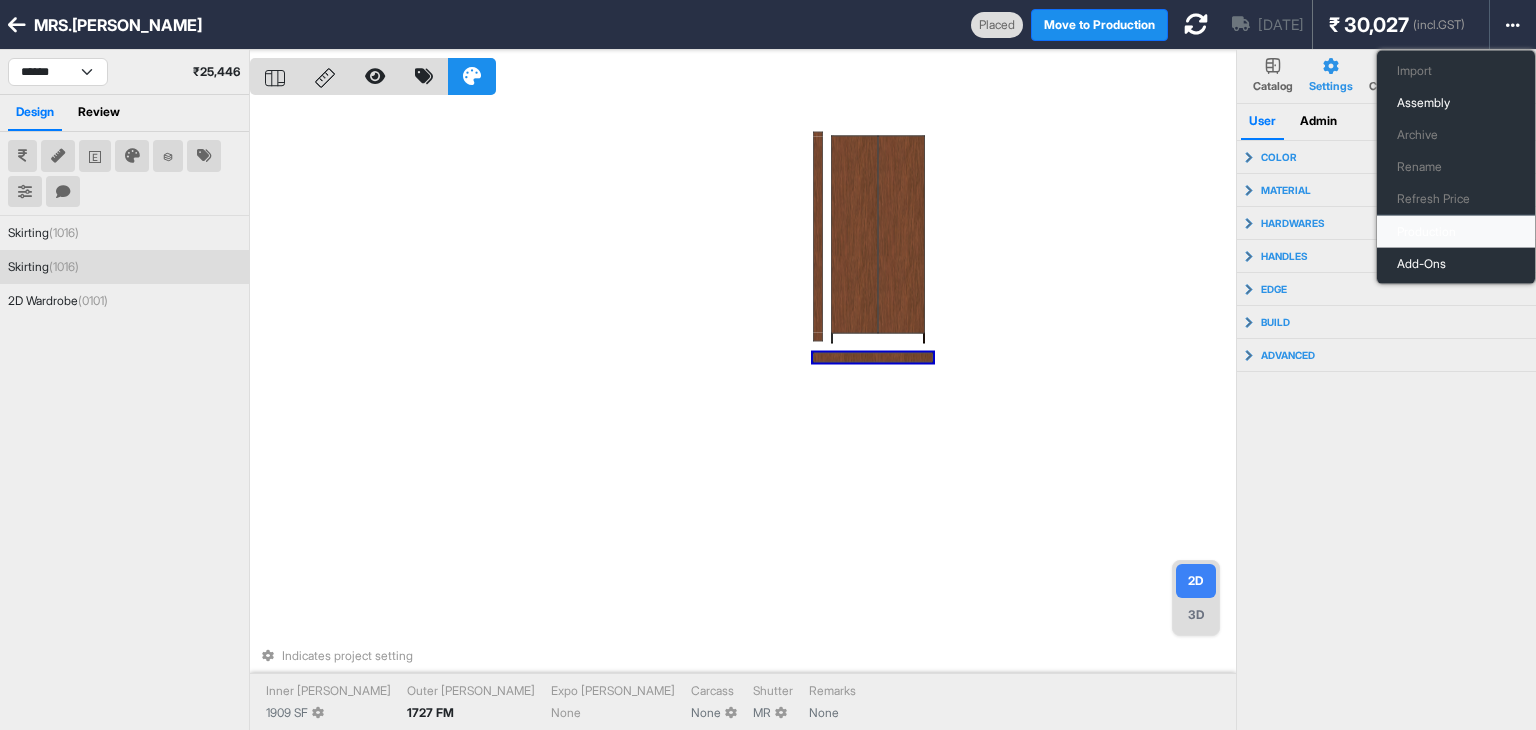 click on "Production" at bounding box center [1456, 232] 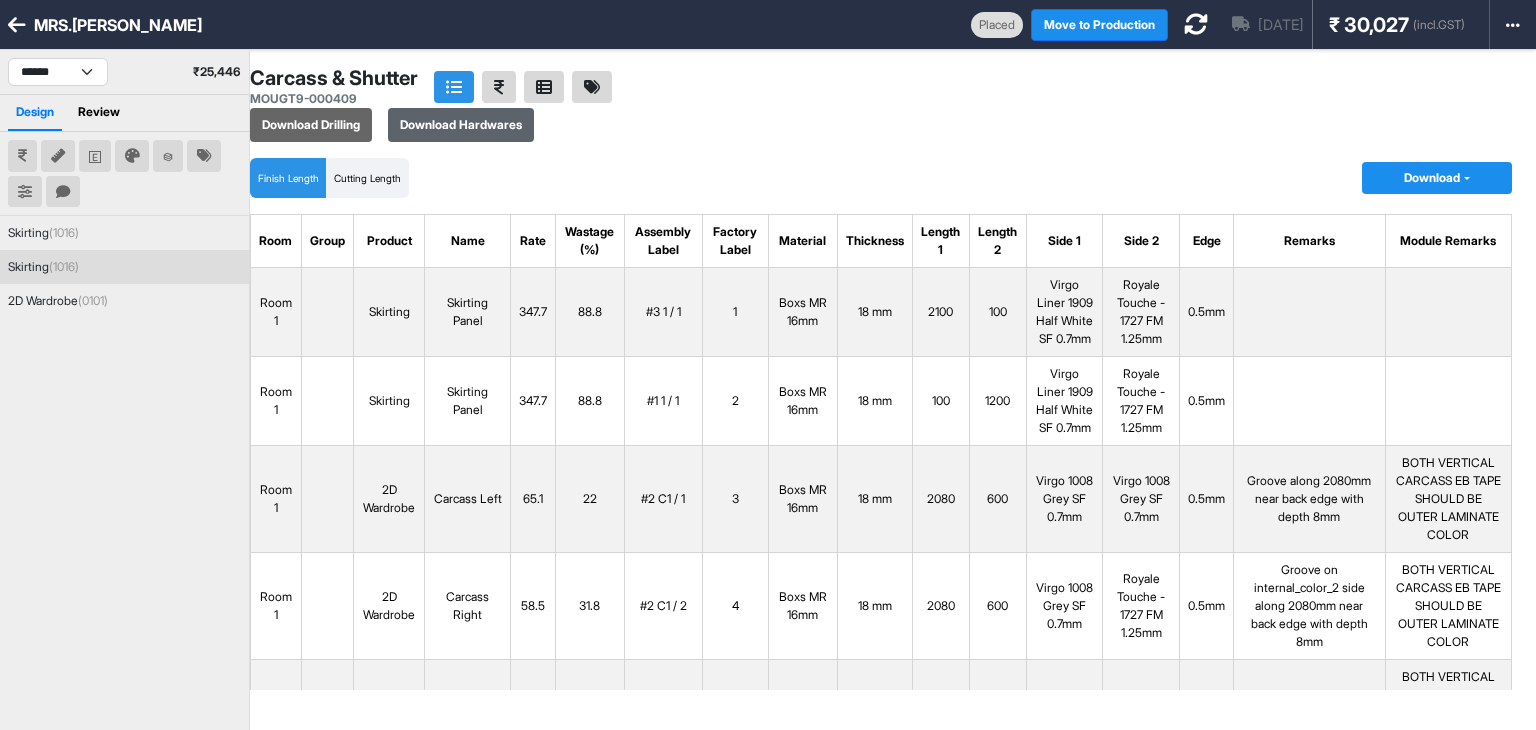 click on "Download Hardwares" at bounding box center [461, 125] 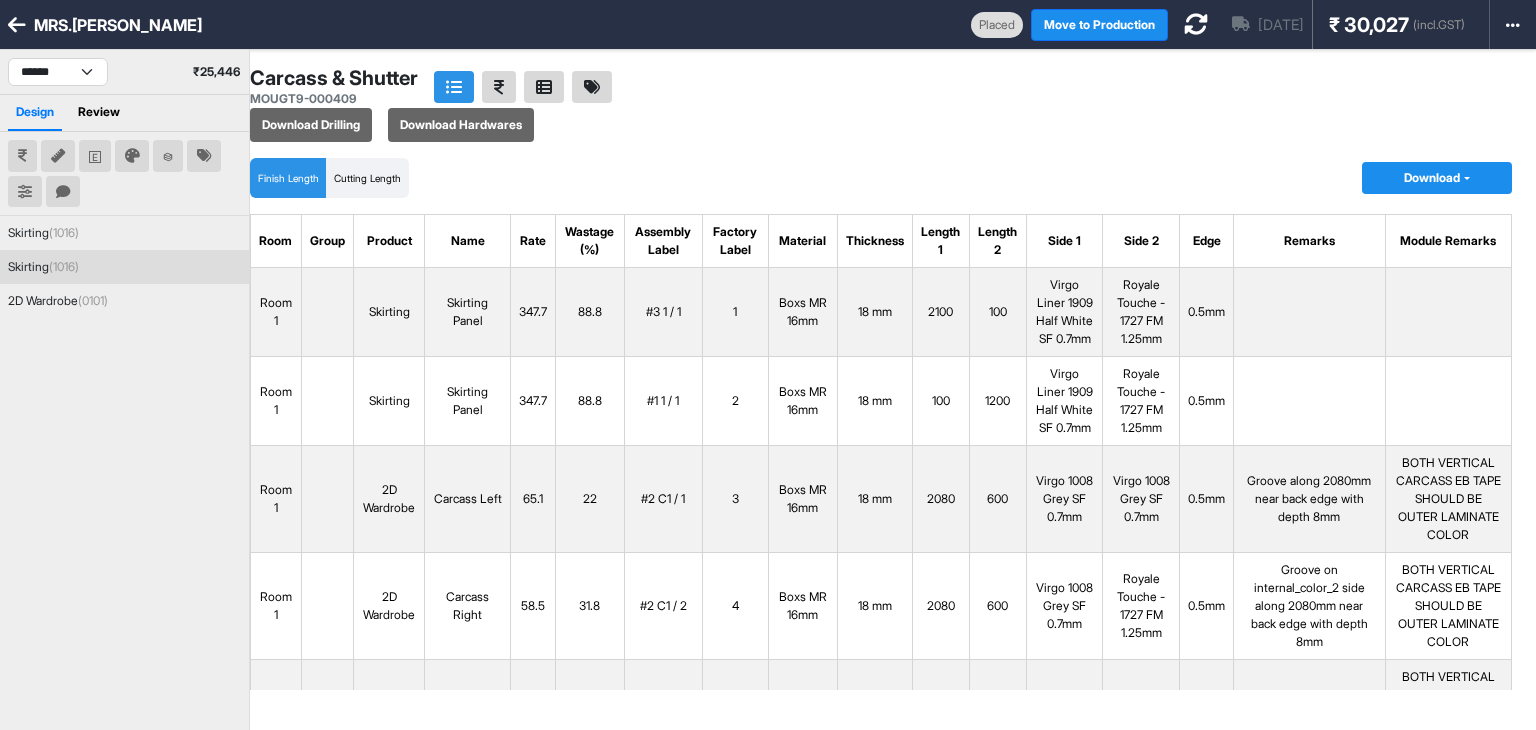 click on "Skirting  (1016)" at bounding box center (43, 267) 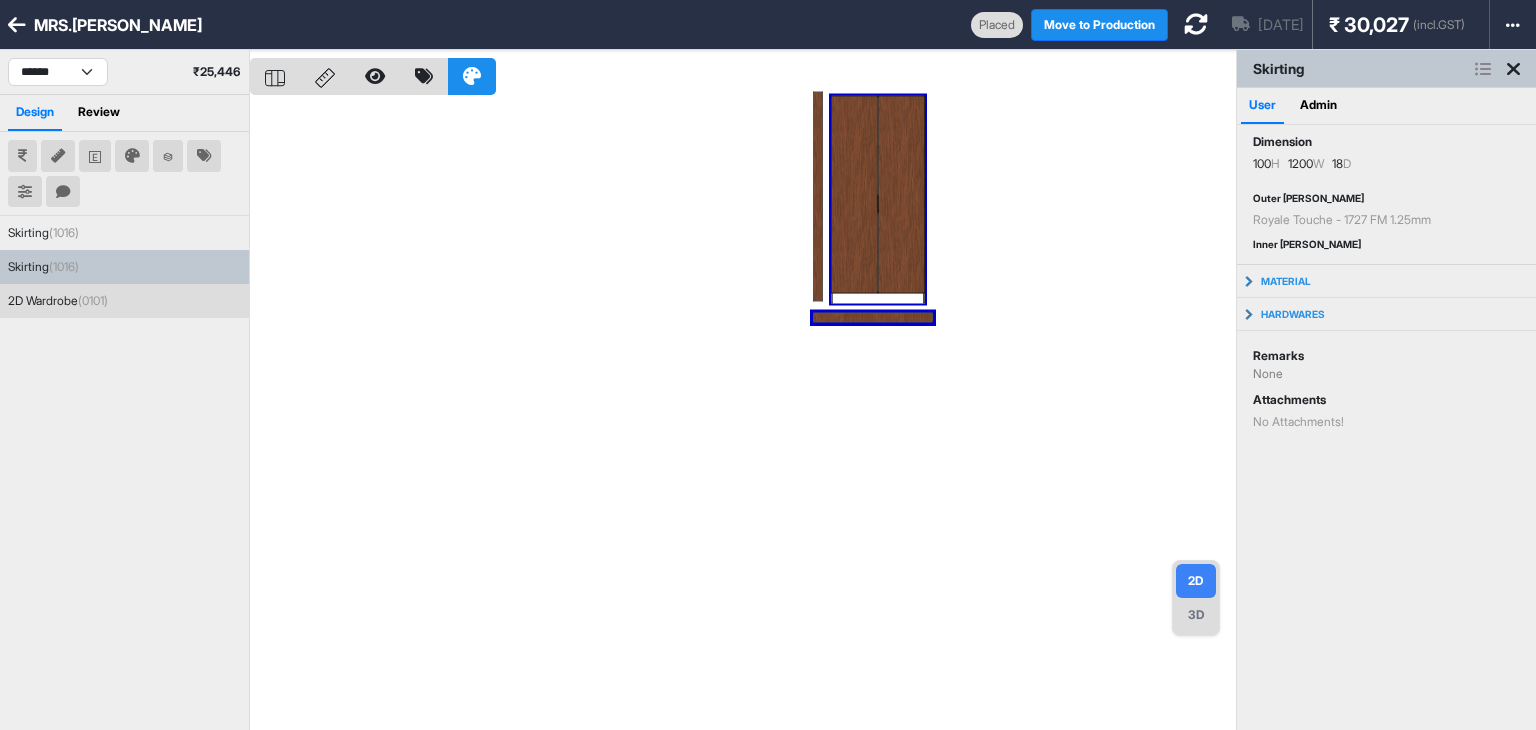 click on "2D Wardrobe  (0101)" at bounding box center (58, 301) 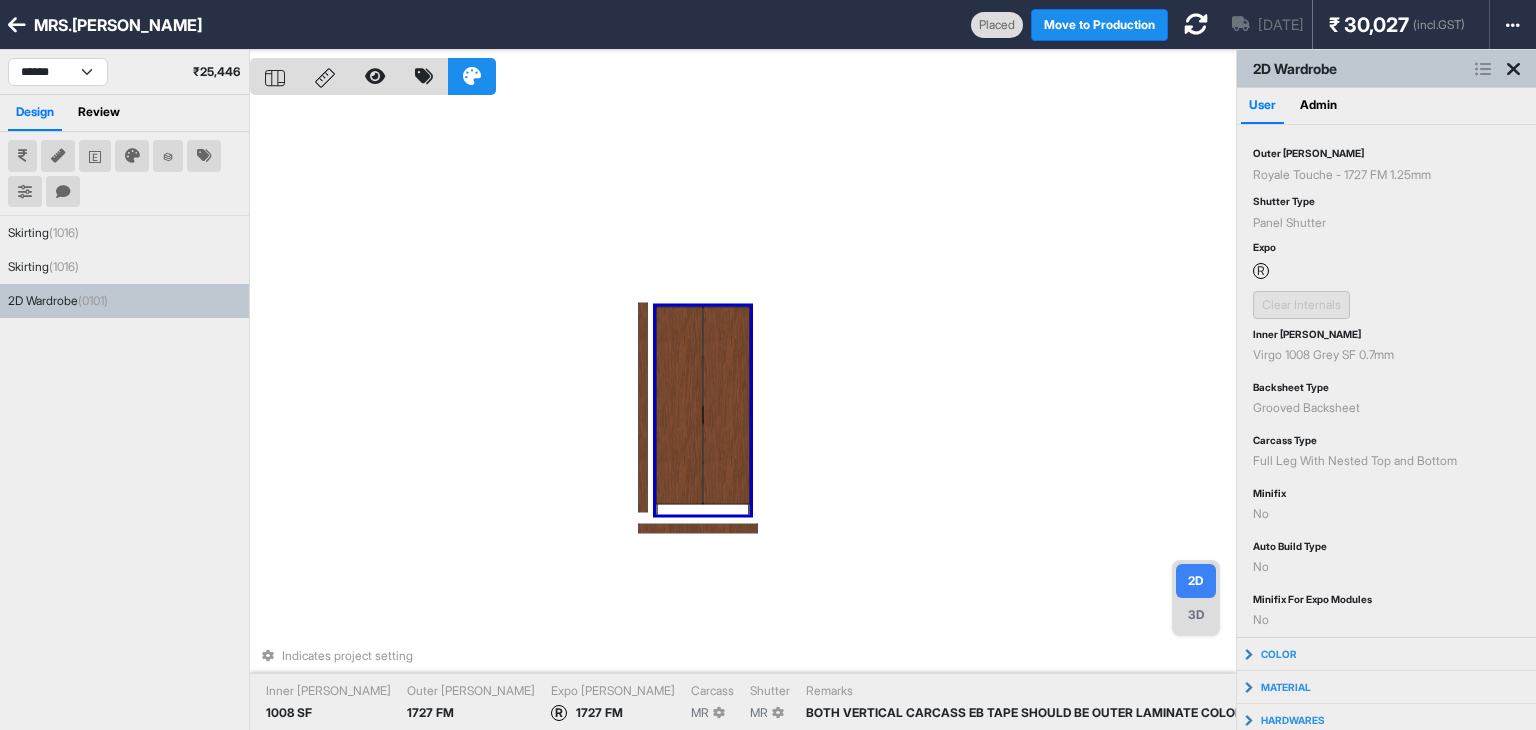 scroll, scrollTop: 200, scrollLeft: 0, axis: vertical 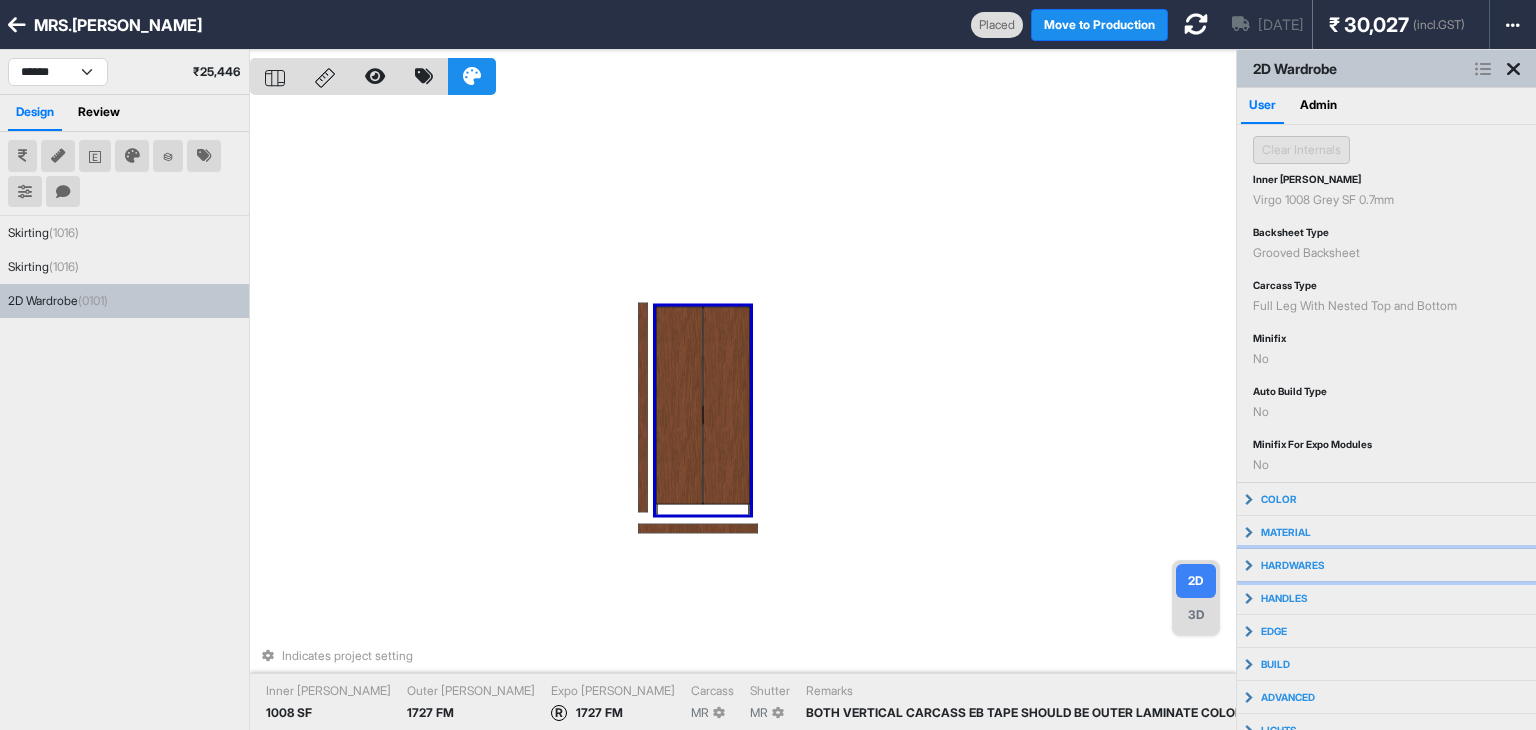 click on "hardwares" at bounding box center (1386, 565) 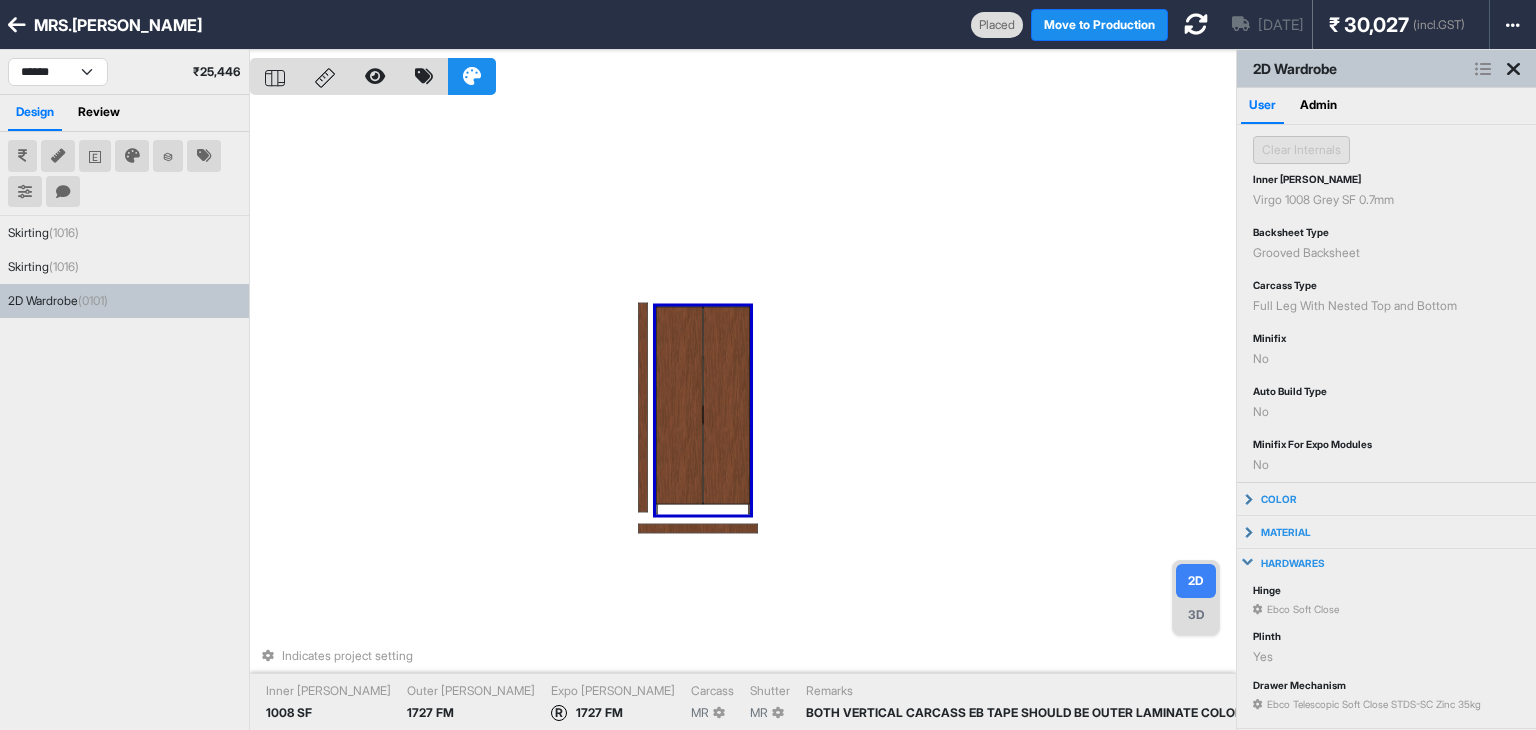 click on "hardwares" at bounding box center (1386, 563) 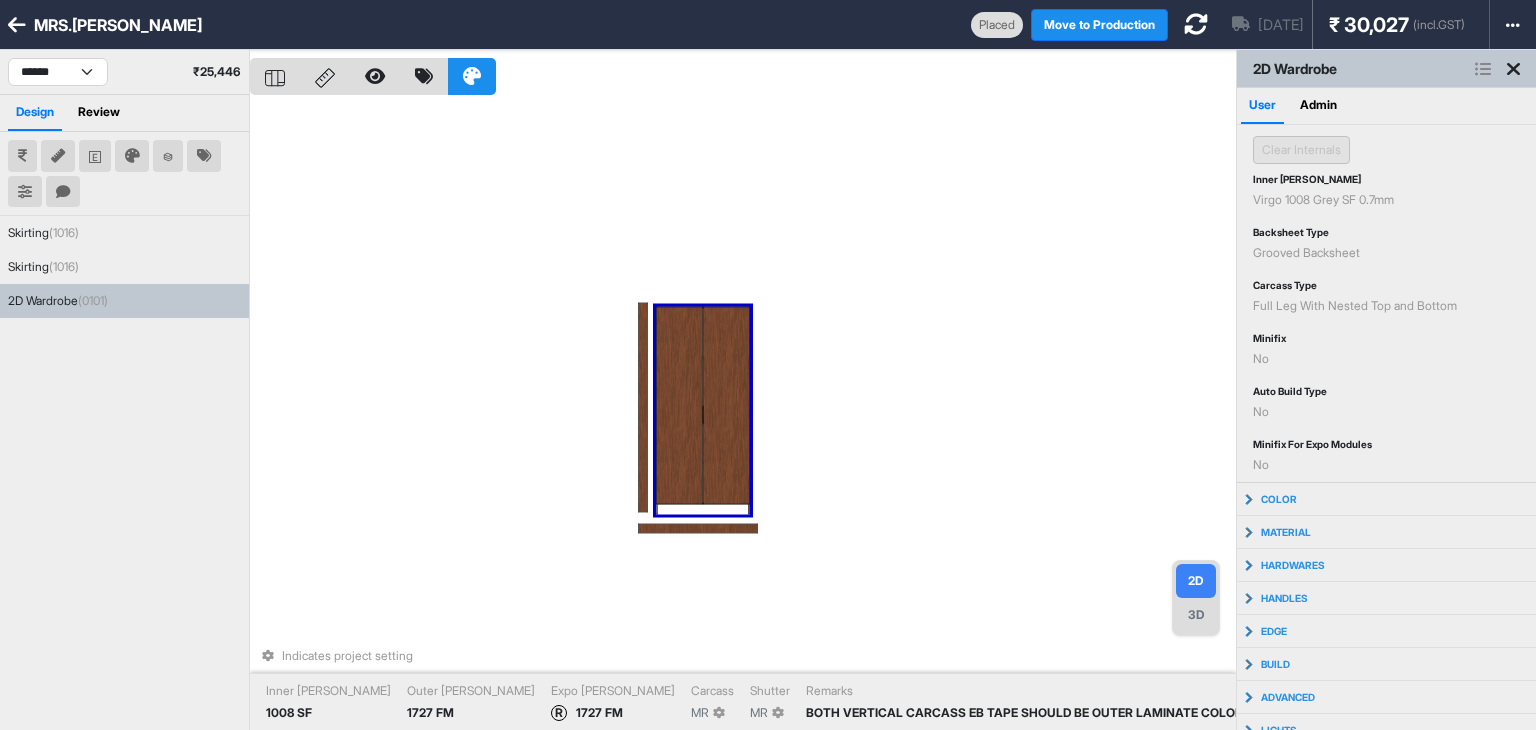 click on "Indicates project setting Inner [PERSON_NAME] 1008 SF Outer [PERSON_NAME] 1727 FM Expo [PERSON_NAME] R 1727 FM Carcass MR [PERSON_NAME] MR Remarks BOTH VERTICAL CARCASS EB TAPE SHOULD BE OUTER LAMINATE COLOR" at bounding box center [743, 415] 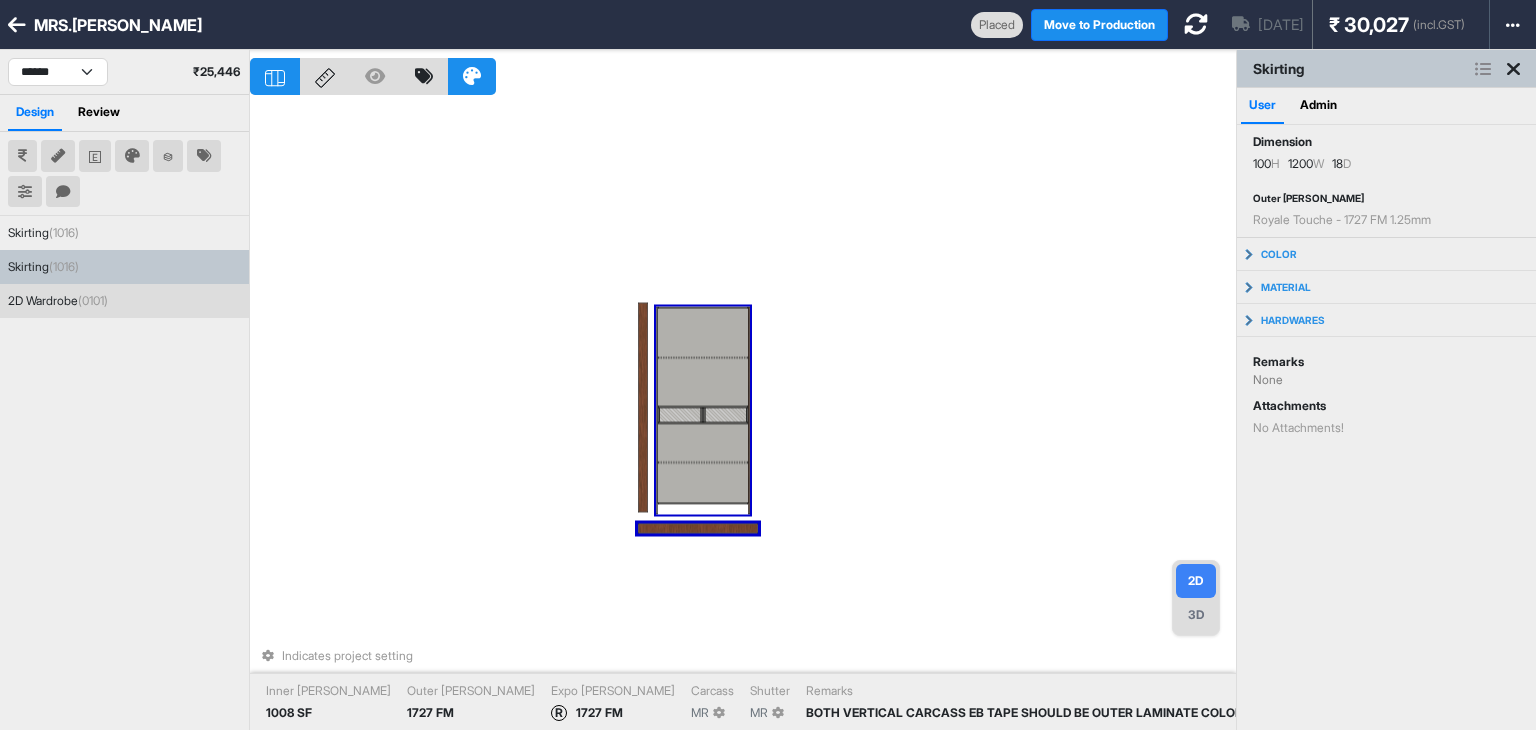 click at bounding box center (704, 414) 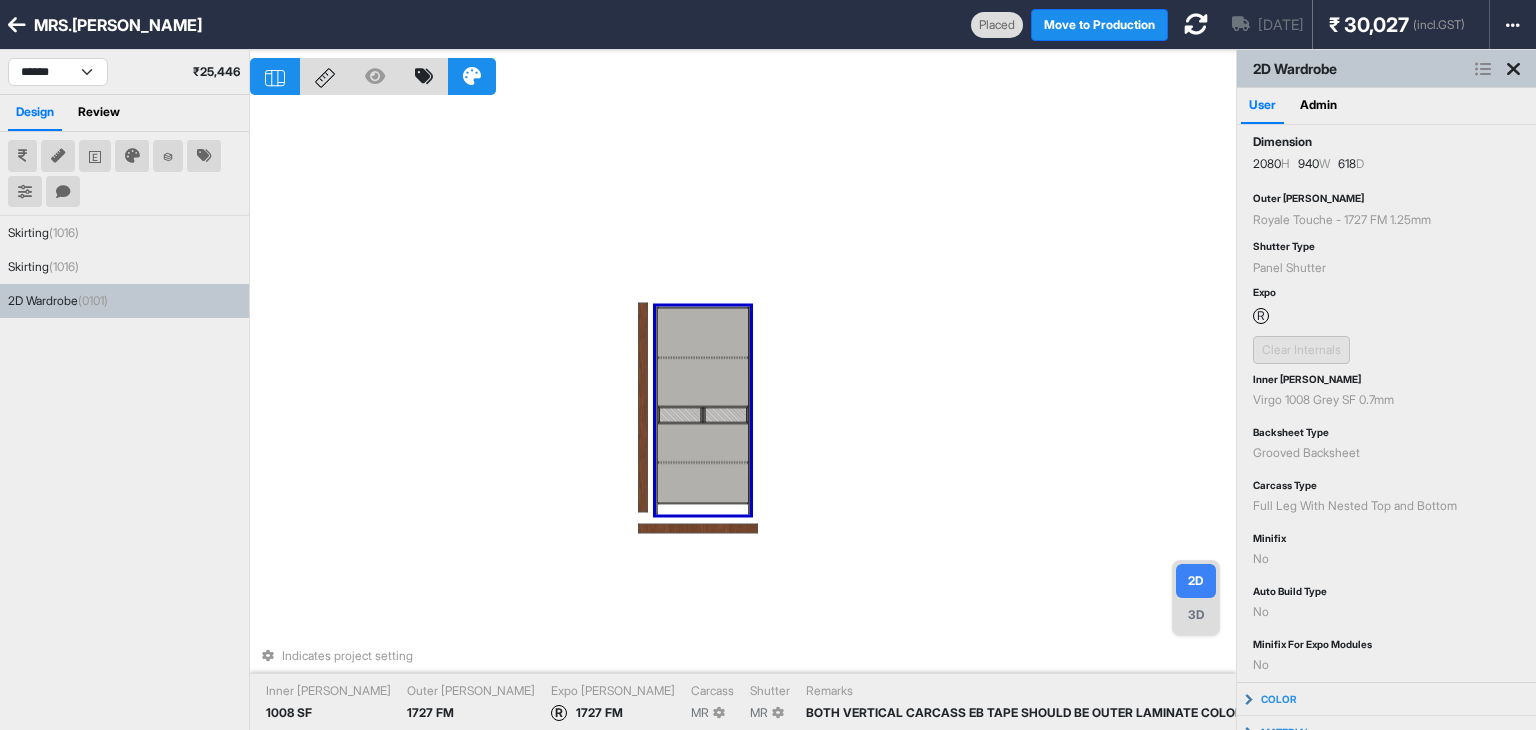 click at bounding box center [1483, 69] 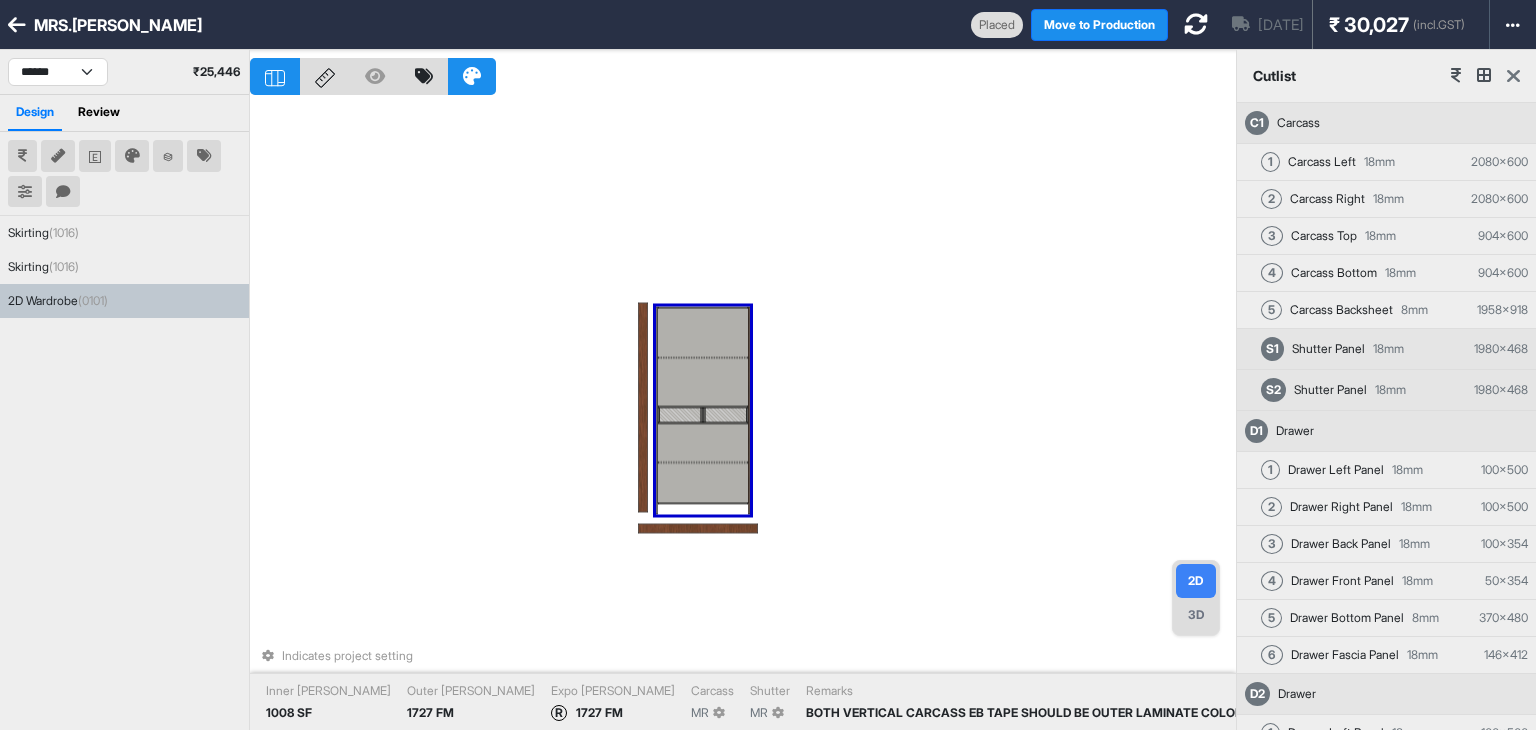 click at bounding box center [1513, 76] 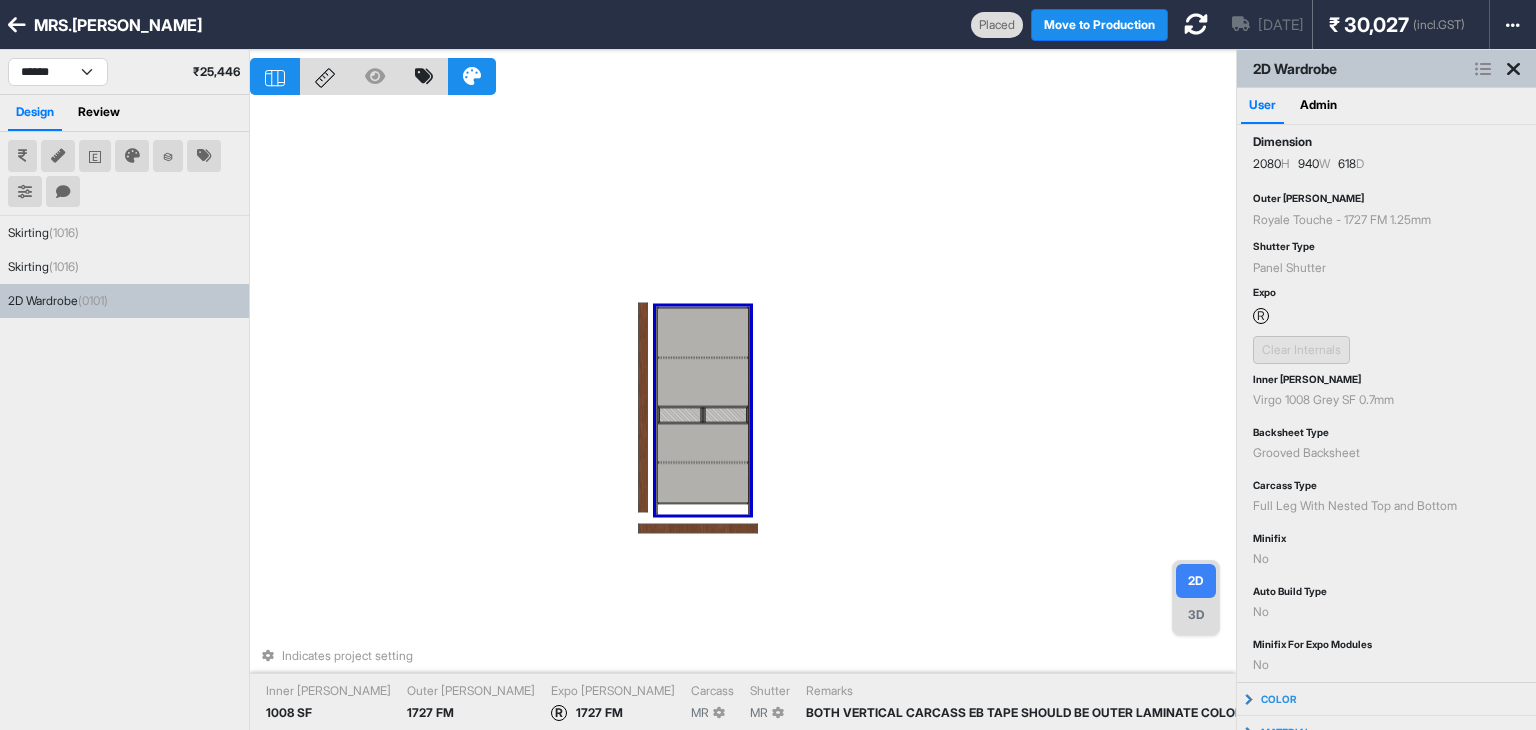 click on "Indicates project setting Inner [PERSON_NAME] 1008 SF Outer [PERSON_NAME] 1727 FM Expo [PERSON_NAME] R 1727 FM Carcass MR [PERSON_NAME] MR Remarks BOTH VERTICAL CARCASS EB TAPE SHOULD BE OUTER LAMINATE COLOR" at bounding box center [743, 415] 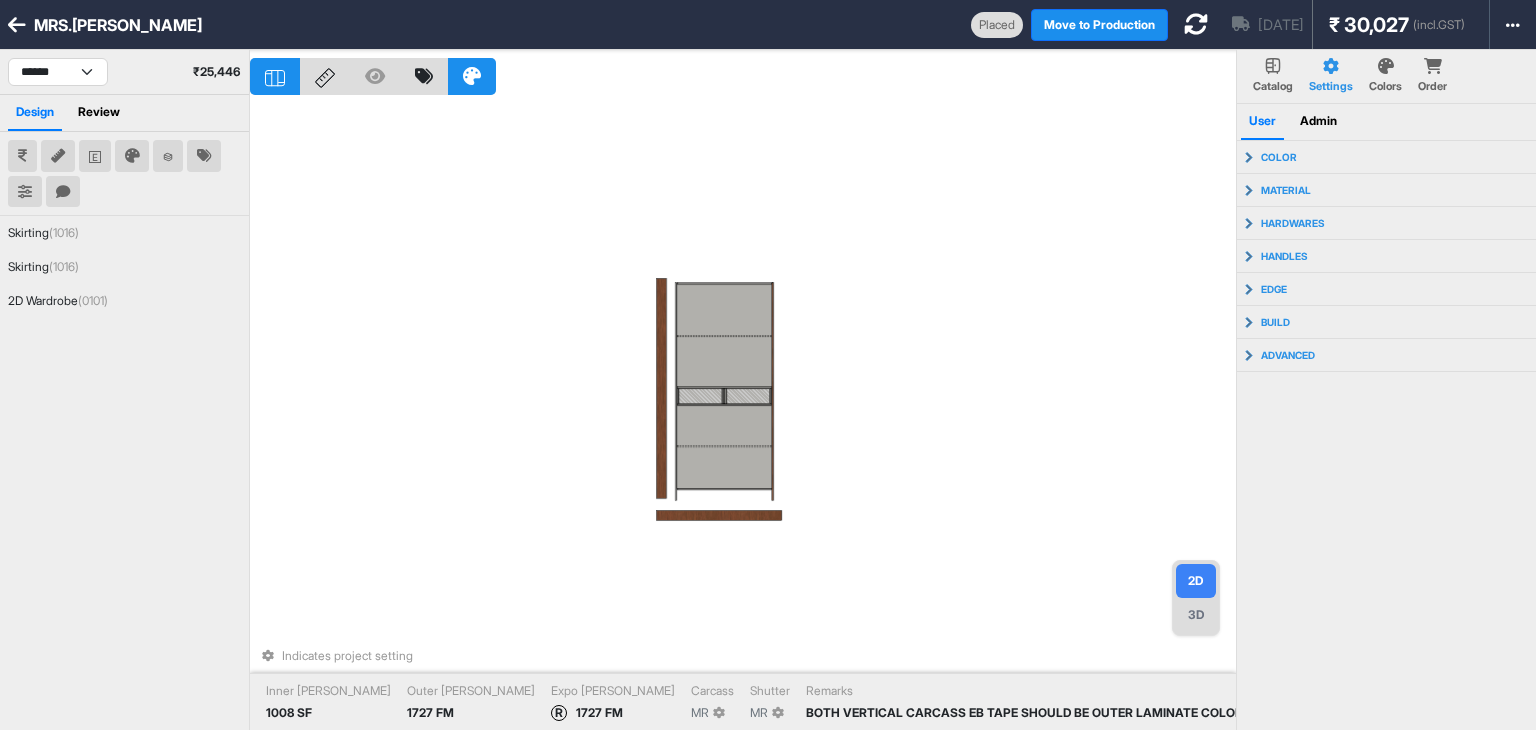 click on "Indicates project setting Inner [PERSON_NAME] 1008 SF Outer [PERSON_NAME] 1727 FM Expo [PERSON_NAME] R 1727 FM Carcass MR [PERSON_NAME] MR Remarks BOTH VERTICAL CARCASS EB TAPE SHOULD BE OUTER LAMINATE COLOR" at bounding box center (743, 415) 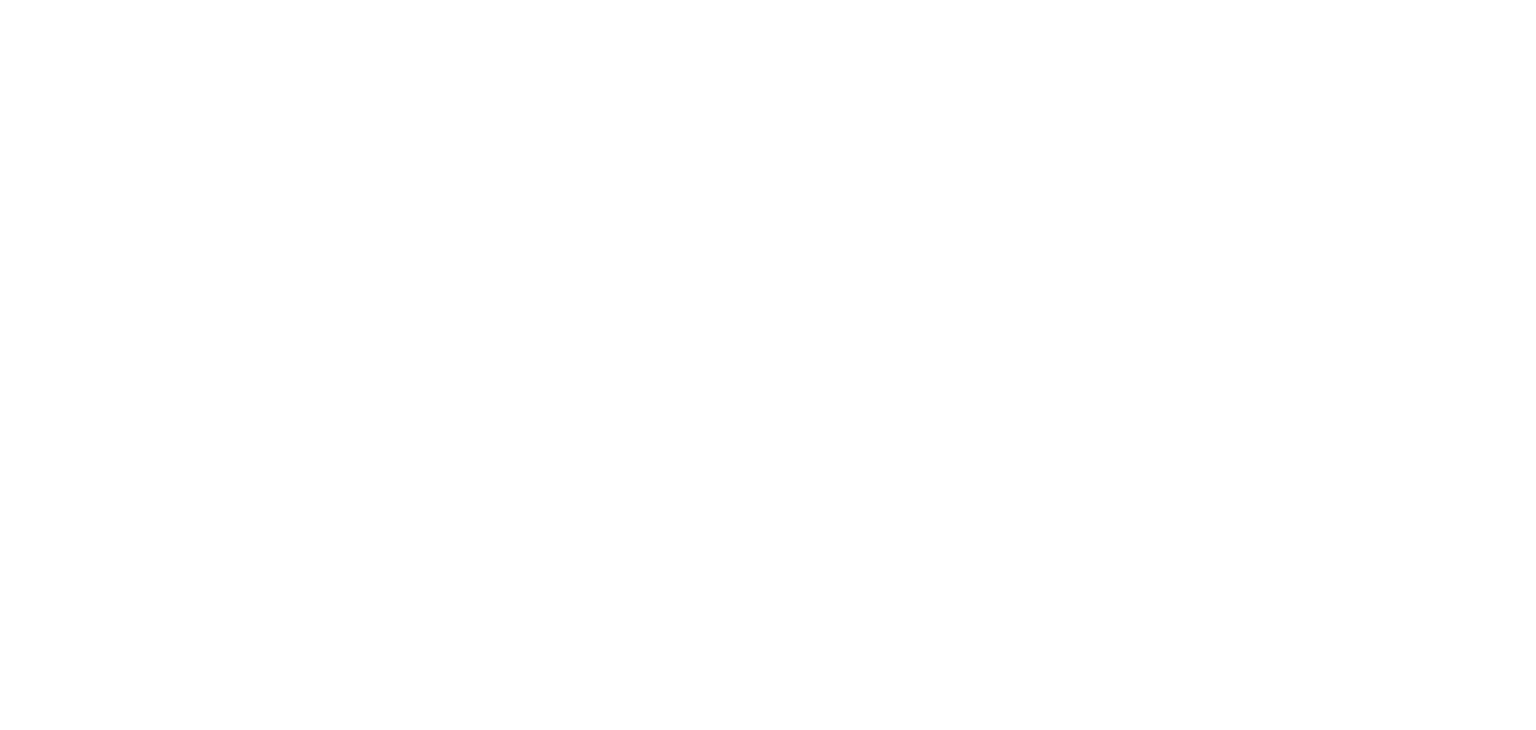 scroll, scrollTop: 0, scrollLeft: 0, axis: both 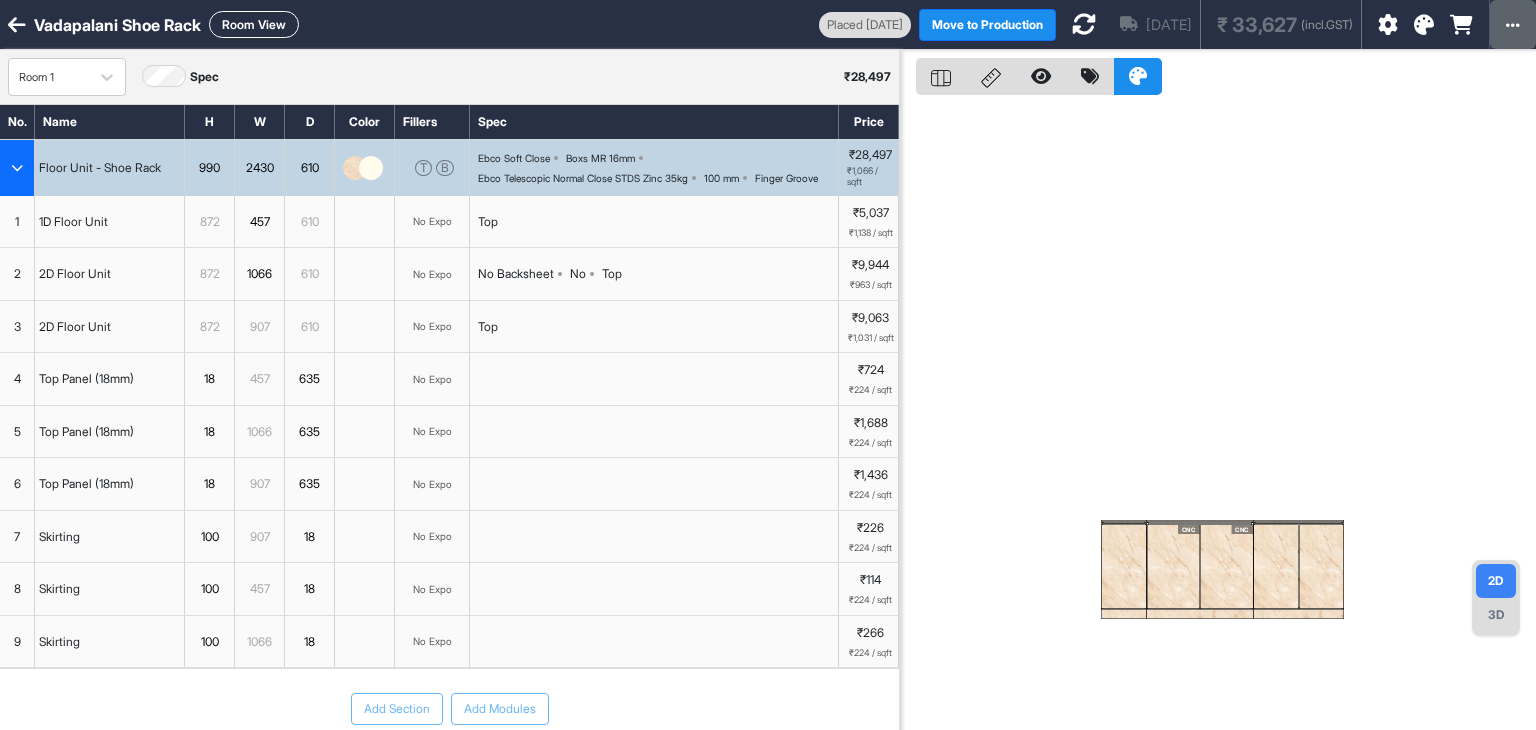 click at bounding box center (1513, 25) 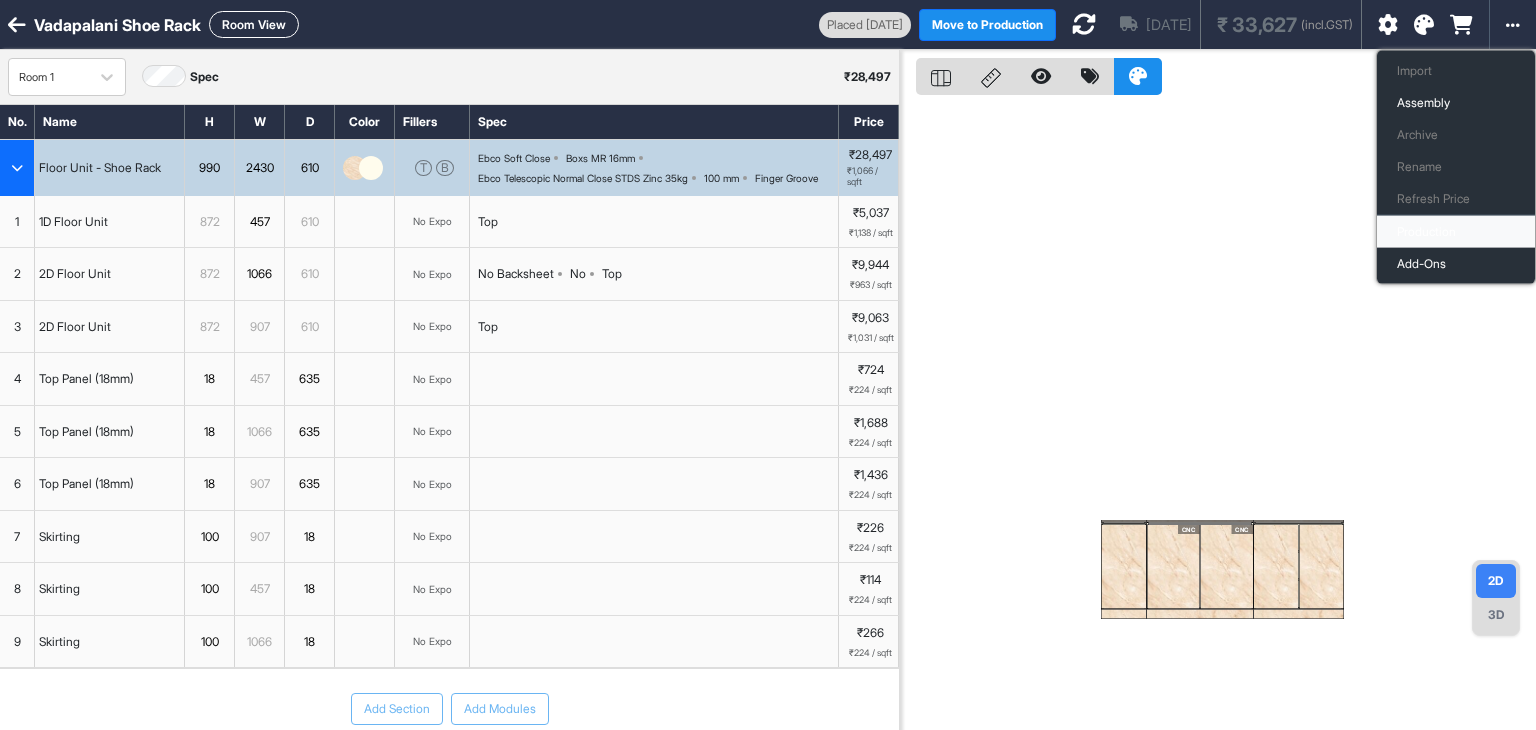 click on "Production" at bounding box center (1456, 232) 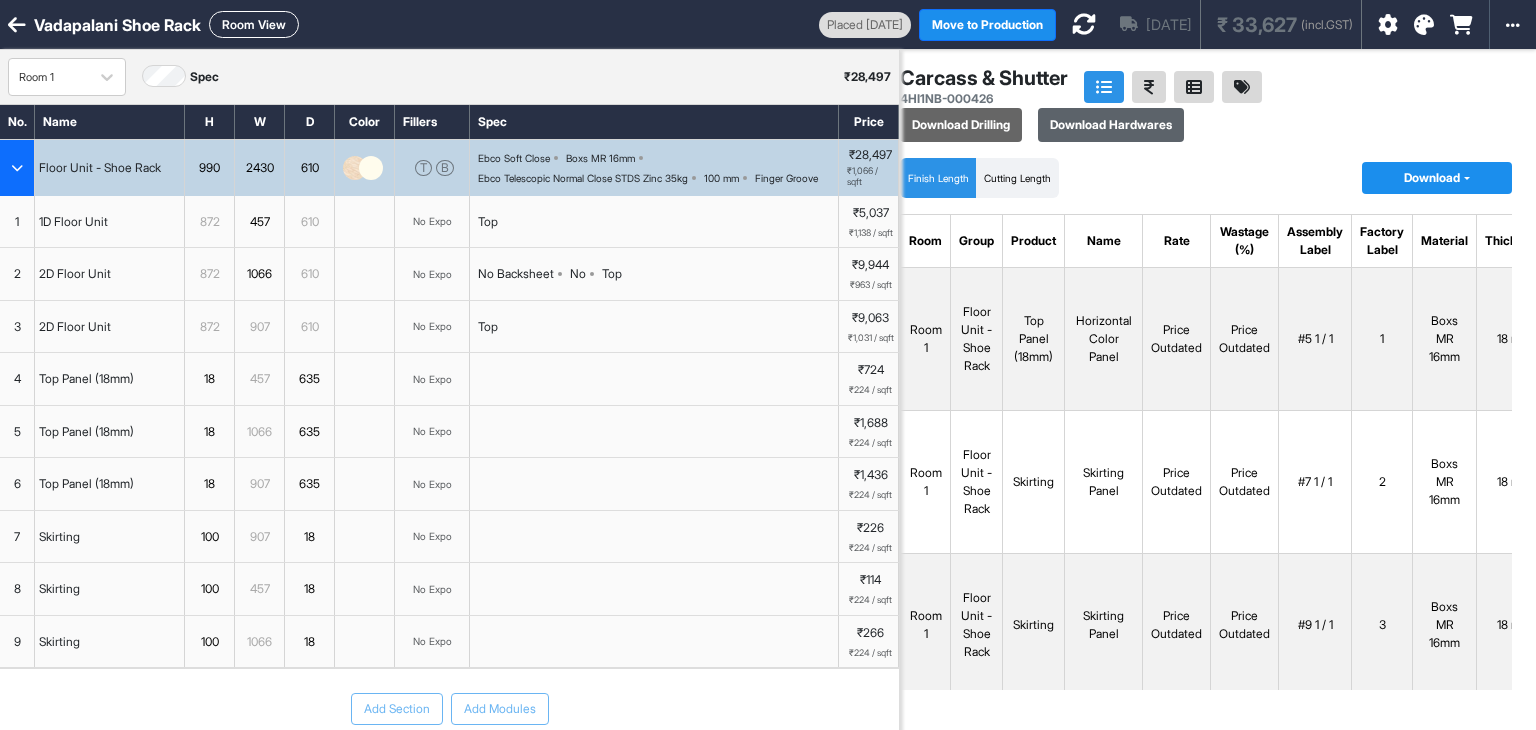 click on "Download Hardwares" at bounding box center [1111, 125] 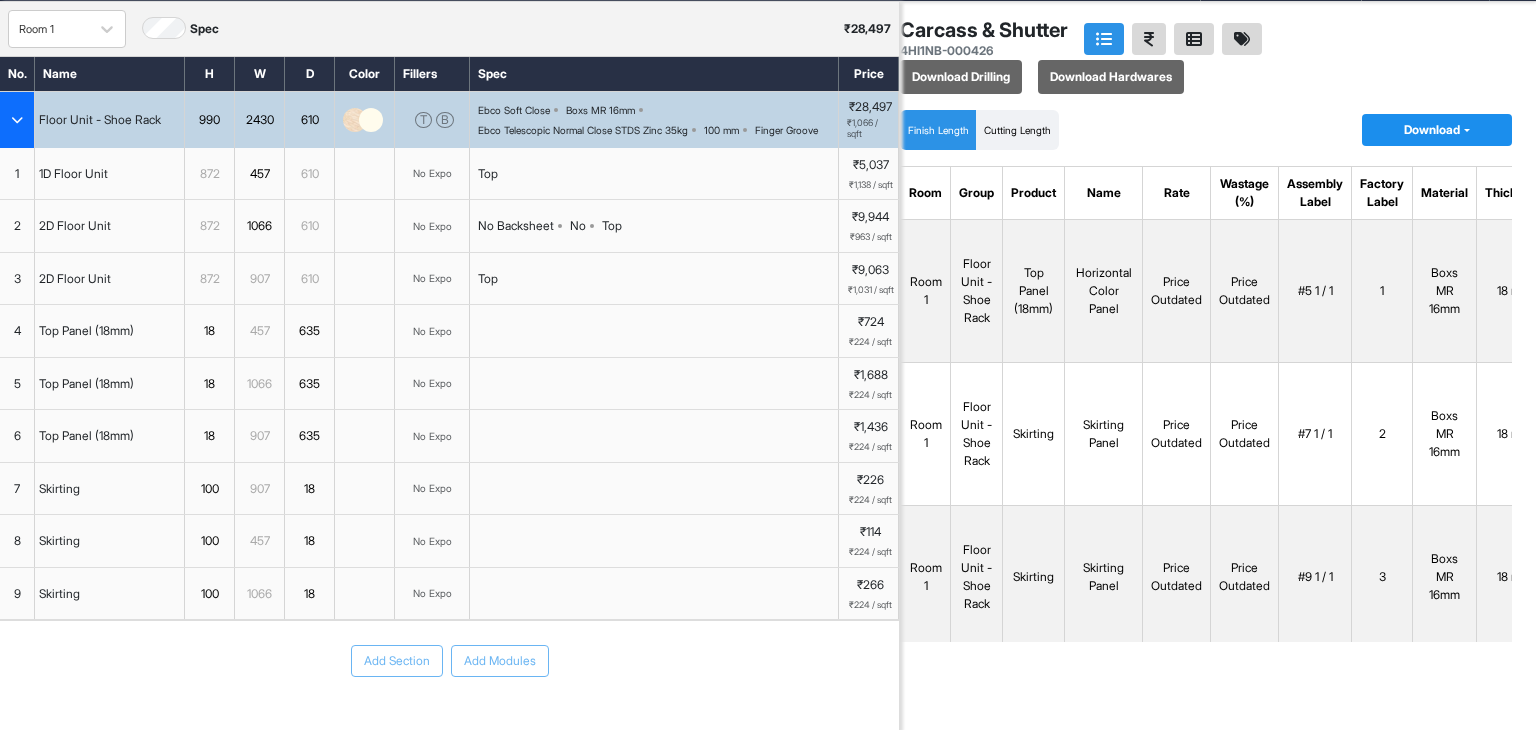 scroll, scrollTop: 0, scrollLeft: 0, axis: both 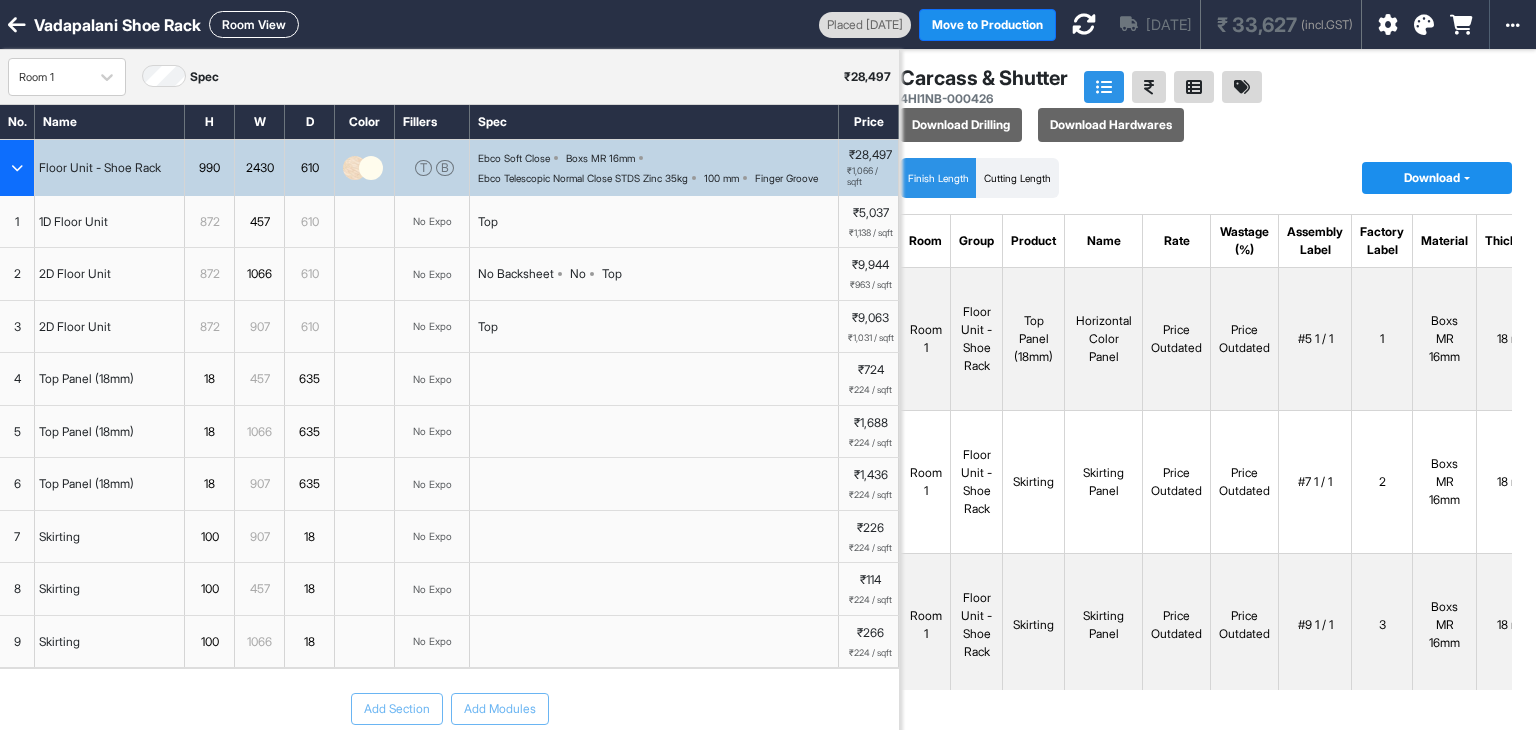 click on "Room View" at bounding box center (254, 24) 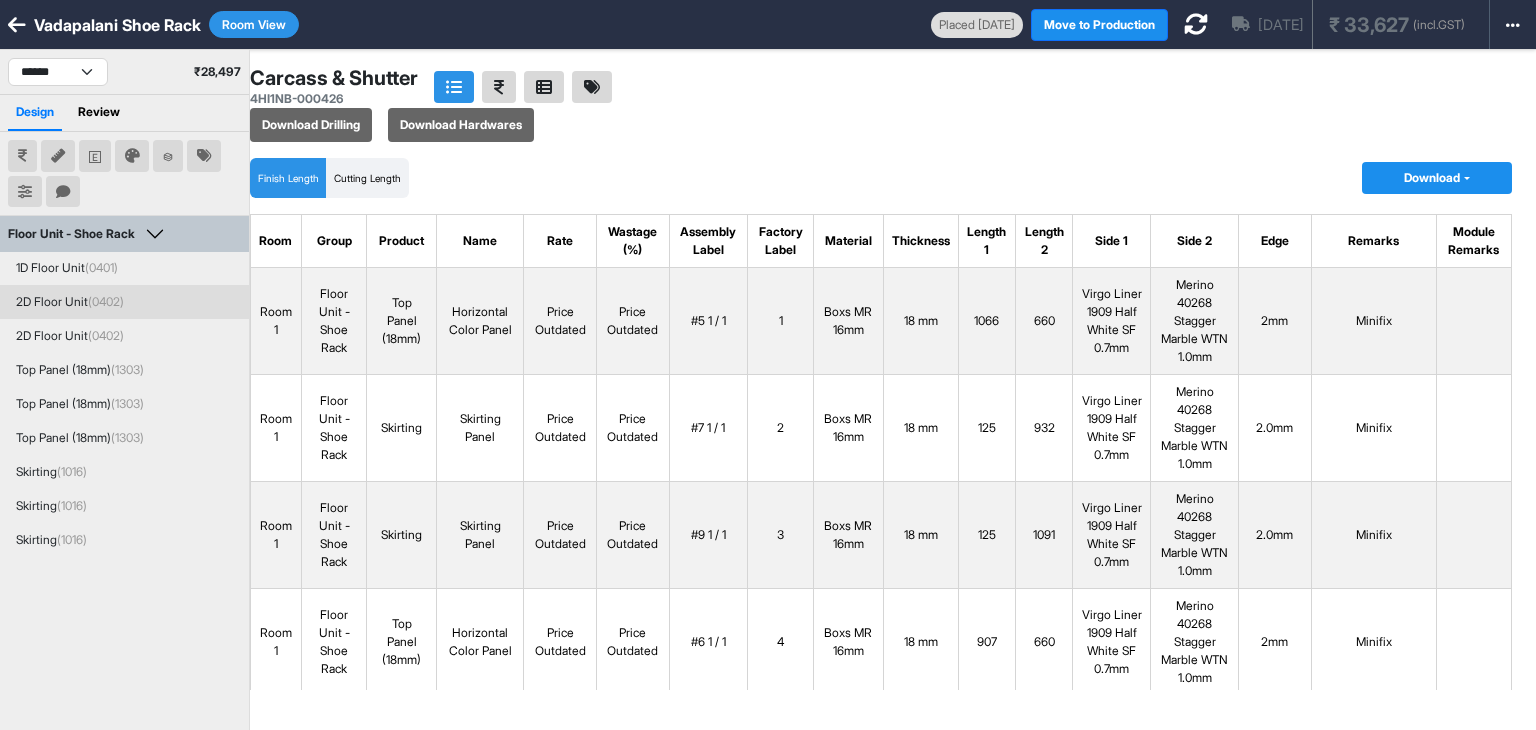 click on "(0402)" at bounding box center (106, 301) 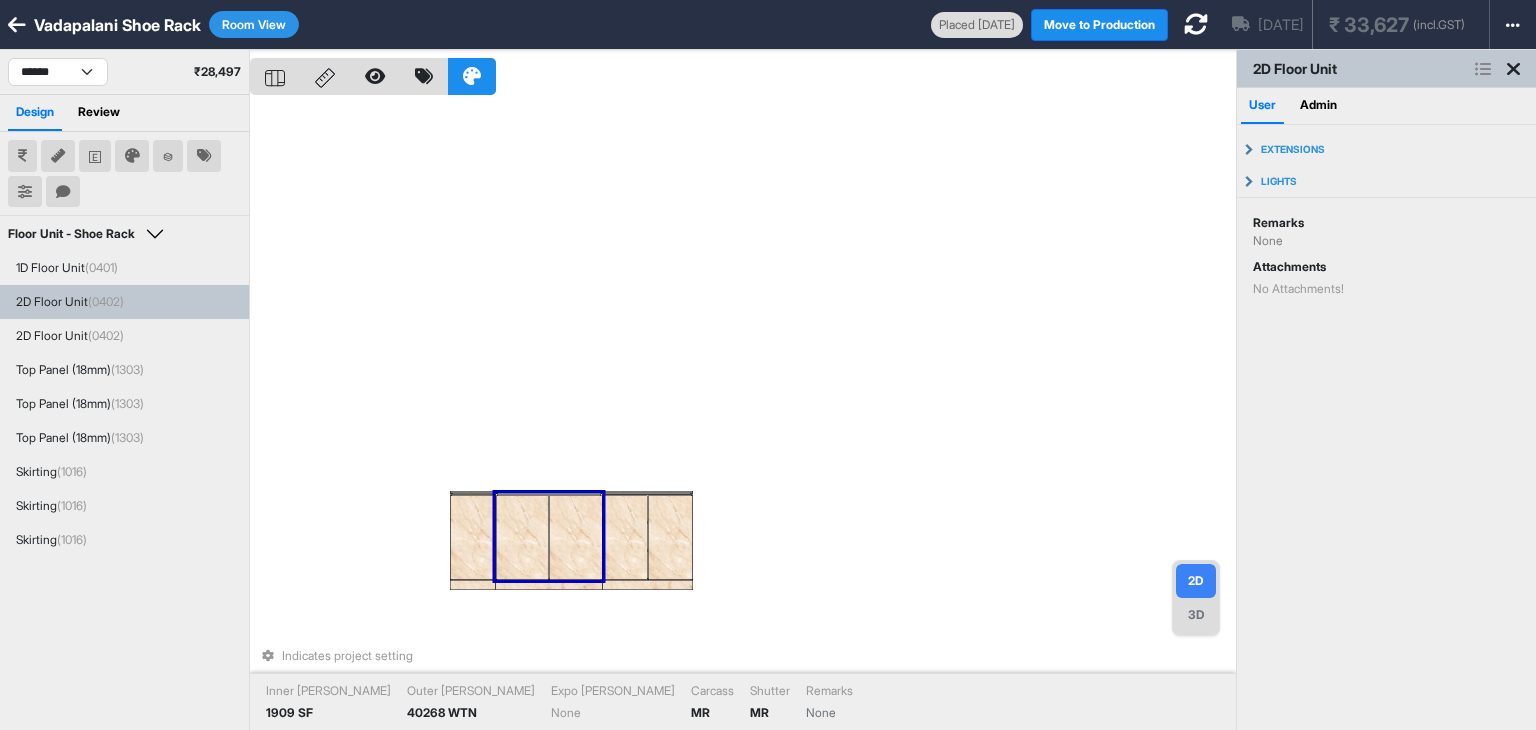click on "Room View" at bounding box center (254, 24) 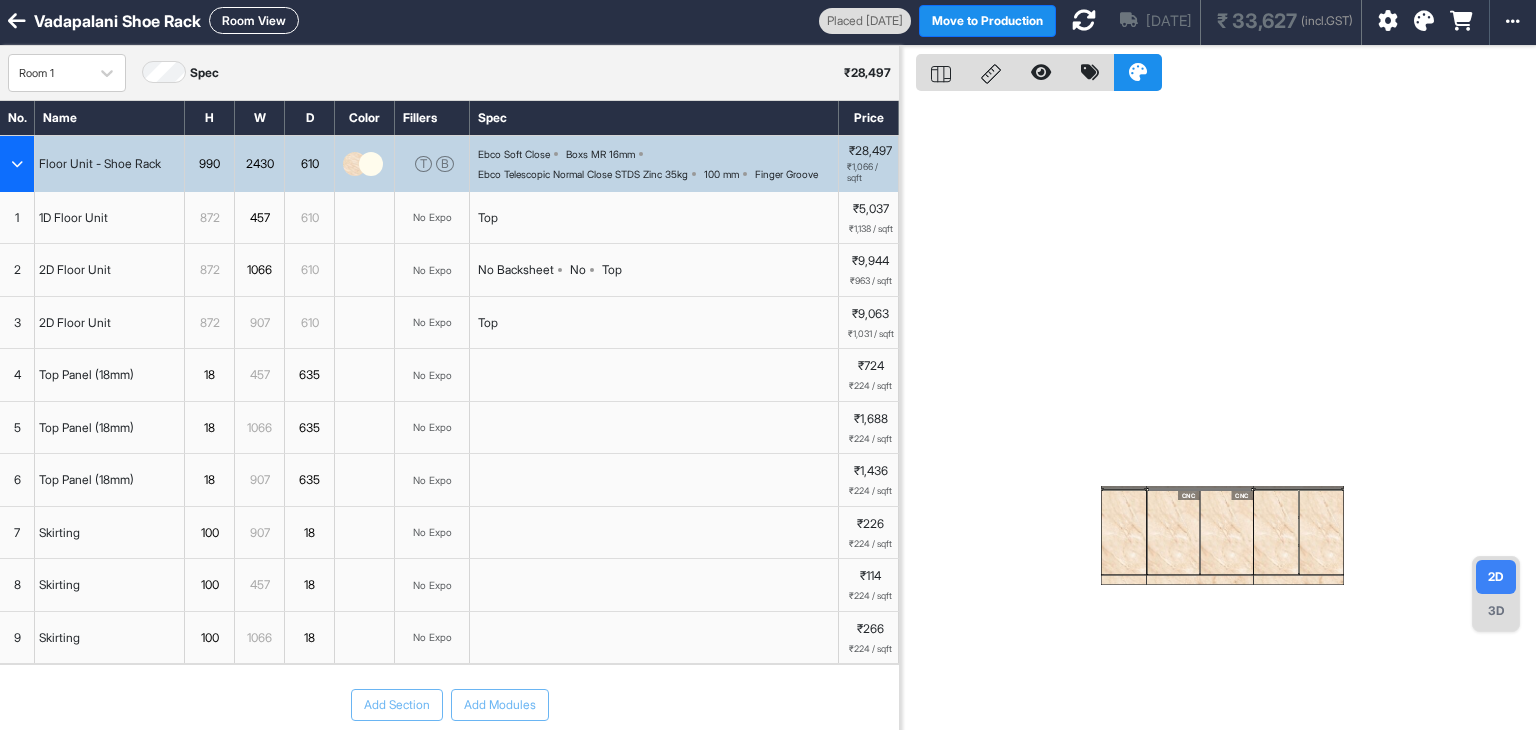 scroll, scrollTop: 0, scrollLeft: 0, axis: both 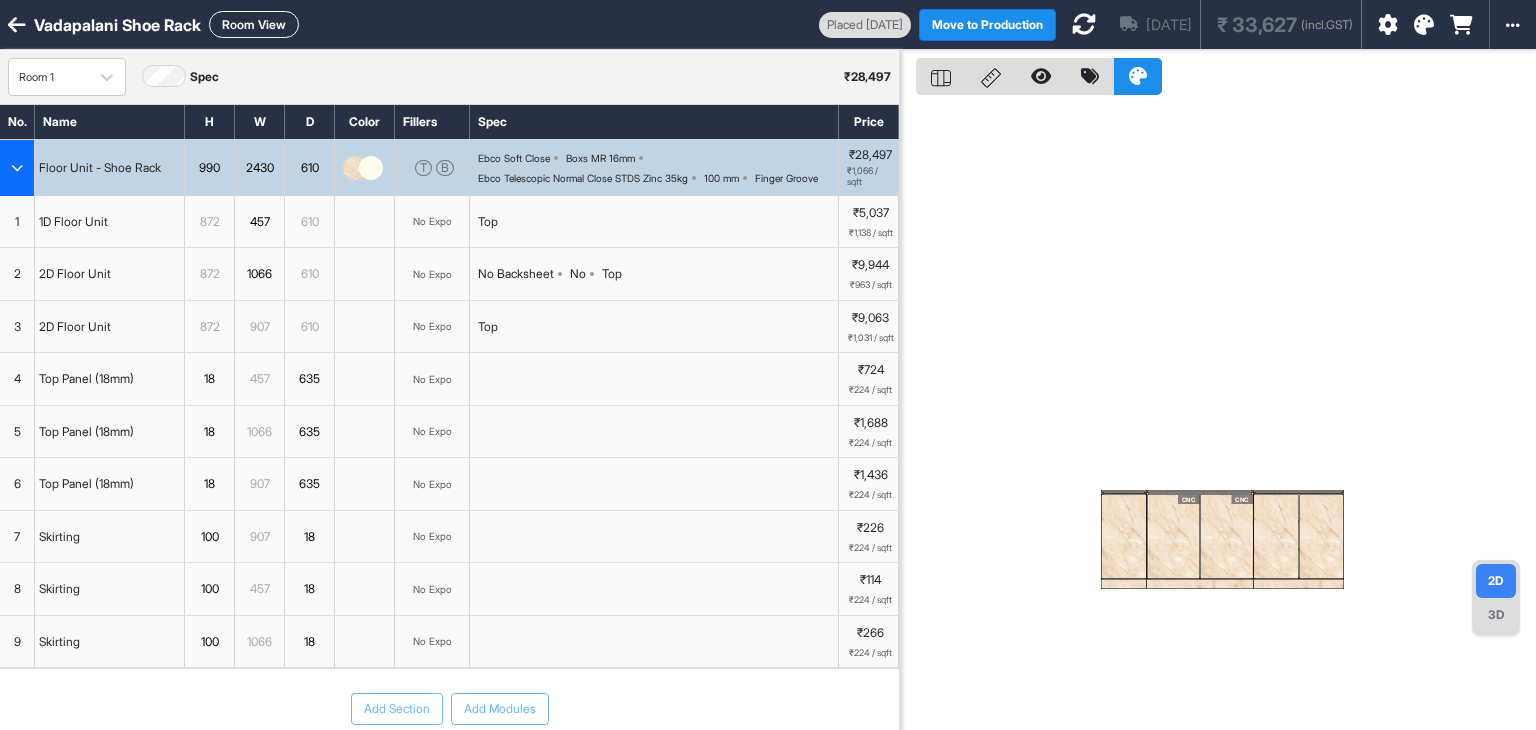 click on "CNC" at bounding box center (1226, 536) 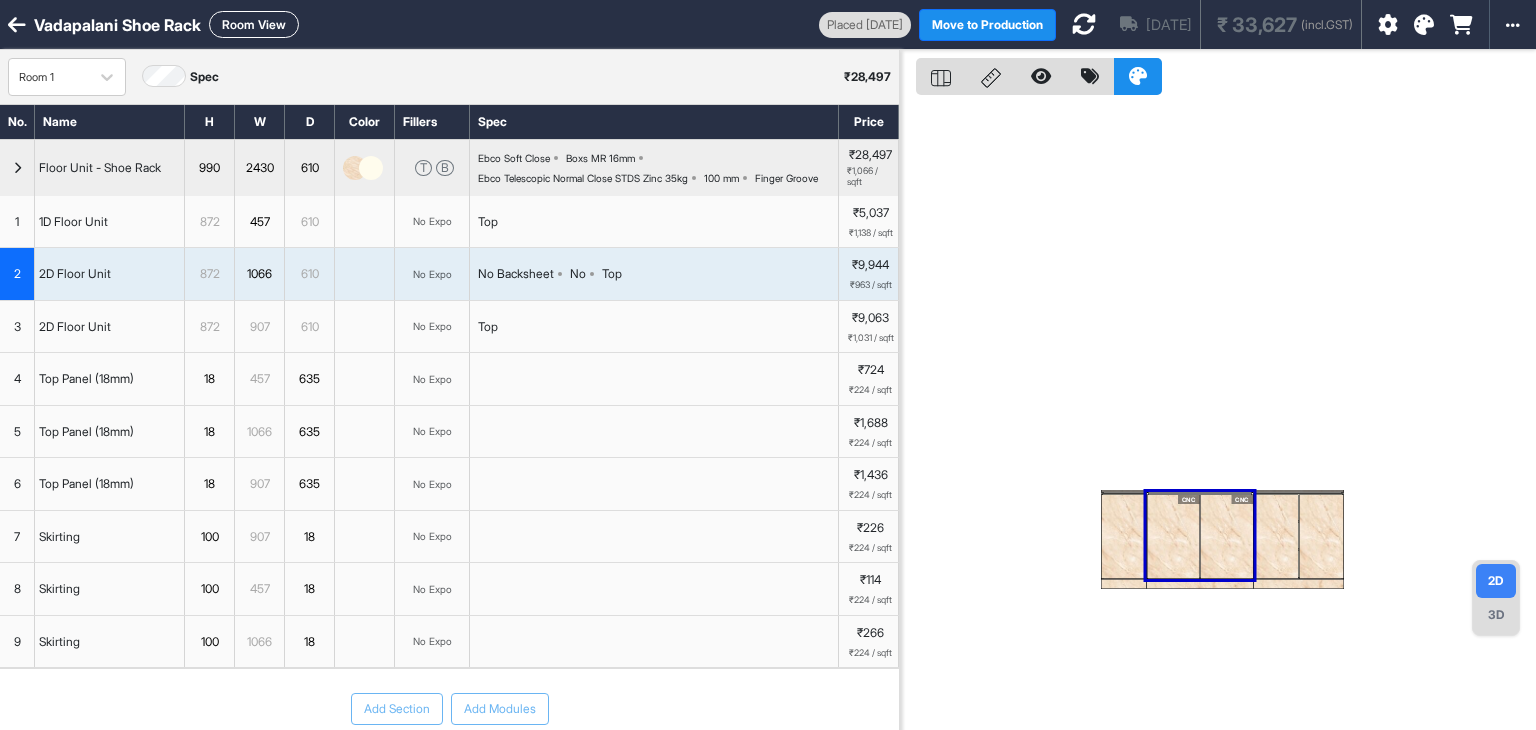 click at bounding box center [1275, 536] 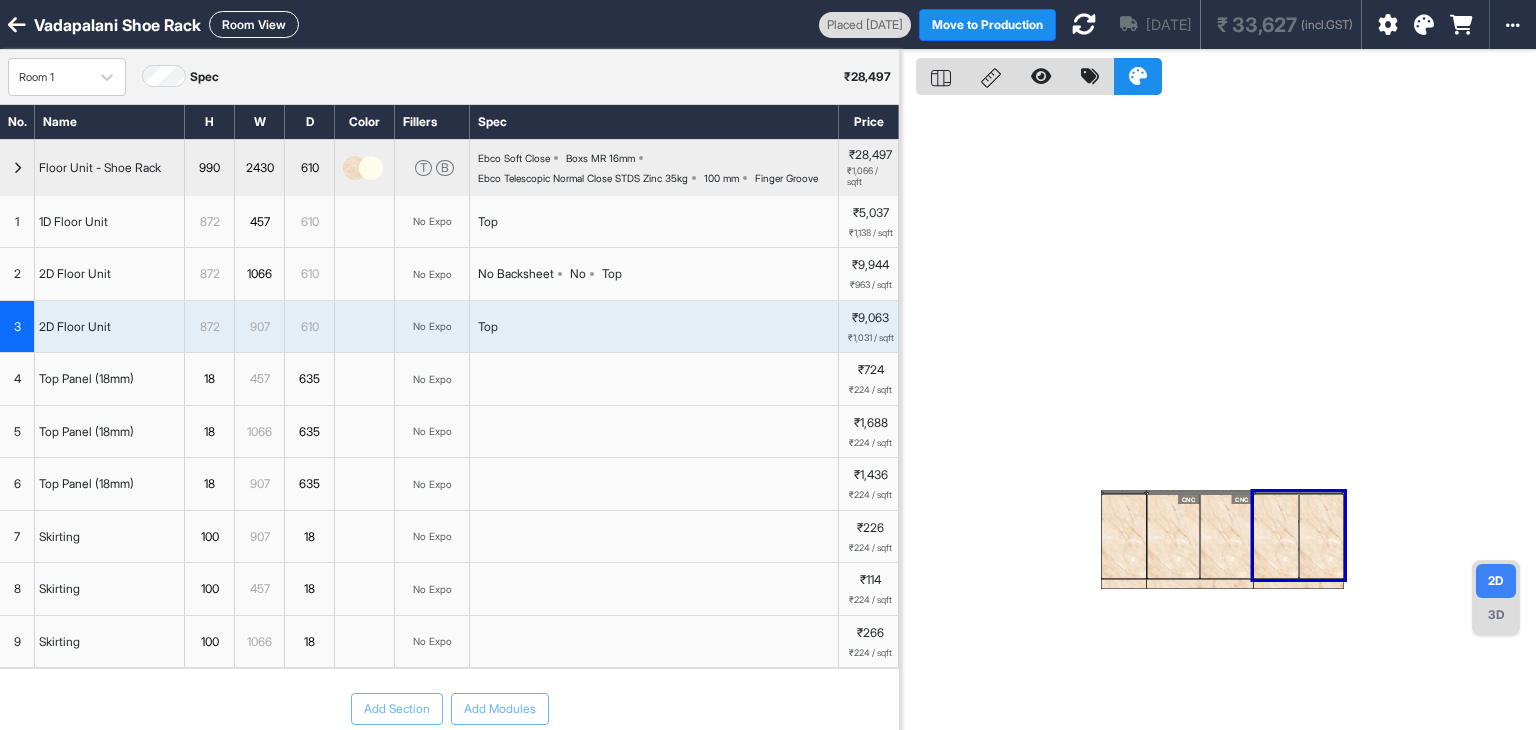 click on "Ebco Telescopic Normal Close STDS Zinc 35kg" at bounding box center (583, 178) 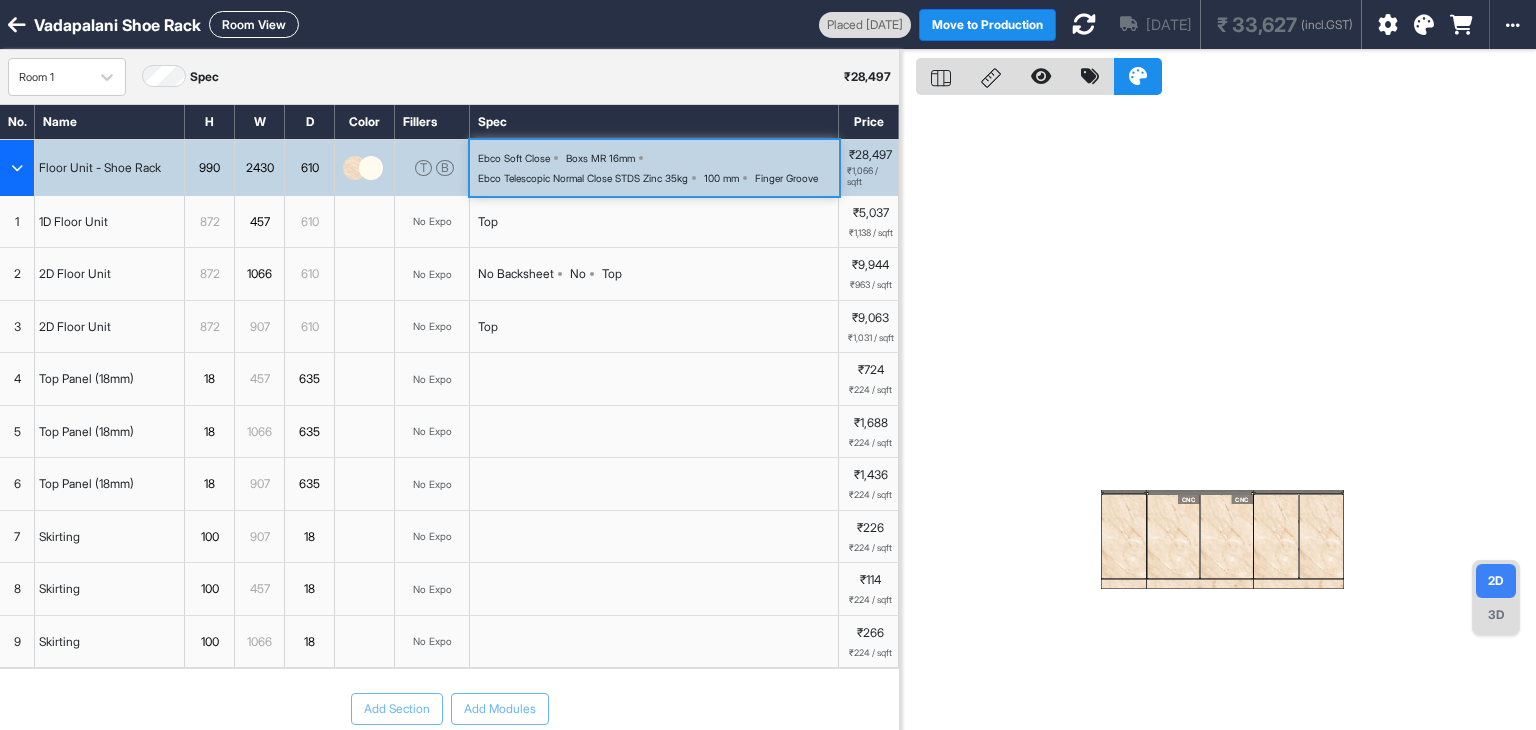 click on "Ebco Telescopic Normal Close STDS Zinc 35kg" at bounding box center (583, 178) 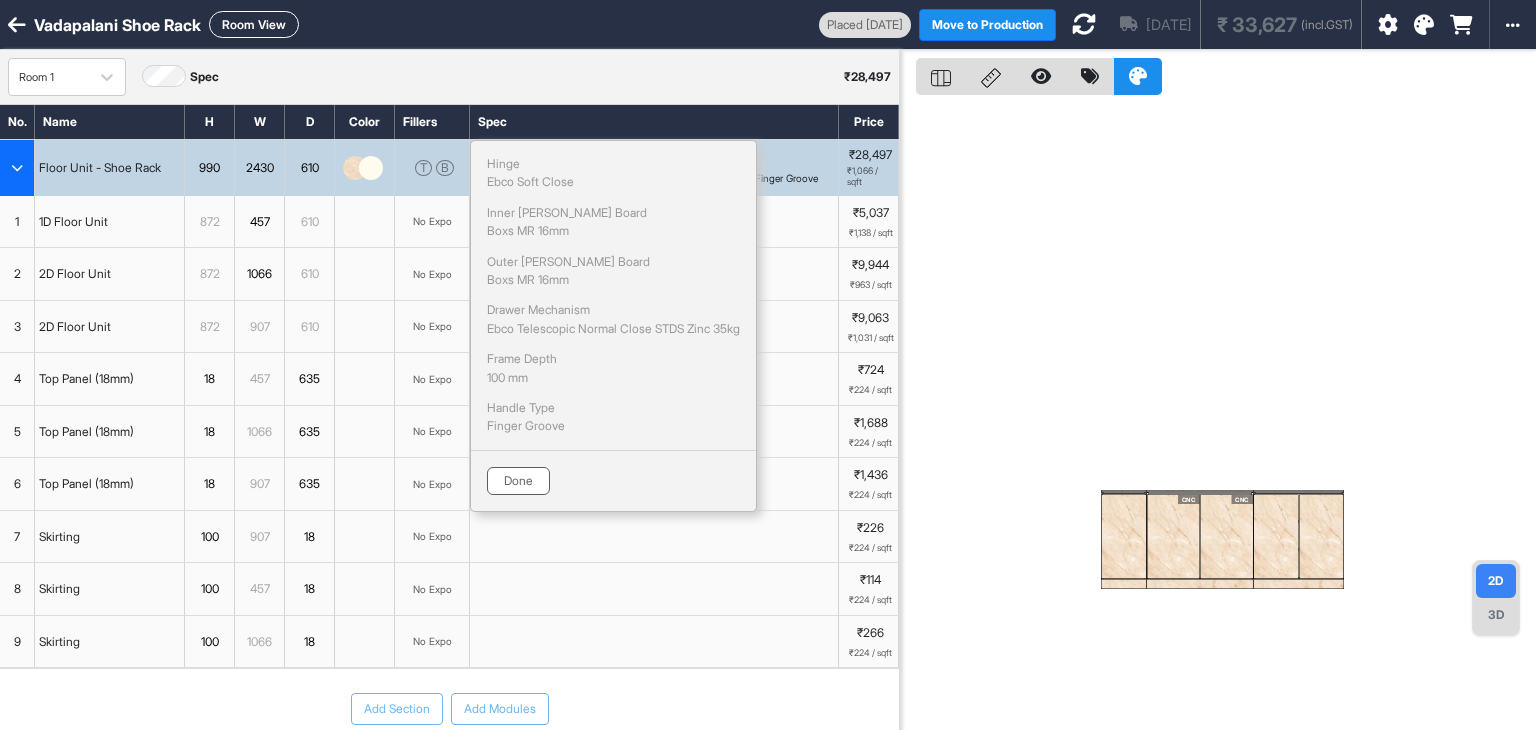 click on "Done" at bounding box center (518, 481) 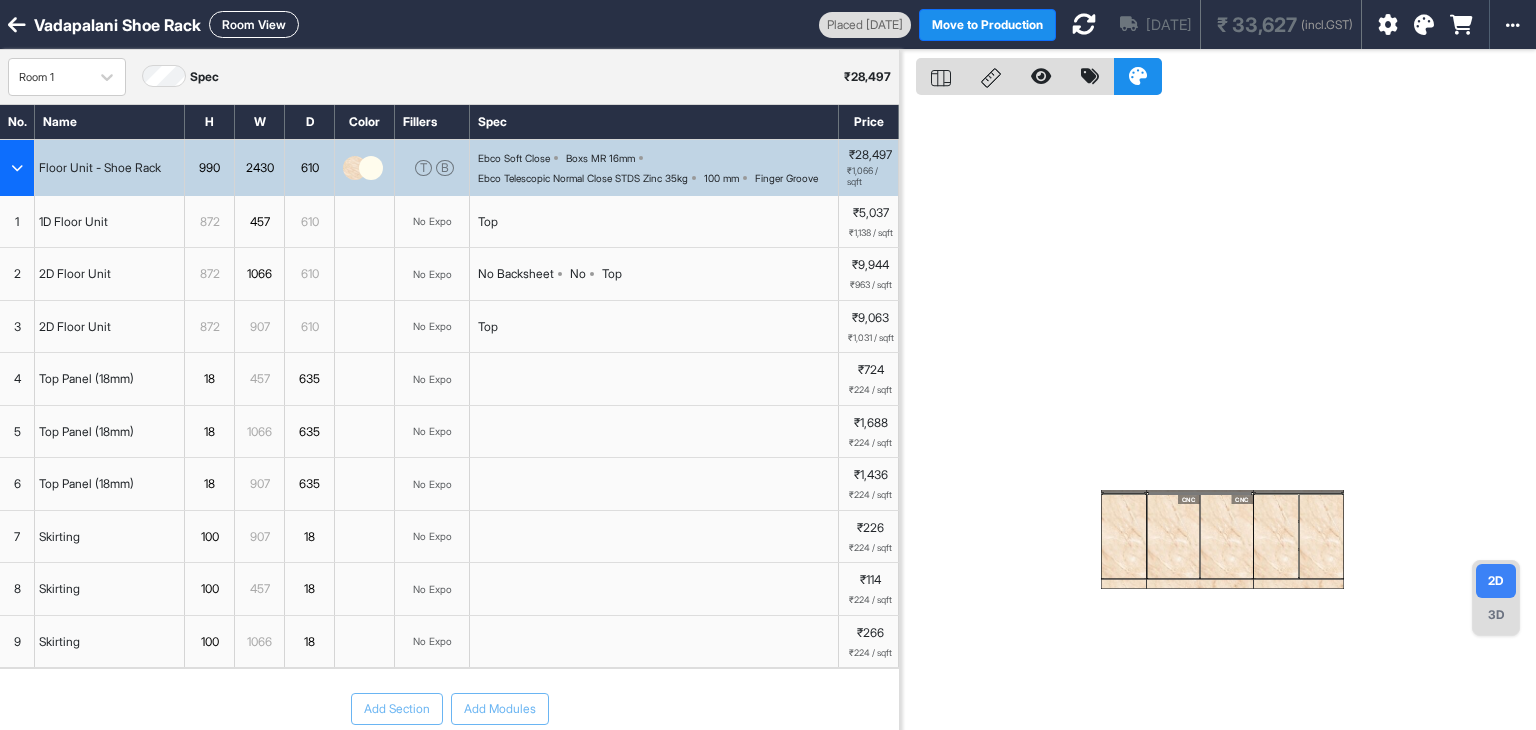 click at bounding box center (17, 168) 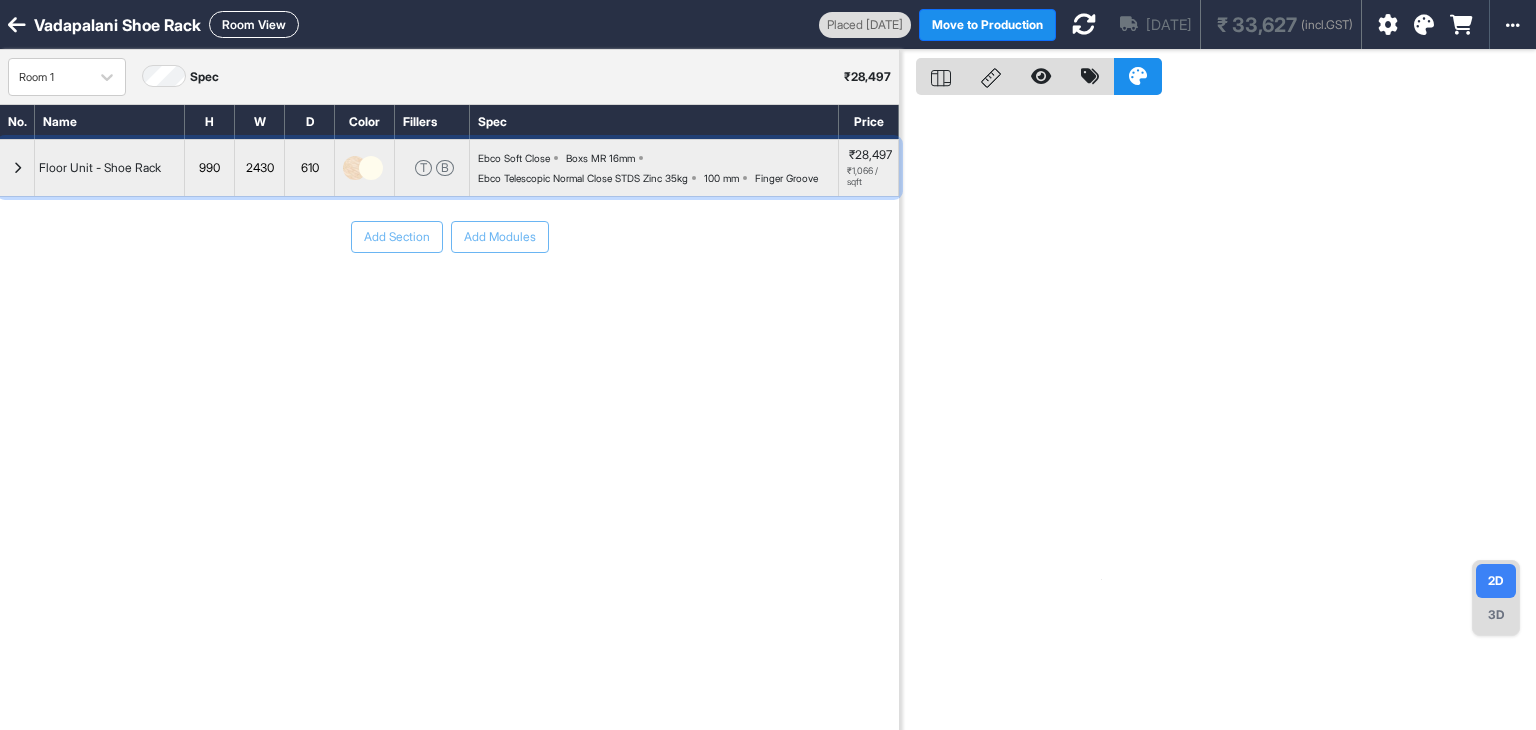 click at bounding box center [17, 168] 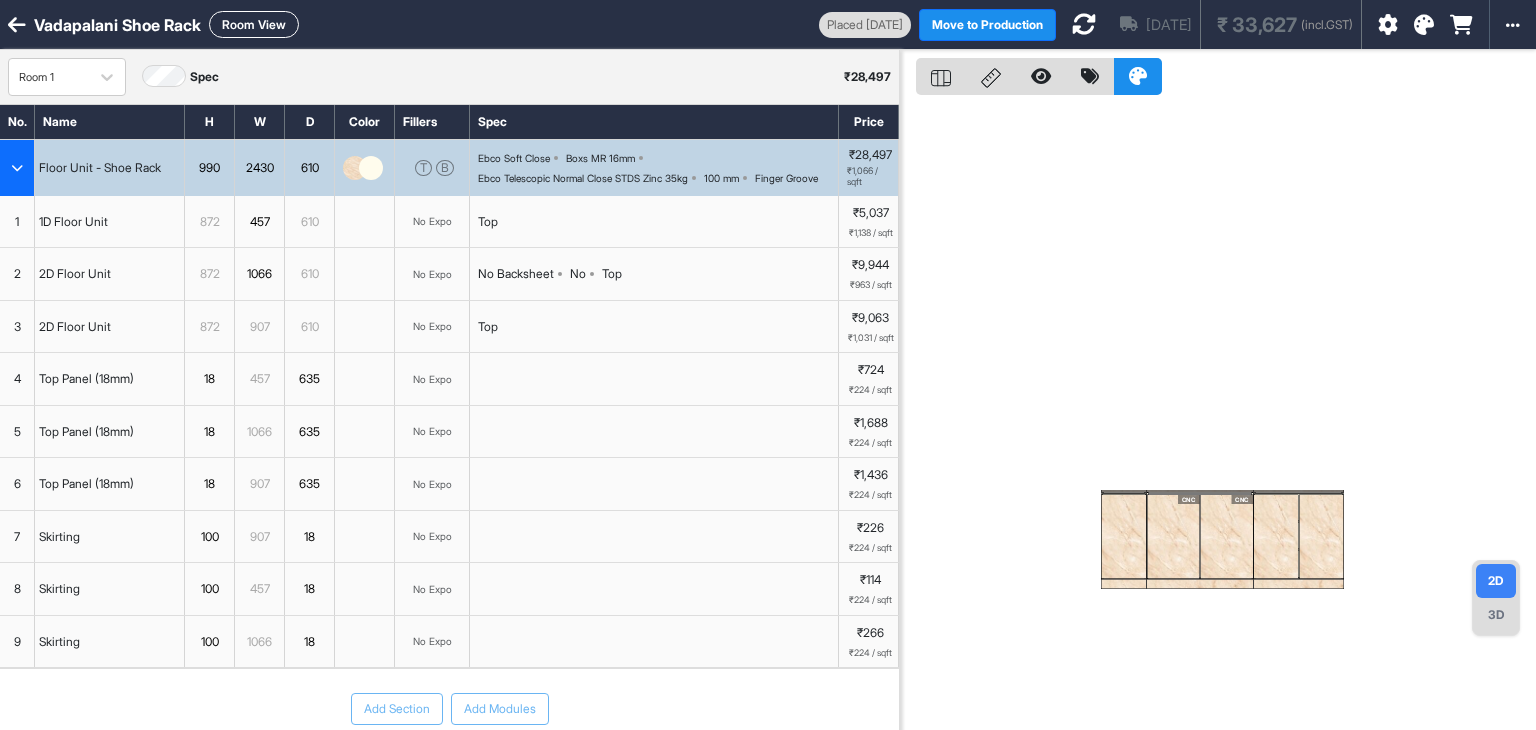 click on "CNC CNC" at bounding box center [1218, 415] 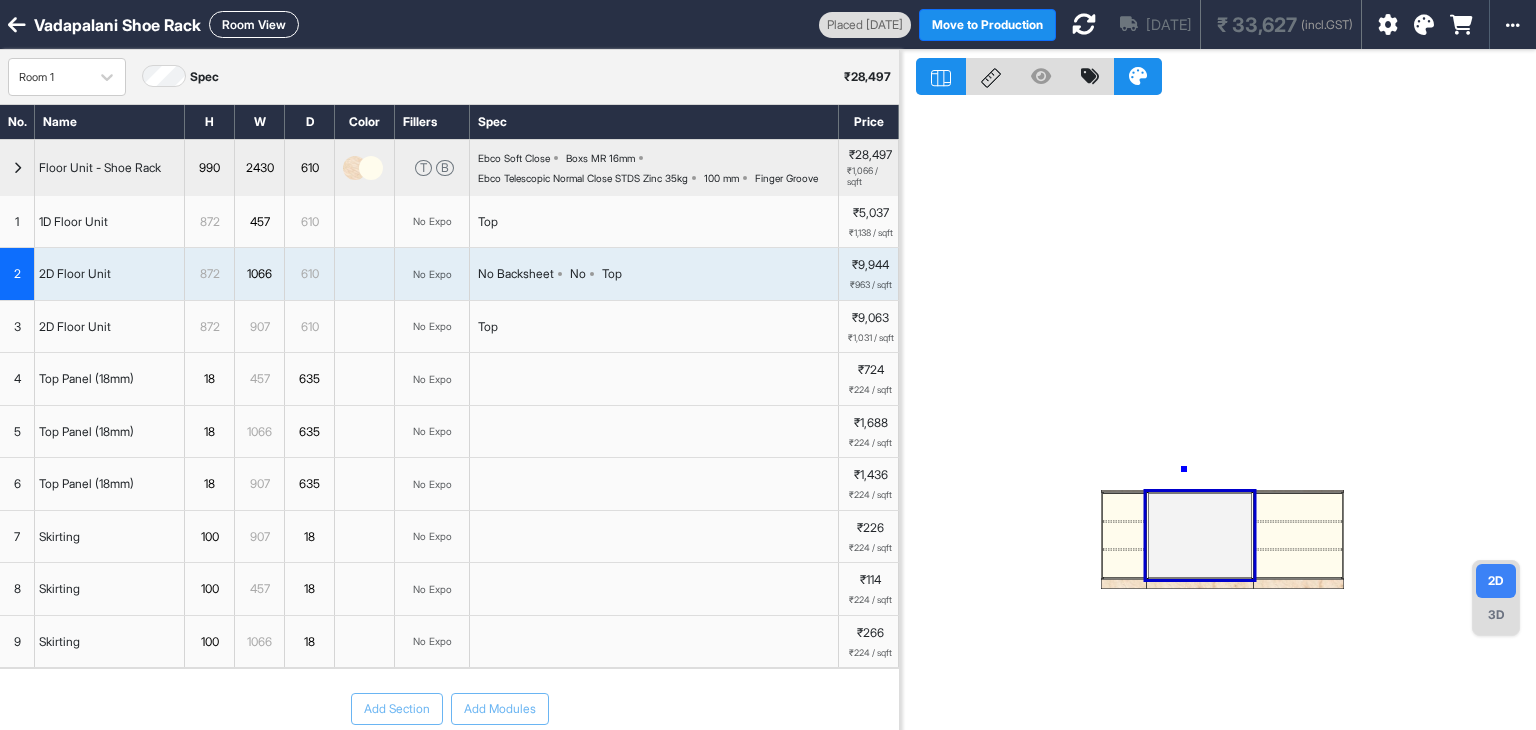 click at bounding box center (1218, 415) 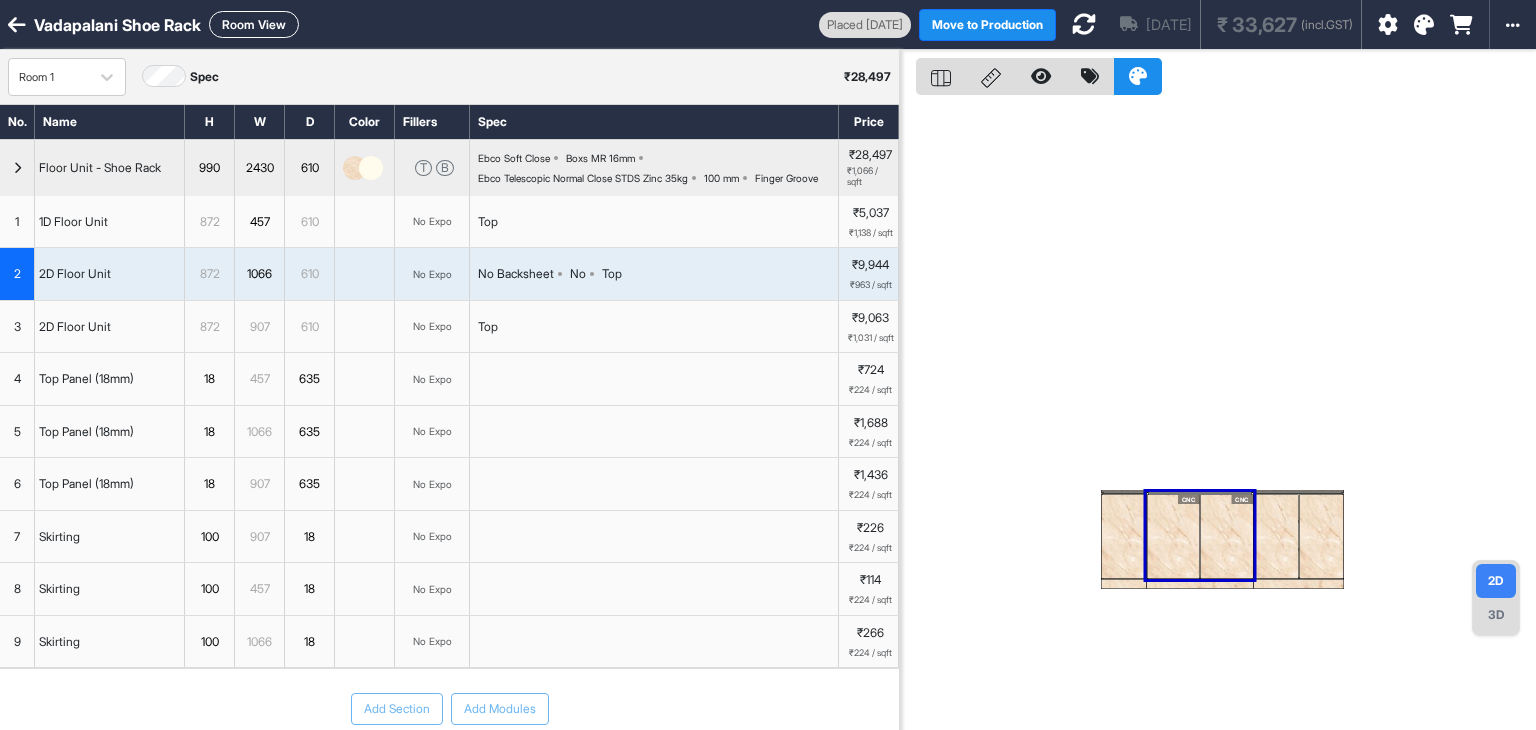 click at bounding box center (1124, 536) 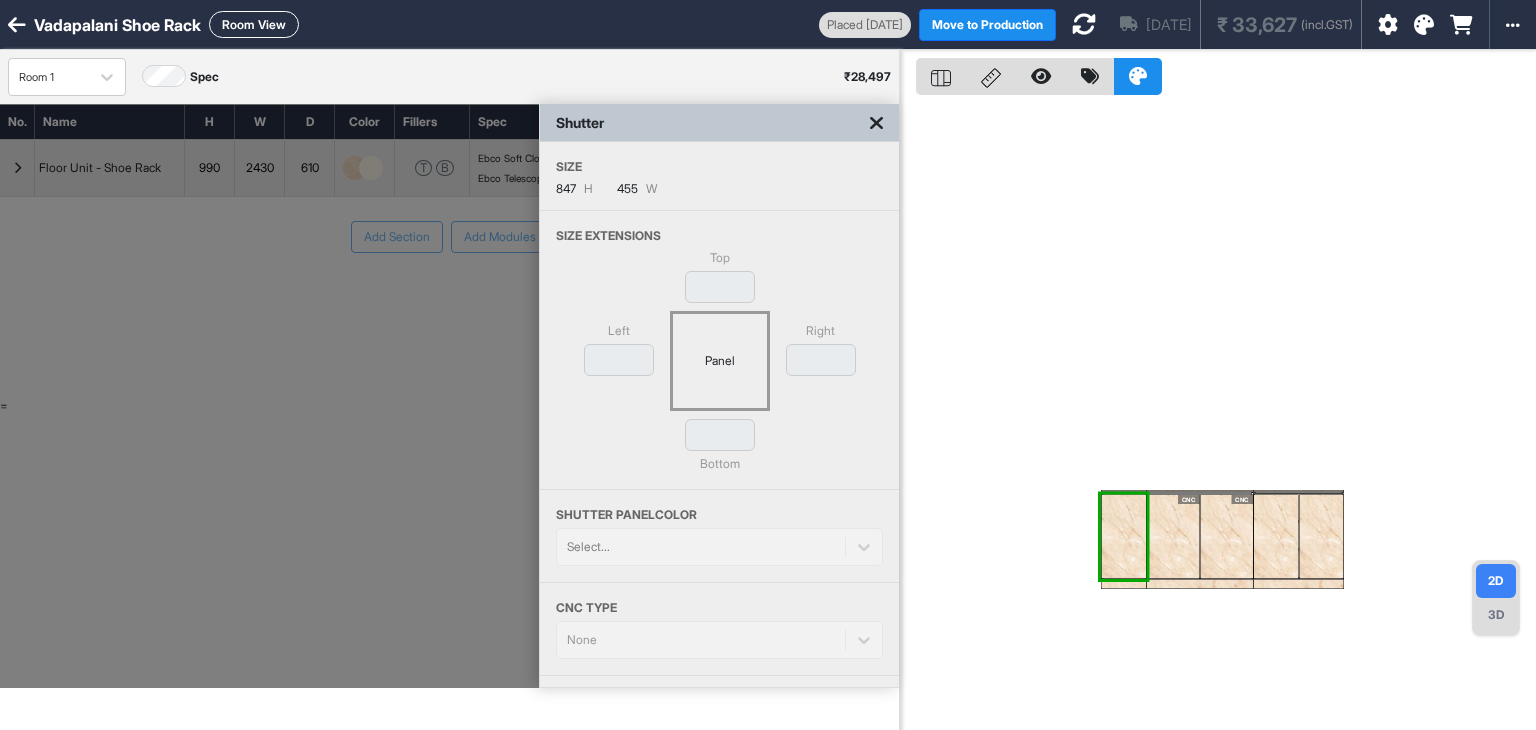 click at bounding box center [876, 123] 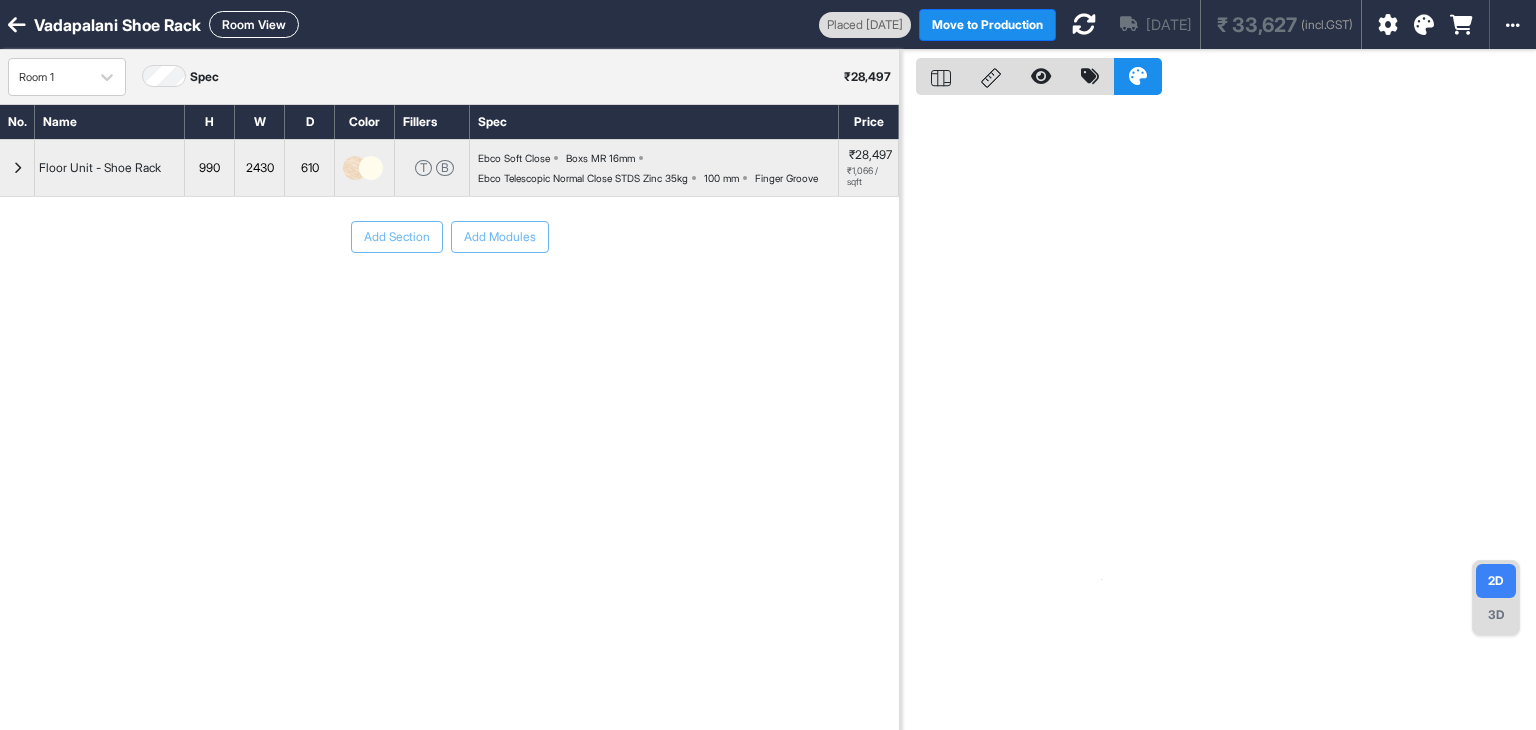 click at bounding box center (17, 168) 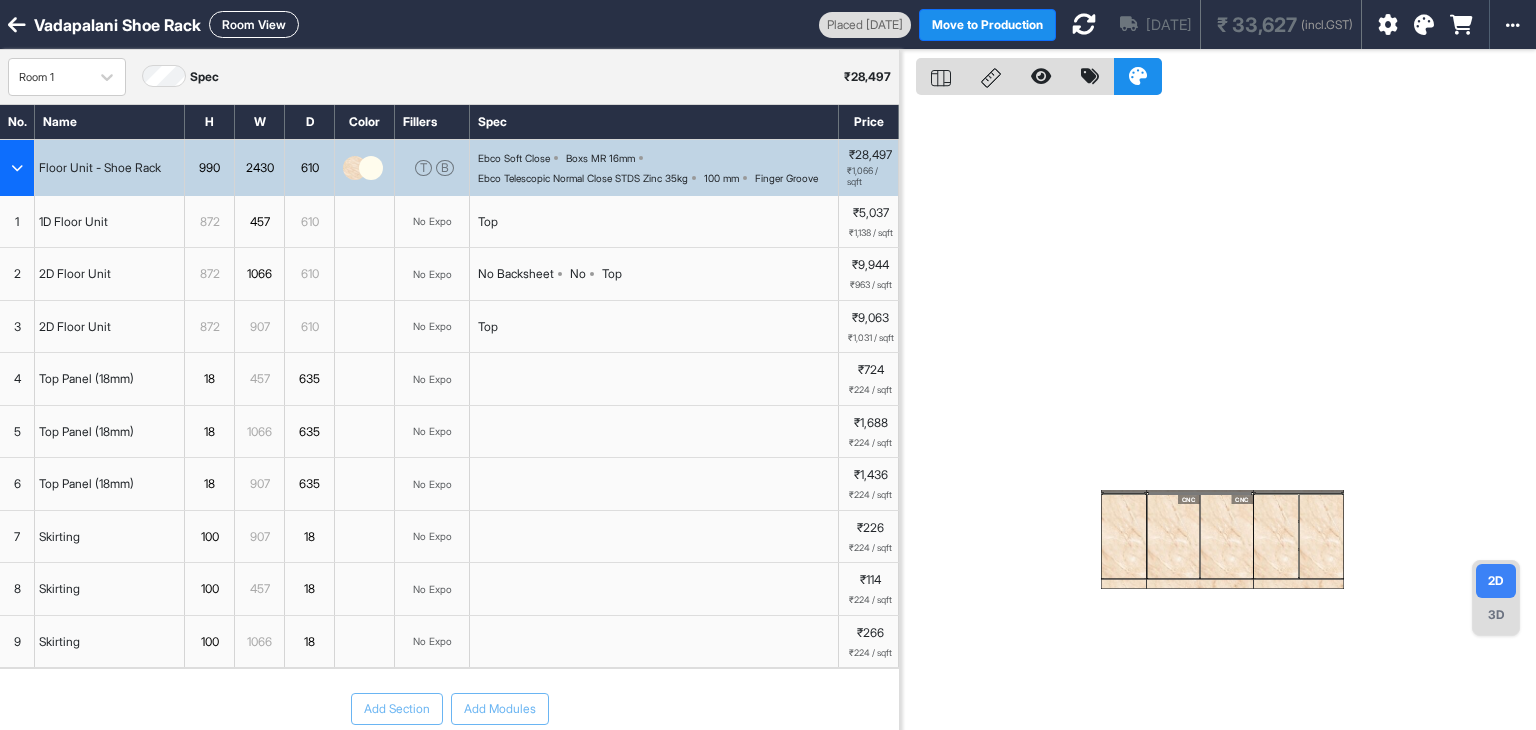type 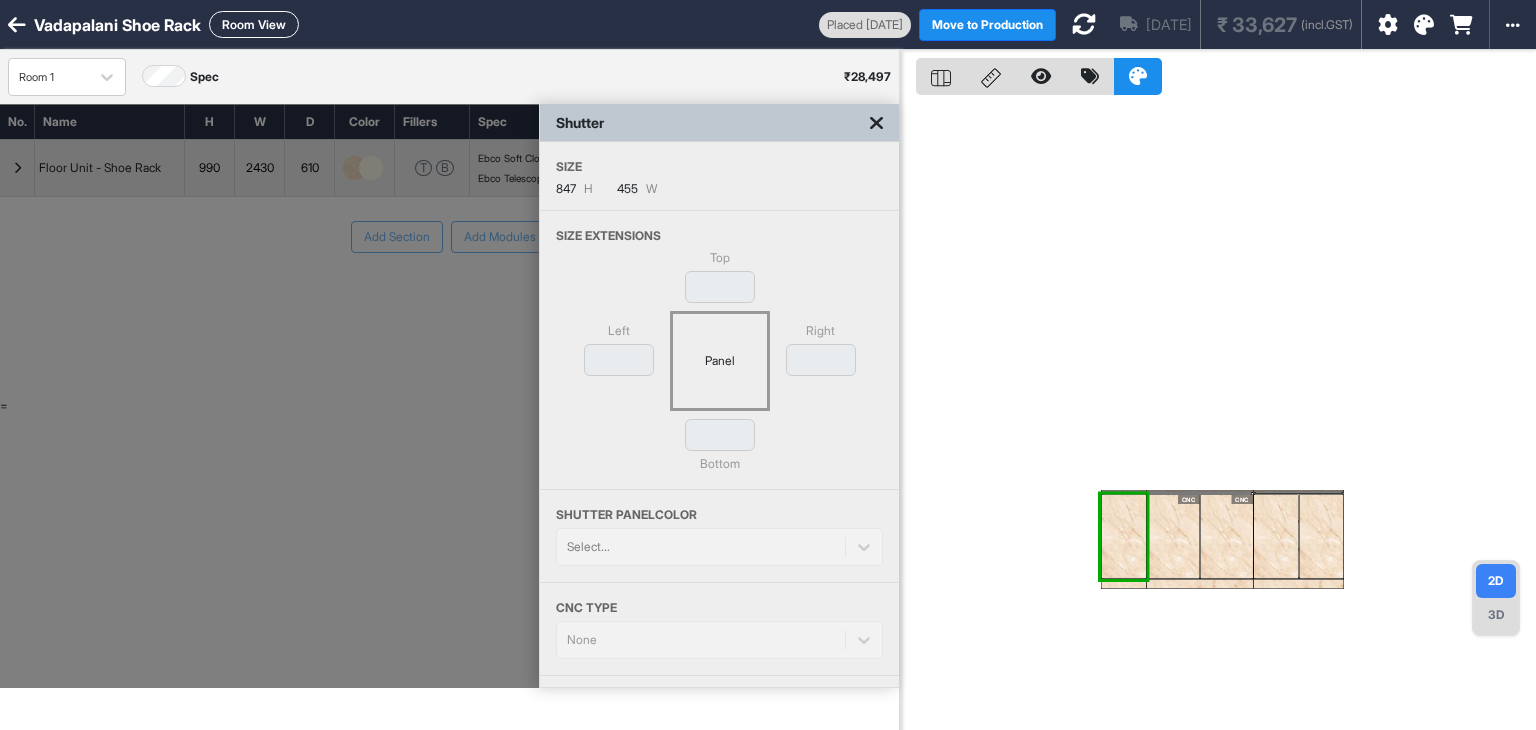 click at bounding box center [876, 123] 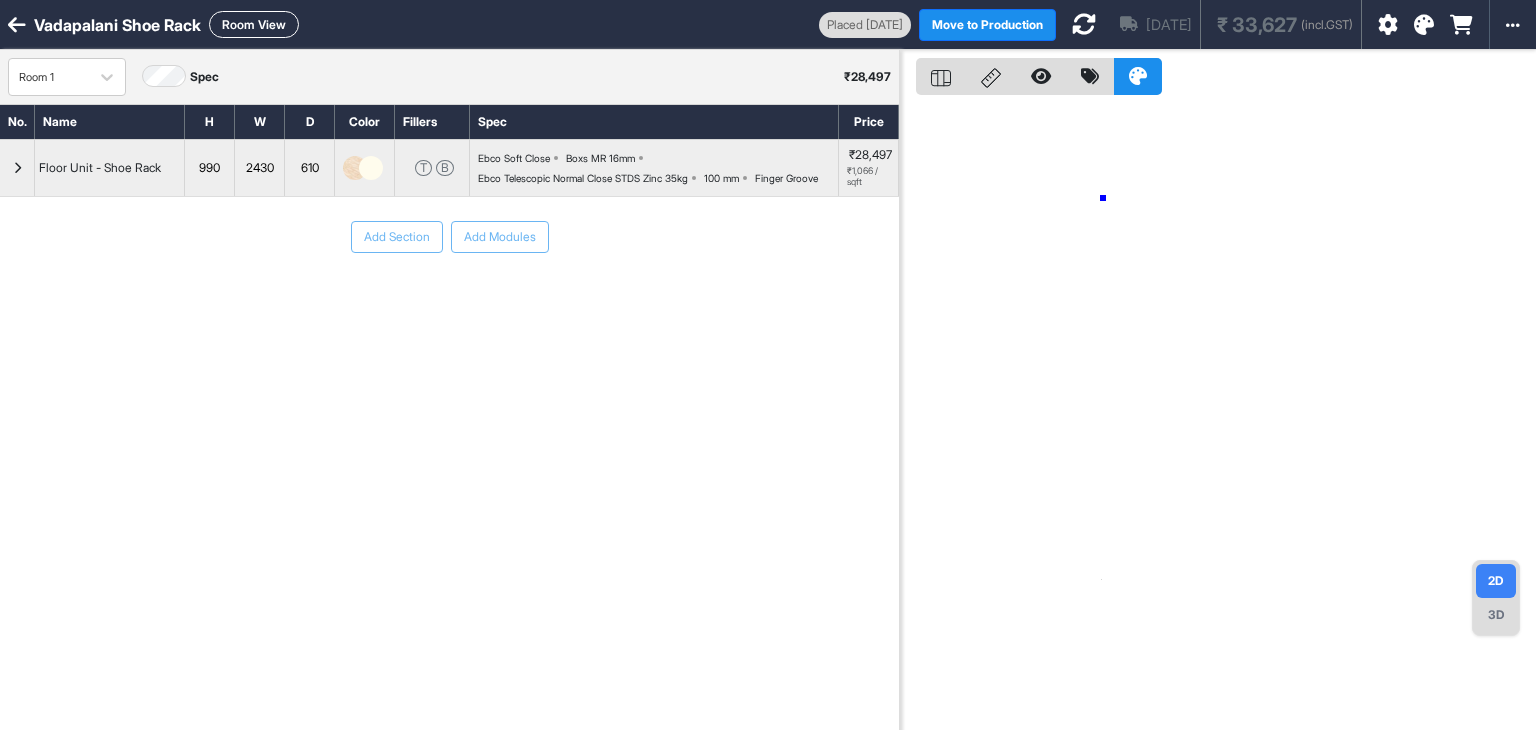 click at bounding box center (1218, 415) 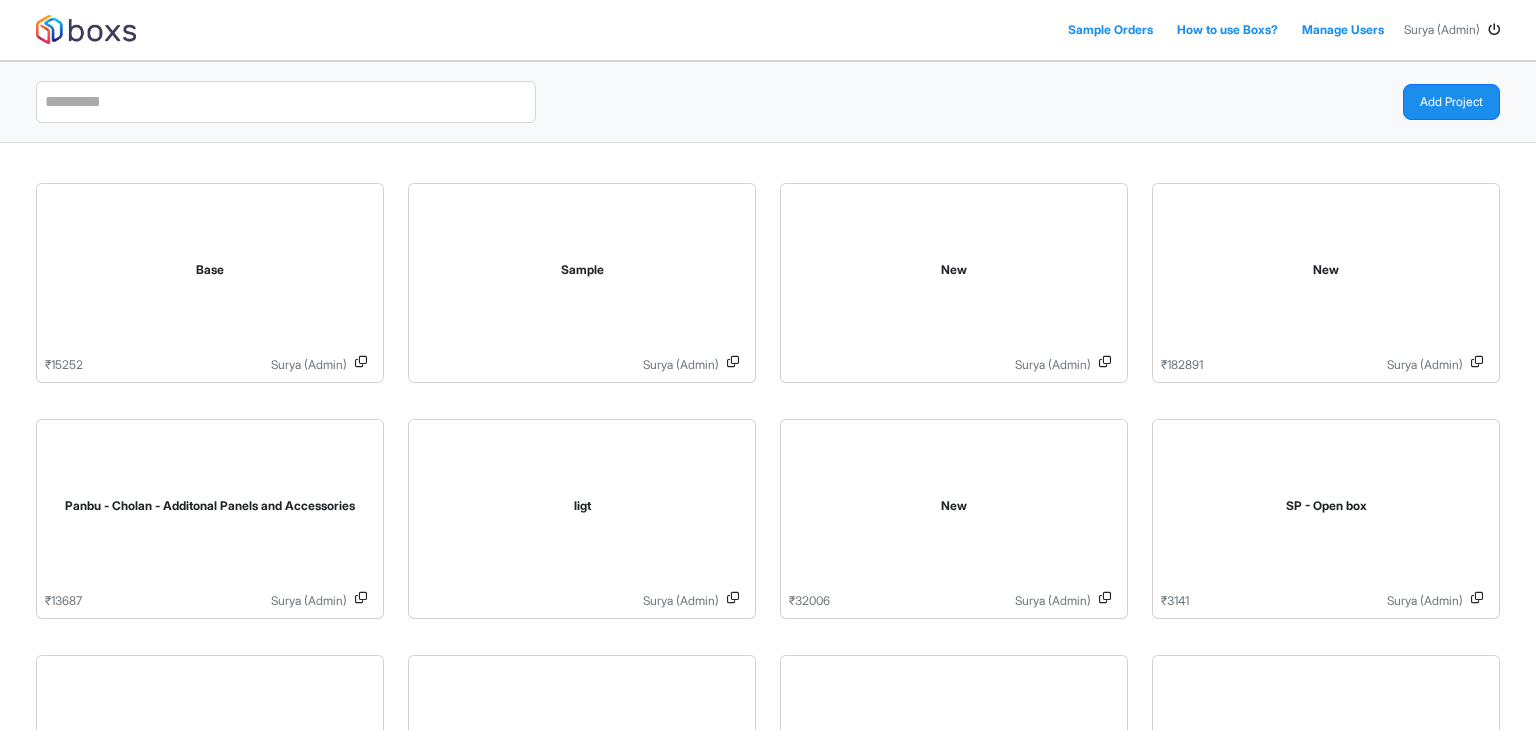 scroll, scrollTop: 0, scrollLeft: 0, axis: both 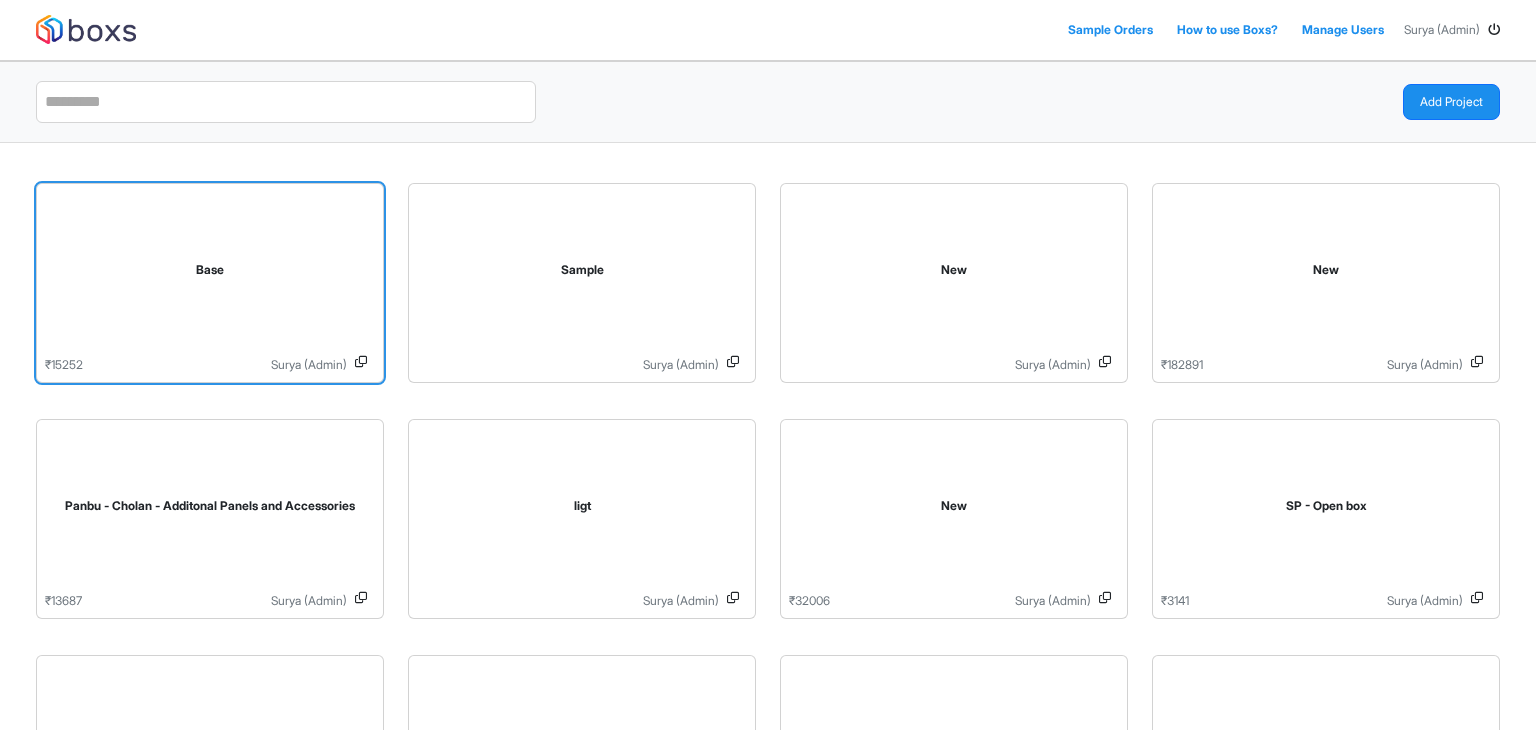 click on "Base" at bounding box center [210, 274] 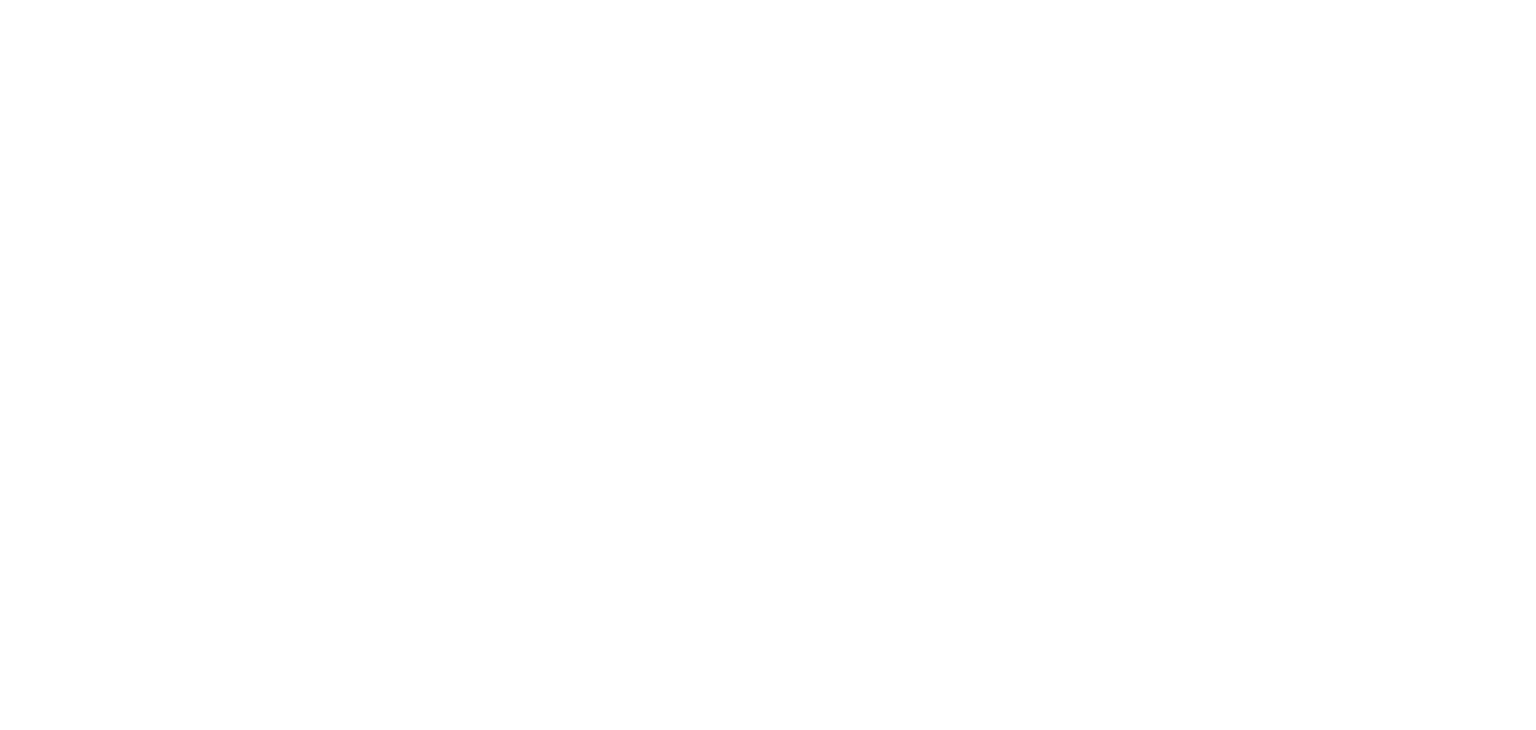 scroll, scrollTop: 0, scrollLeft: 0, axis: both 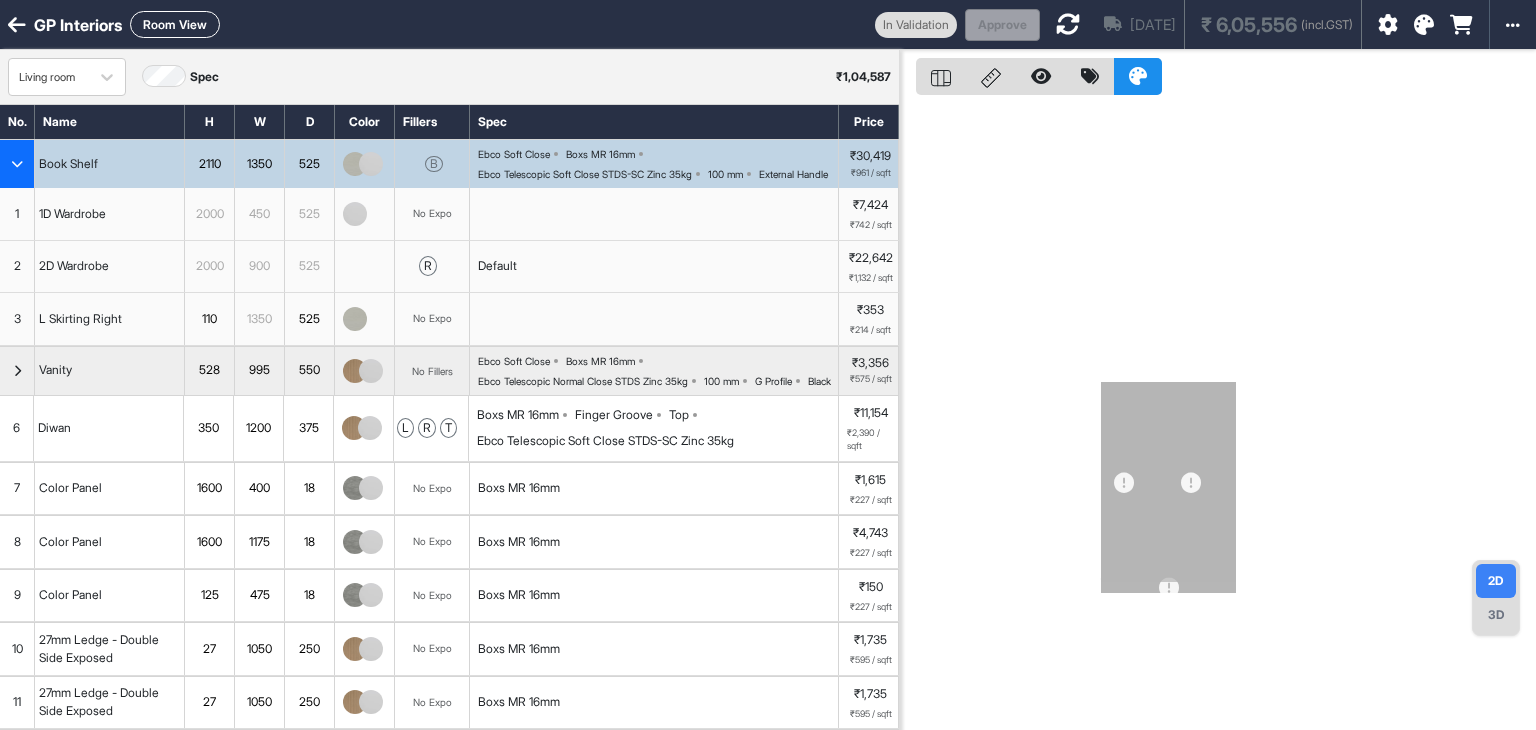 click at bounding box center [1388, 25] 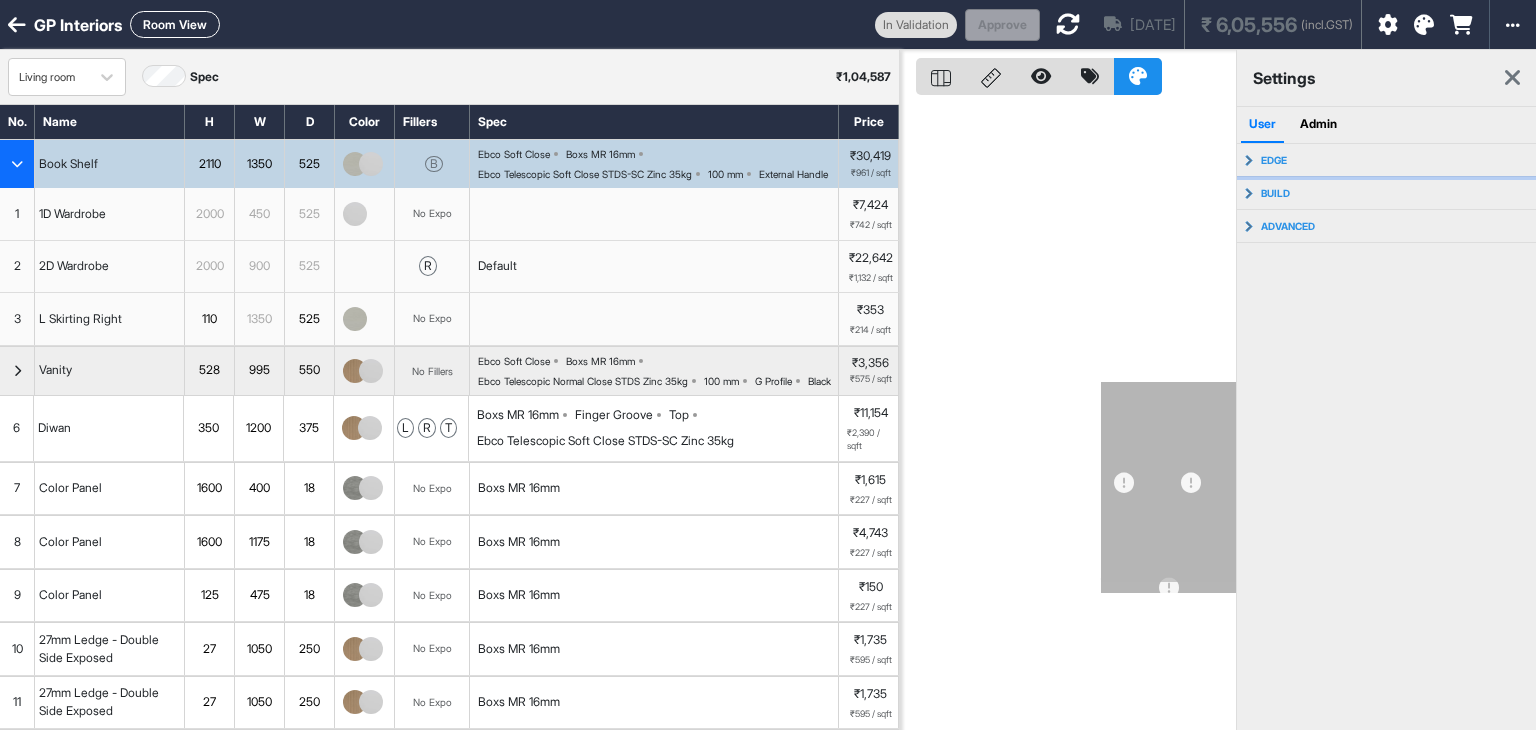 click on "edge" at bounding box center (1387, 160) 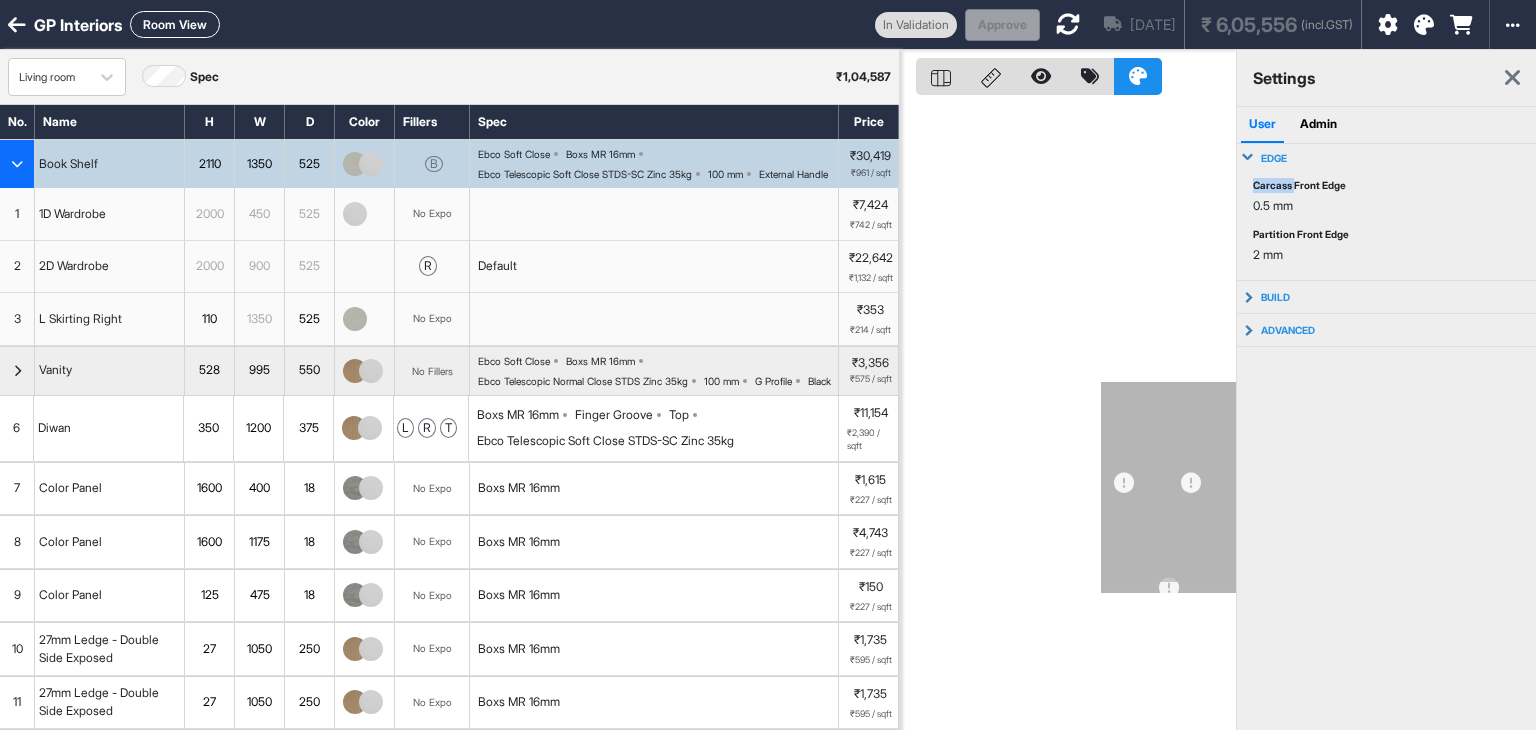 click on "Carcass Front Edge 0.5 mm Partition Front Edge 2 mm" at bounding box center [1387, 226] 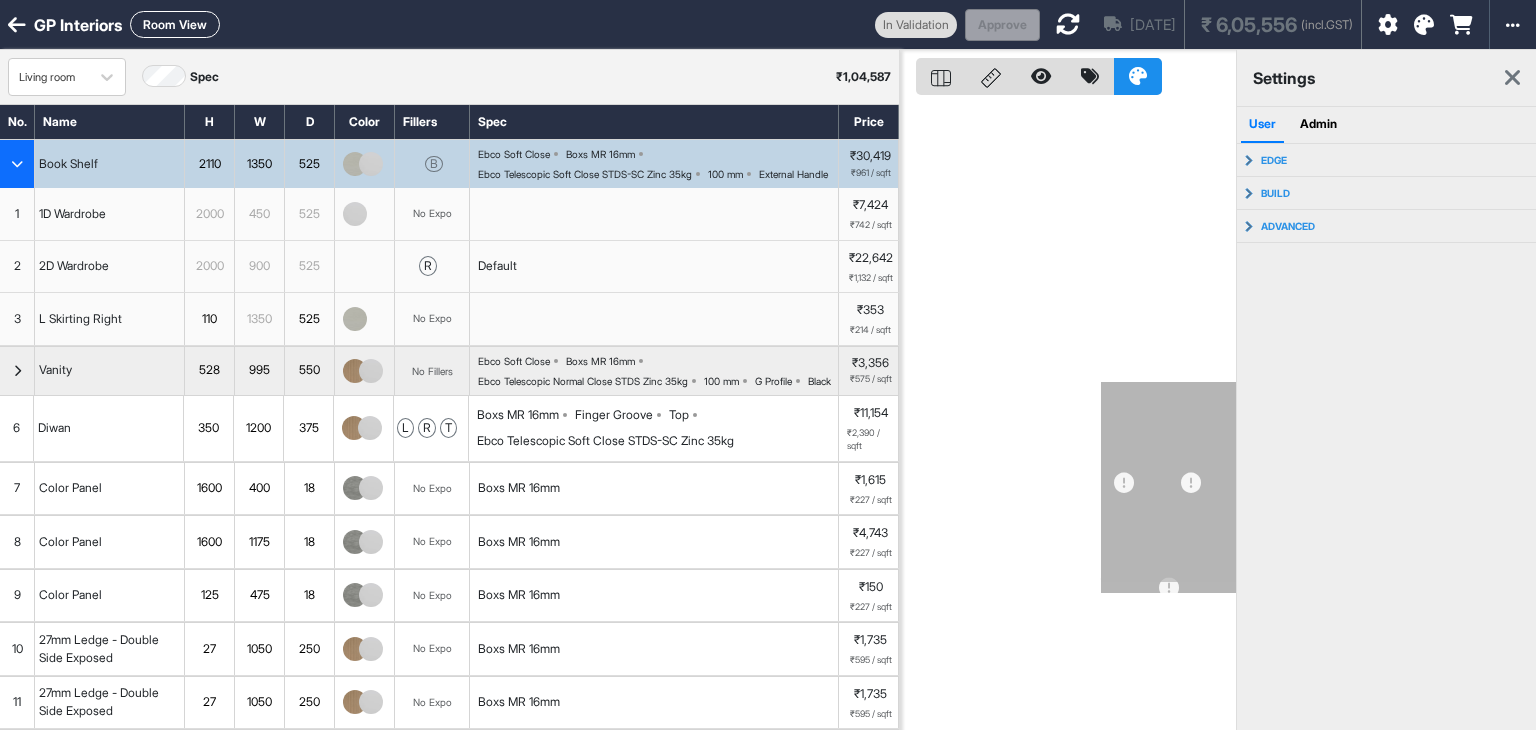 click at bounding box center (1068, 415) 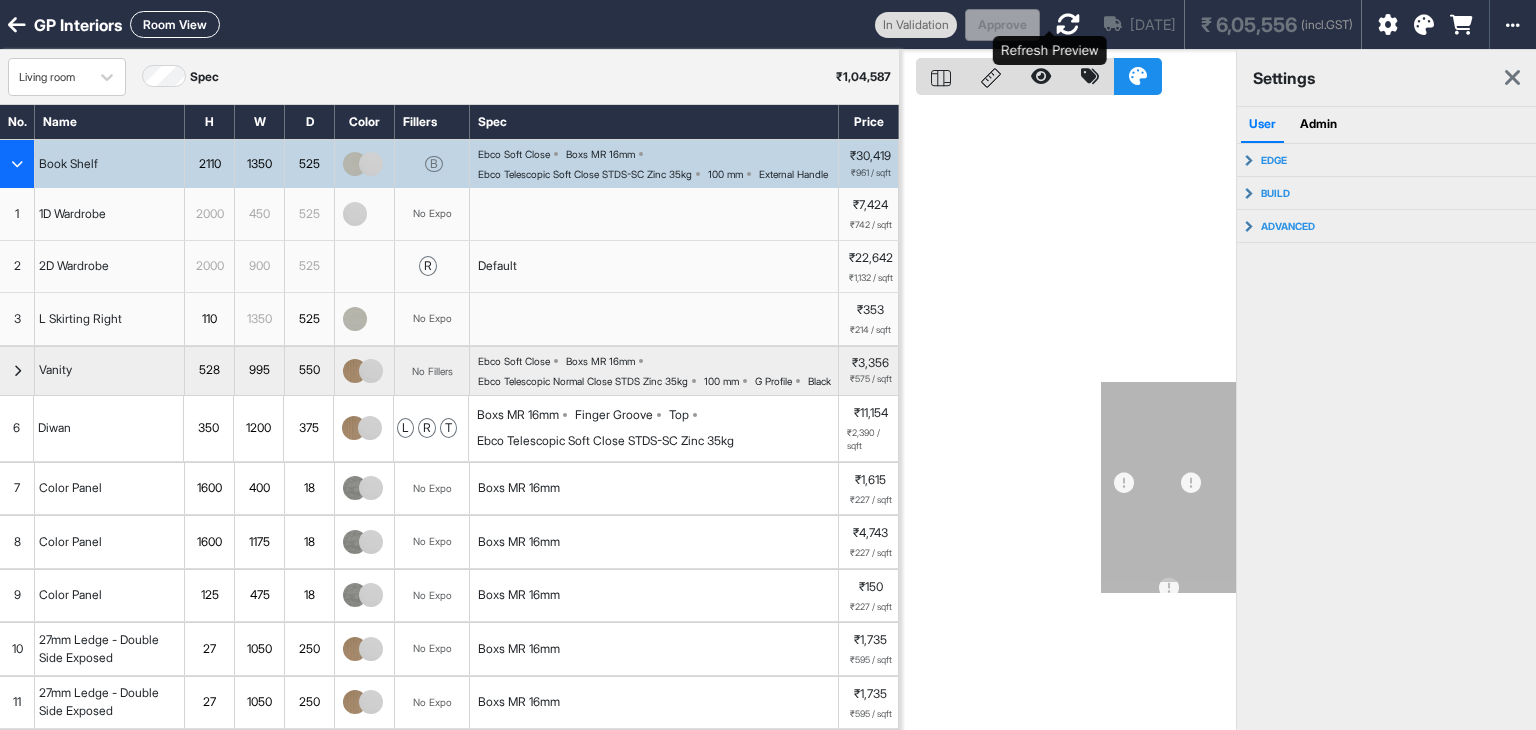 click at bounding box center [1068, 24] 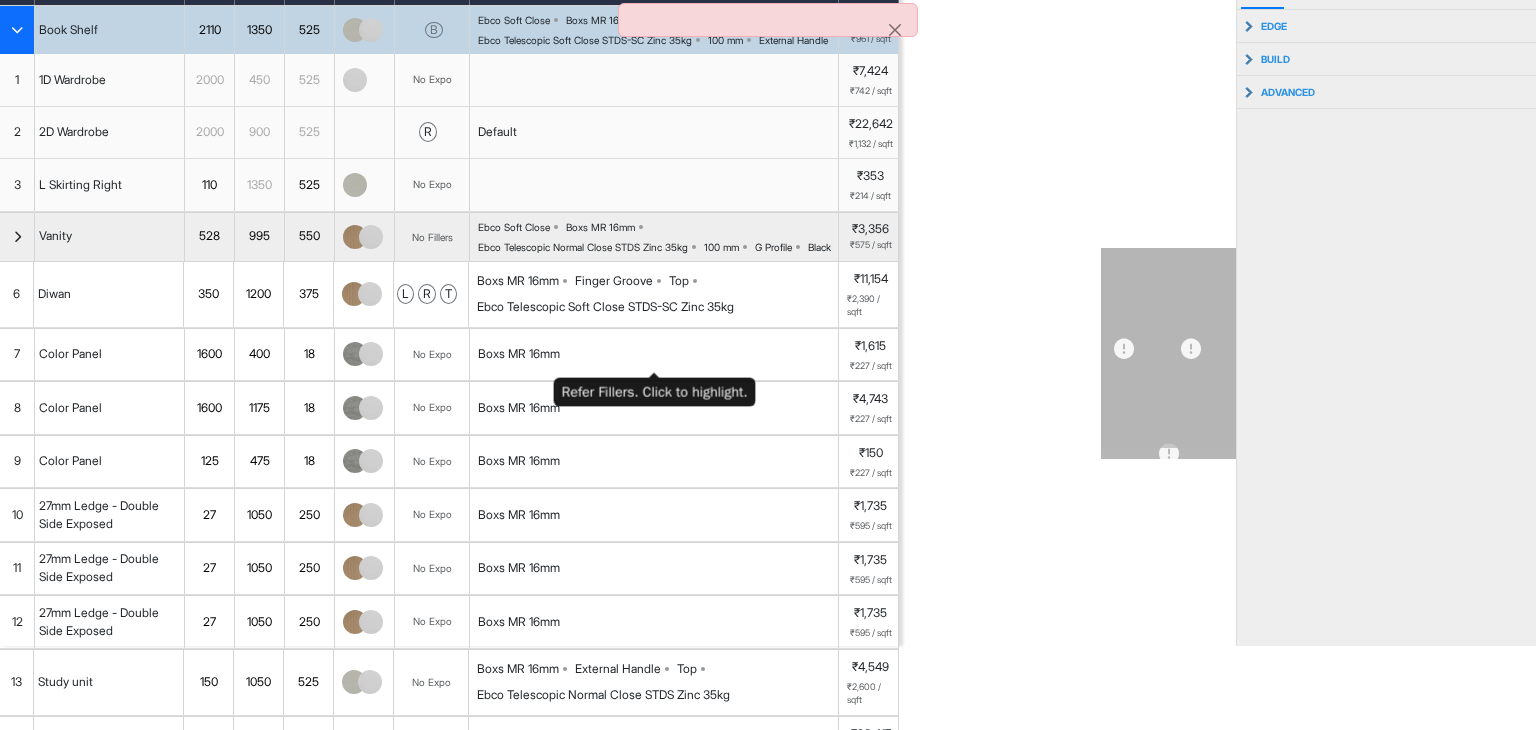 scroll, scrollTop: 0, scrollLeft: 0, axis: both 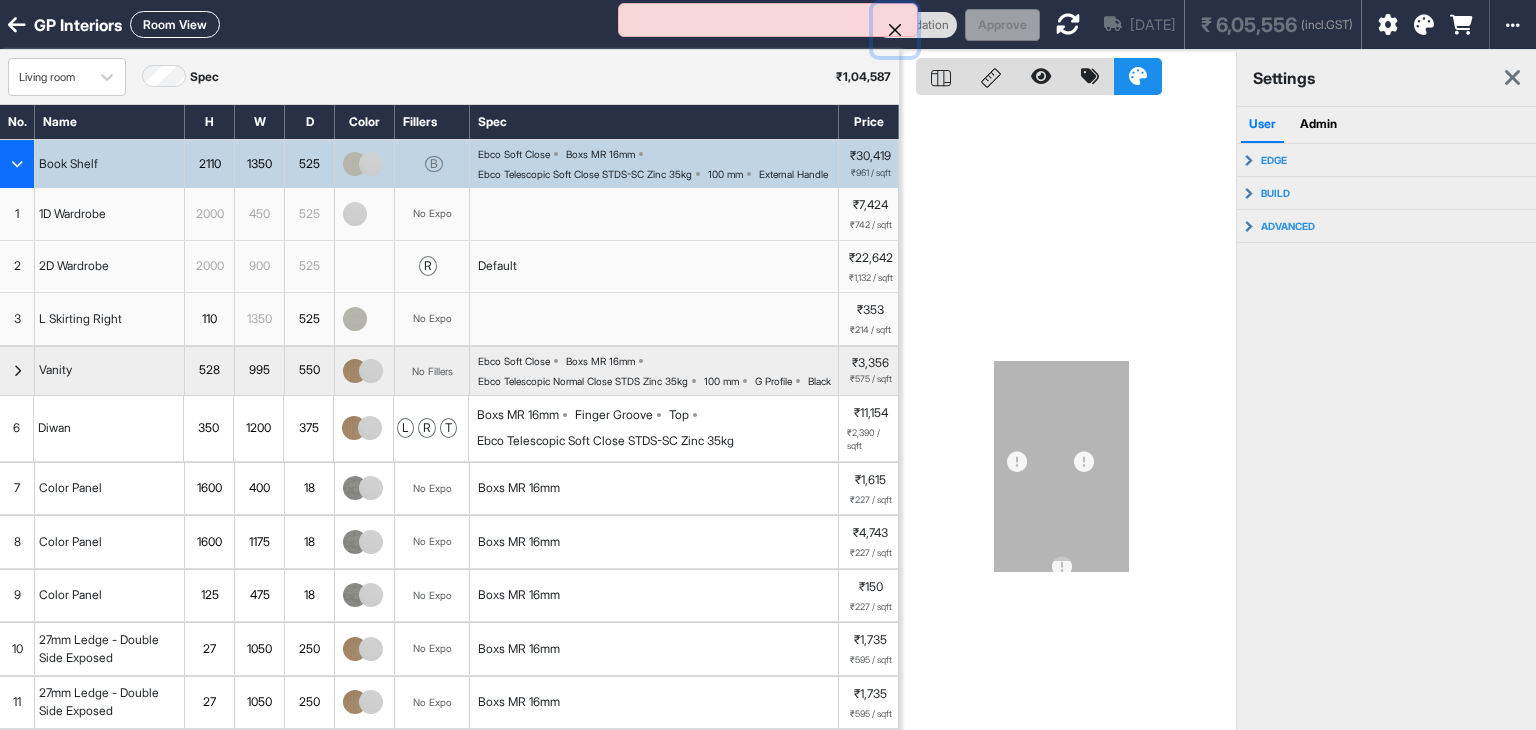 click at bounding box center [895, 30] 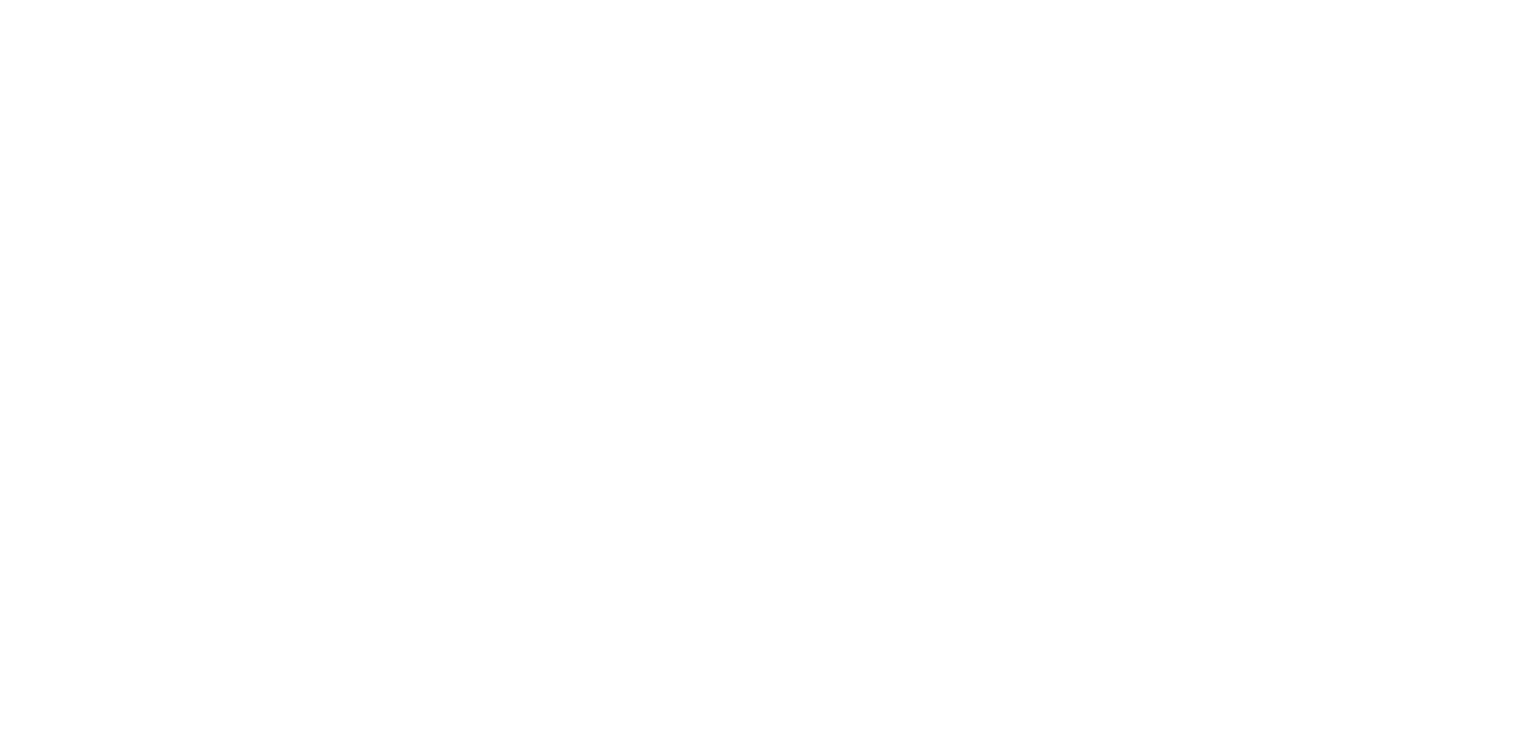 scroll, scrollTop: 0, scrollLeft: 0, axis: both 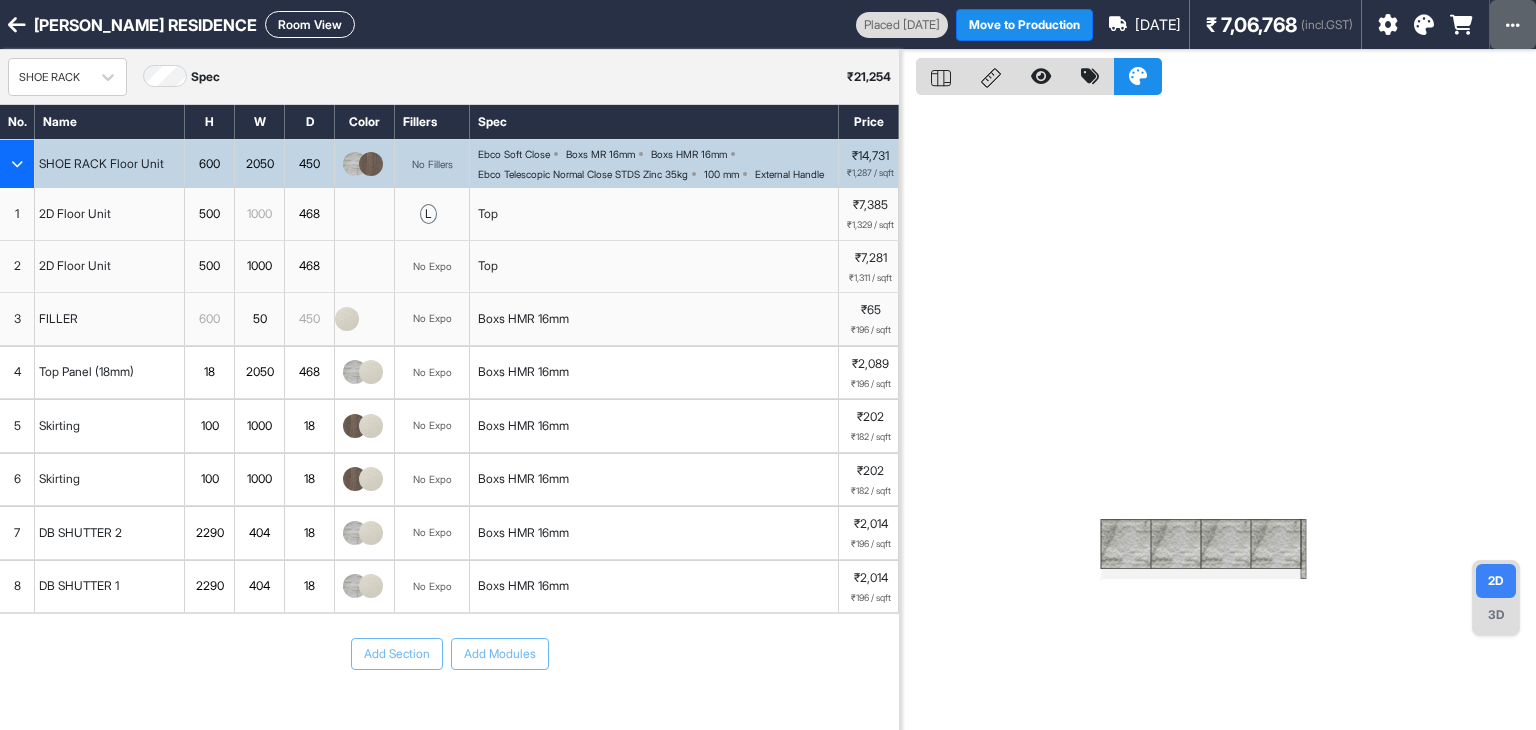 click at bounding box center [1513, 24] 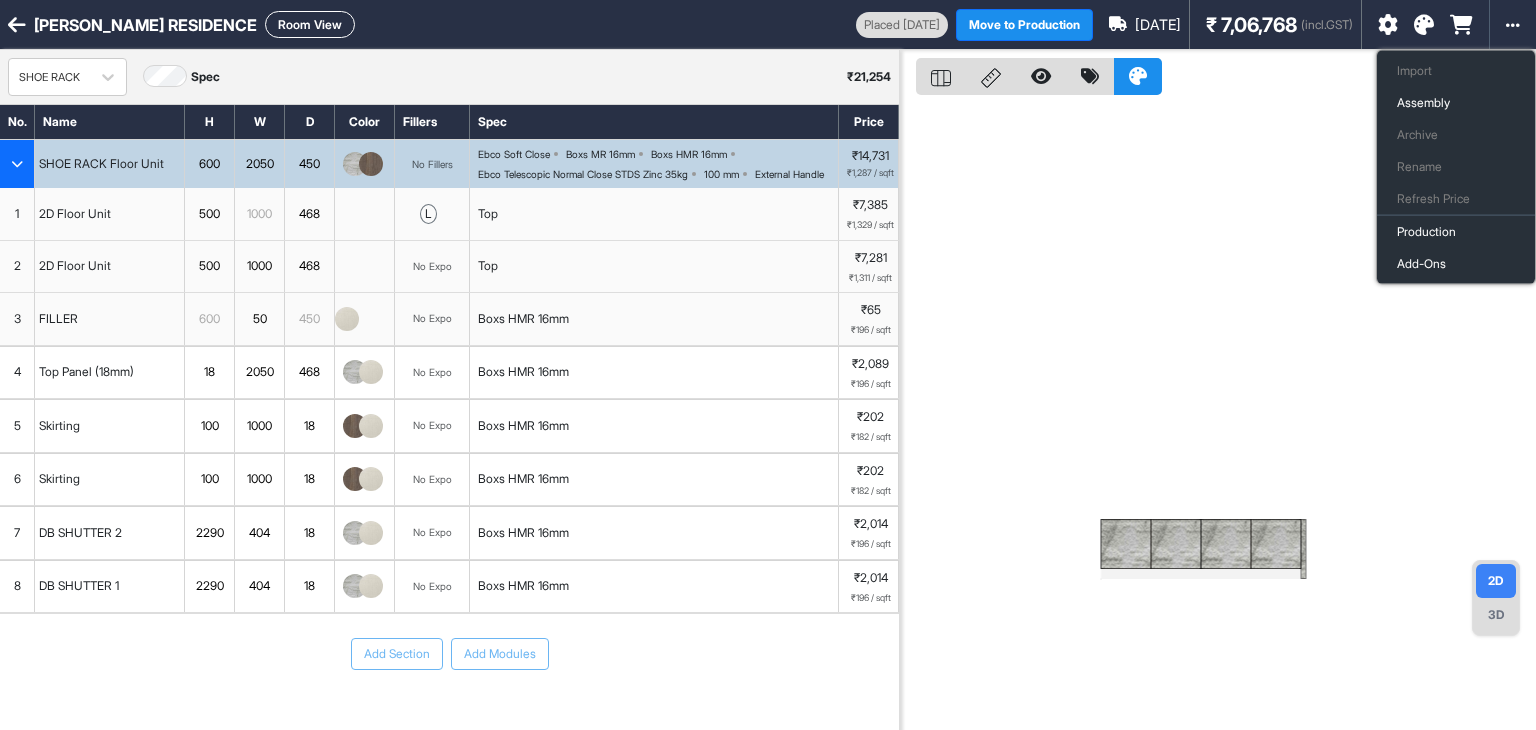 click at bounding box center [1218, 415] 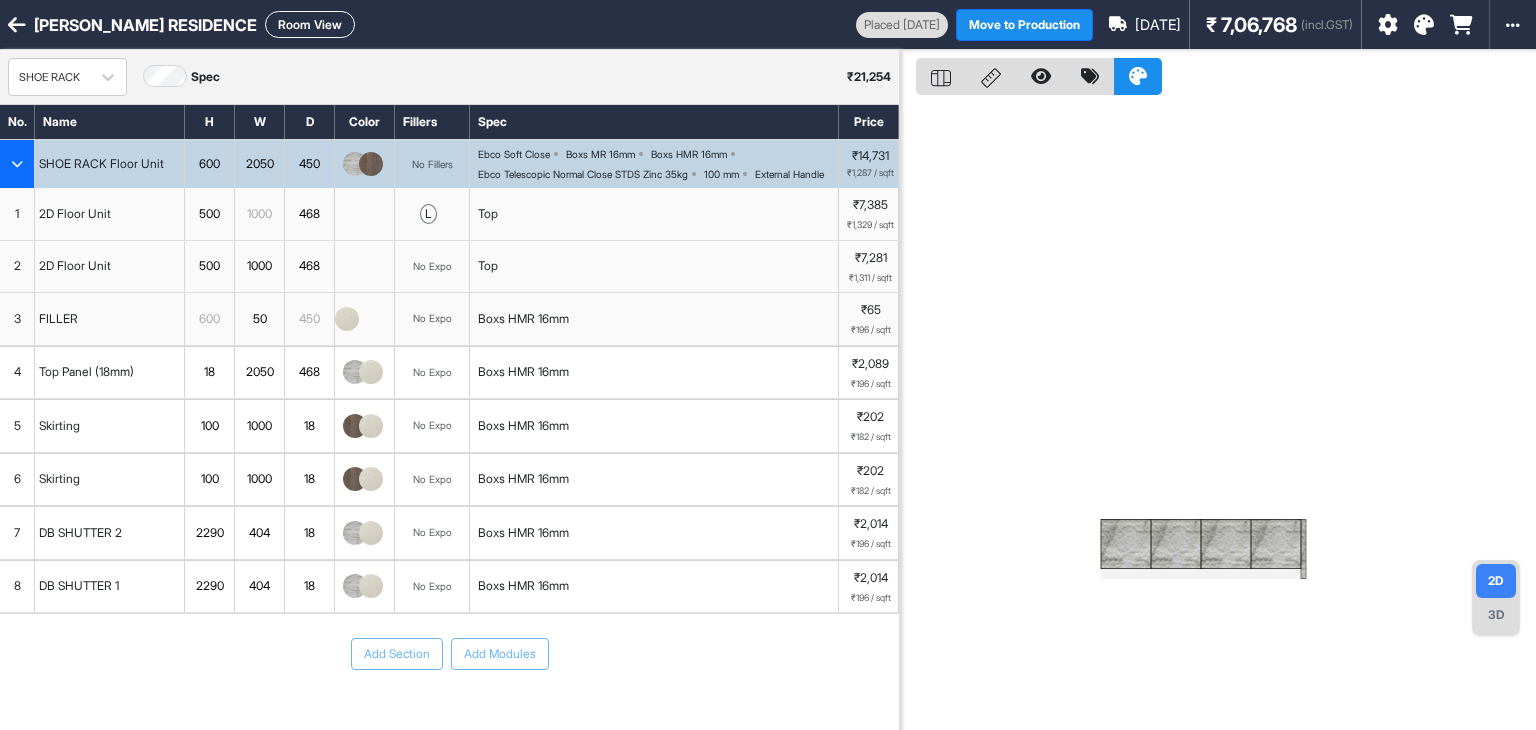 click at bounding box center (1388, 25) 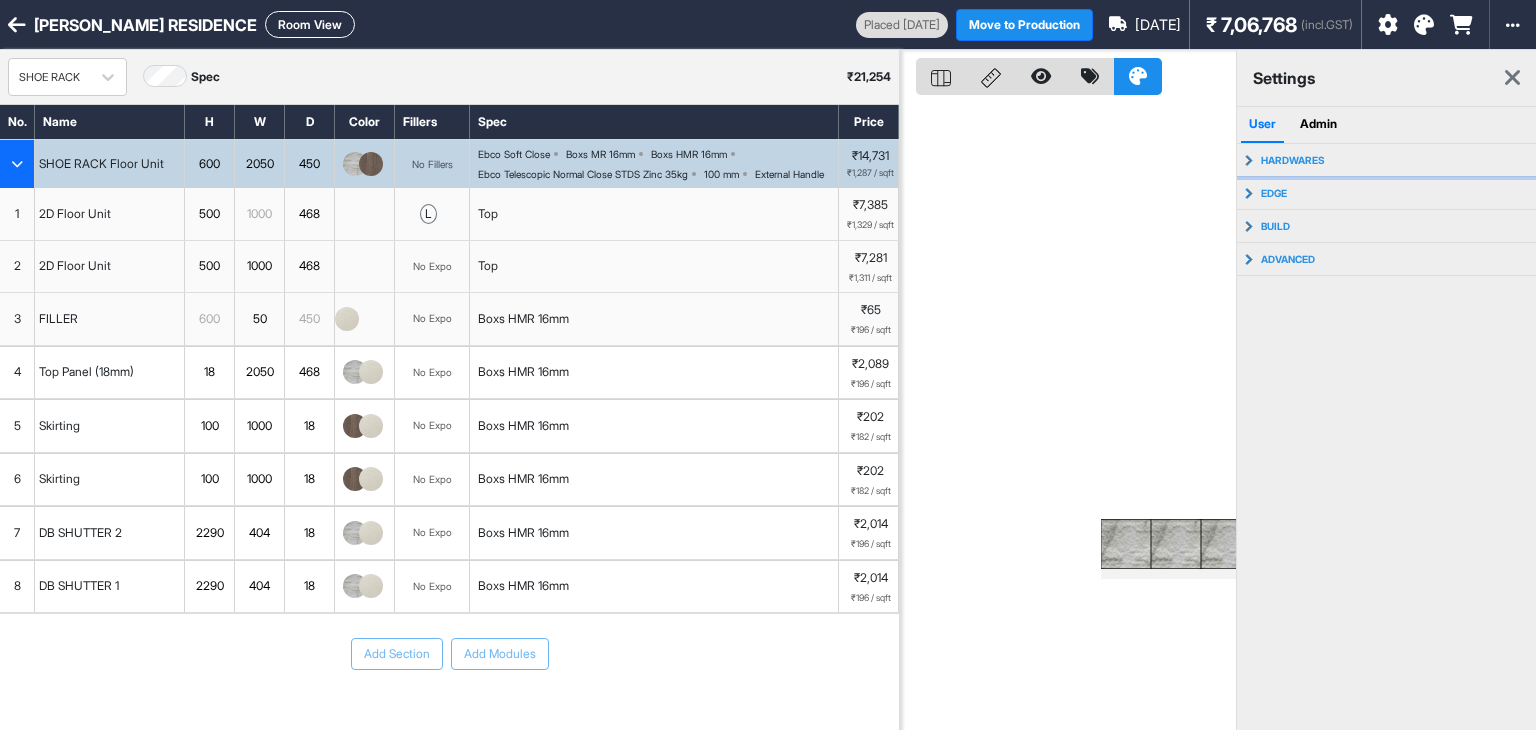 click on "hardwares" at bounding box center (1387, 160) 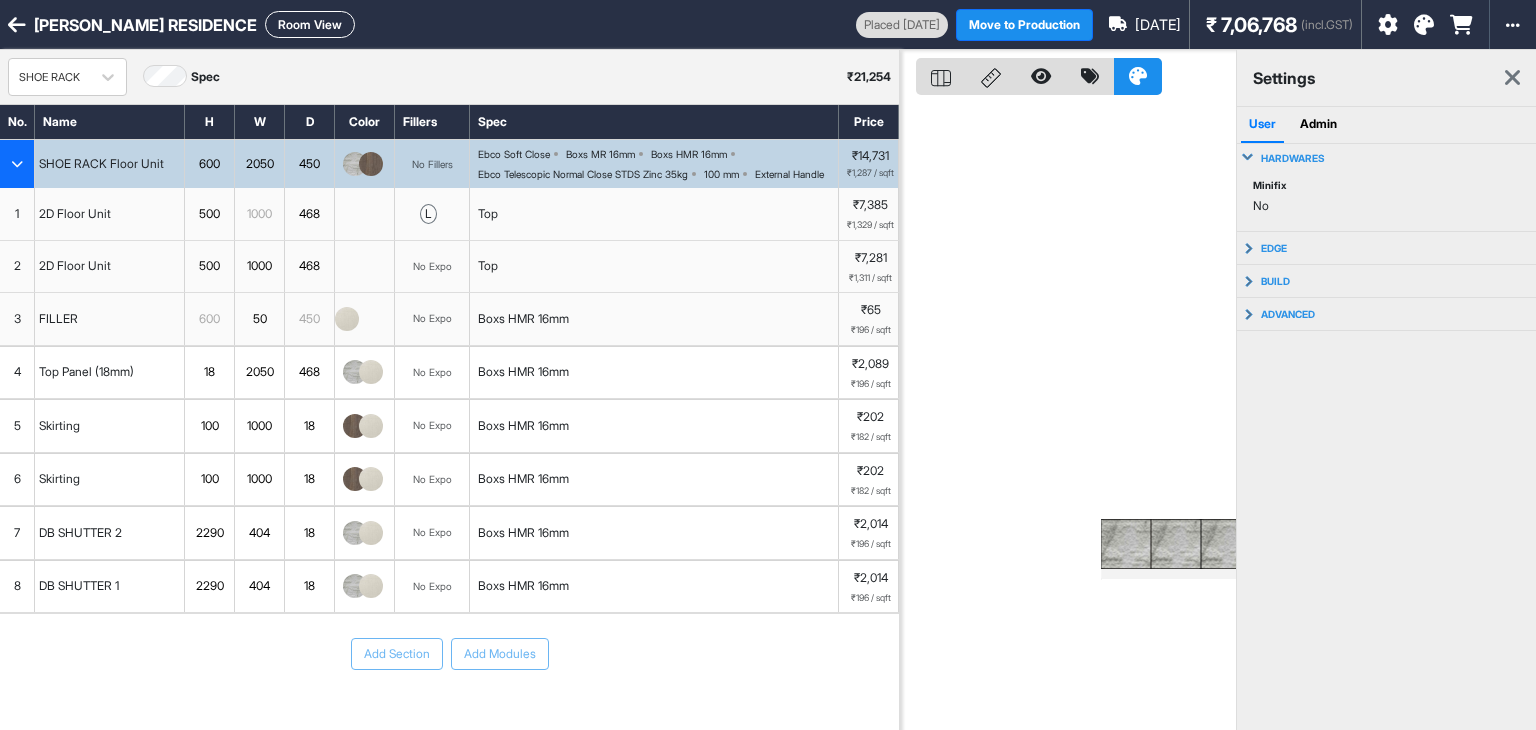click on "hardwares" at bounding box center (1387, 158) 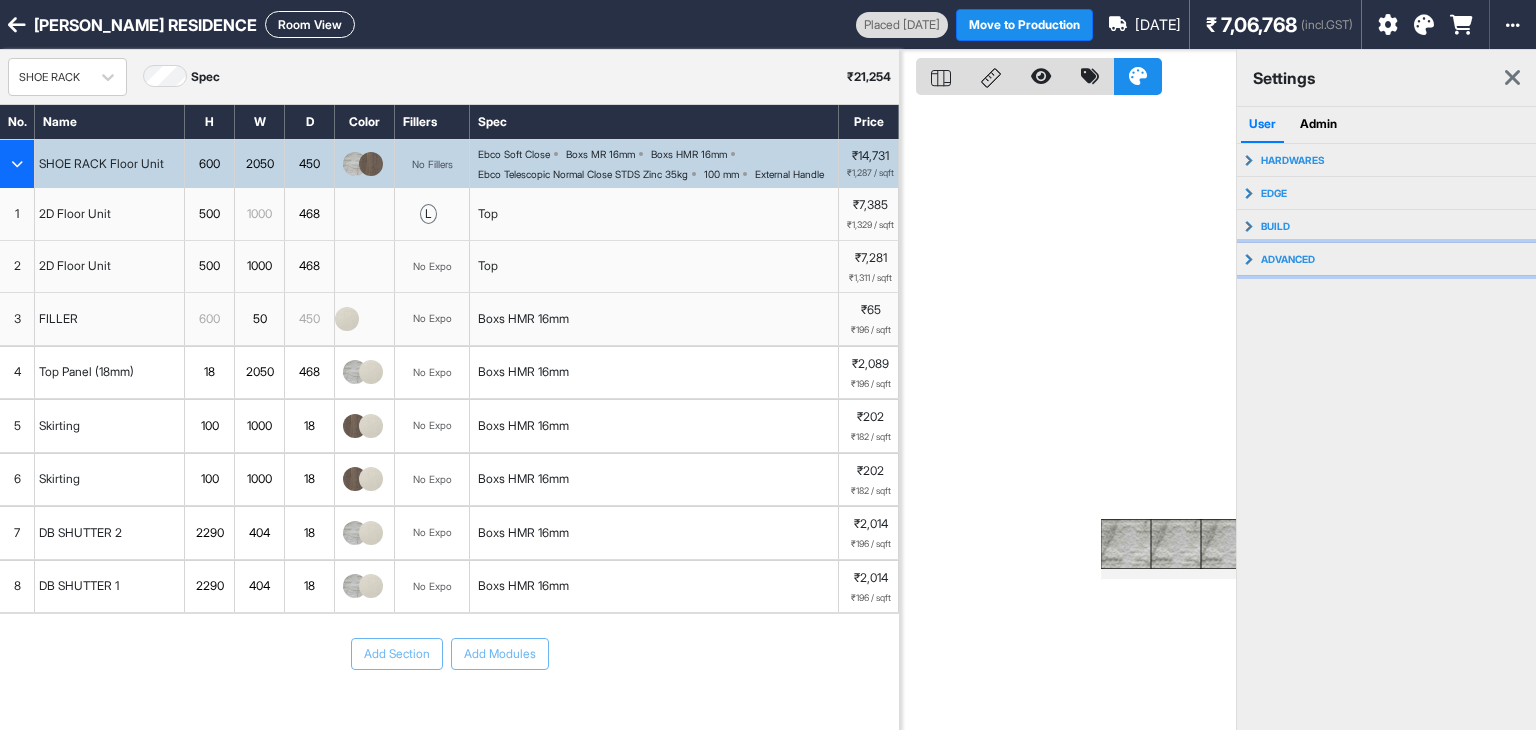 click on "advanced" at bounding box center [1387, 259] 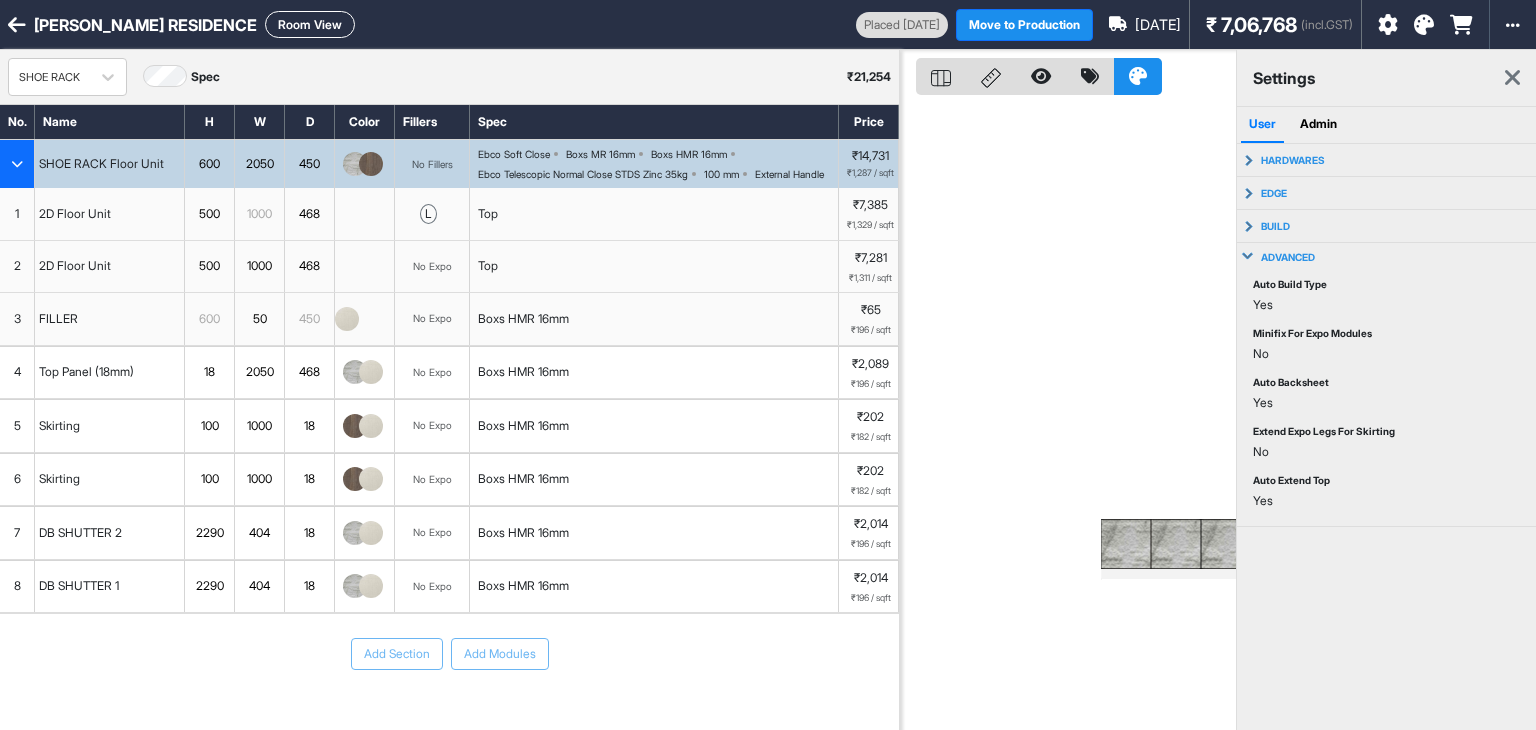 click on "advanced" at bounding box center (1387, 257) 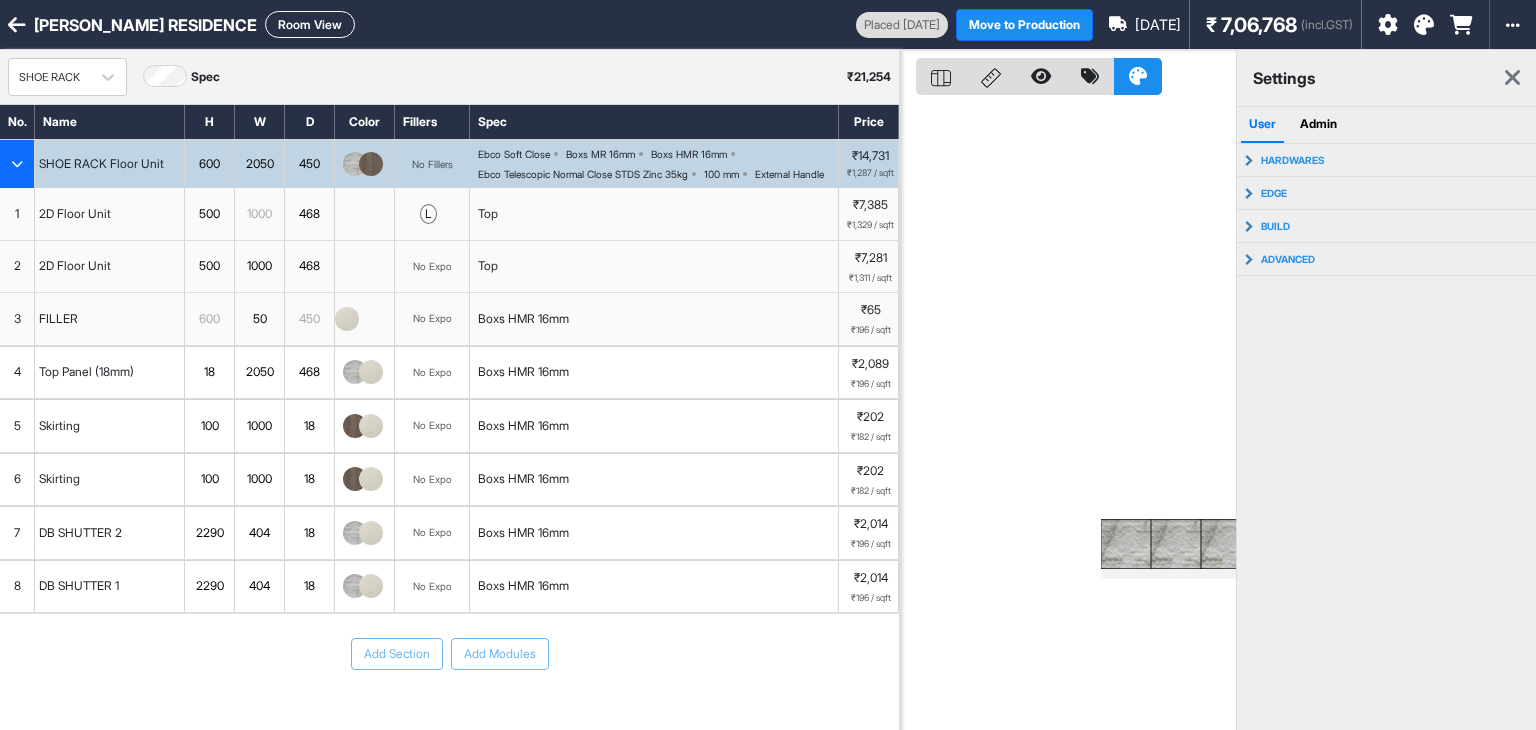 click at bounding box center (1068, 415) 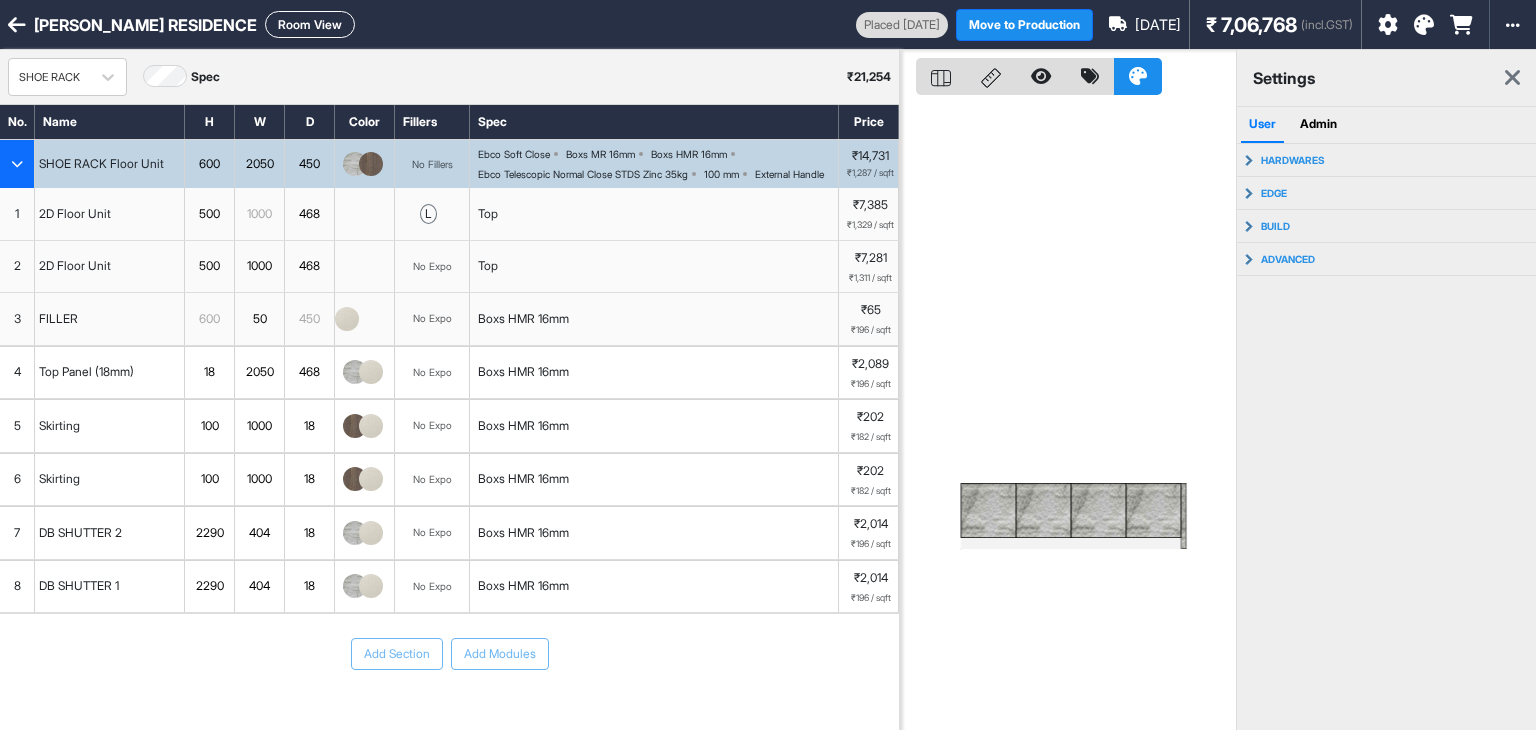 click at bounding box center [1068, 415] 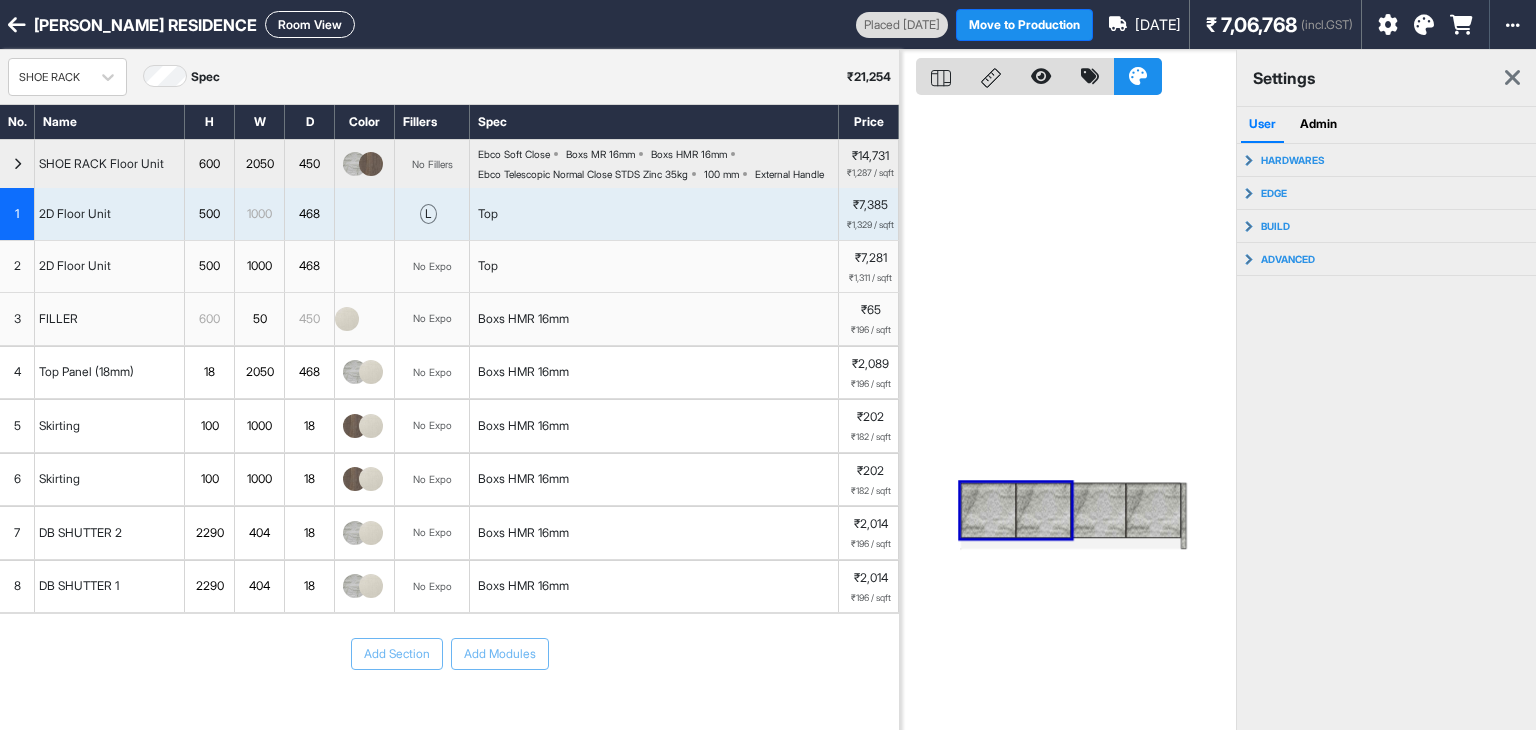 click at bounding box center (1098, 510) 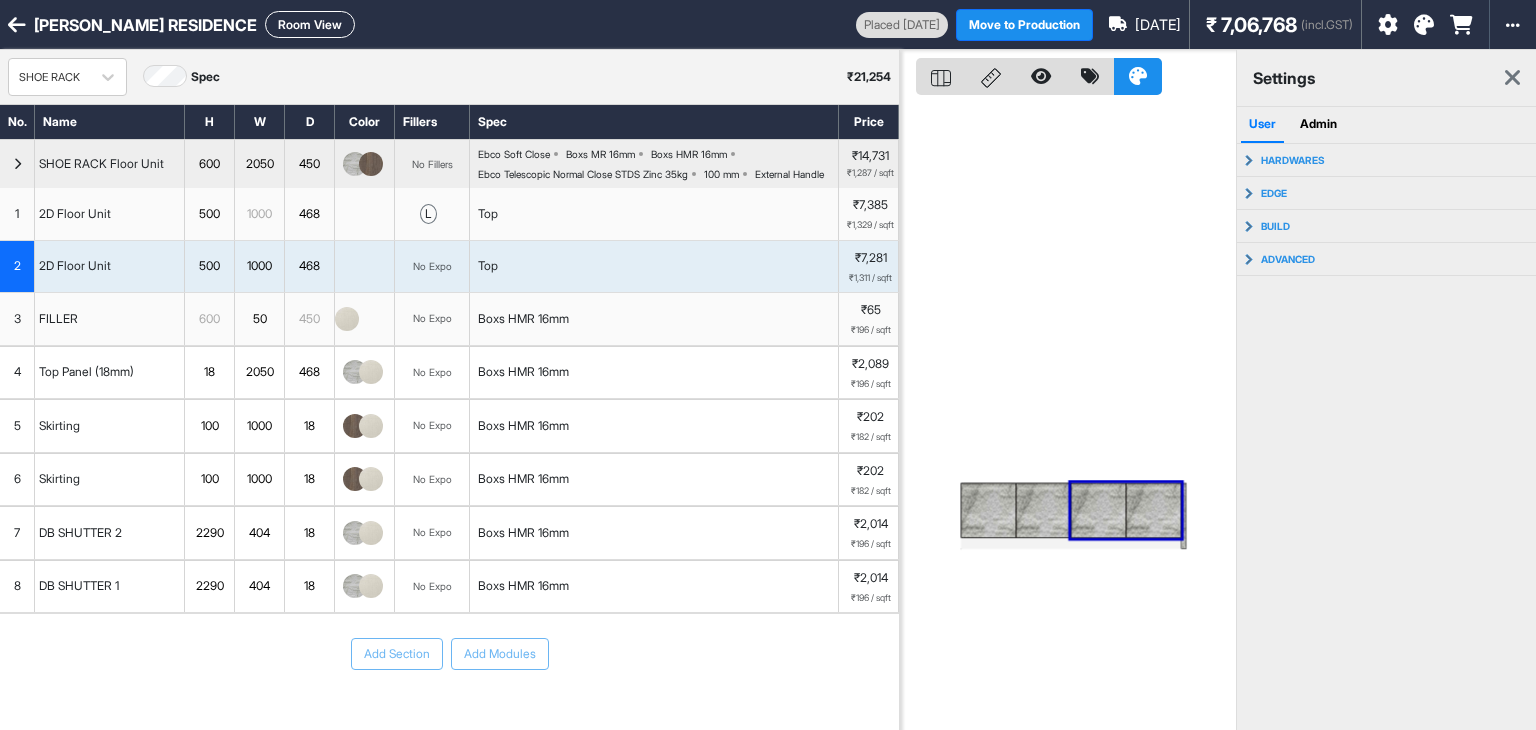 click on "1" at bounding box center [17, 214] 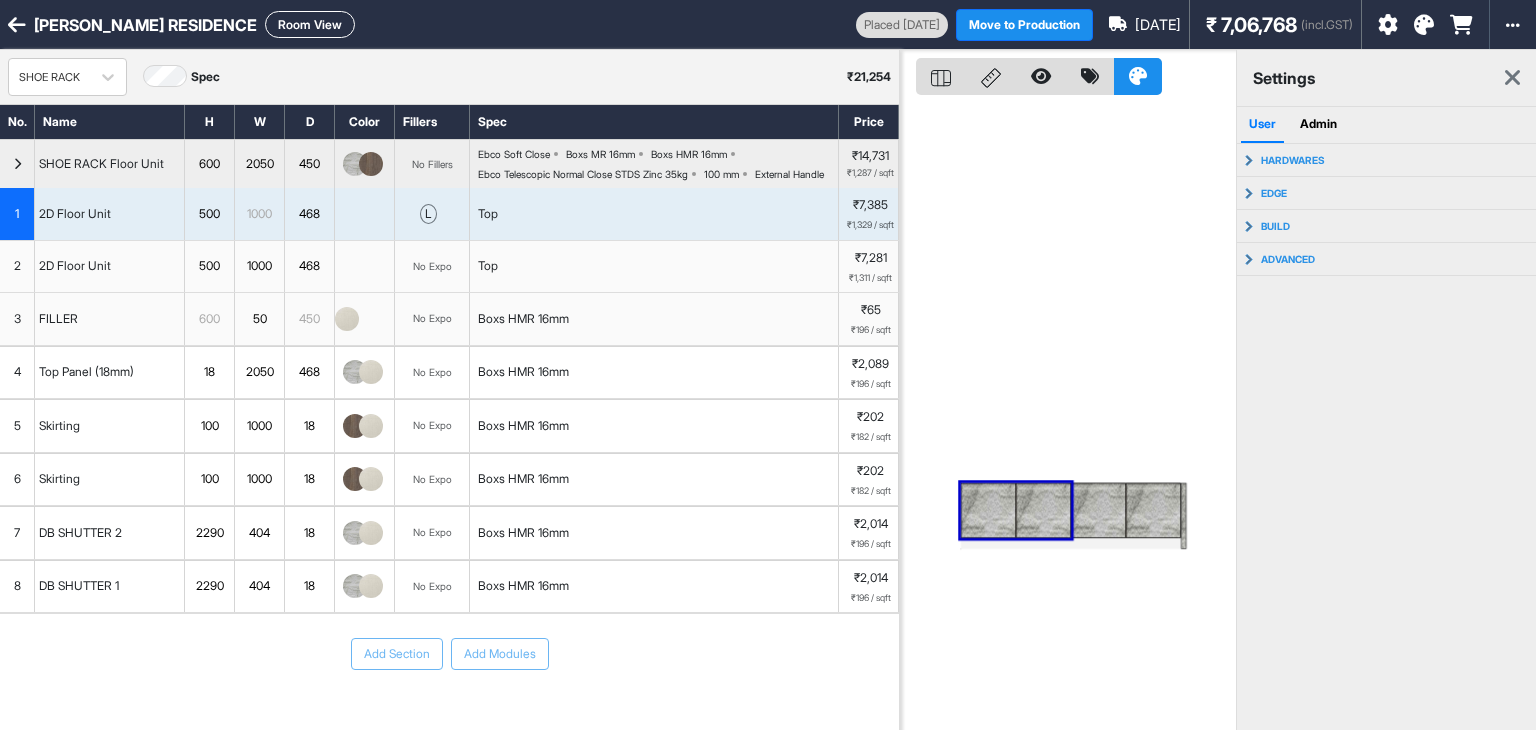 click on "2" at bounding box center (17, 267) 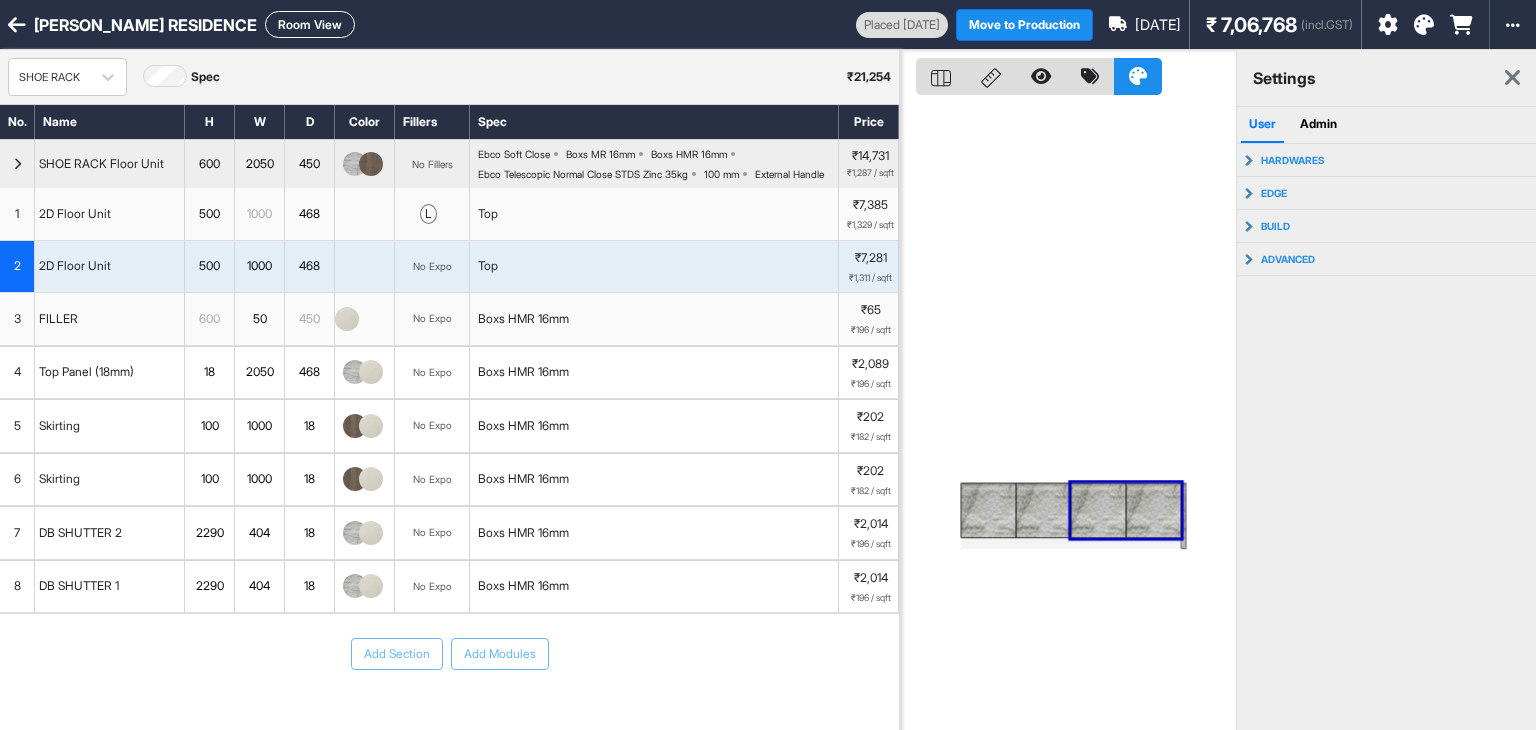 click on "3" at bounding box center [17, 319] 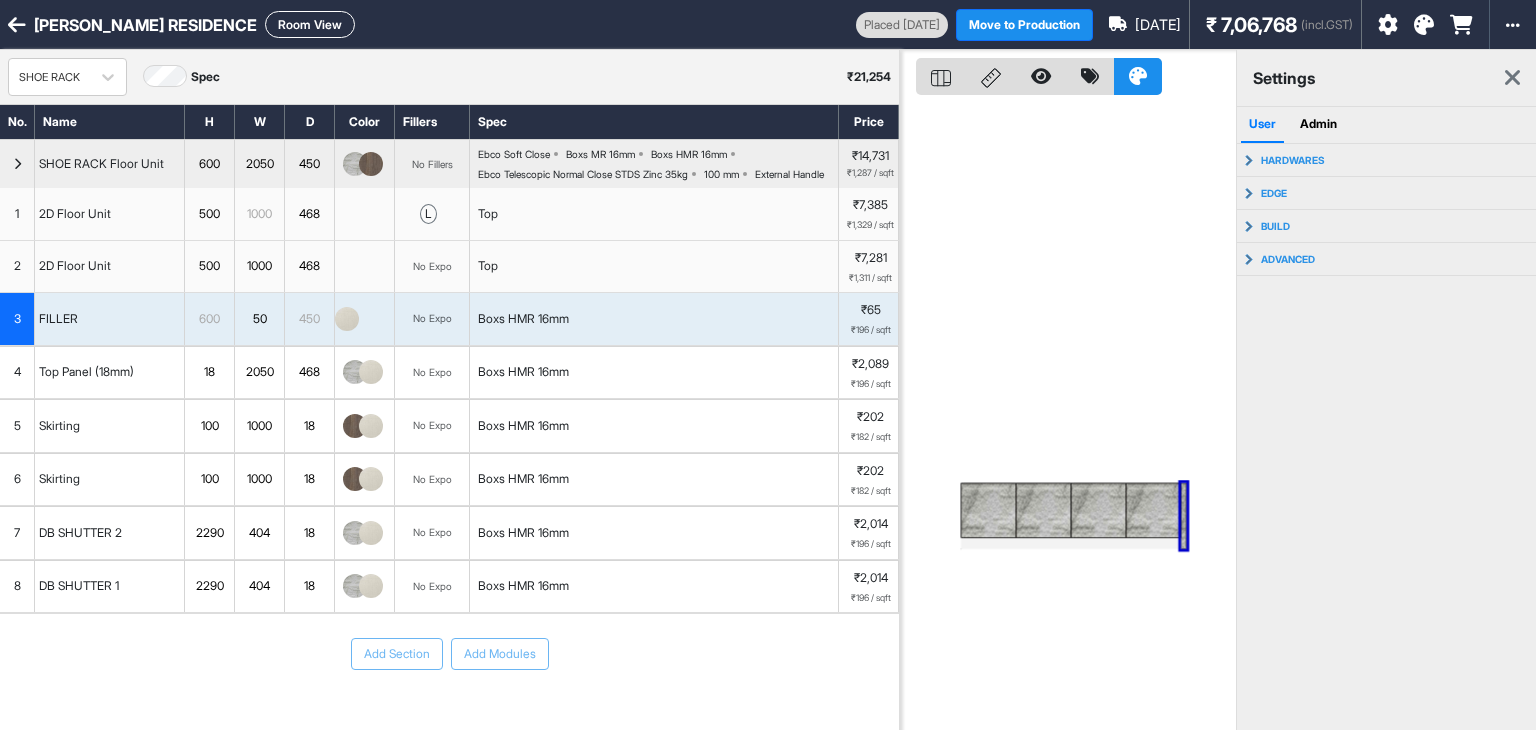 click on "4" at bounding box center [17, 372] 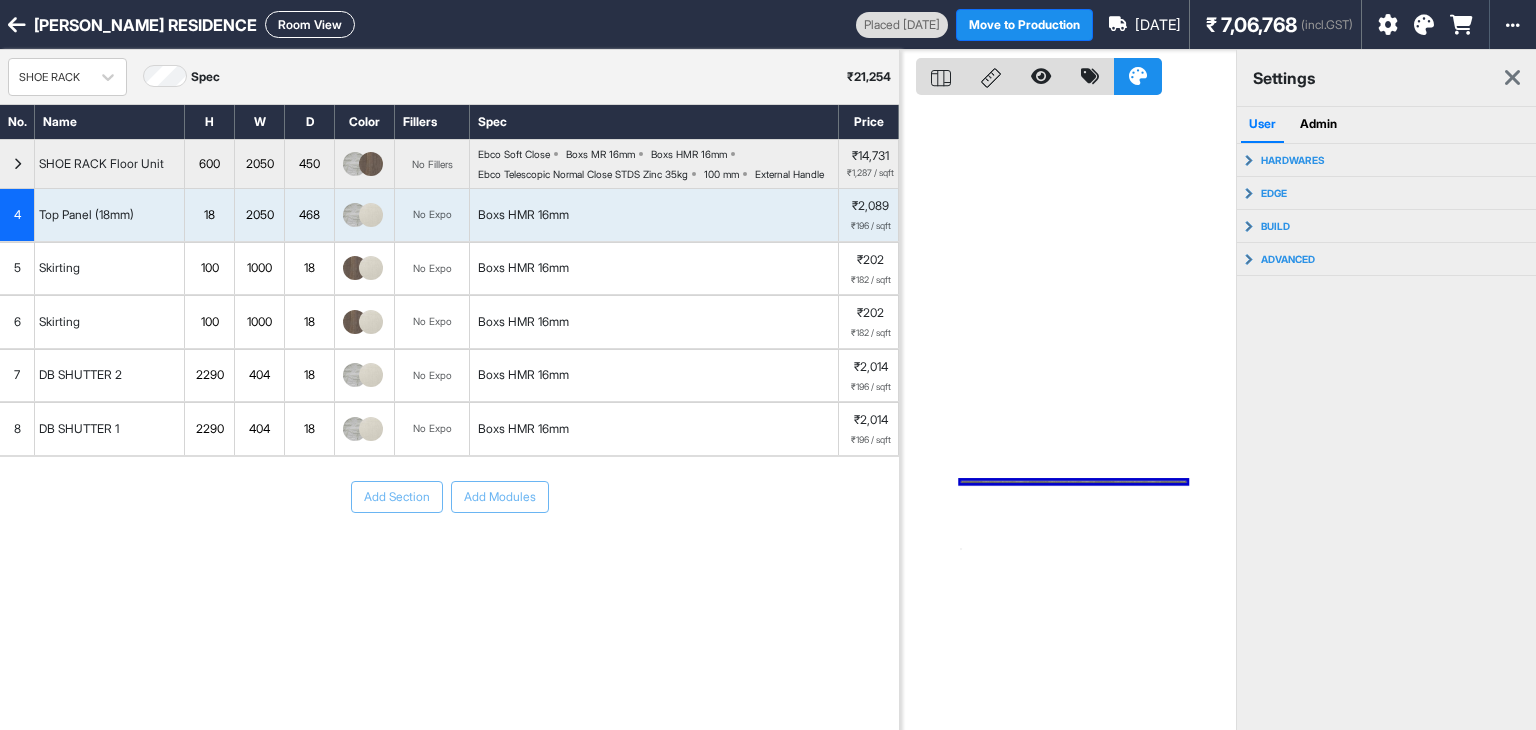 click on "5" at bounding box center [17, 269] 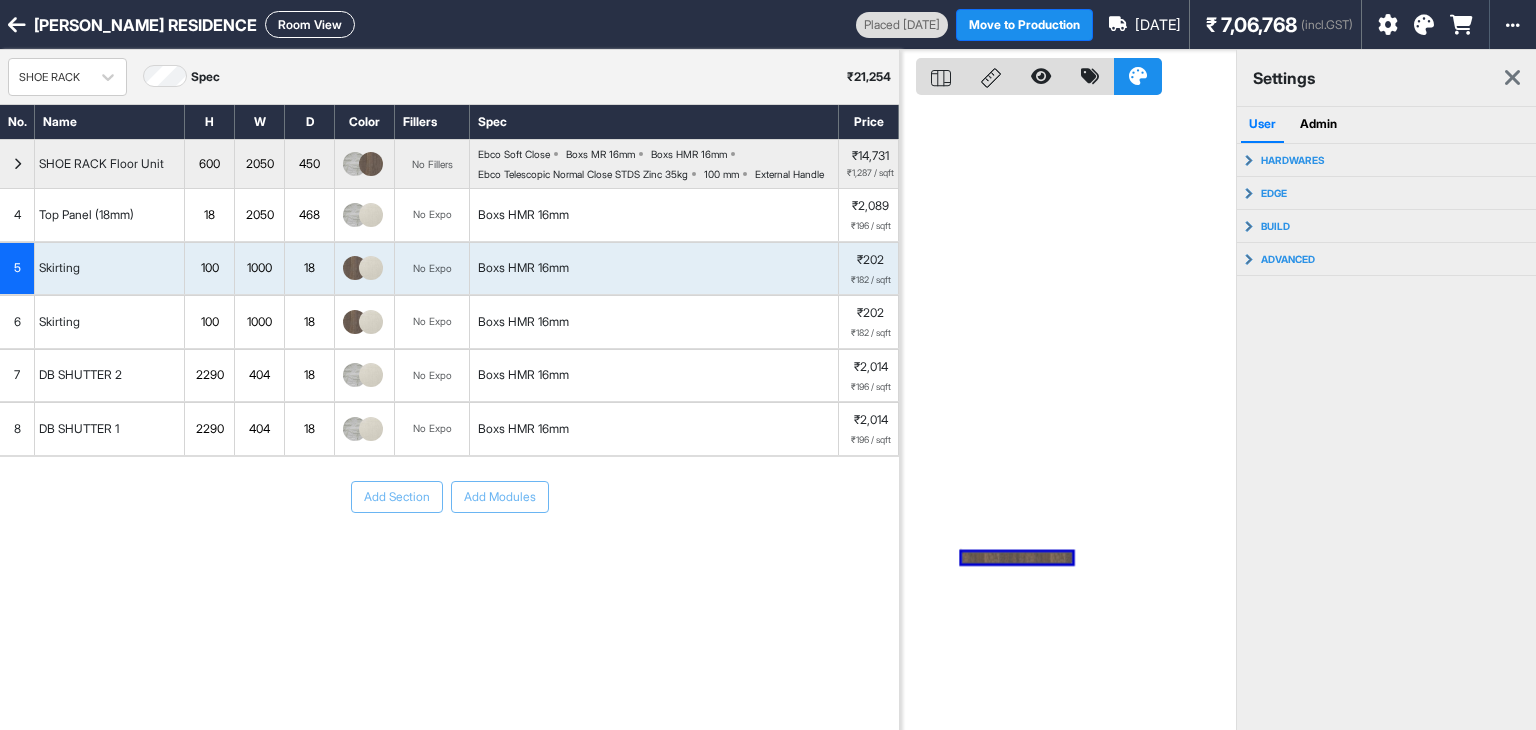 click on "6" at bounding box center (17, 322) 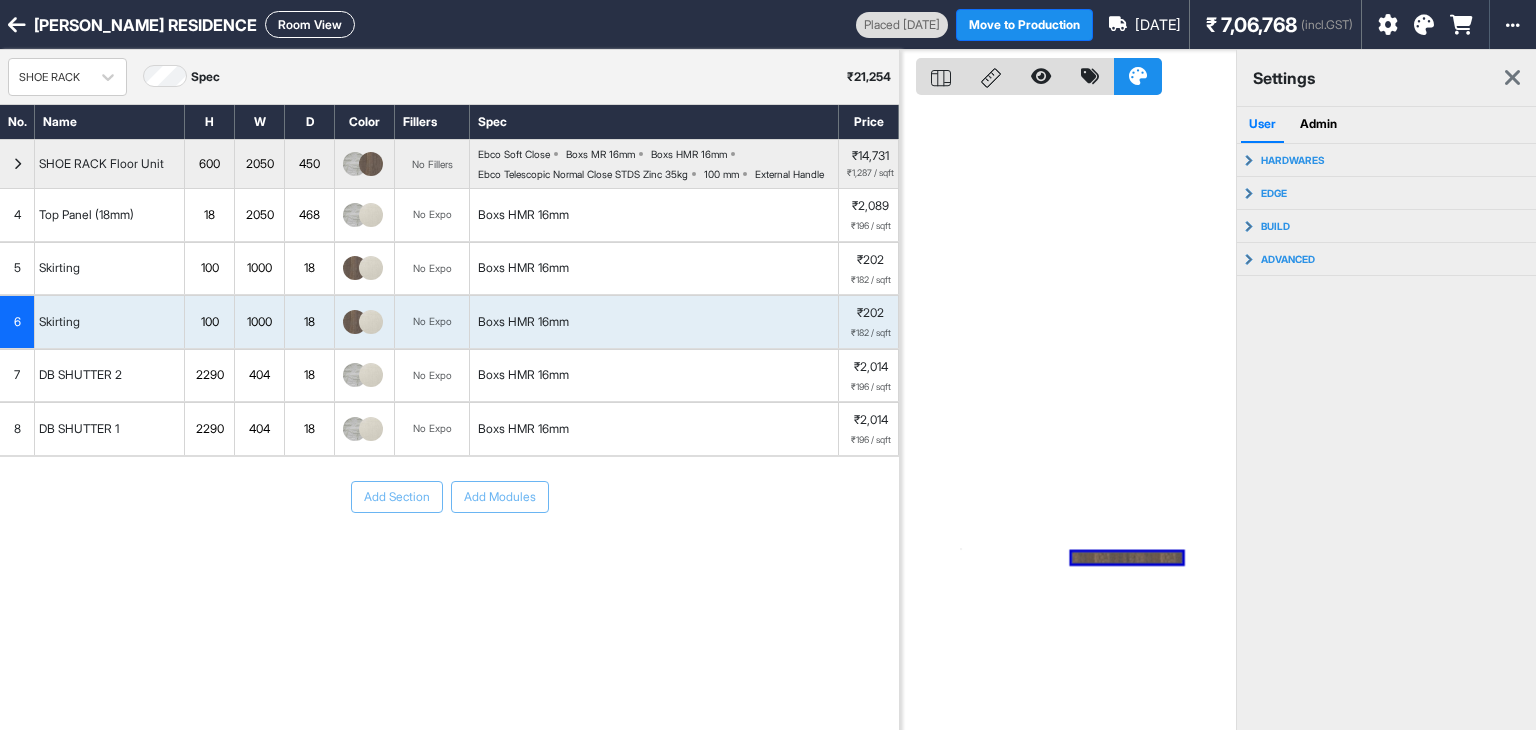 click on "7" at bounding box center (17, 376) 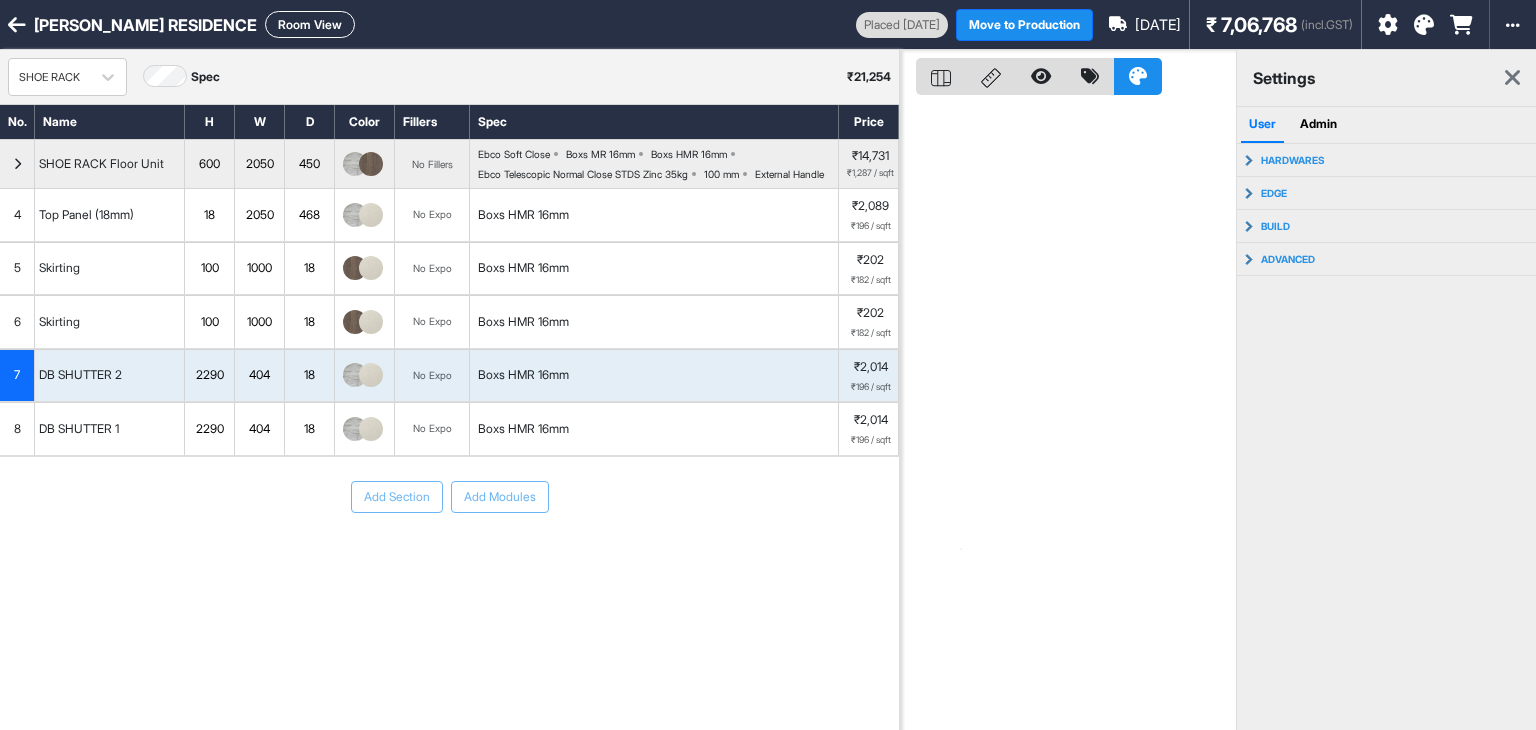 click on "8" at bounding box center [17, 429] 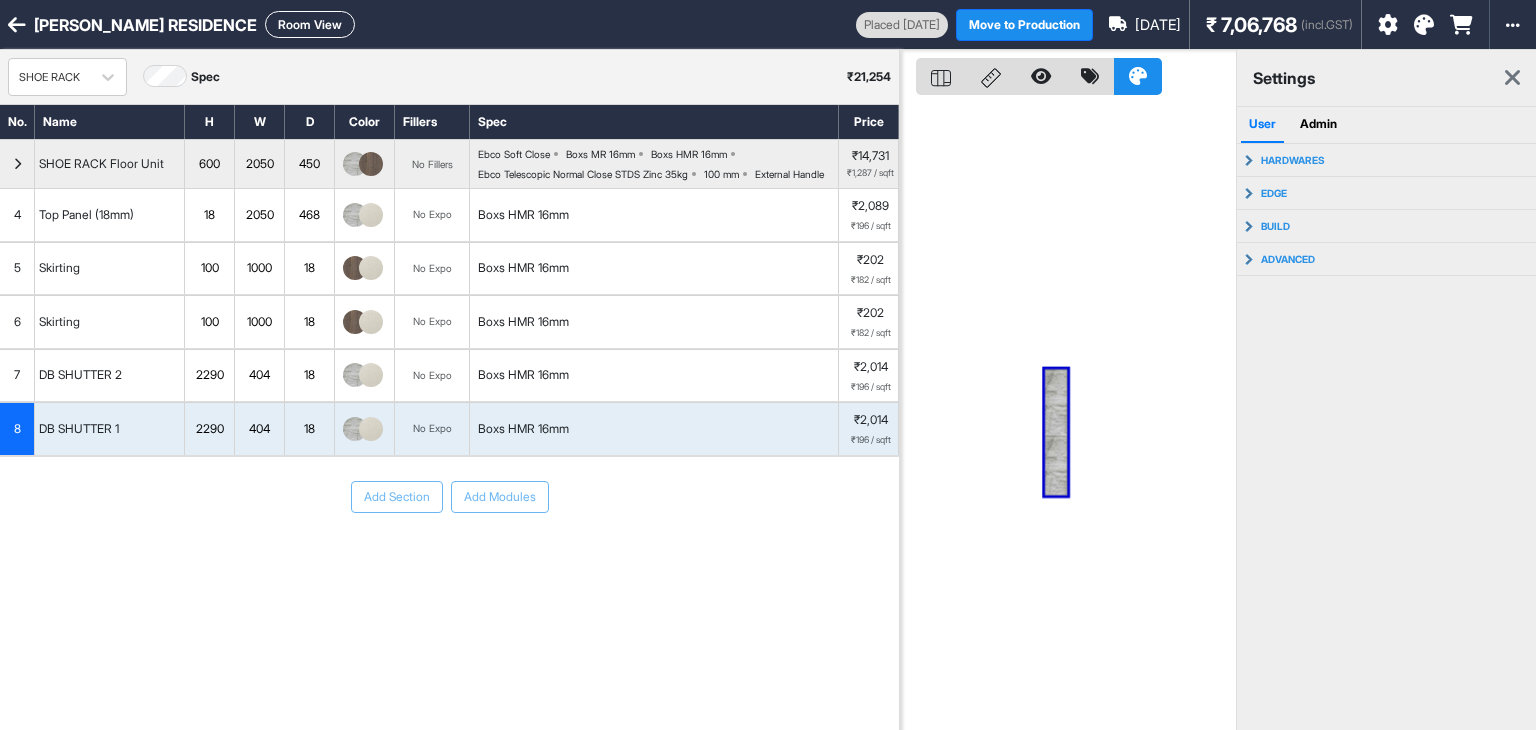 click on "7" at bounding box center [17, 376] 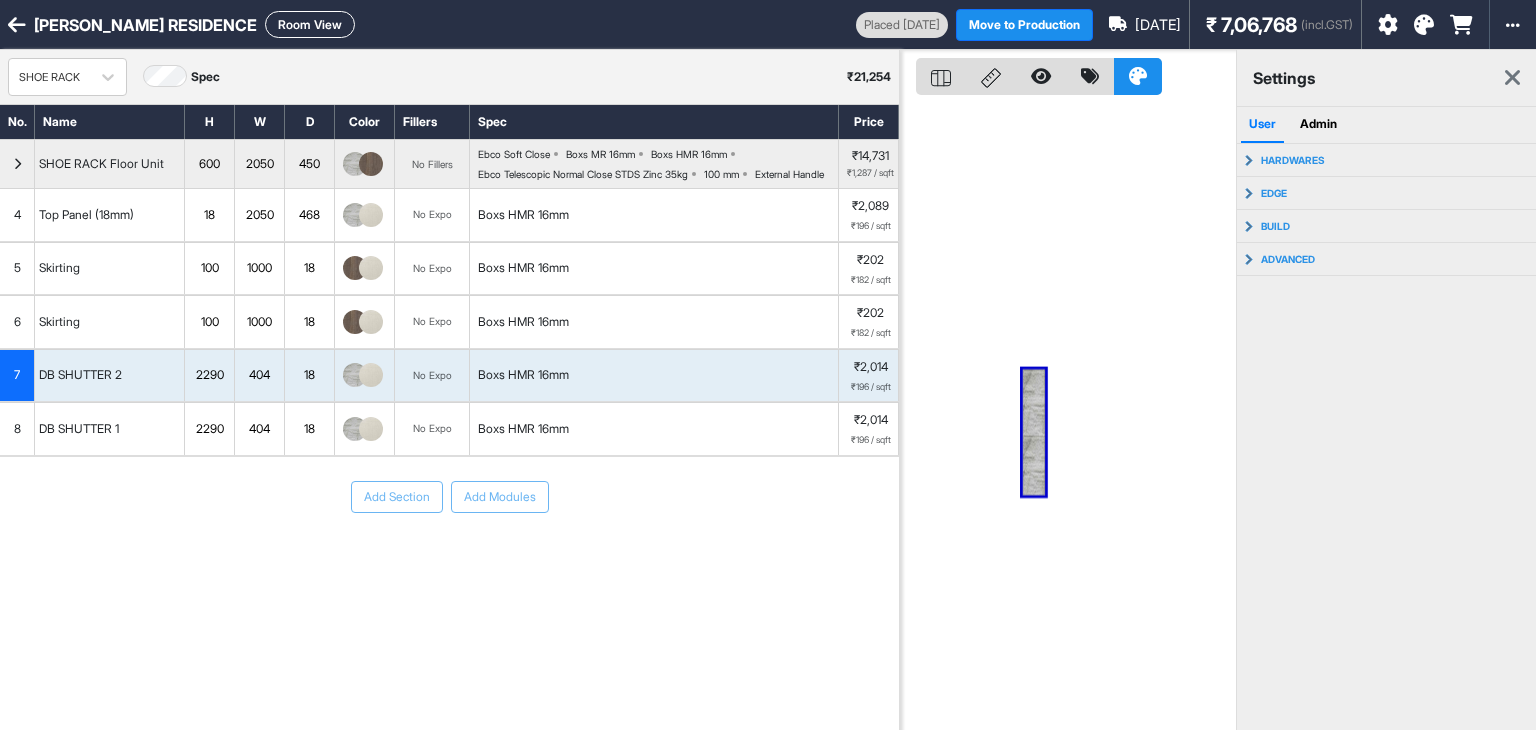 click at bounding box center [1068, 415] 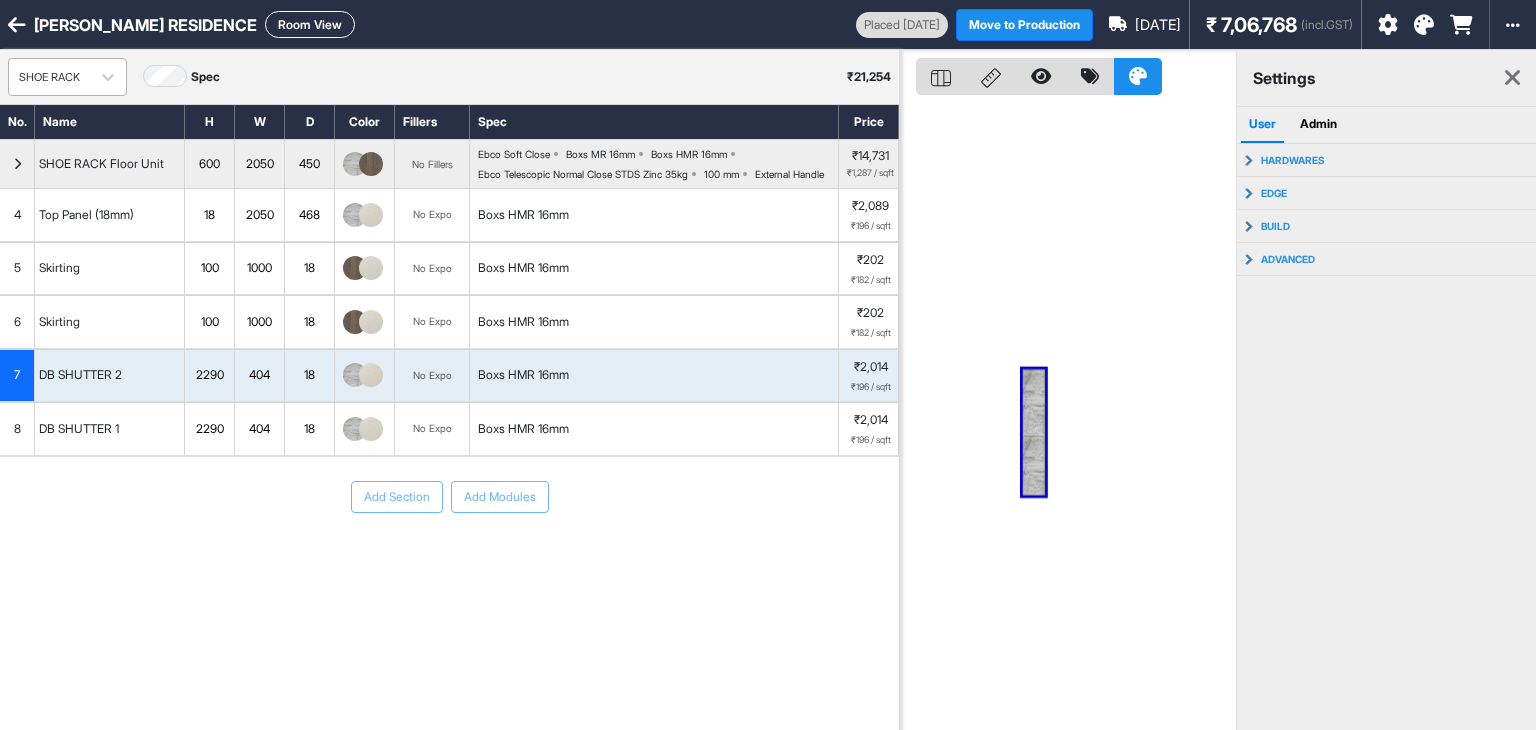 click at bounding box center [49, 77] 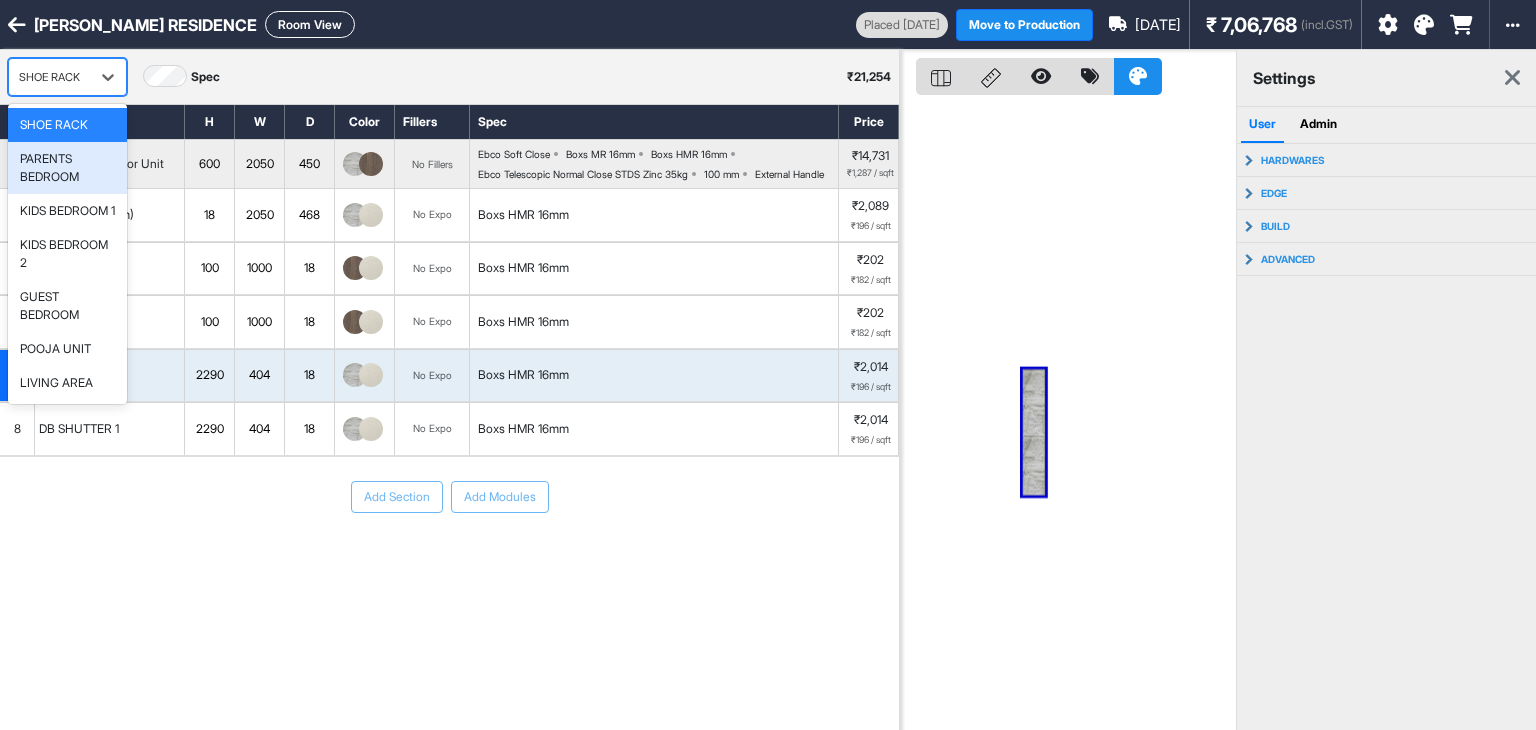 click on "PARENTS BEDROOM" at bounding box center [67, 168] 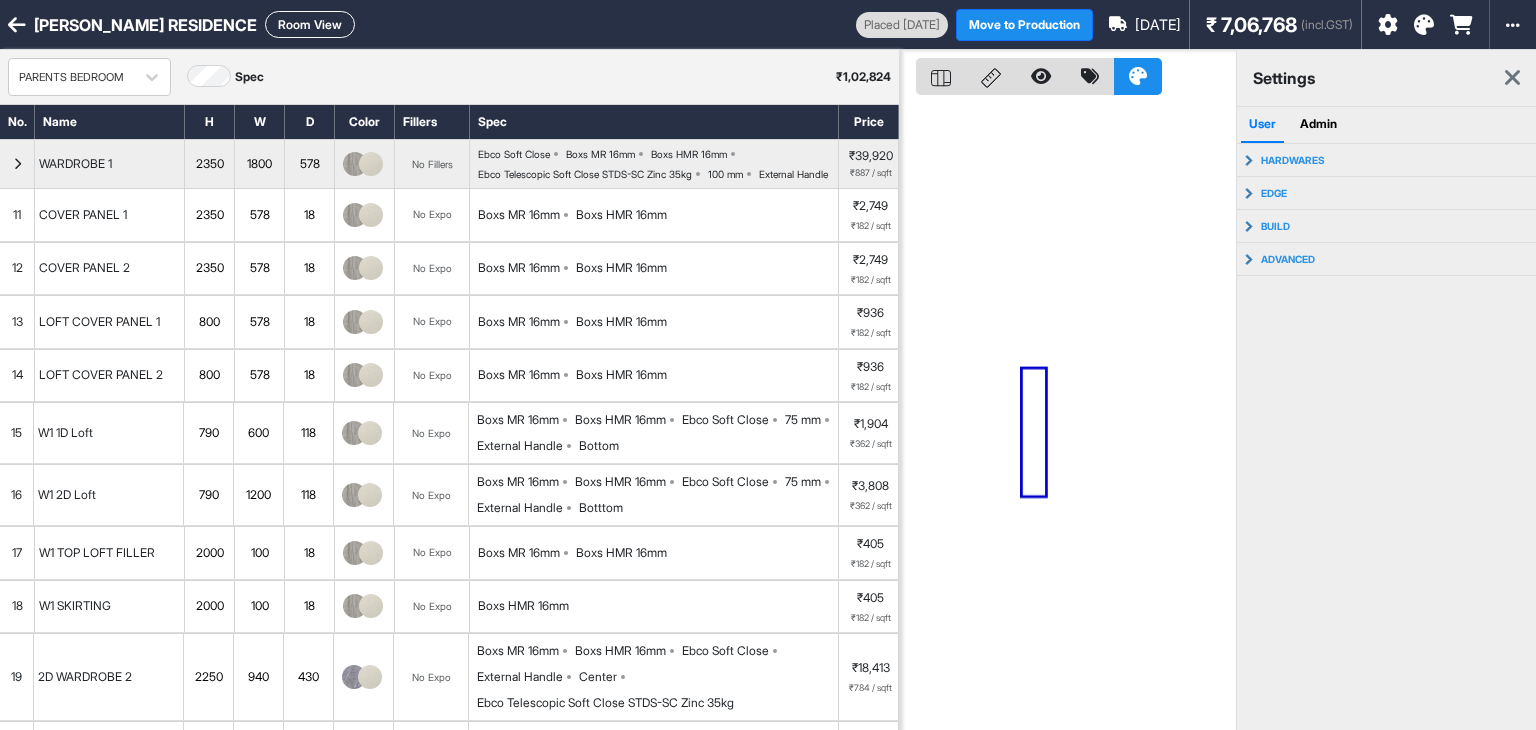 click on "Room View" at bounding box center (310, 24) 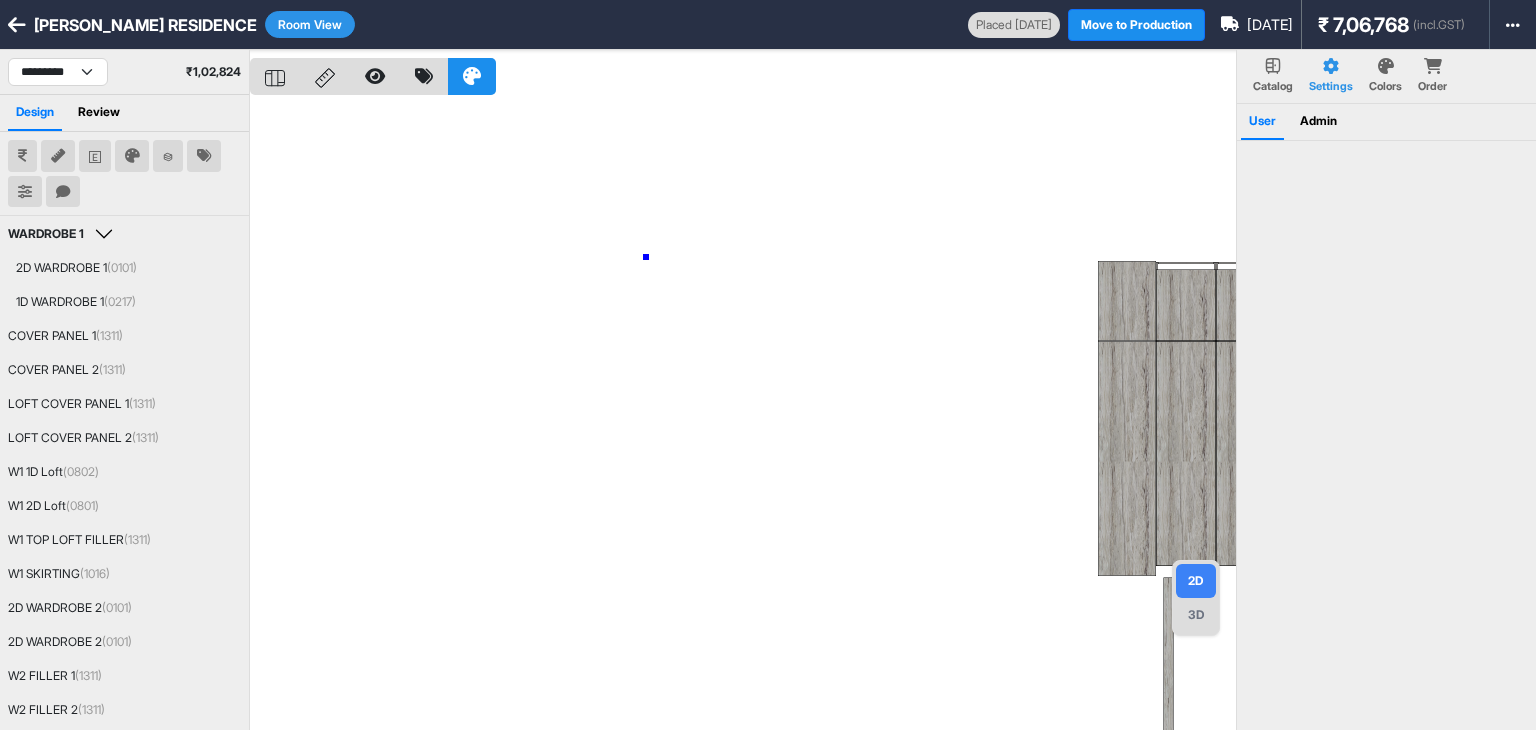 click at bounding box center (743, 415) 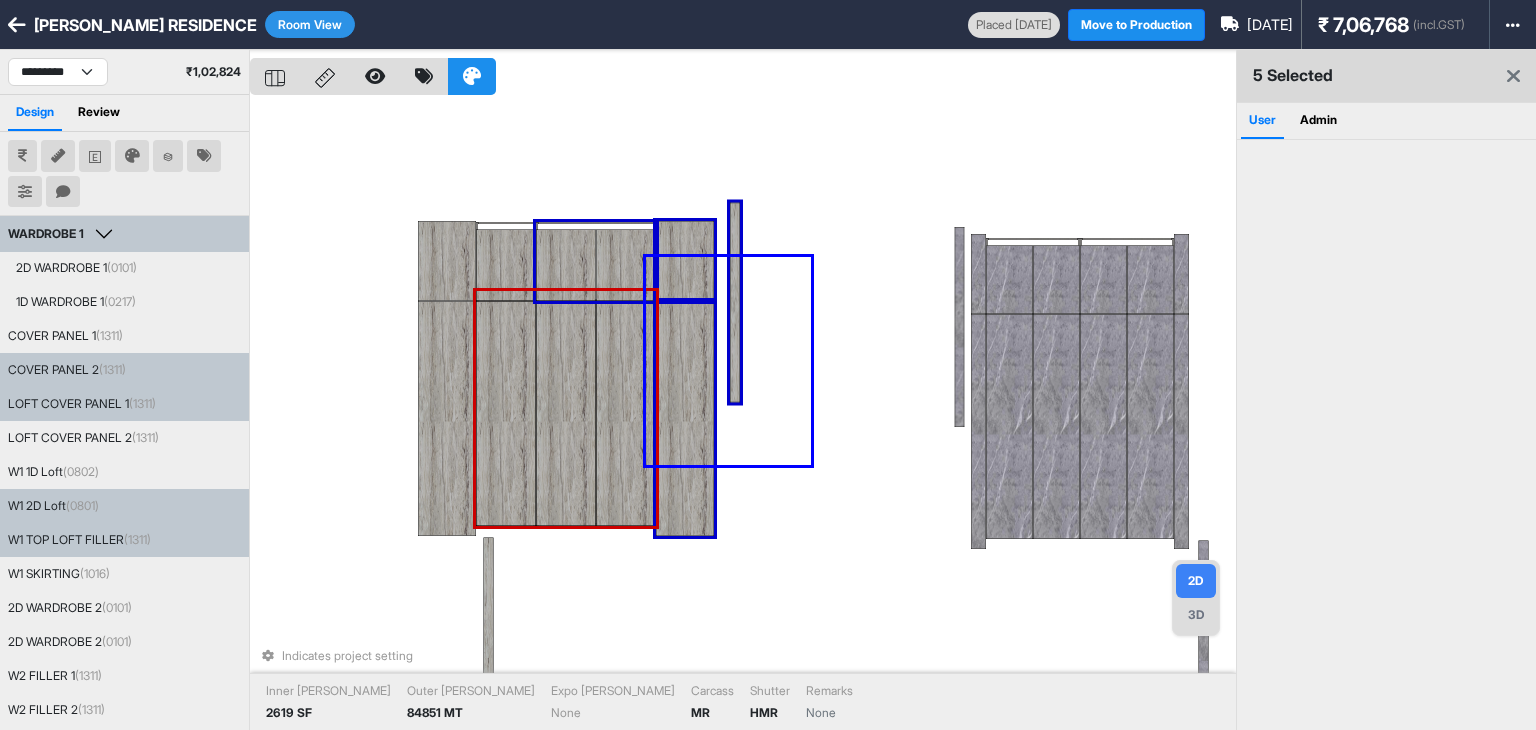 click on "Indicates project setting Inner Lam 2619 SF Outer Lam 84851 MT Expo Lam None Carcass MR Shutter HMR Remarks None" at bounding box center (743, 415) 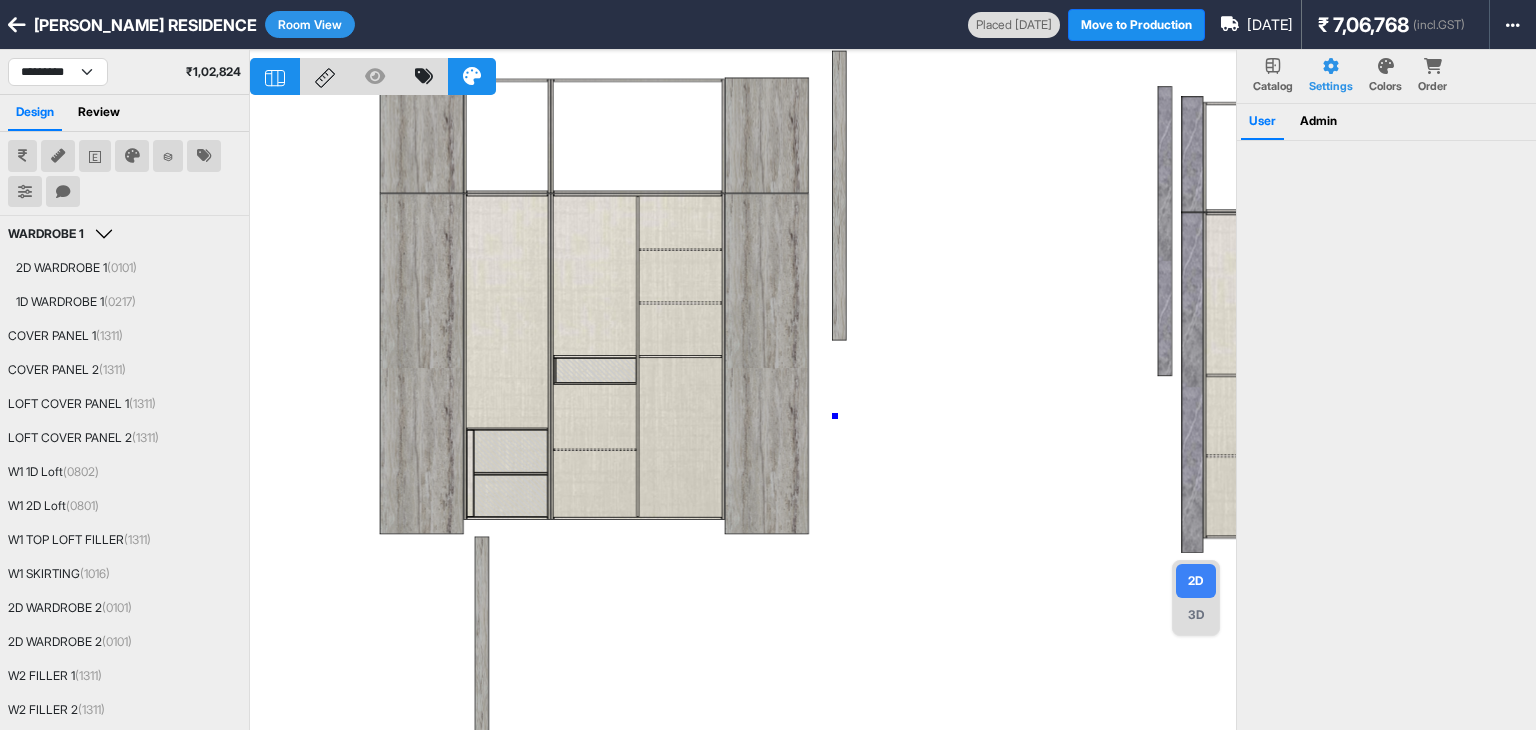 click at bounding box center [743, 415] 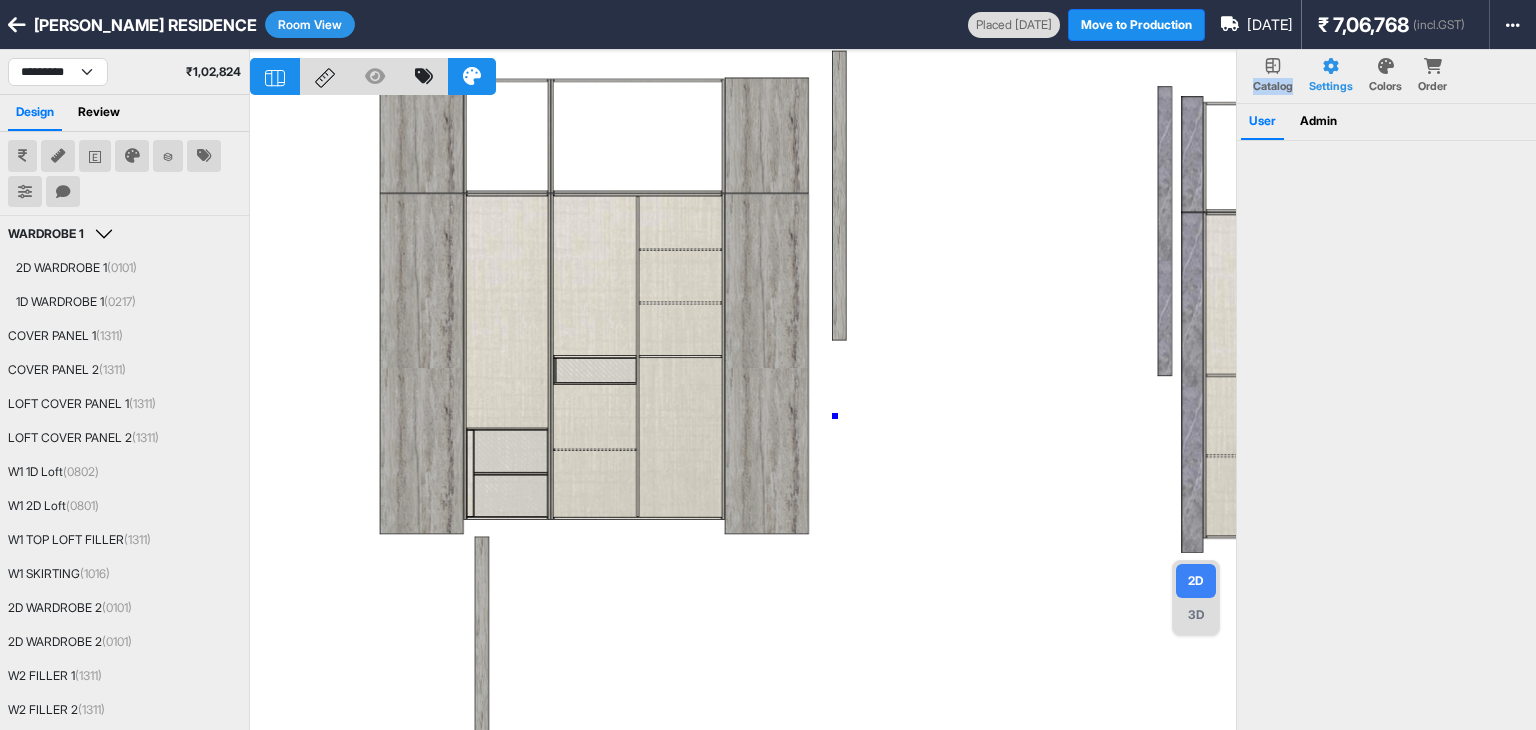 click at bounding box center [743, 415] 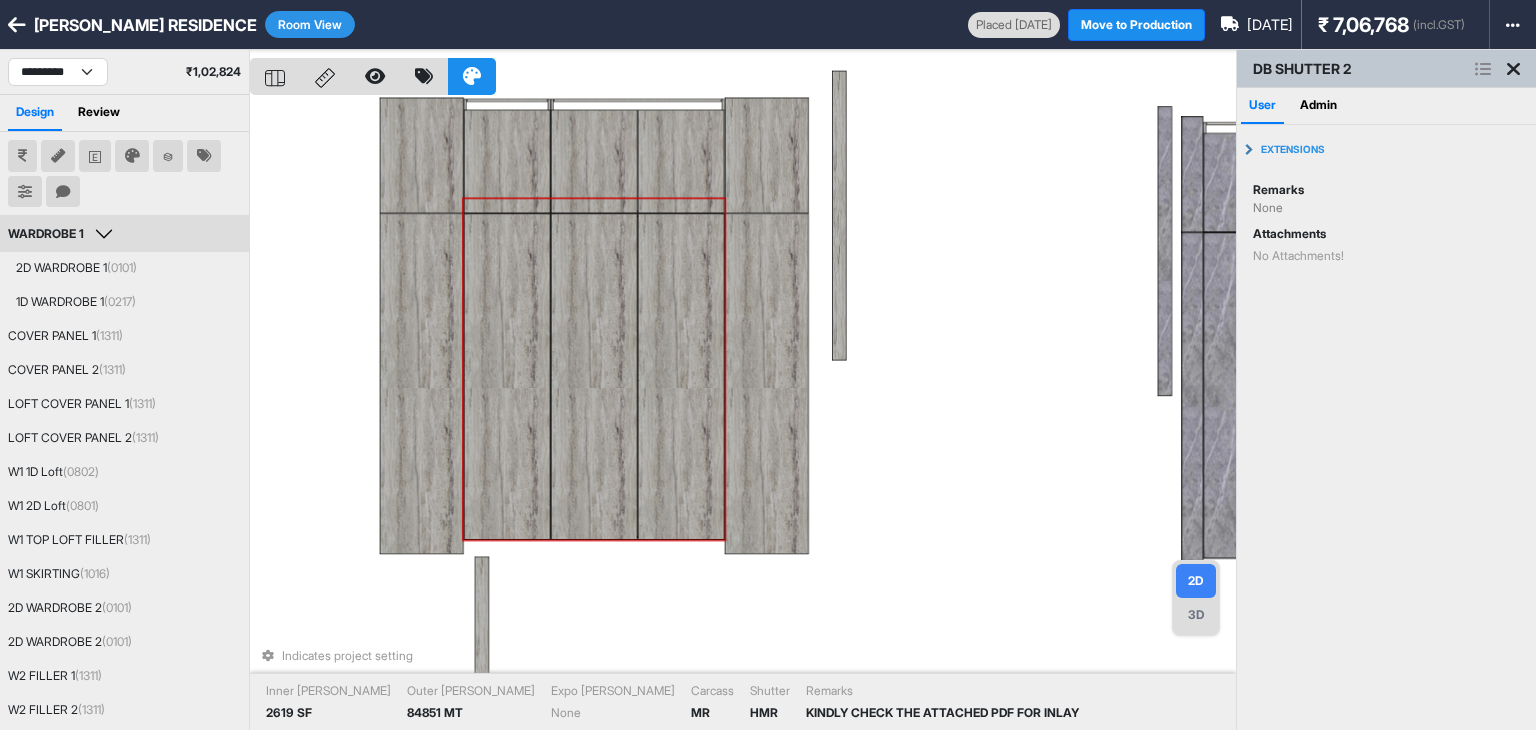 click at bounding box center (507, 376) 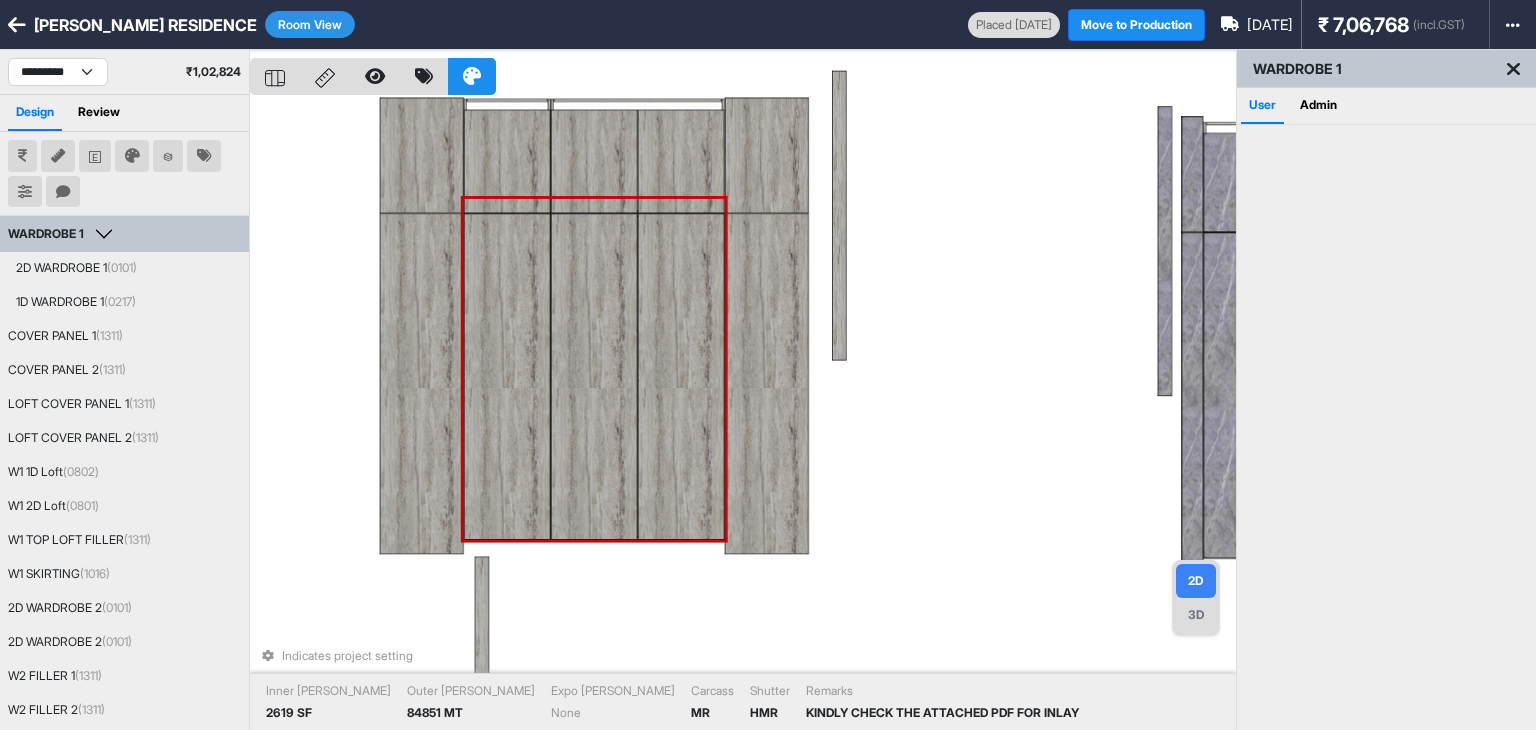 click at bounding box center [507, 376] 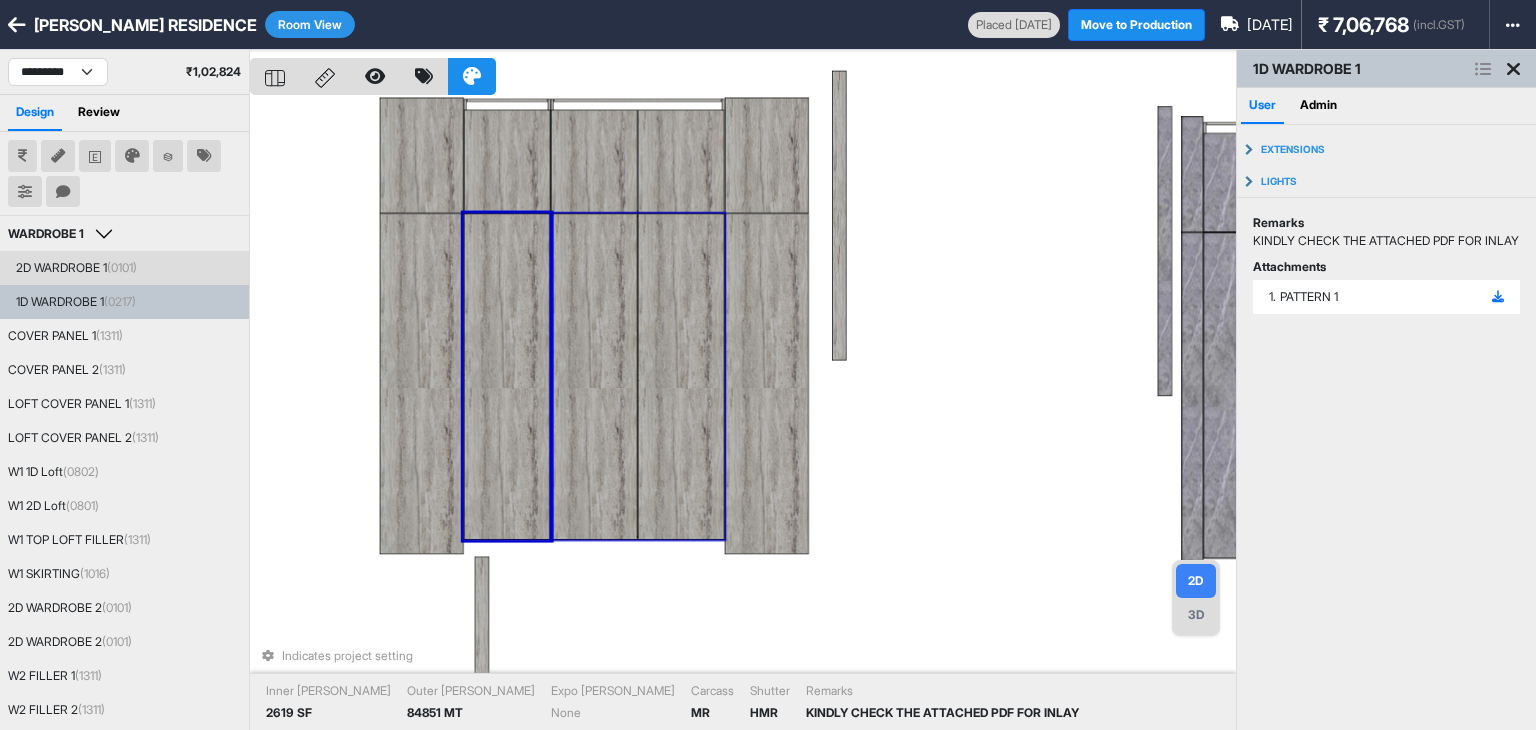 click at bounding box center [681, 376] 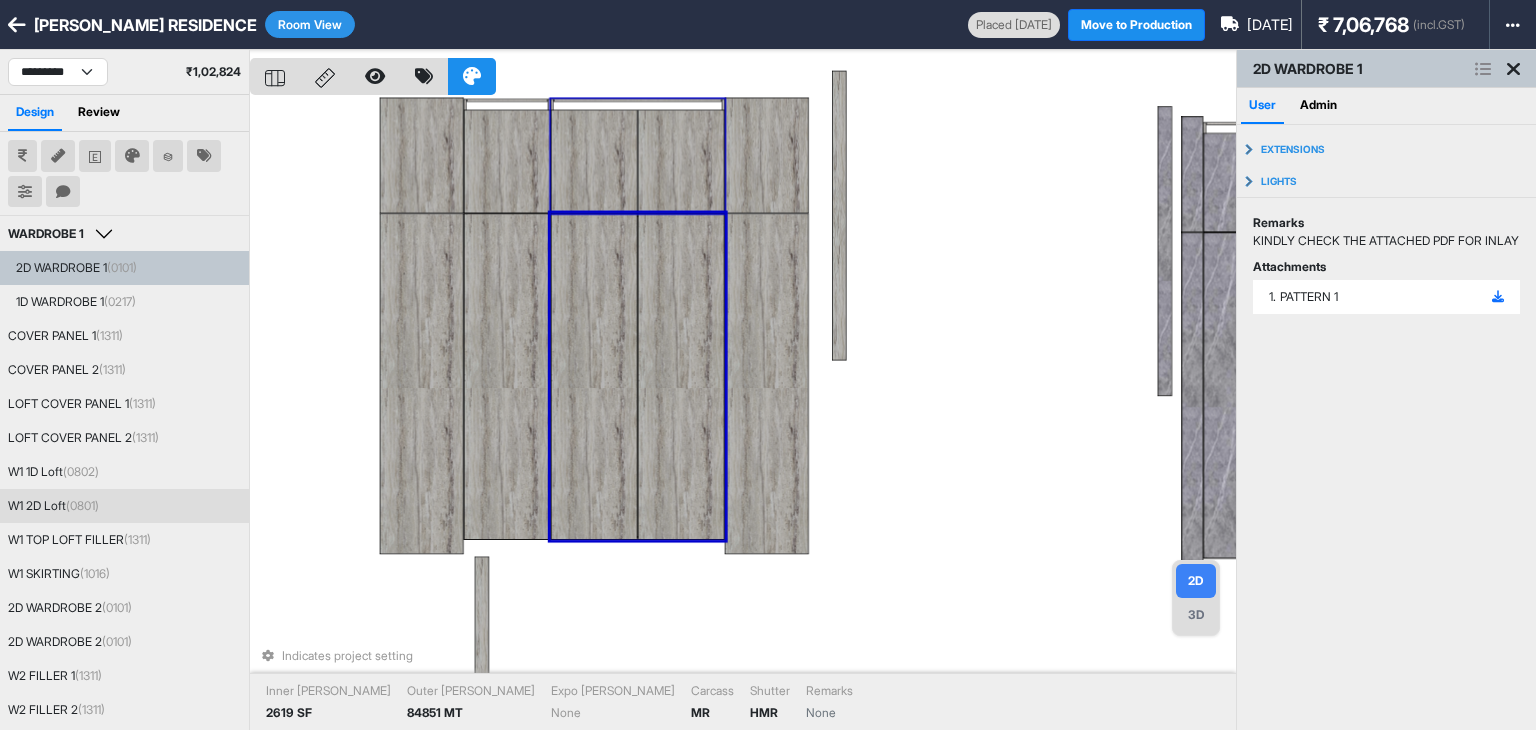 click at bounding box center (681, 162) 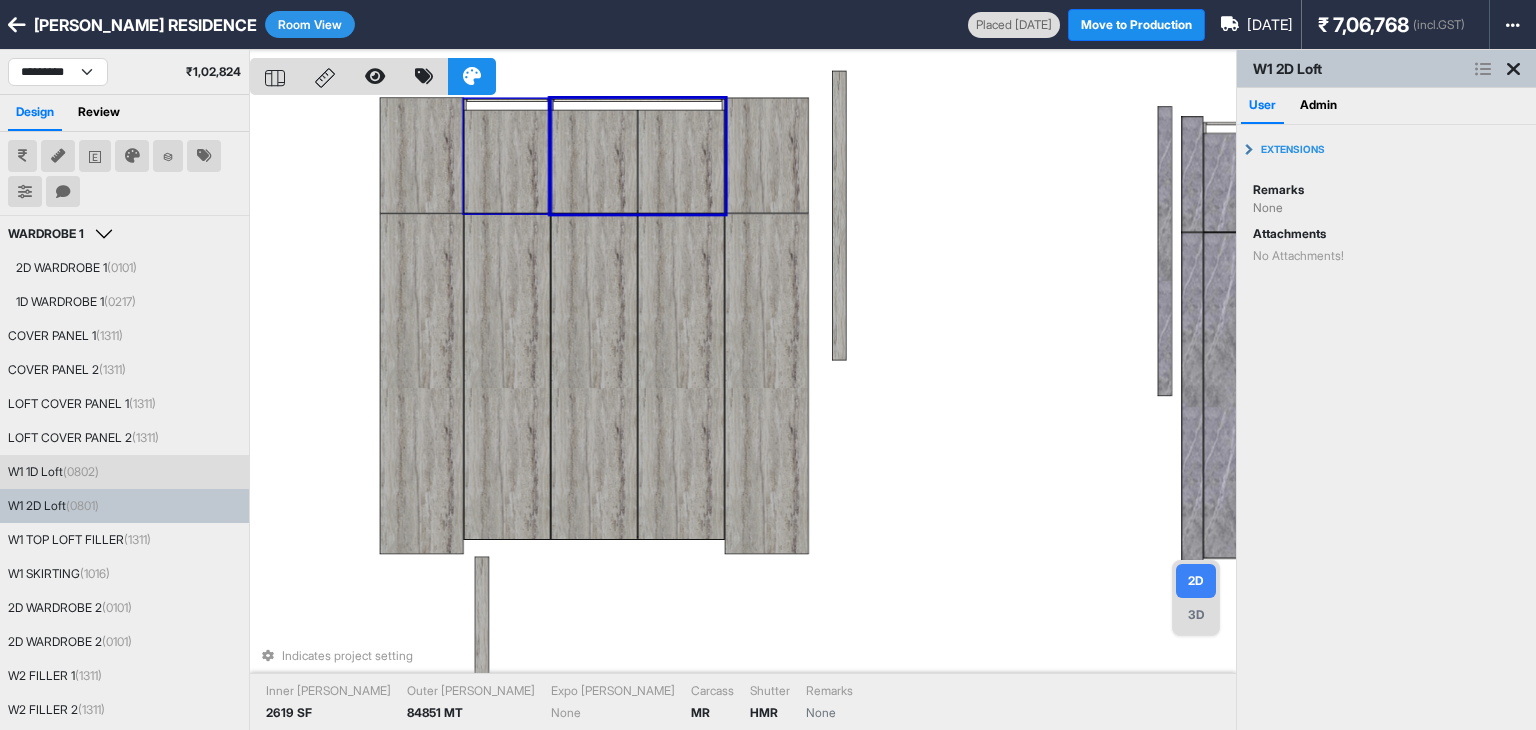 click at bounding box center (507, 162) 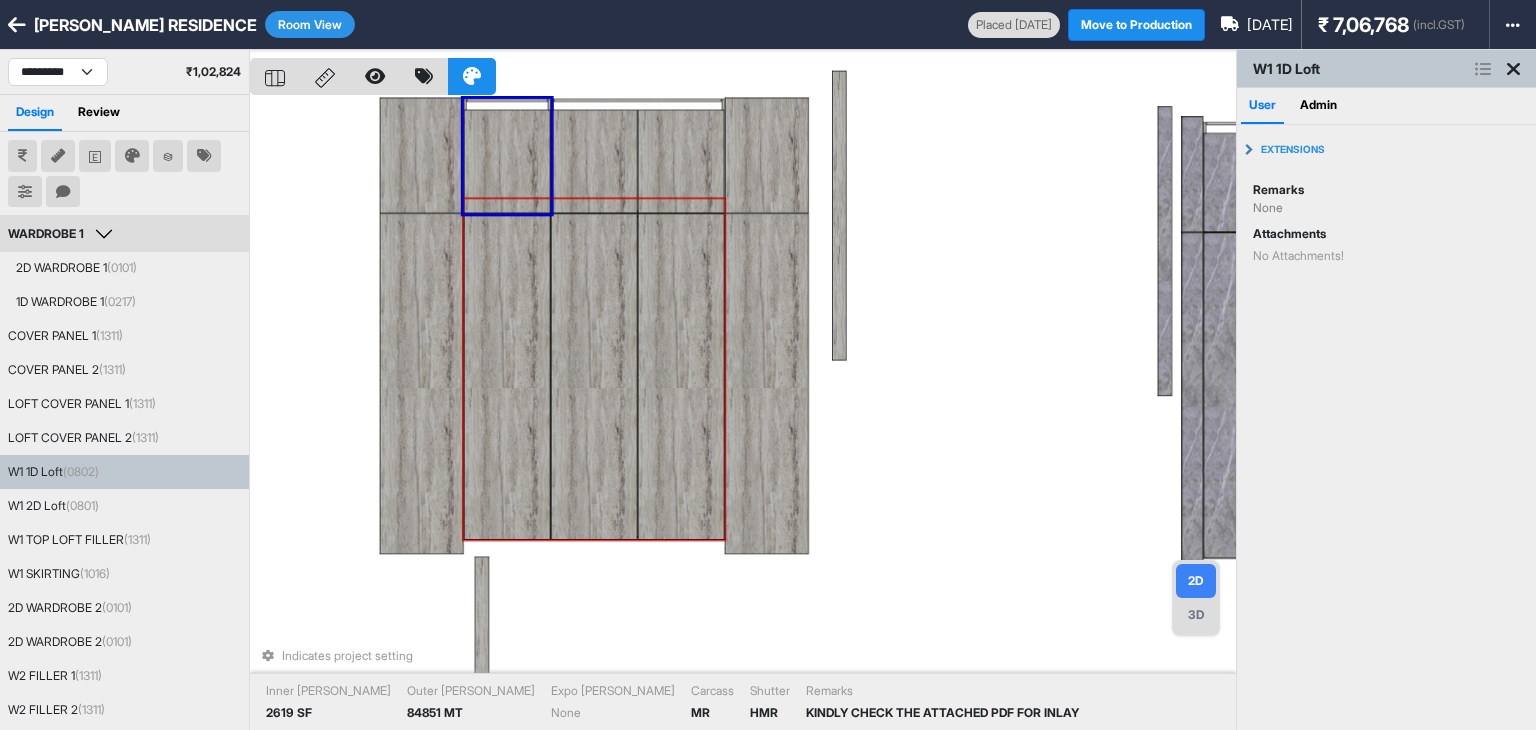 click at bounding box center (681, 376) 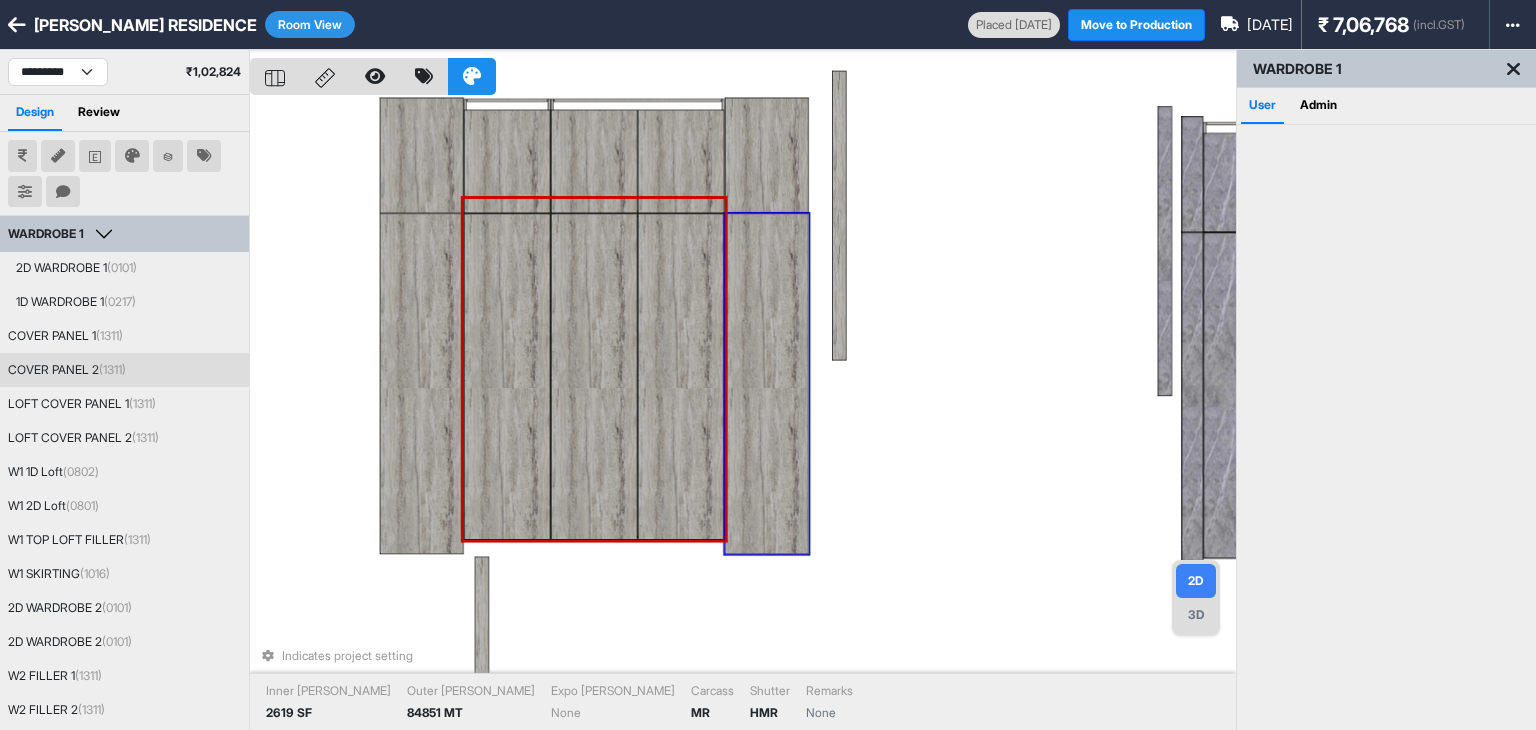 click at bounding box center (767, 383) 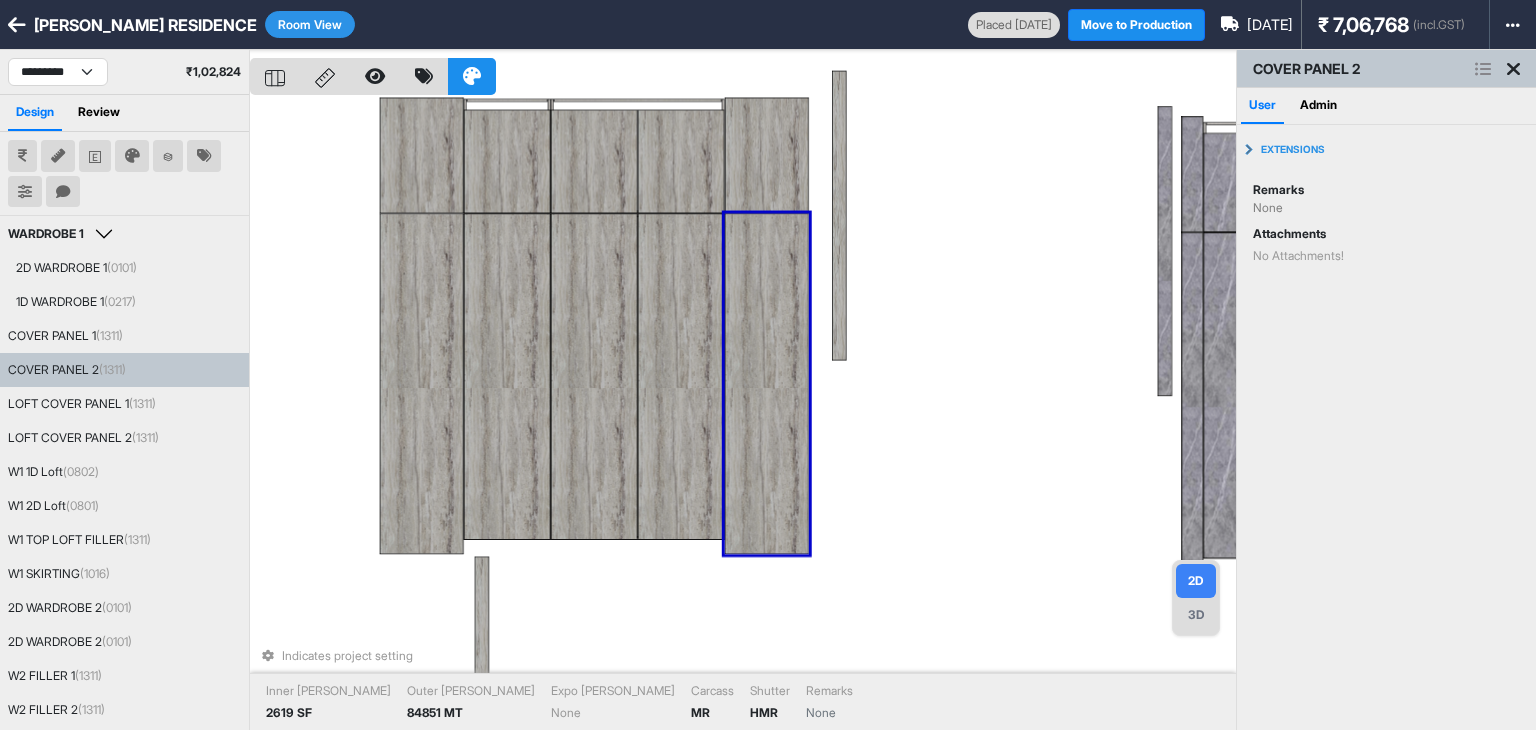 click on "Indicates project setting Inner Lam 2619 SF Outer Lam 84851 MT Expo Lam None Carcass MR Shutter HMR Remarks None" at bounding box center (743, 415) 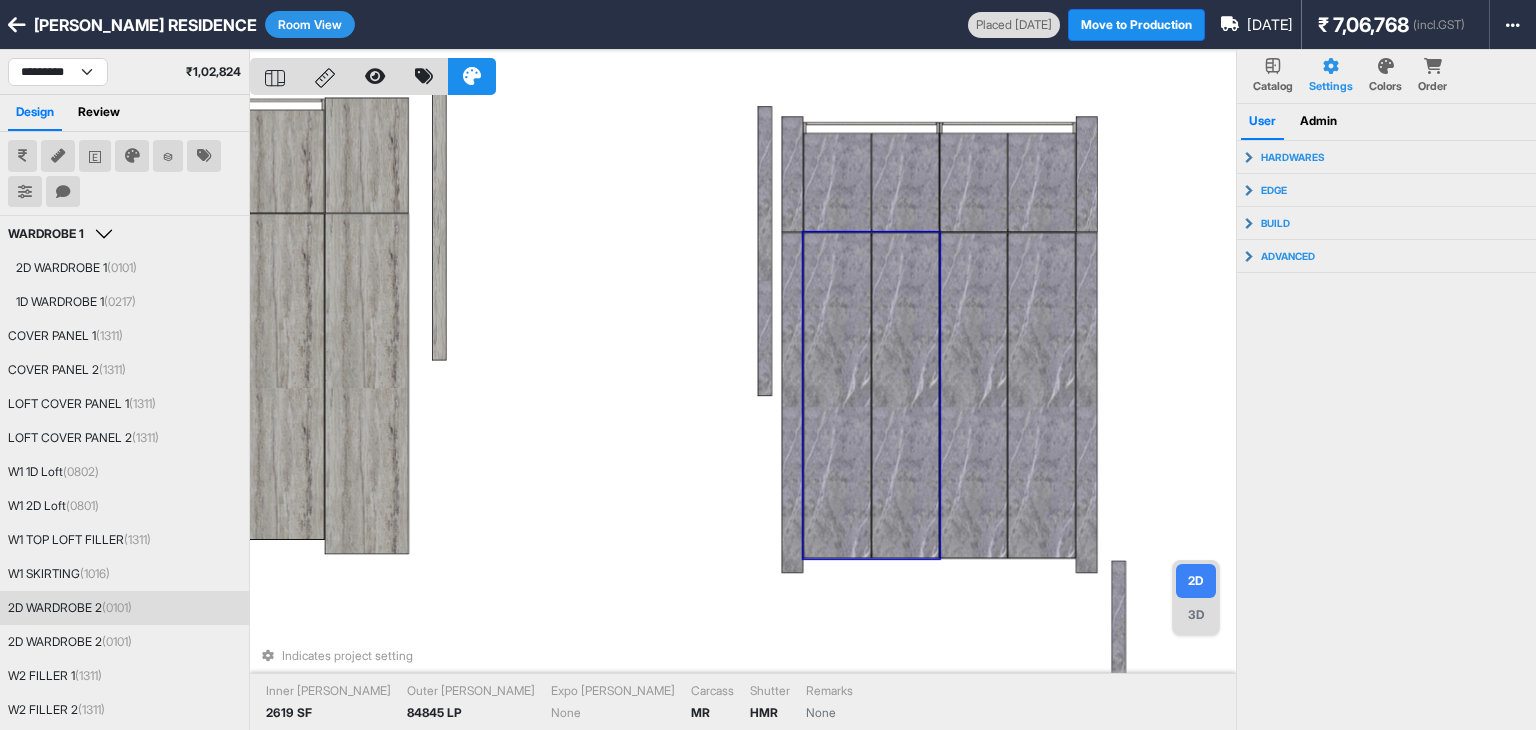 click at bounding box center [906, 395] 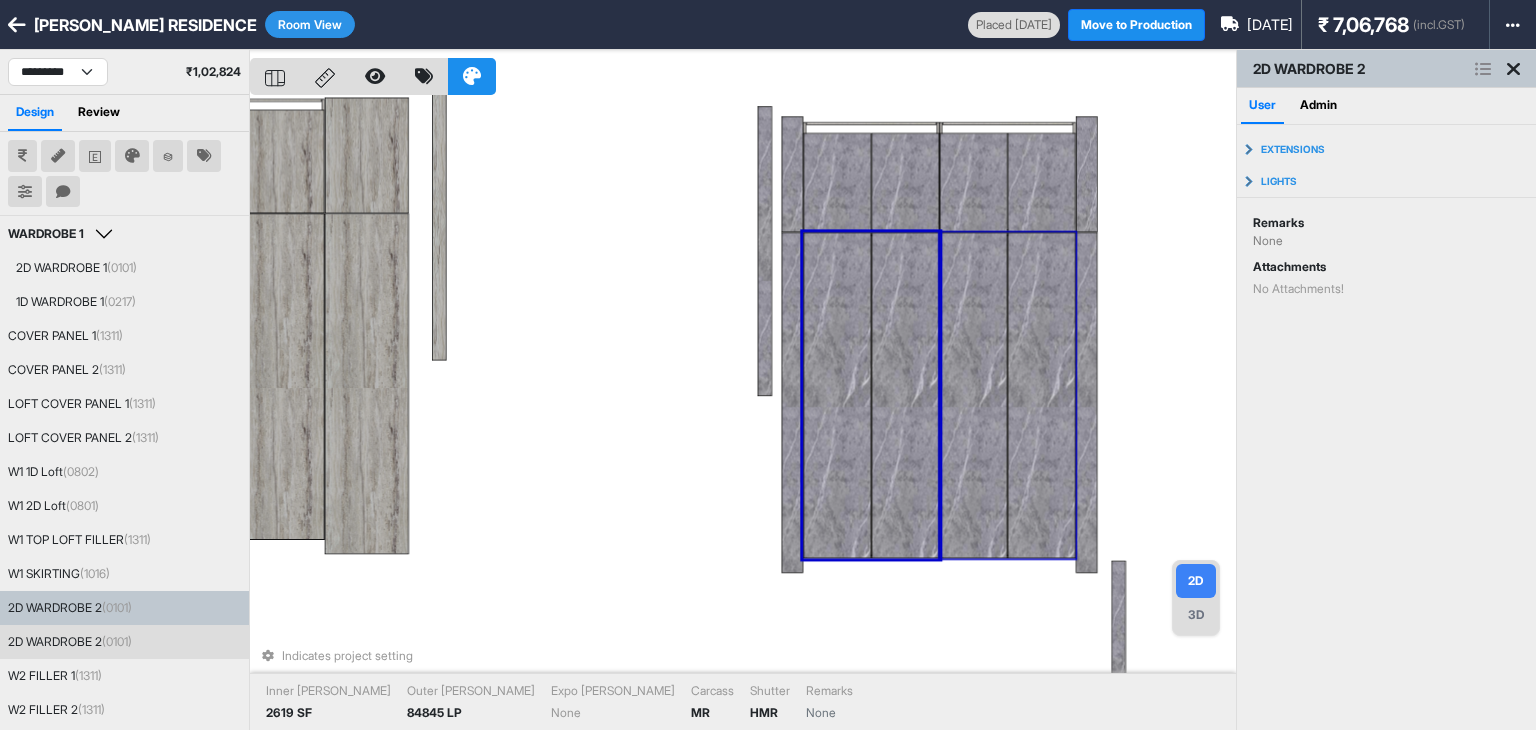click at bounding box center [974, 395] 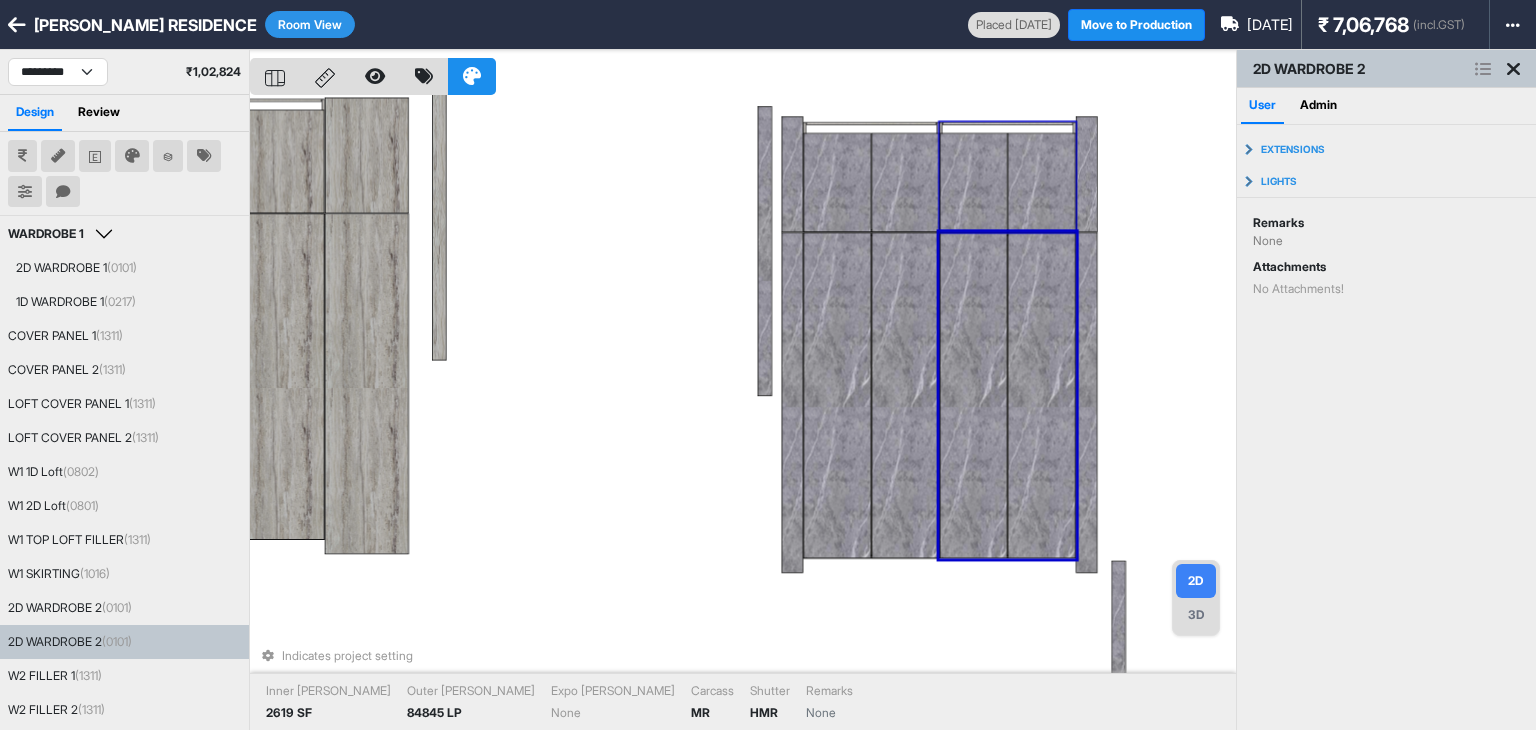 click at bounding box center [974, 182] 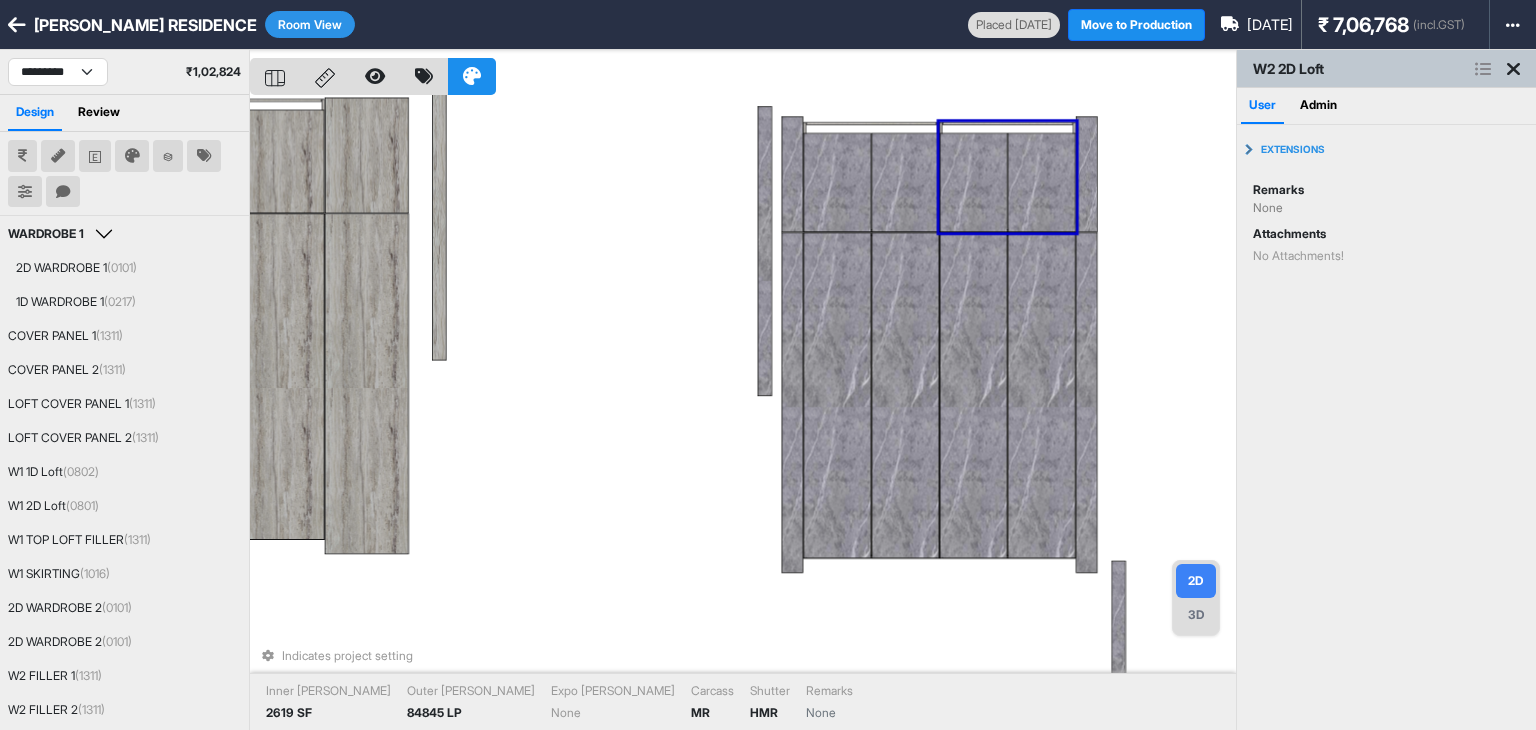 click at bounding box center [906, 182] 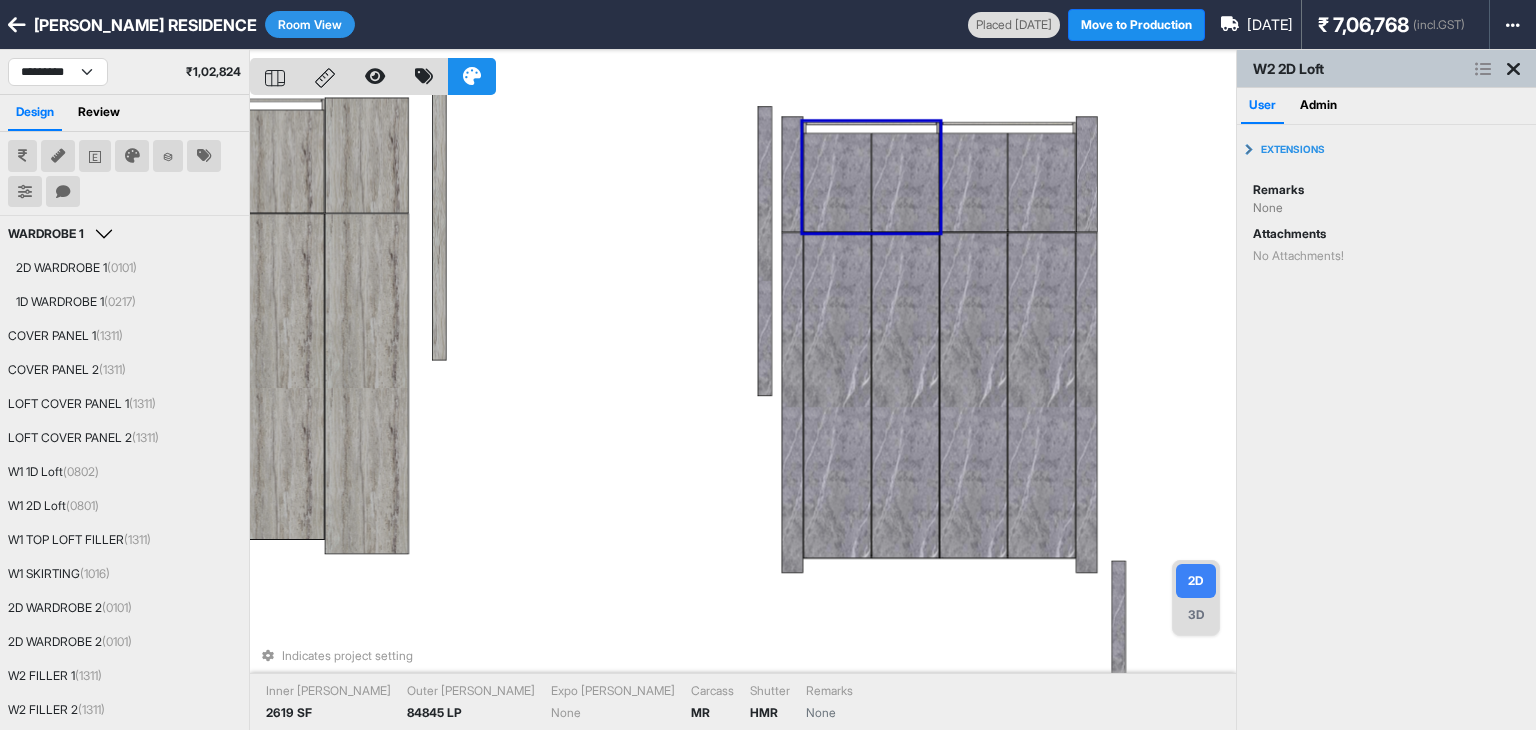 click on "Indicates project setting Inner Lam 2619 SF Outer Lam 84845 LP Expo Lam None Carcass MR Shutter HMR Remarks None" at bounding box center (743, 415) 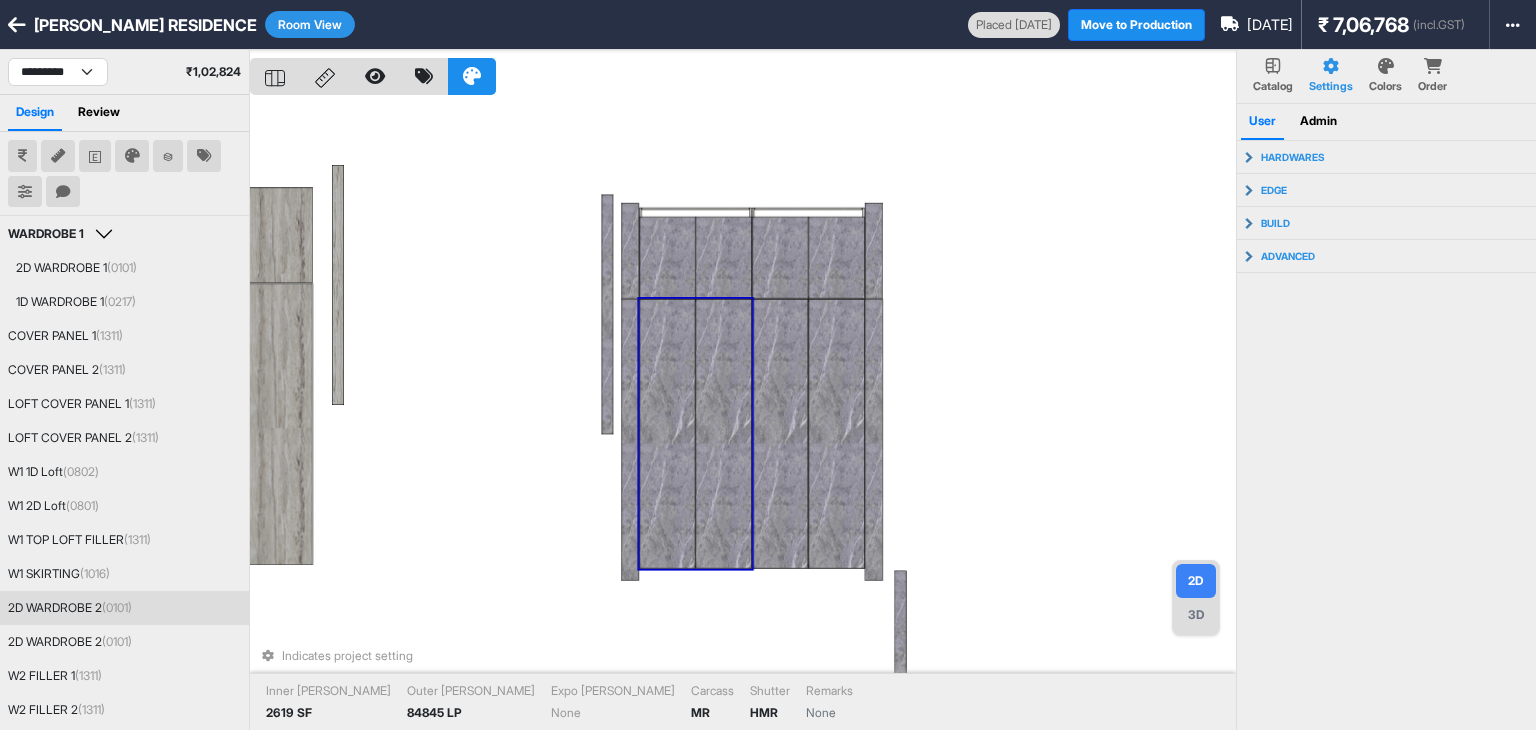 click on "Indicates project setting Inner Lam 2619 SF Outer Lam 84845 LP Expo Lam None Carcass MR Shutter HMR Remarks None" at bounding box center [743, 415] 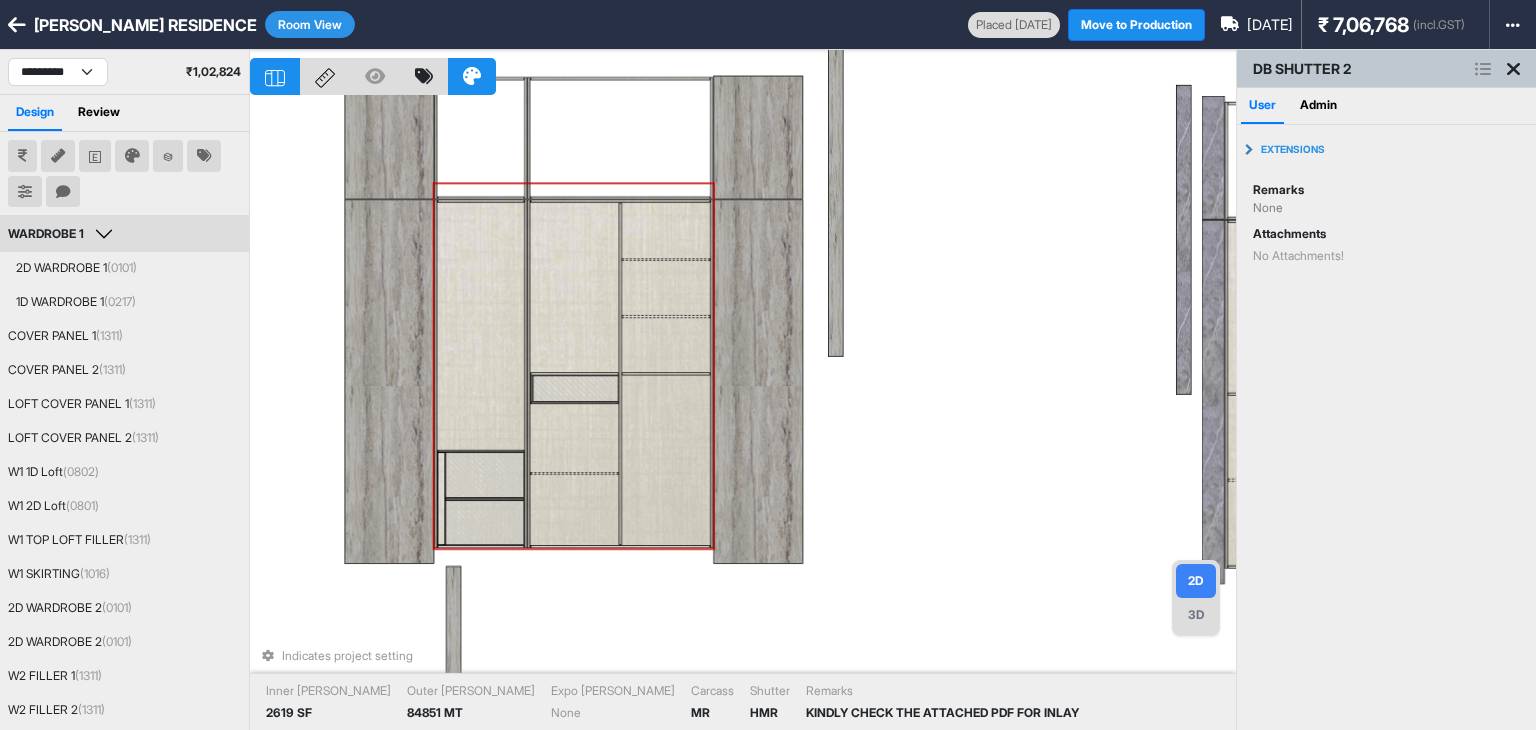 click on "Indicates project setting Inner Lam 2619 SF Outer Lam 84851 MT Expo Lam None Carcass MR Shutter HMR Remarks KINDLY CHECK THE ATTACHED PDF FOR INLAY" at bounding box center (743, 415) 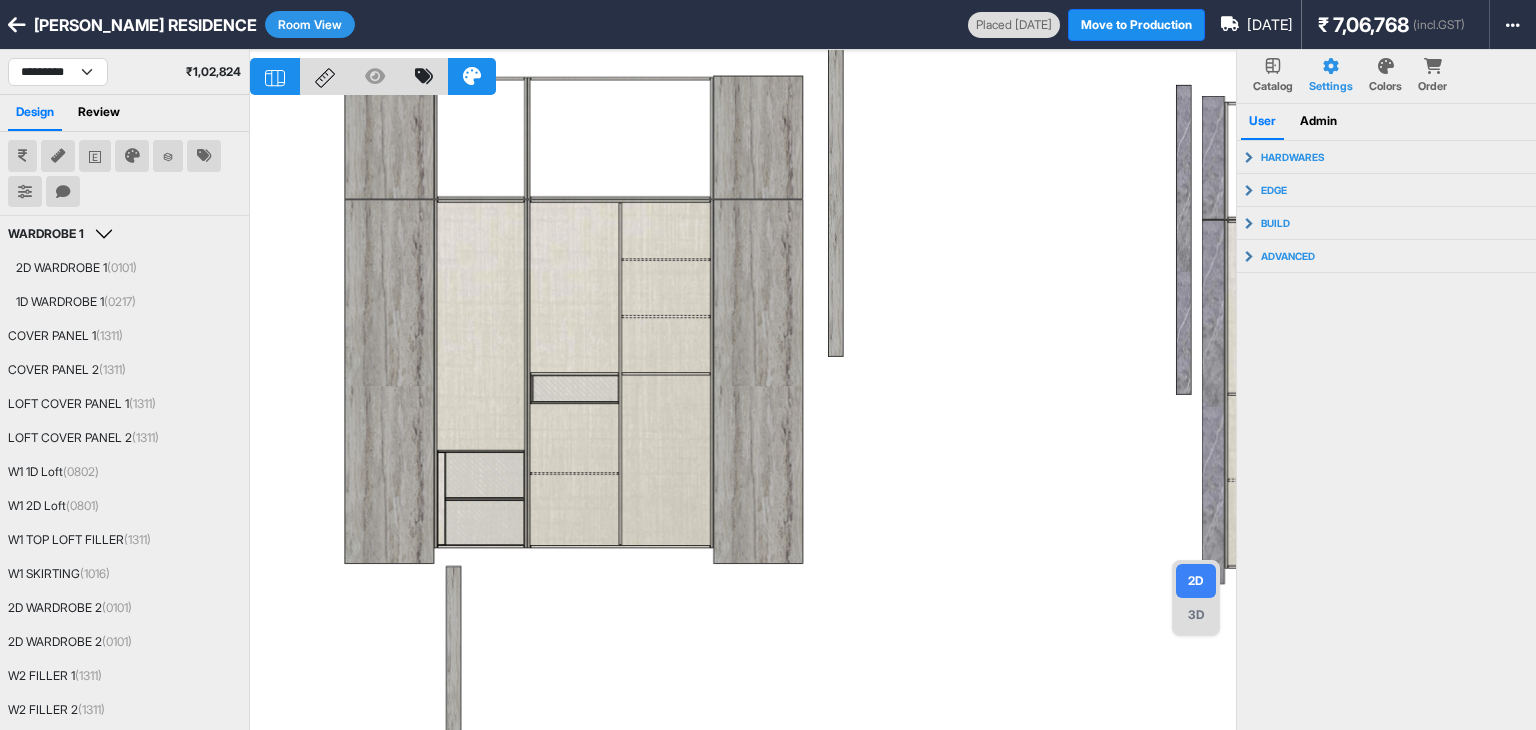 click on "Room View" at bounding box center (310, 24) 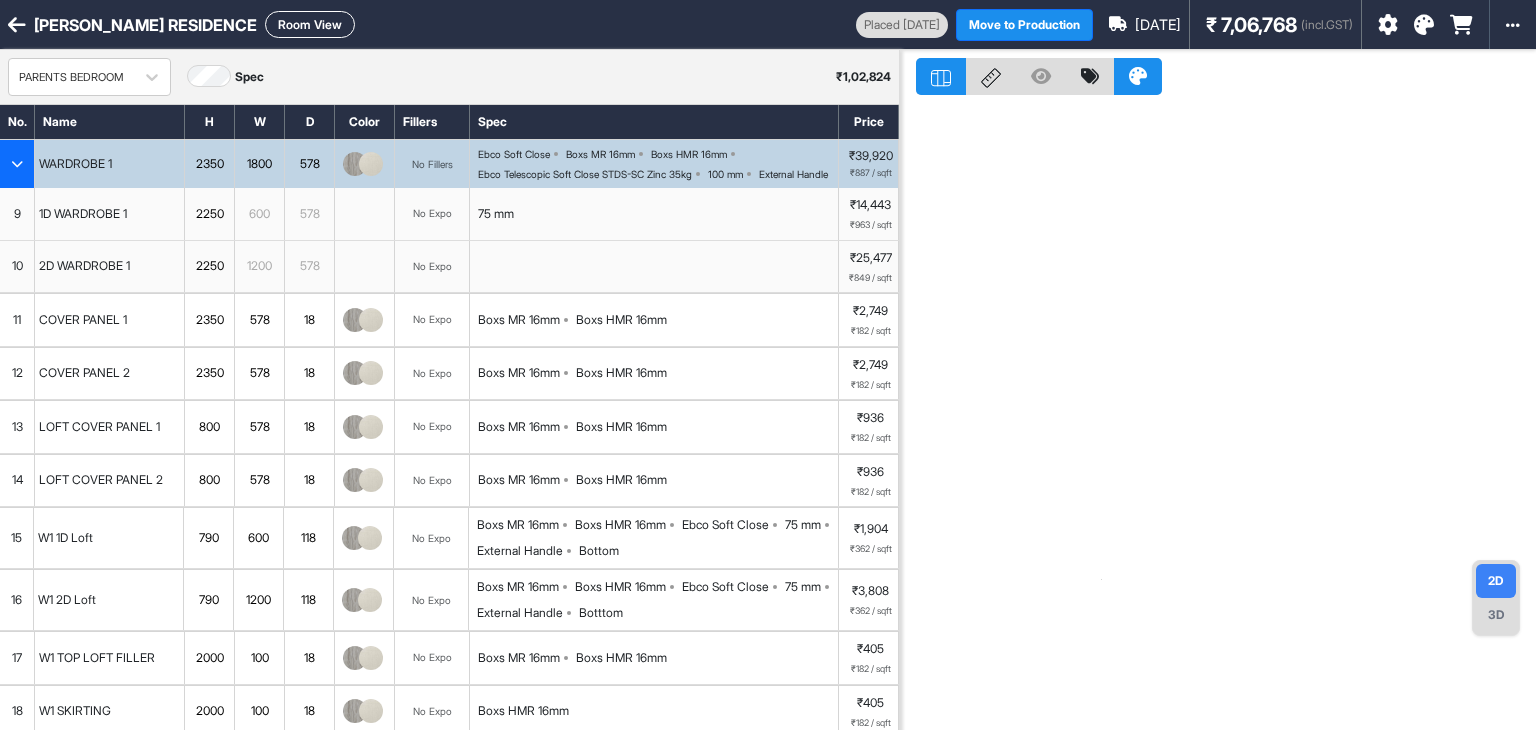 scroll, scrollTop: 0, scrollLeft: 0, axis: both 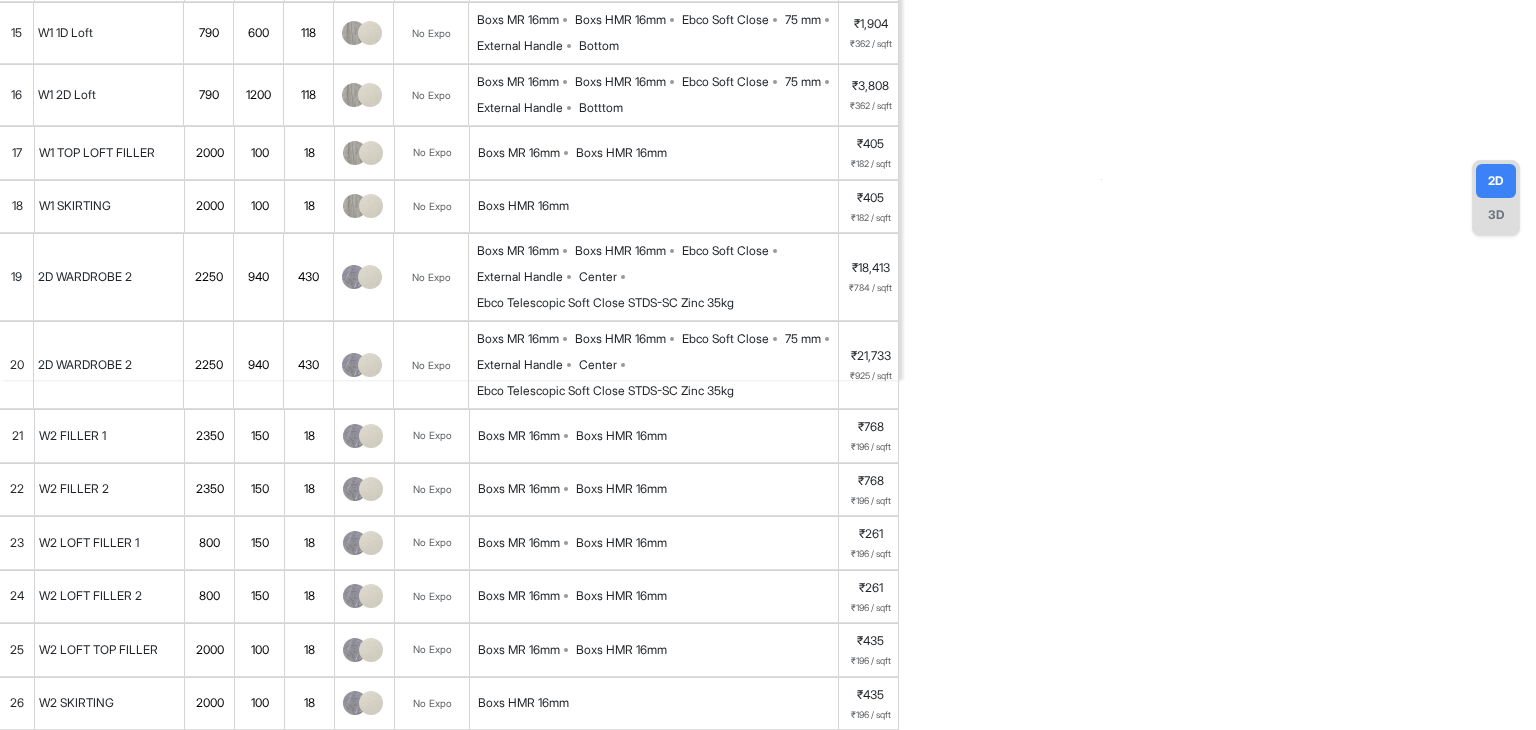 click on "19" at bounding box center (17, 277) 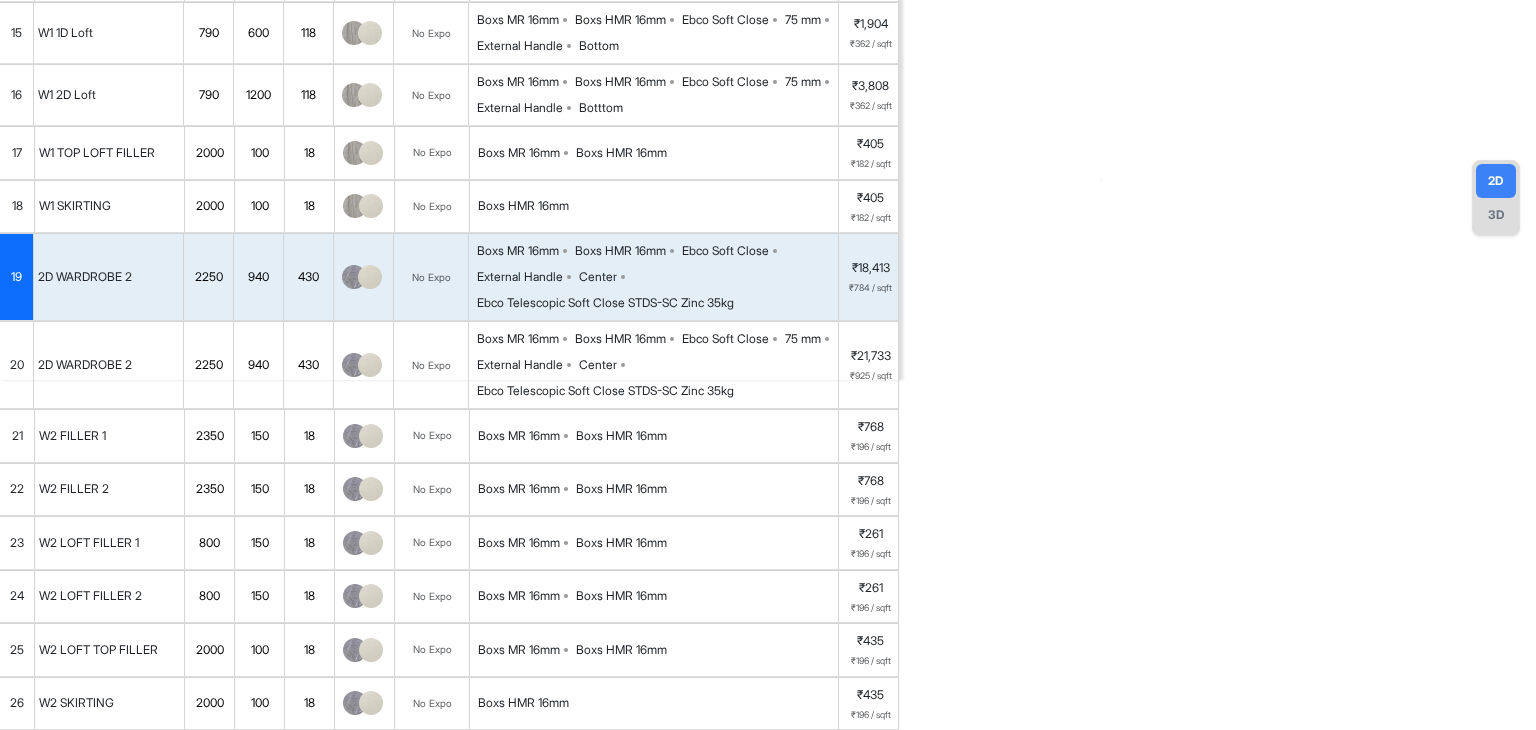 click on "20" at bounding box center [17, 365] 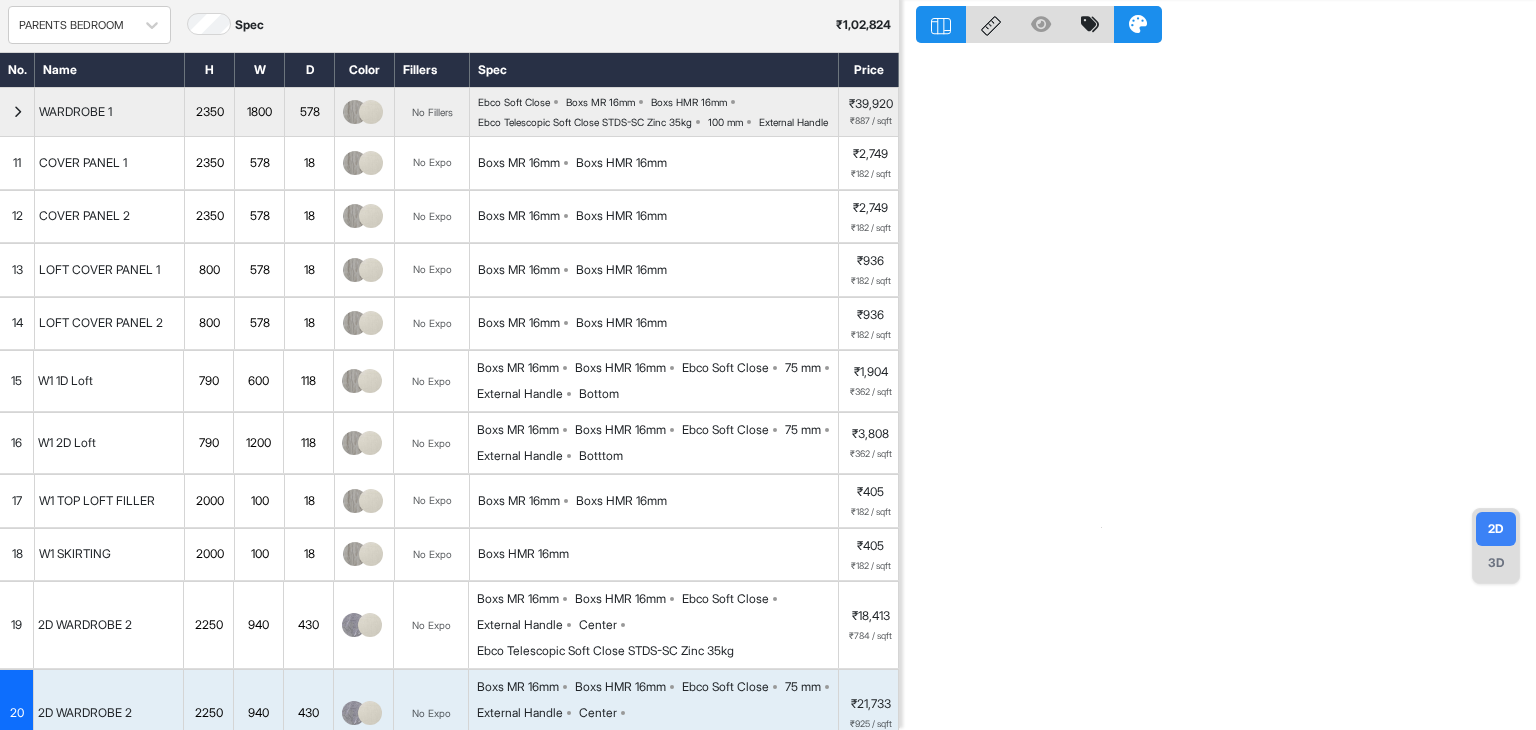 scroll, scrollTop: 0, scrollLeft: 0, axis: both 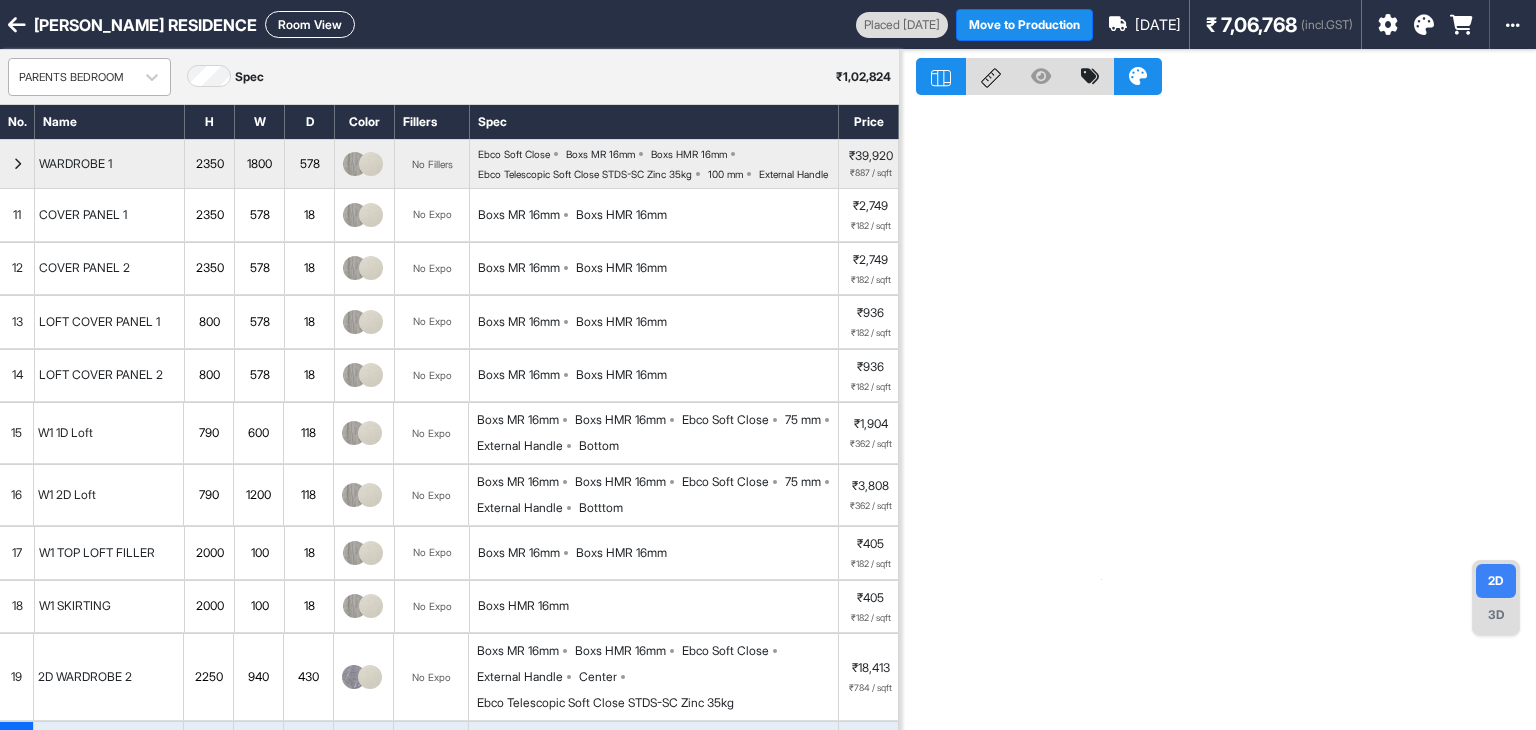 click on "PARENTS BEDROOM" at bounding box center [71, 77] 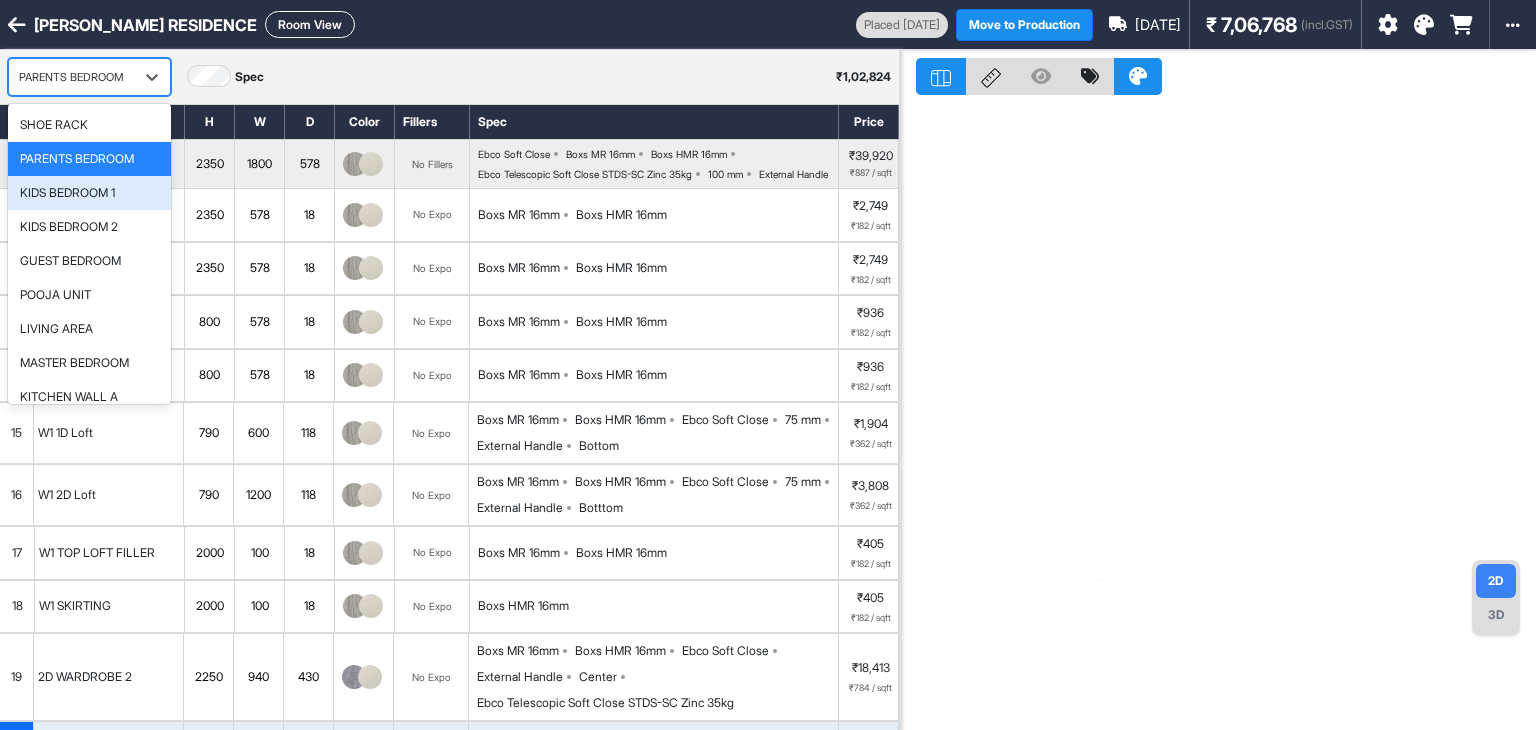 click on "KIDS BEDROOM 1" at bounding box center (89, 193) 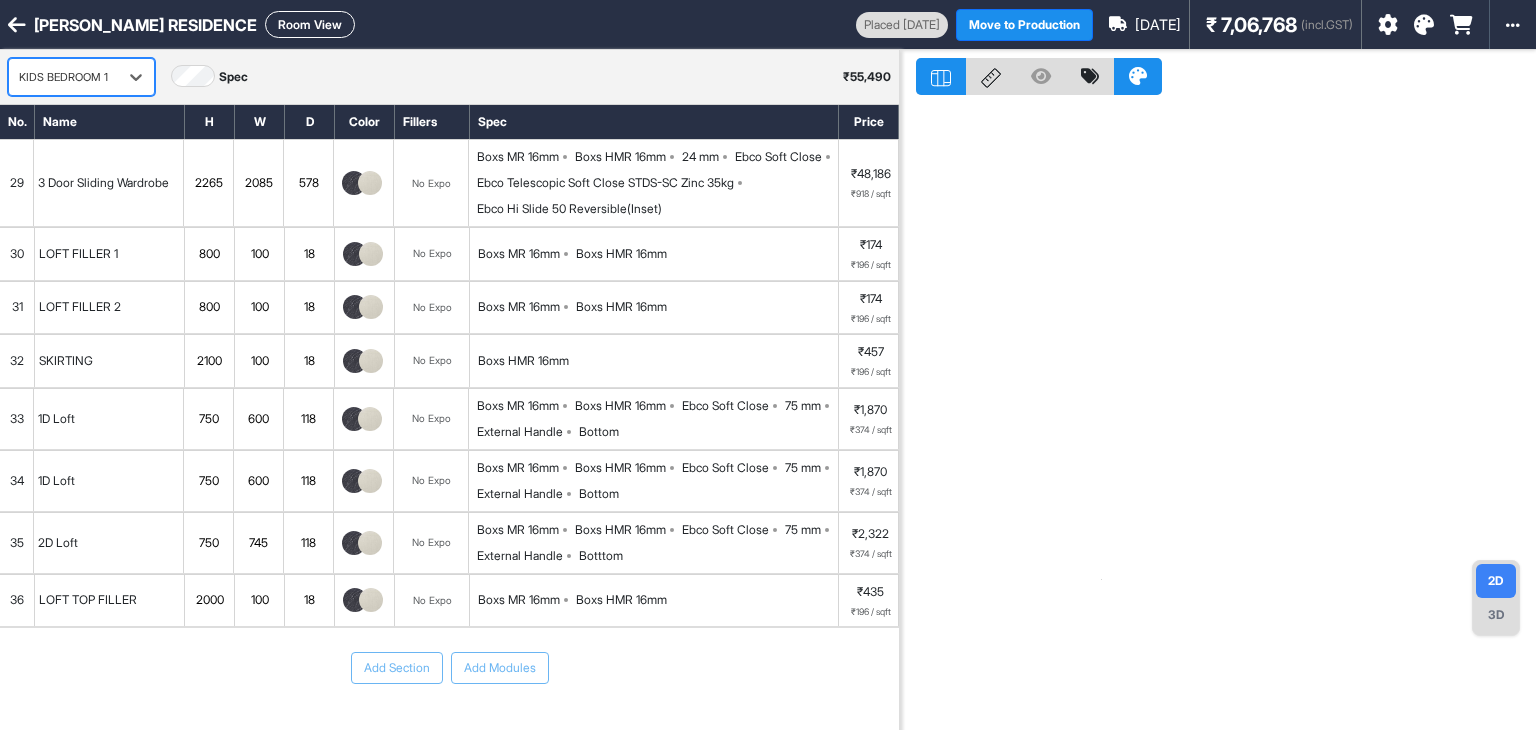 click on "Room View" at bounding box center [310, 24] 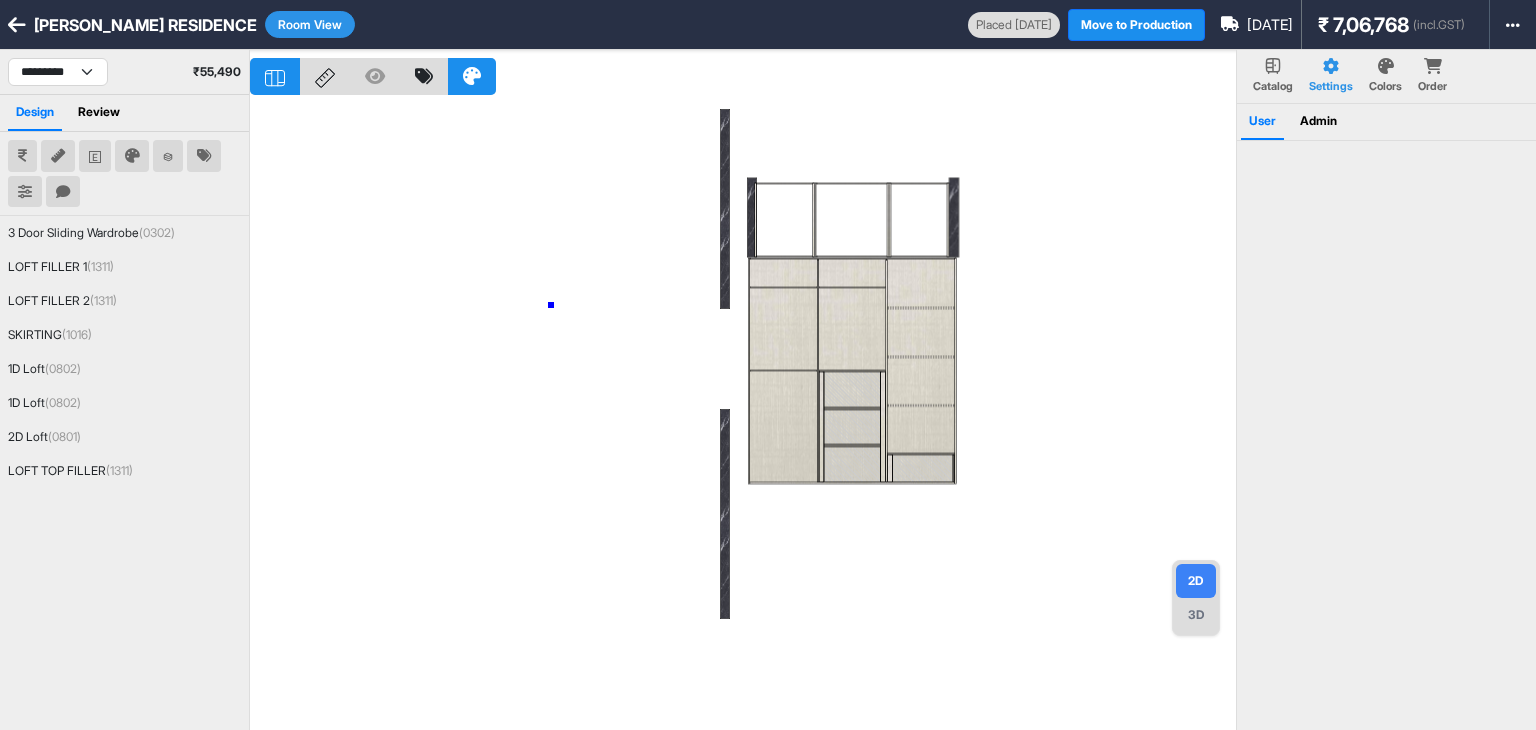 click at bounding box center [743, 415] 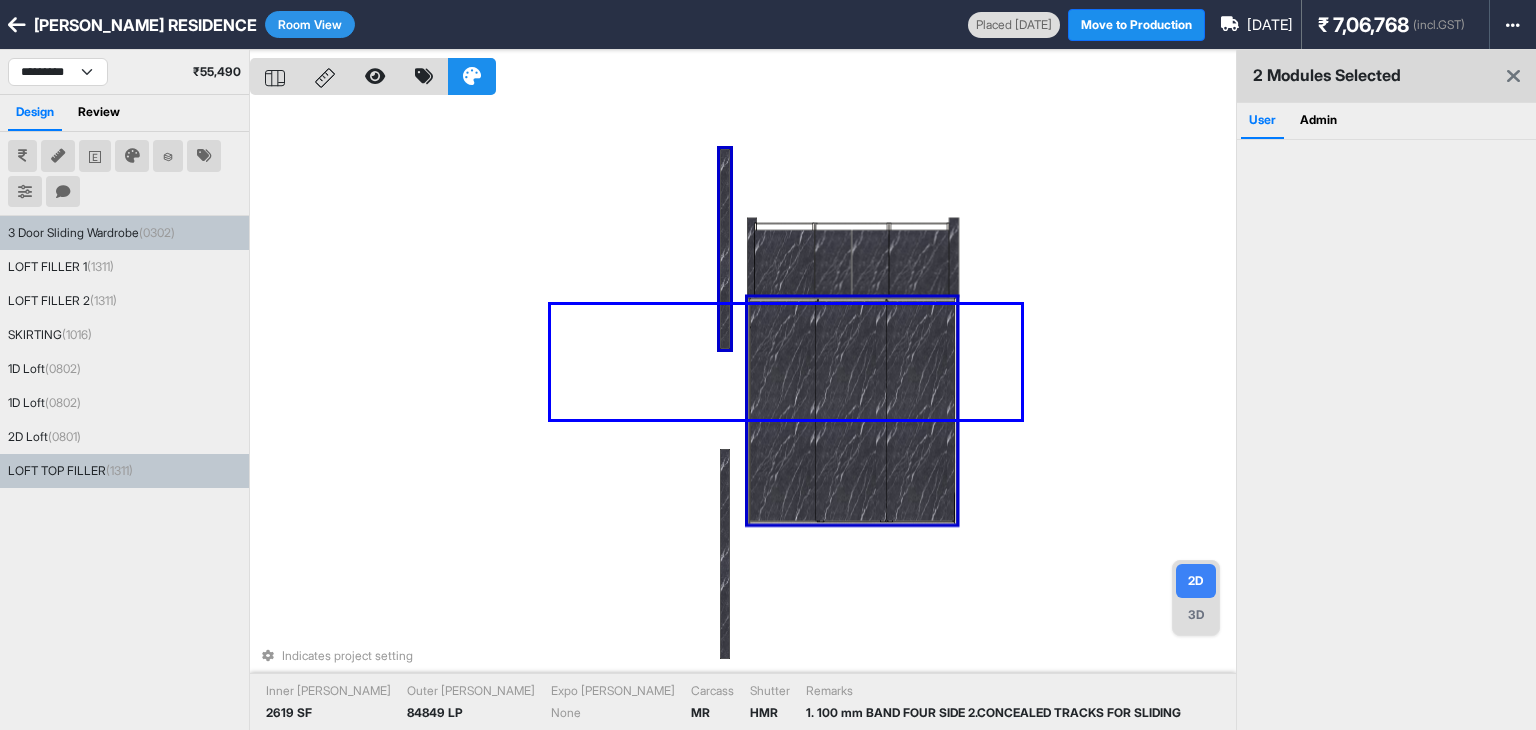 click on "Indicates project setting Inner Lam 2619 SF Outer Lam 84849 LP Expo Lam None Carcass MR Shutter HMR Remarks 1. 100 mm BAND FOUR SIDE
2.CONCEALED TRACKS FOR SLIDING" at bounding box center (743, 415) 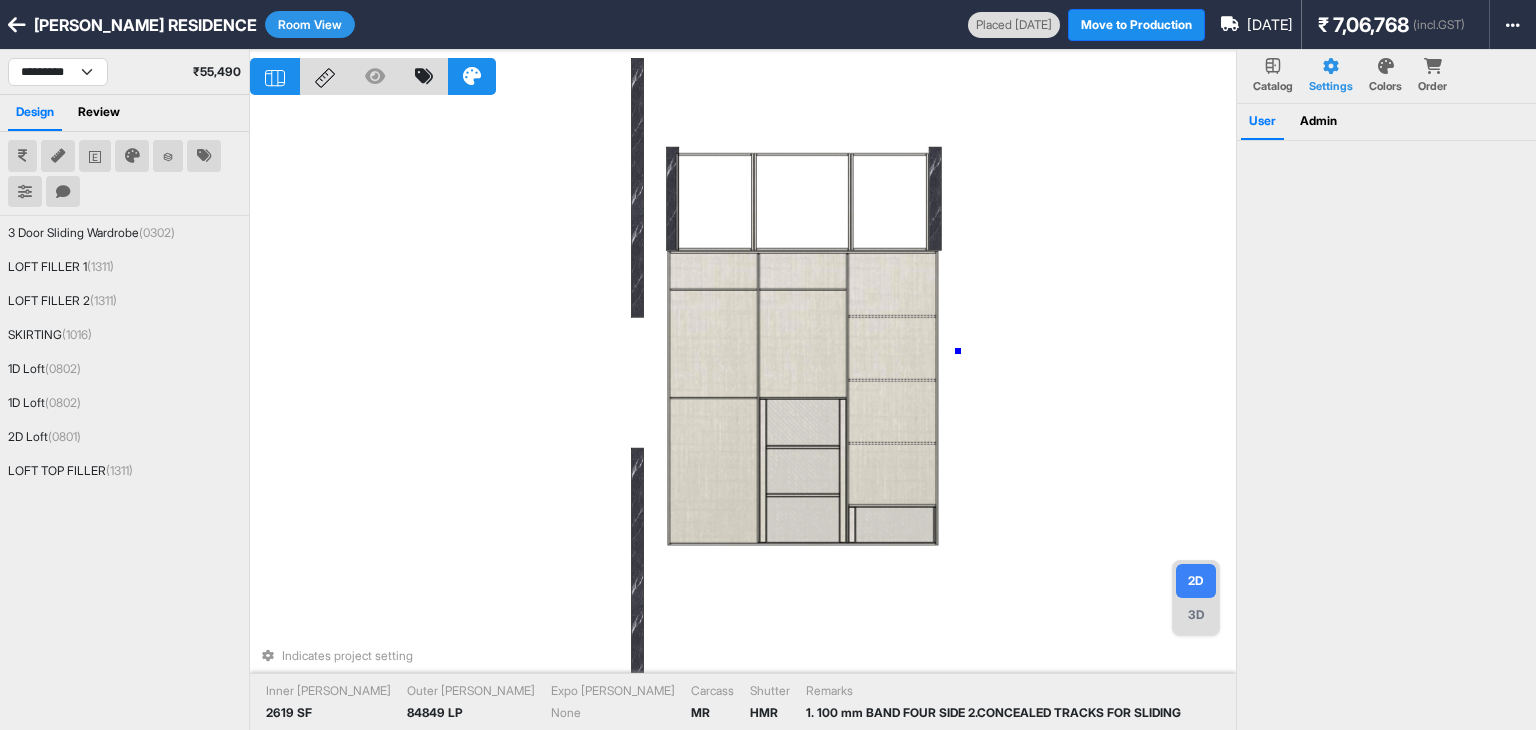 click on "Indicates project setting Inner Lam 2619 SF Outer Lam 84849 LP Expo Lam None Carcass MR Shutter HMR Remarks 1. 100 mm BAND FOUR SIDE
2.CONCEALED TRACKS FOR SLIDING" at bounding box center (743, 415) 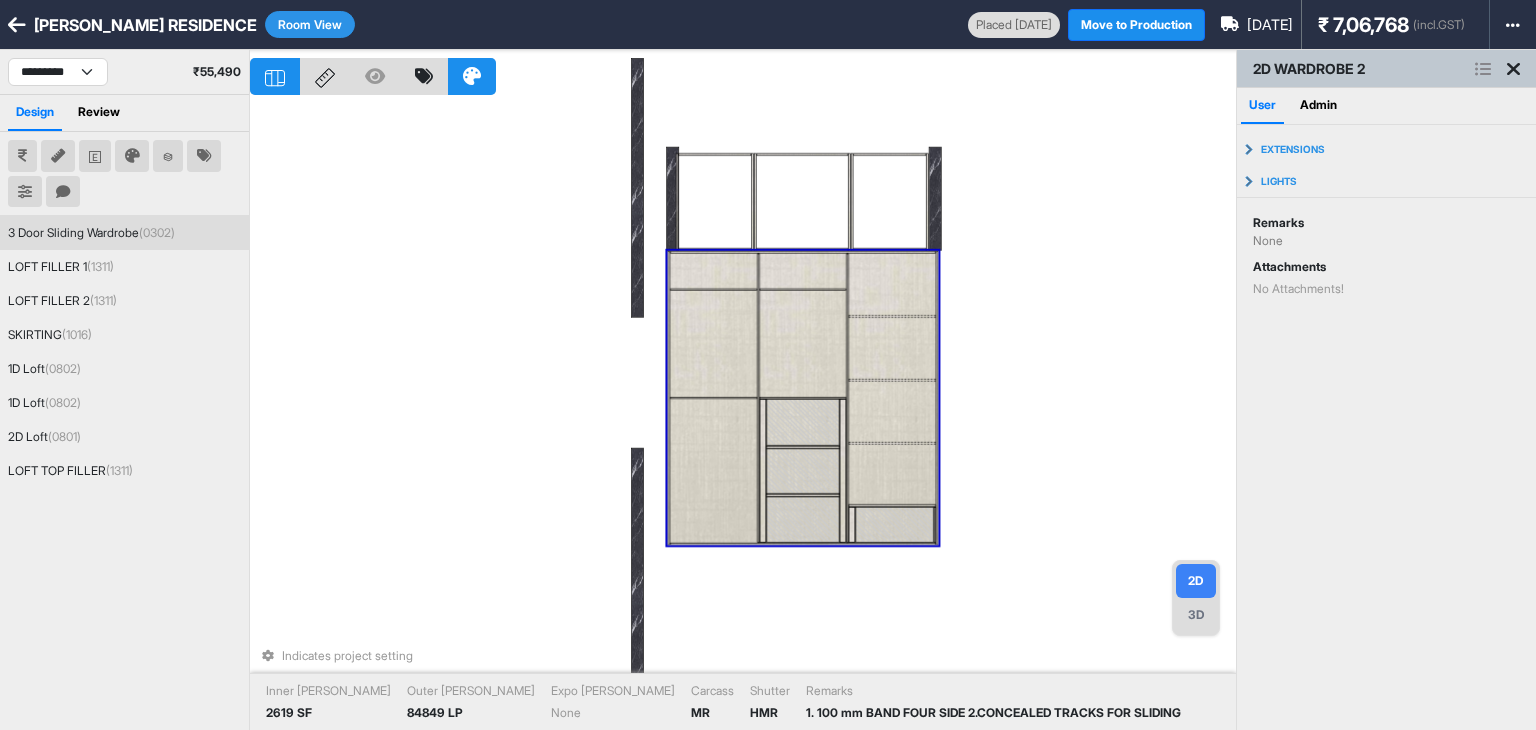 click at bounding box center (803, 344) 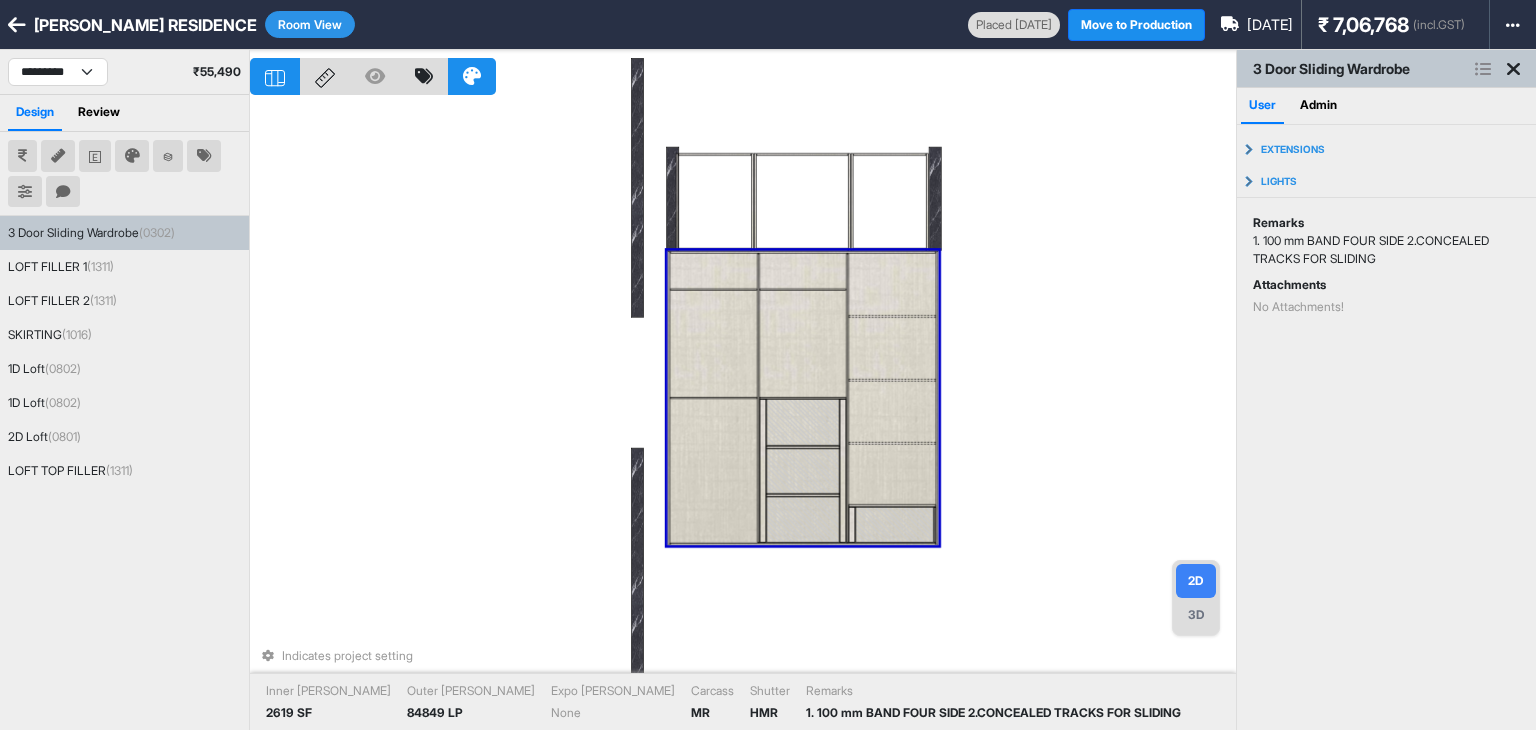 click on "Indicates project setting Inner Lam 2619 SF Outer Lam 84849 LP Expo Lam None Carcass MR Shutter HMR Remarks 1. 100 mm BAND FOUR SIDE
2.CONCEALED TRACKS FOR SLIDING" at bounding box center [743, 415] 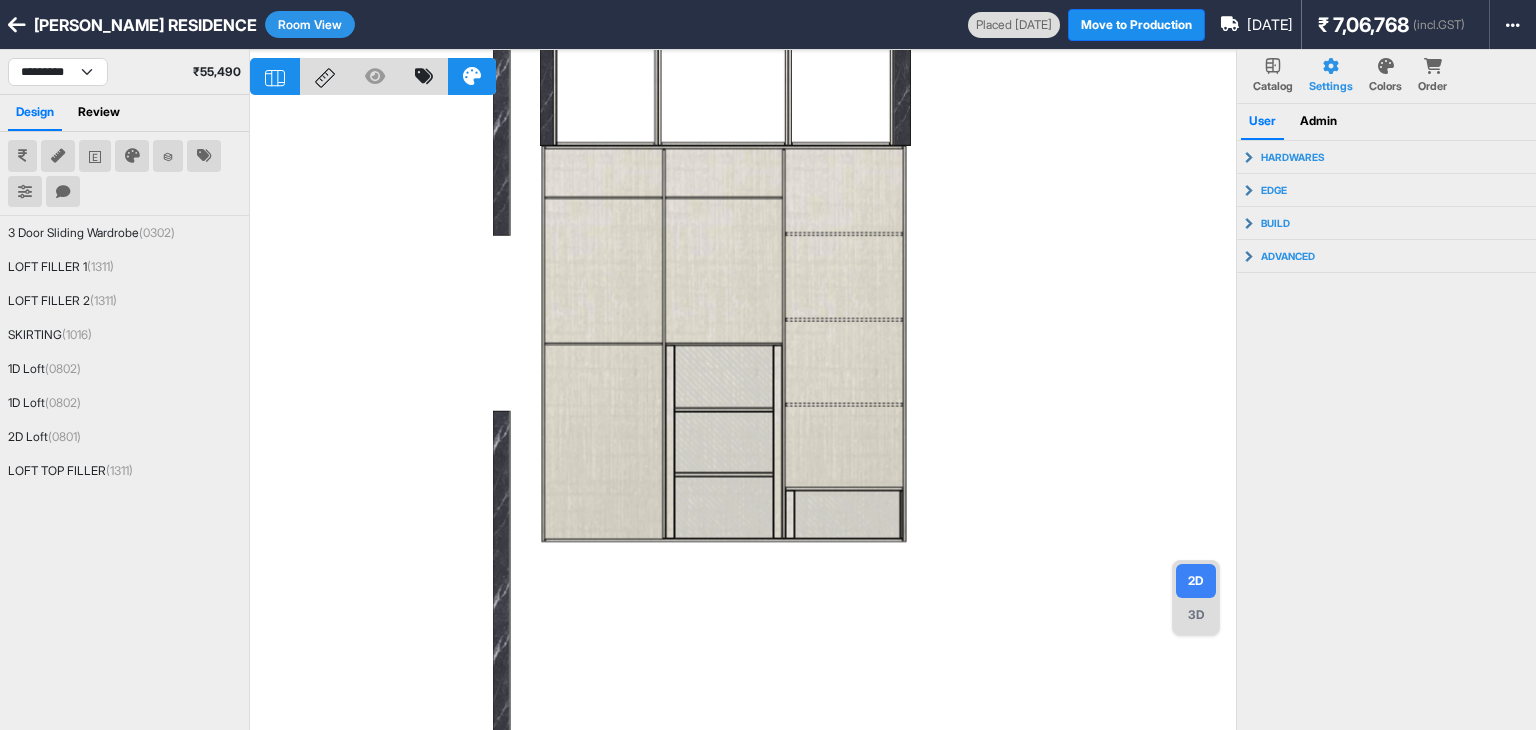 click at bounding box center [743, 415] 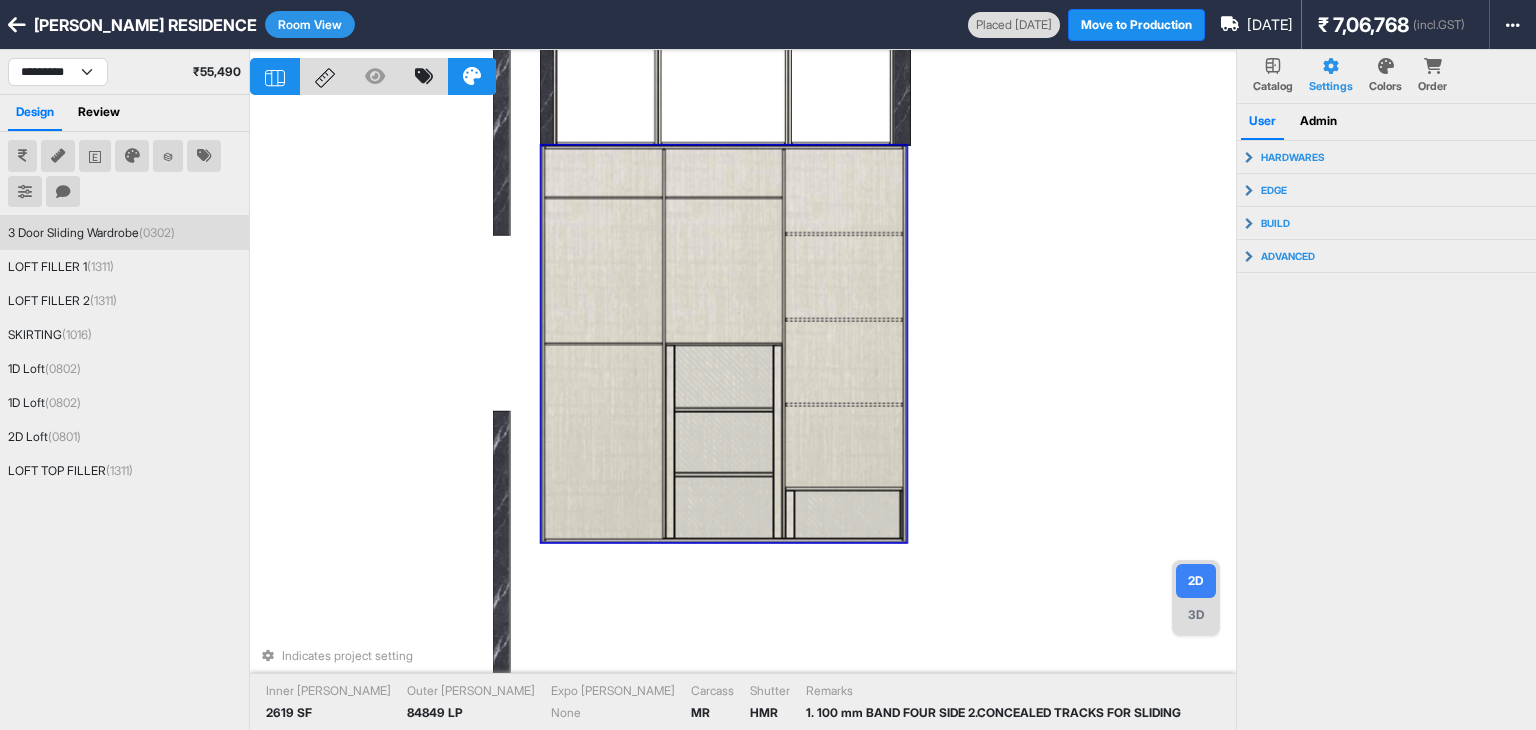 click at bounding box center (844, 362) 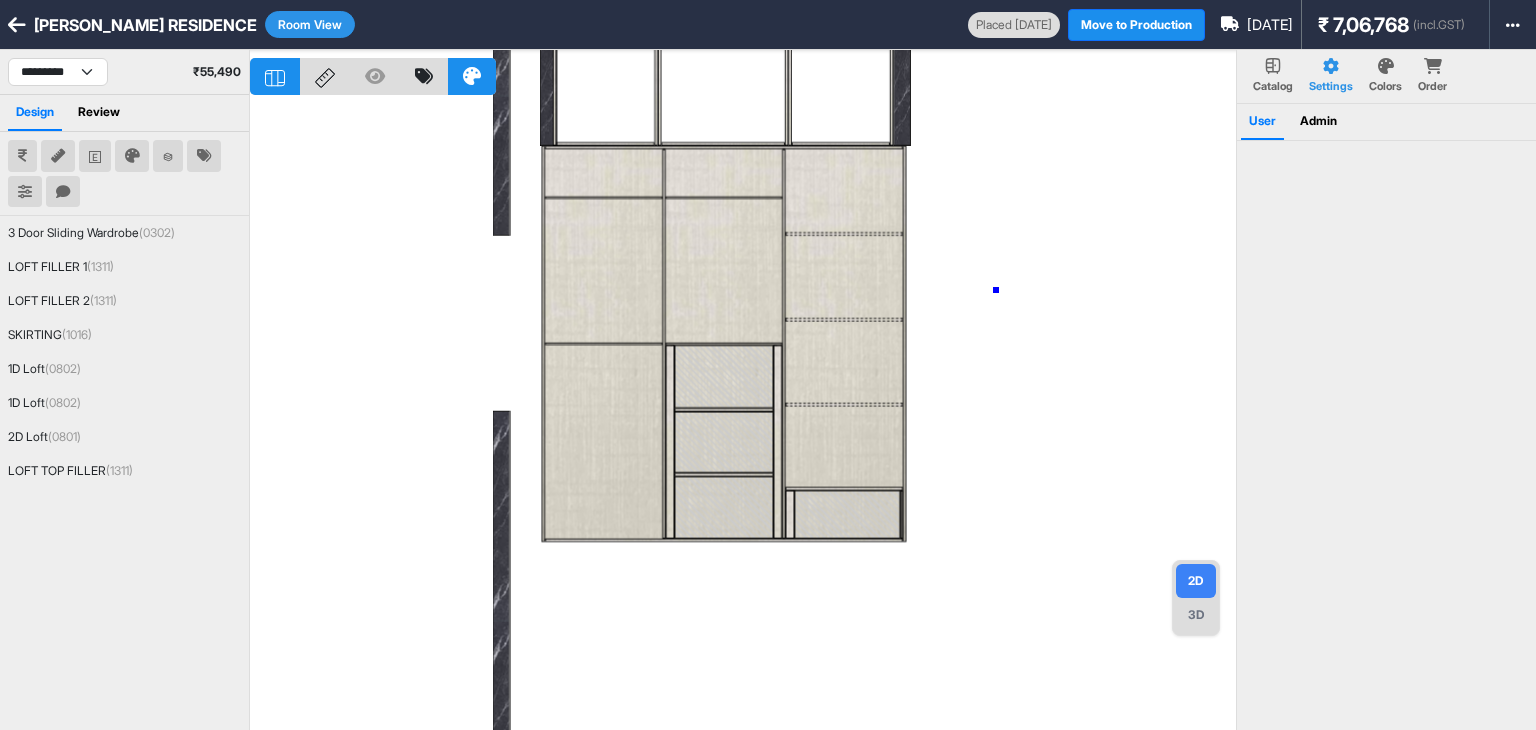 click at bounding box center (743, 415) 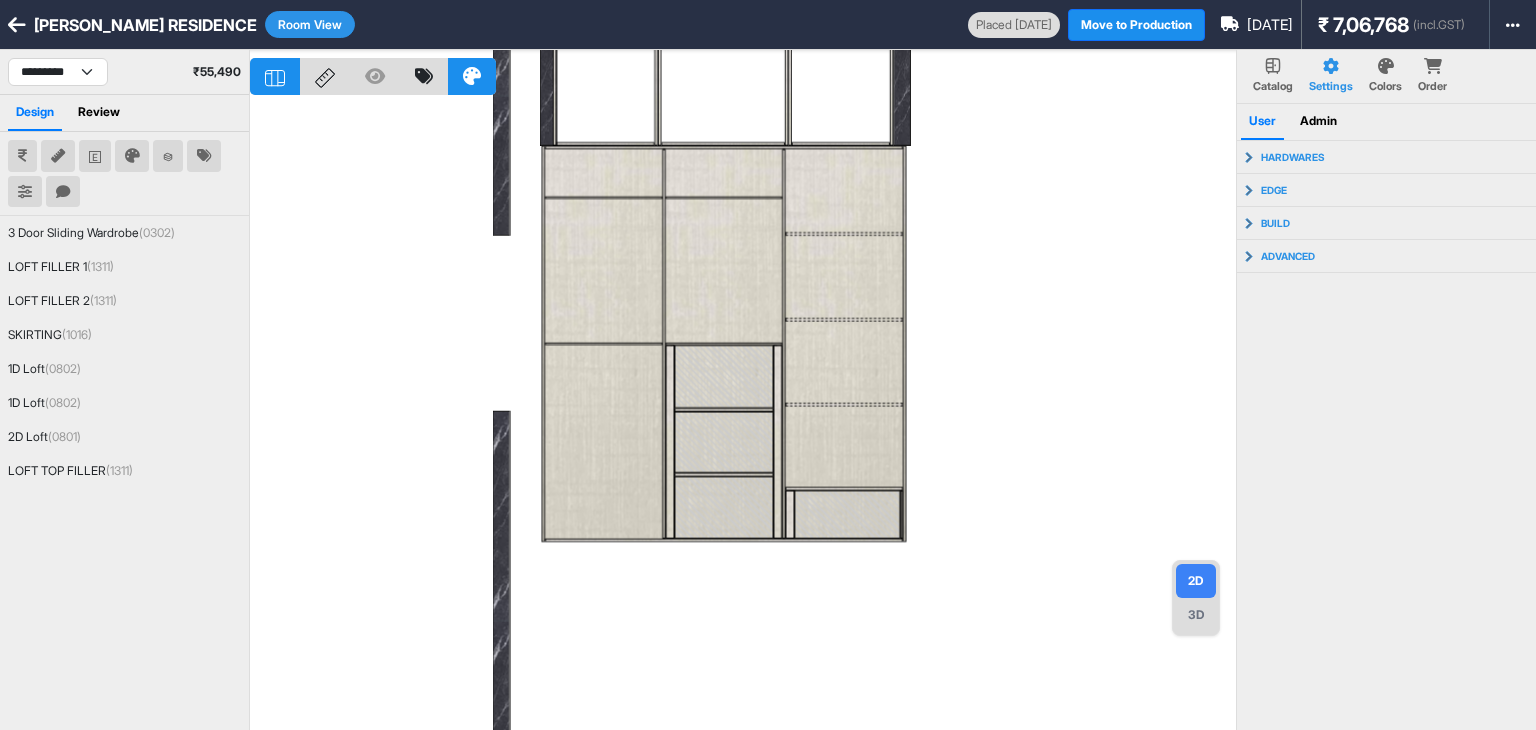 click on "3D" at bounding box center [1196, 615] 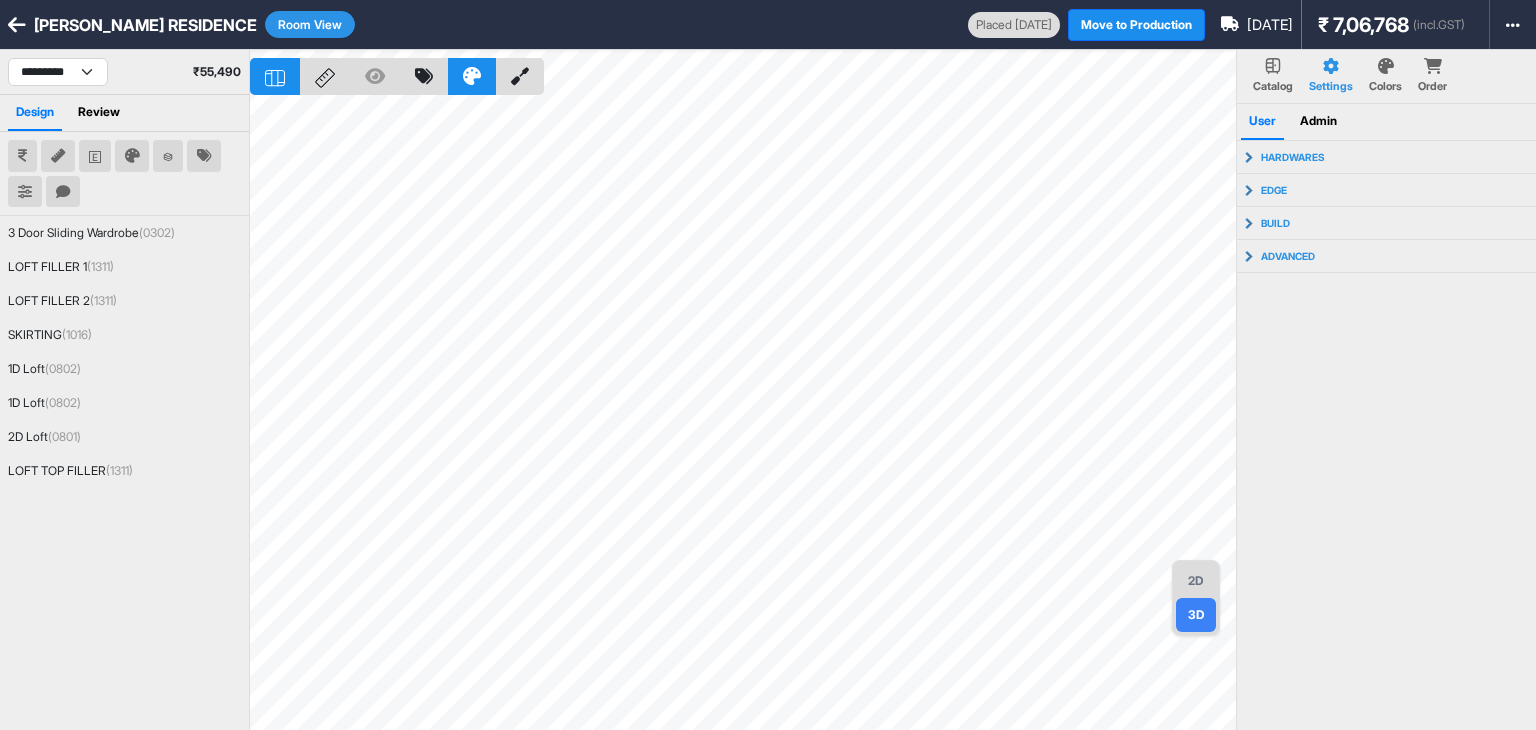 click on "2D" at bounding box center (1196, 581) 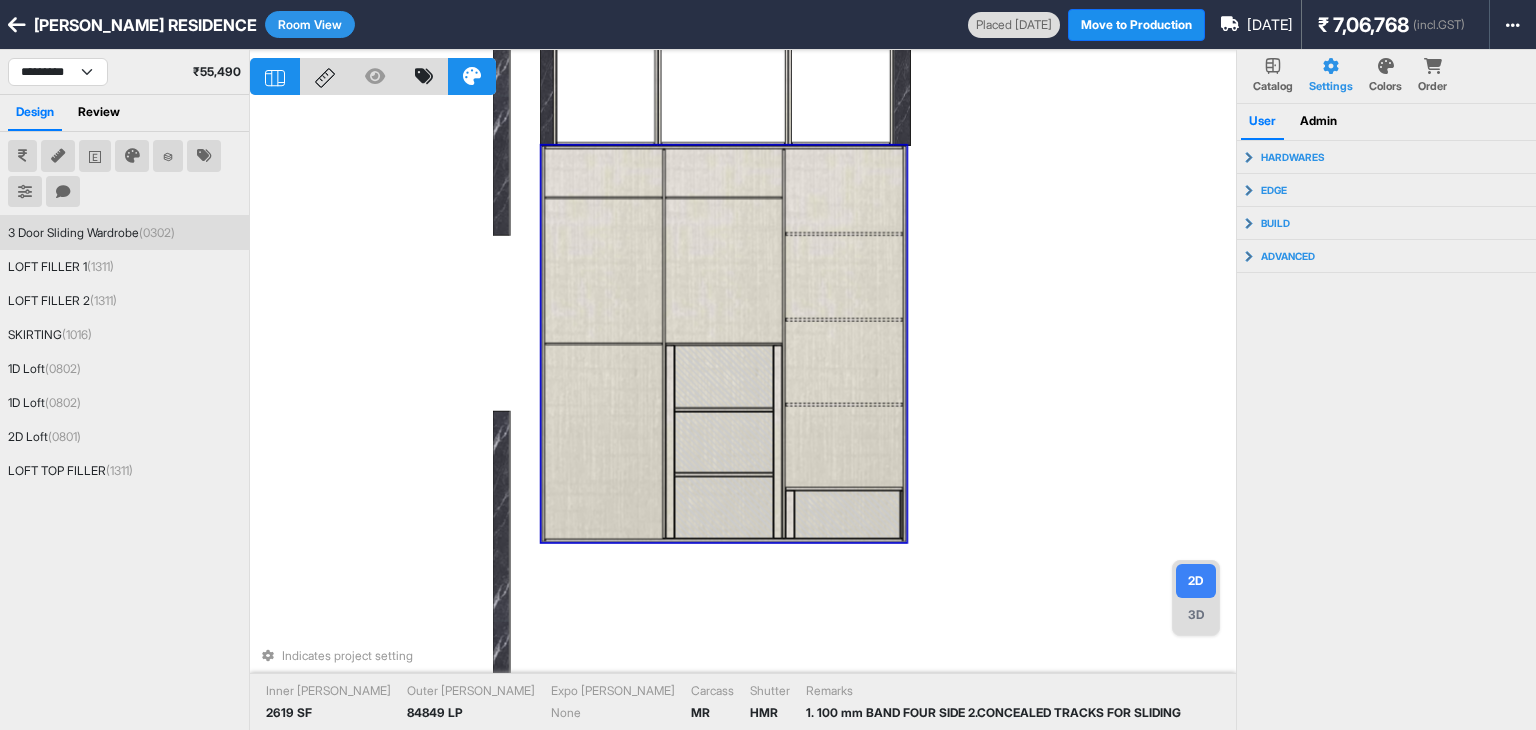 click at bounding box center (723, 376) 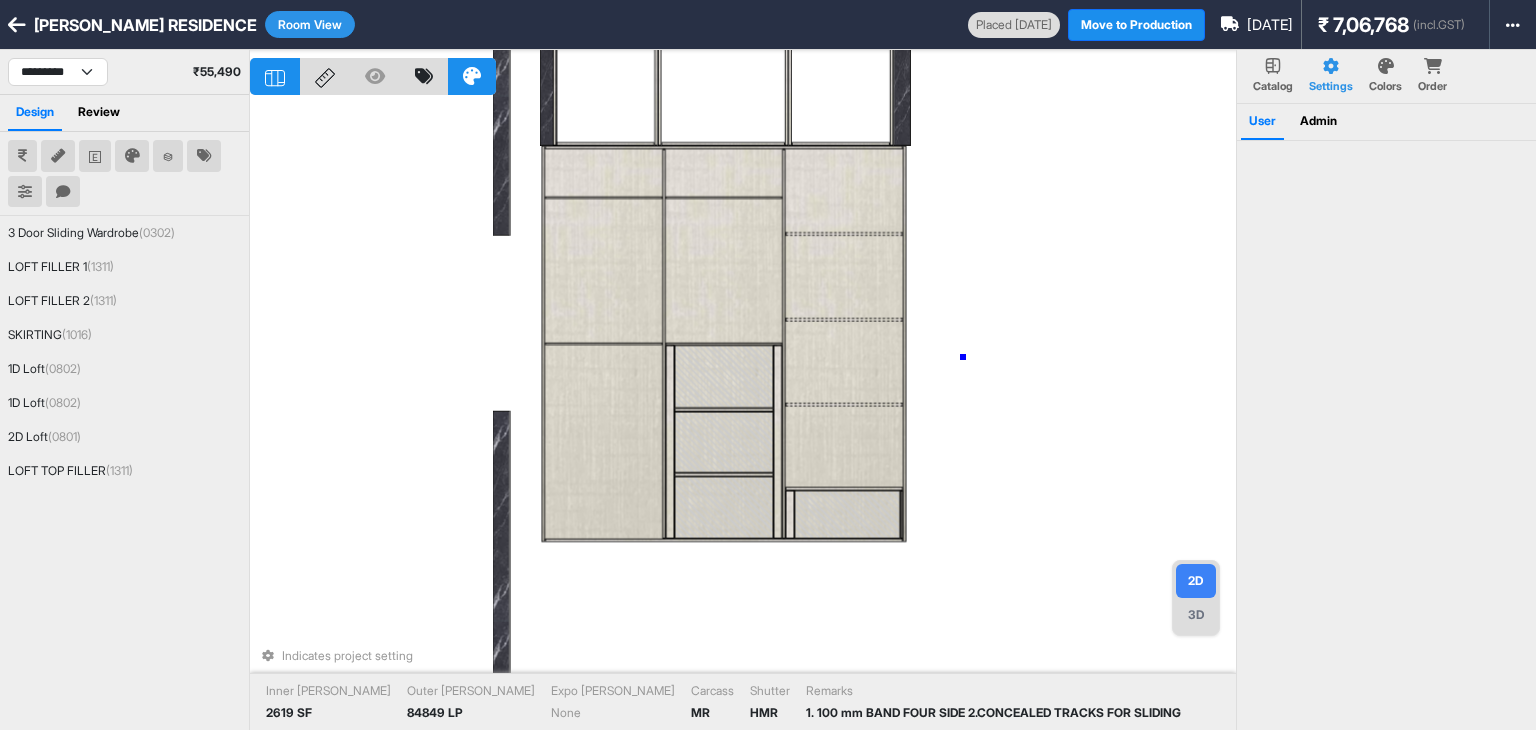 click on "Indicates project setting Inner Lam 2619 SF Outer Lam 84849 LP Expo Lam None Carcass MR Shutter HMR Remarks 1. 100 mm BAND FOUR SIDE
2.CONCEALED TRACKS FOR SLIDING" at bounding box center [743, 415] 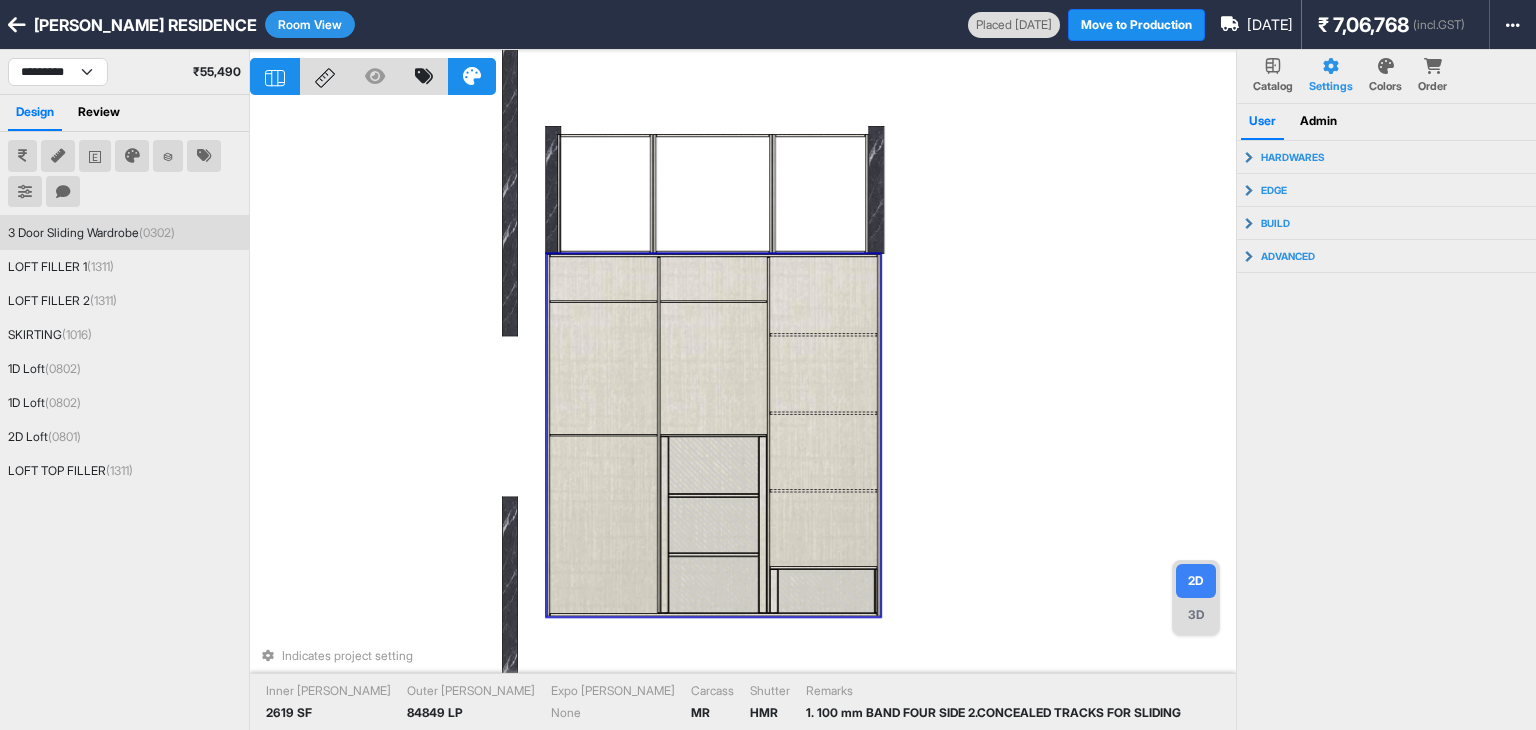 click at bounding box center [824, 373] 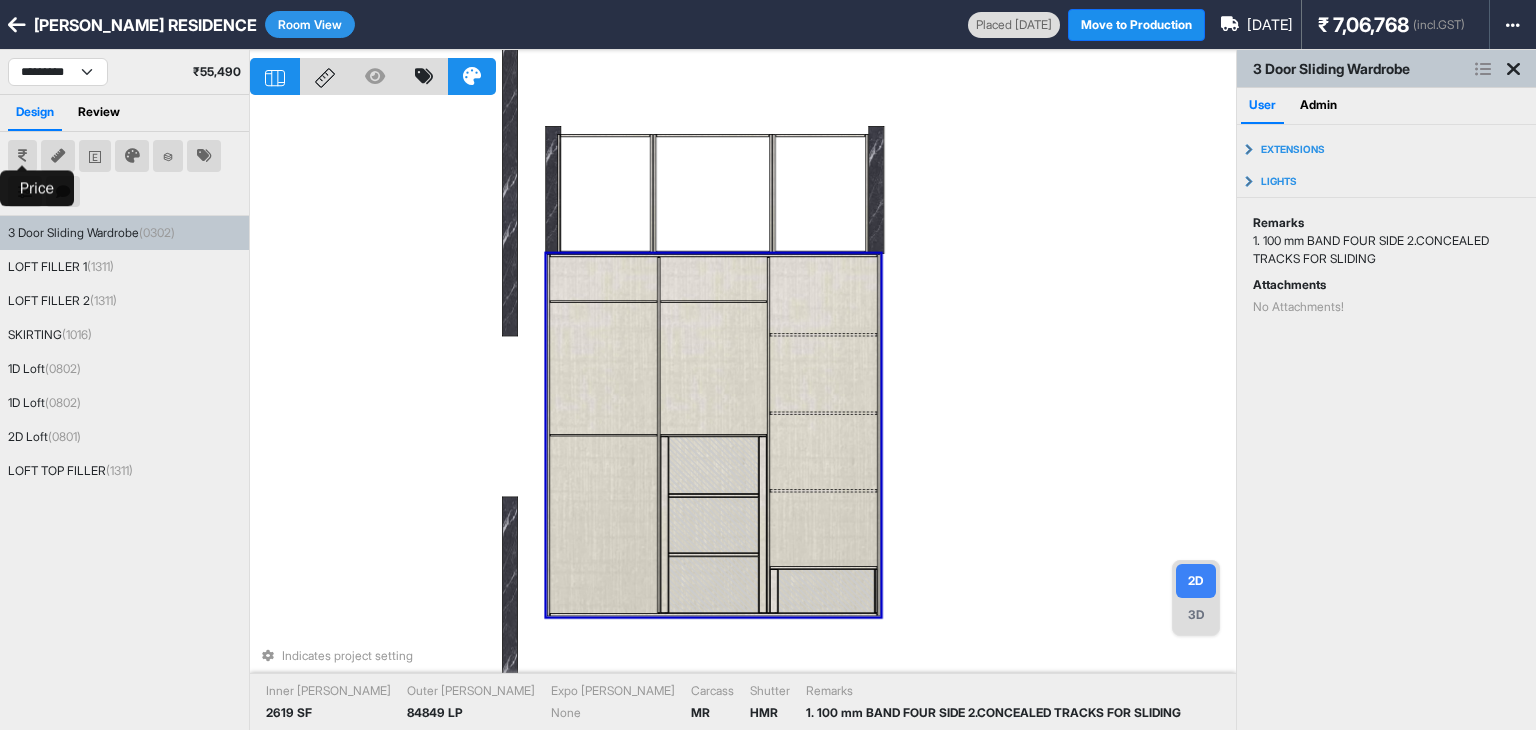 click at bounding box center [22, 156] 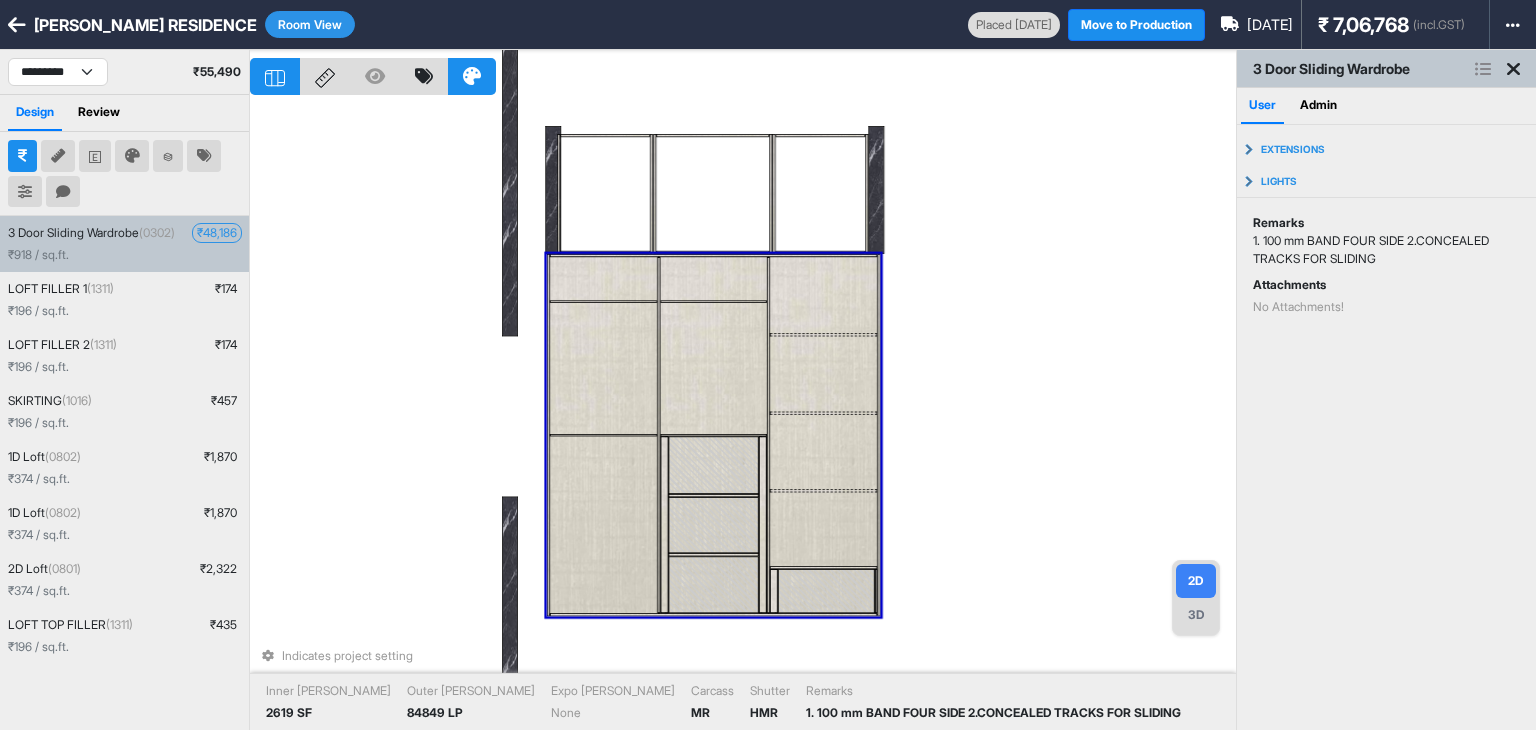 click on "₹ 48,186" at bounding box center (217, 233) 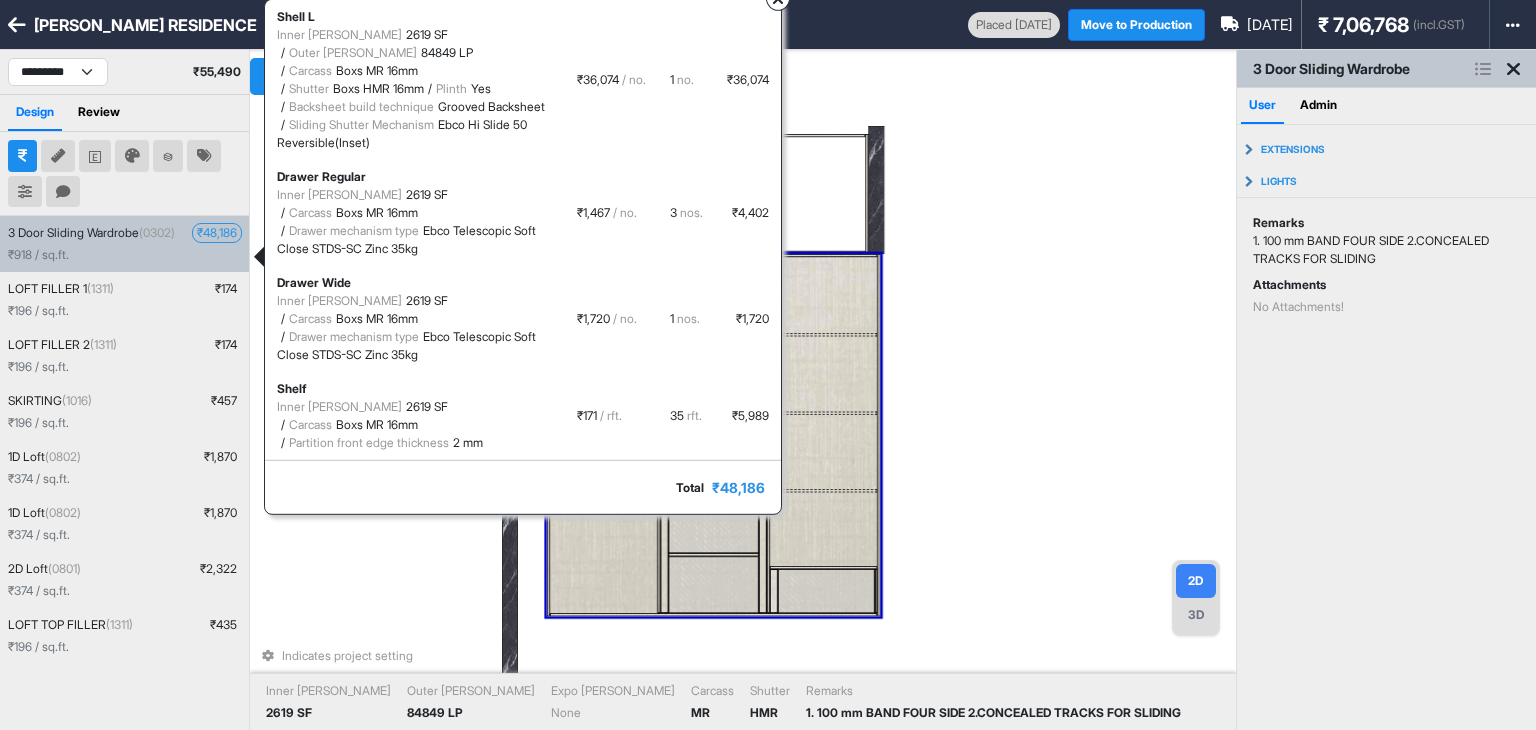 click at bounding box center [778, -1] 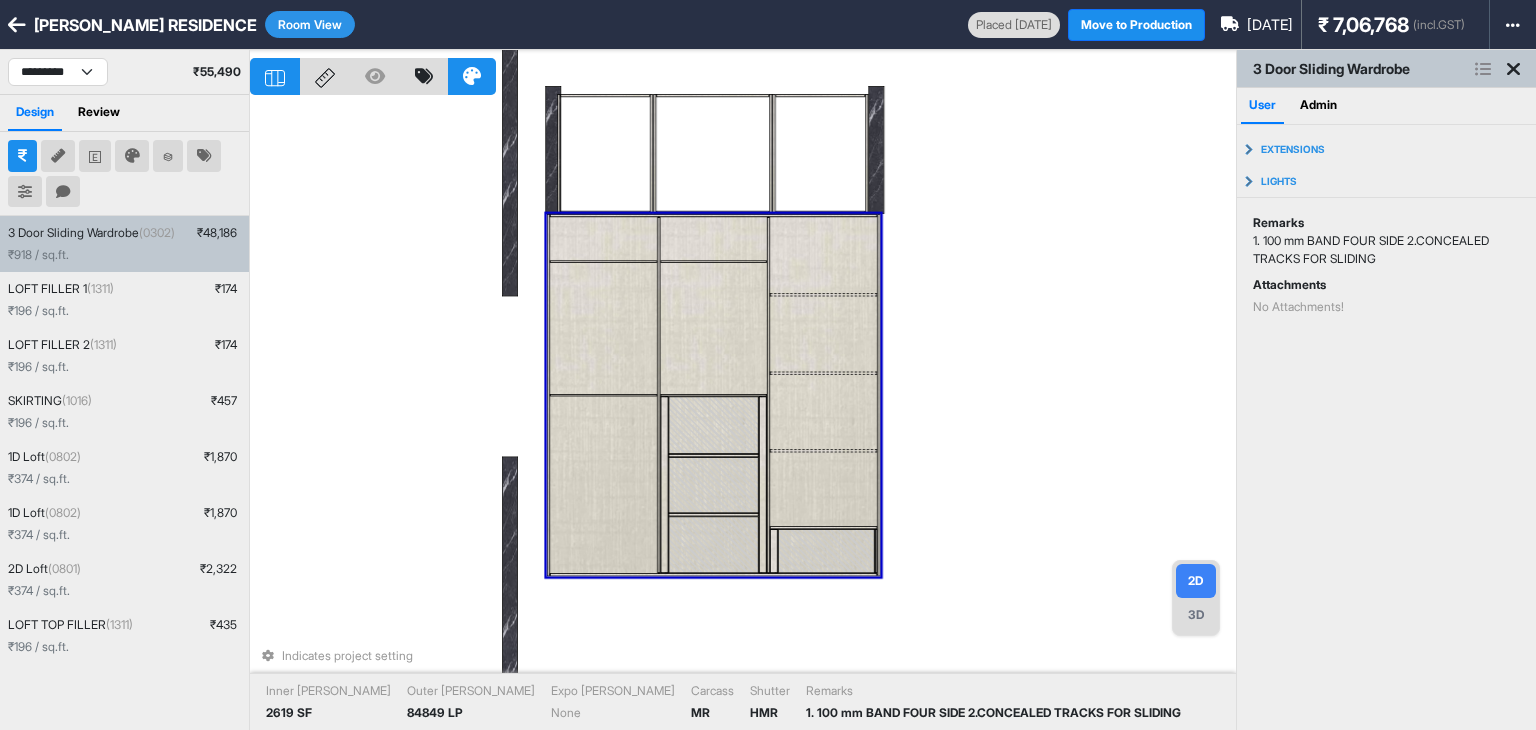 click on "Indicates project setting Inner Lam 2619 SF Outer Lam 84849 LP Expo Lam None Carcass MR Shutter HMR Remarks 1. 100 mm BAND FOUR SIDE
2.CONCEALED TRACKS FOR SLIDING" at bounding box center [743, 415] 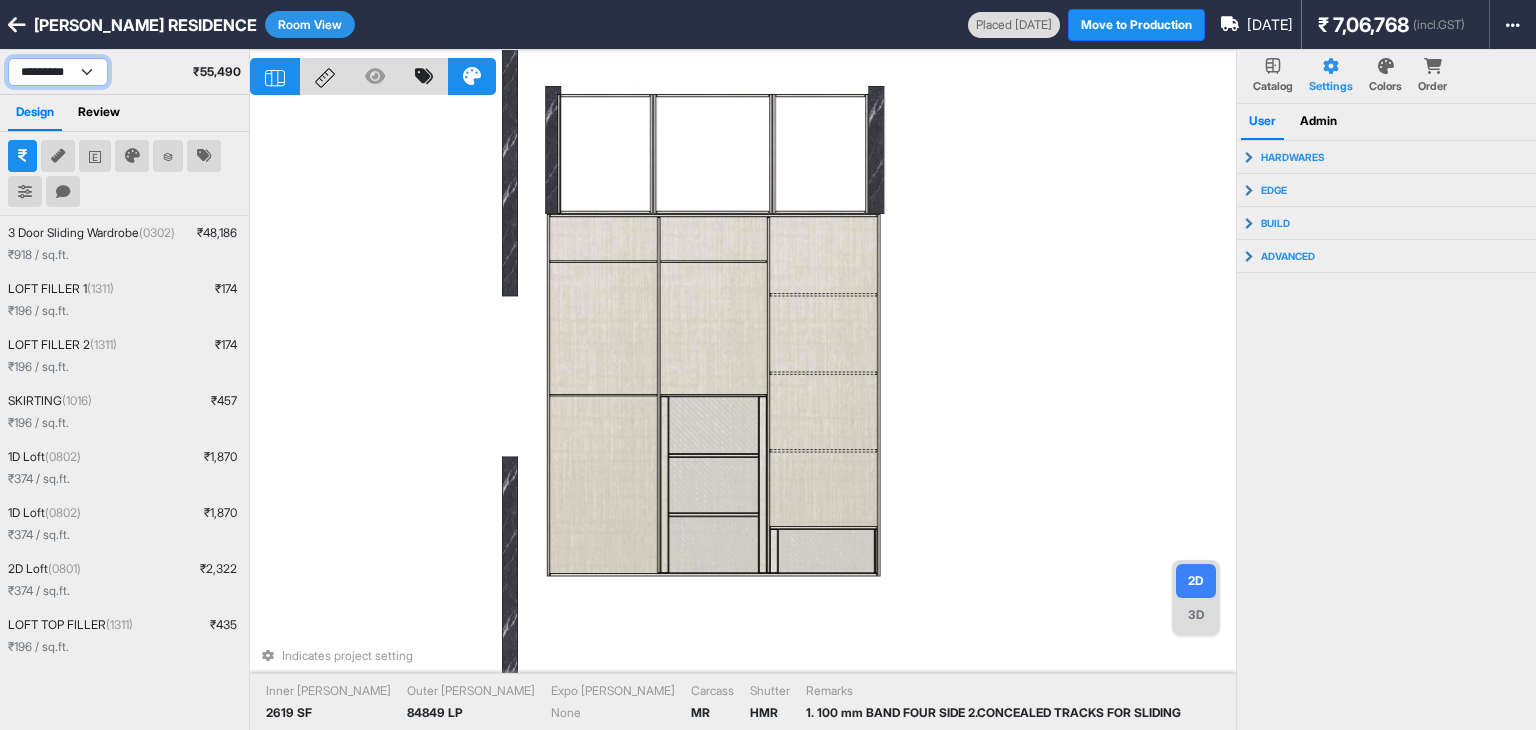 click on "**********" at bounding box center [58, 72] 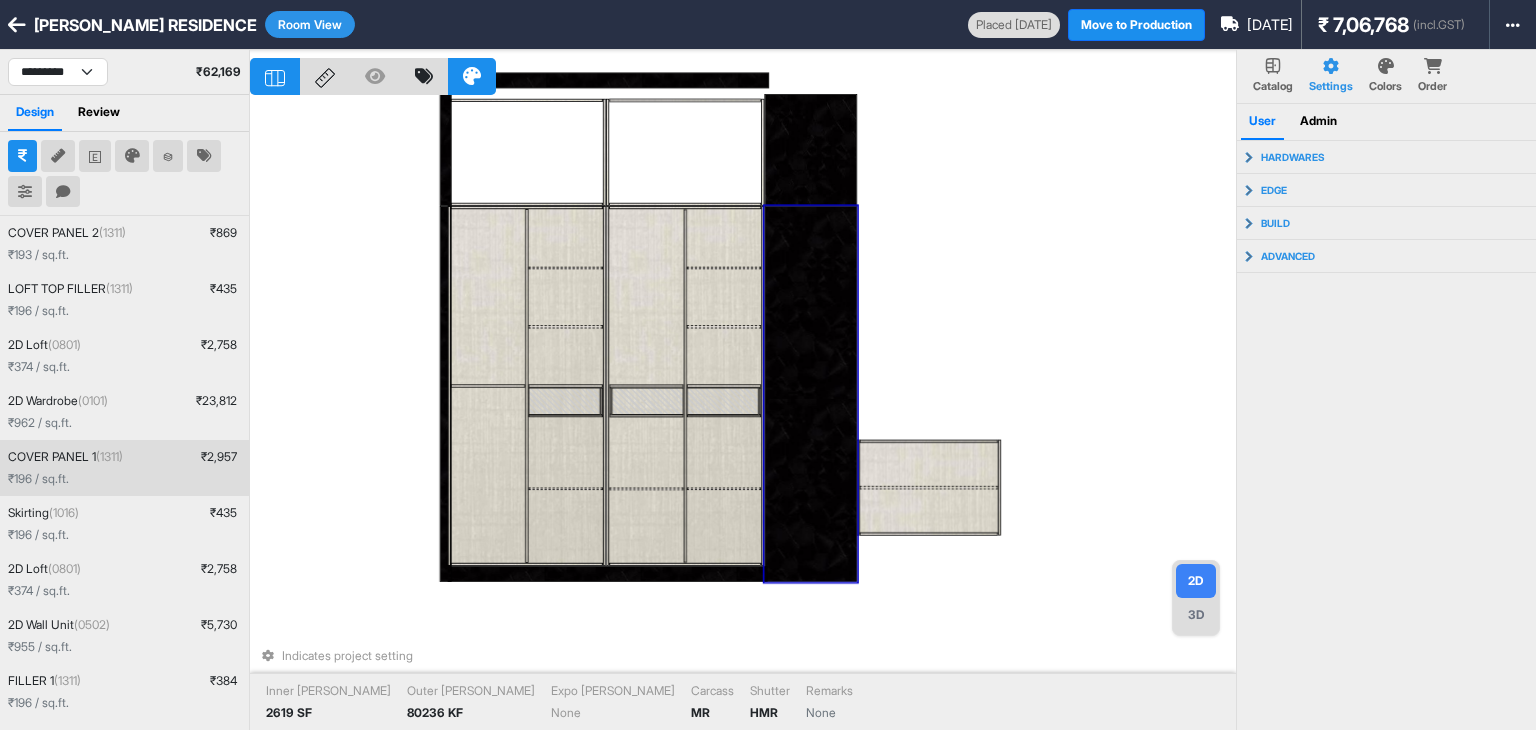 click on "Indicates project setting Inner Lam 2619 SF Outer Lam 80236 KF Expo Lam None Carcass MR Shutter HMR Remarks None" at bounding box center (743, 415) 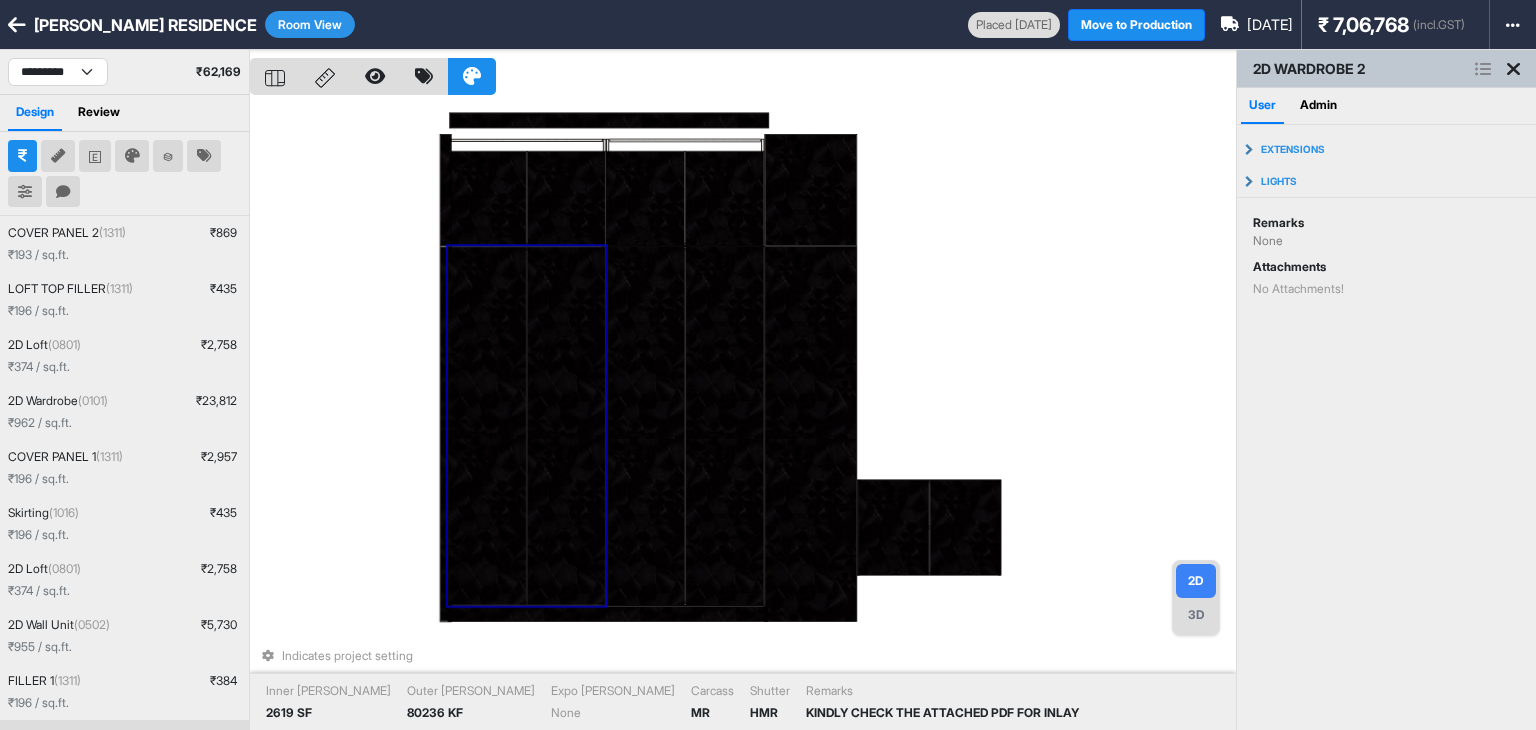 click at bounding box center (566, 426) 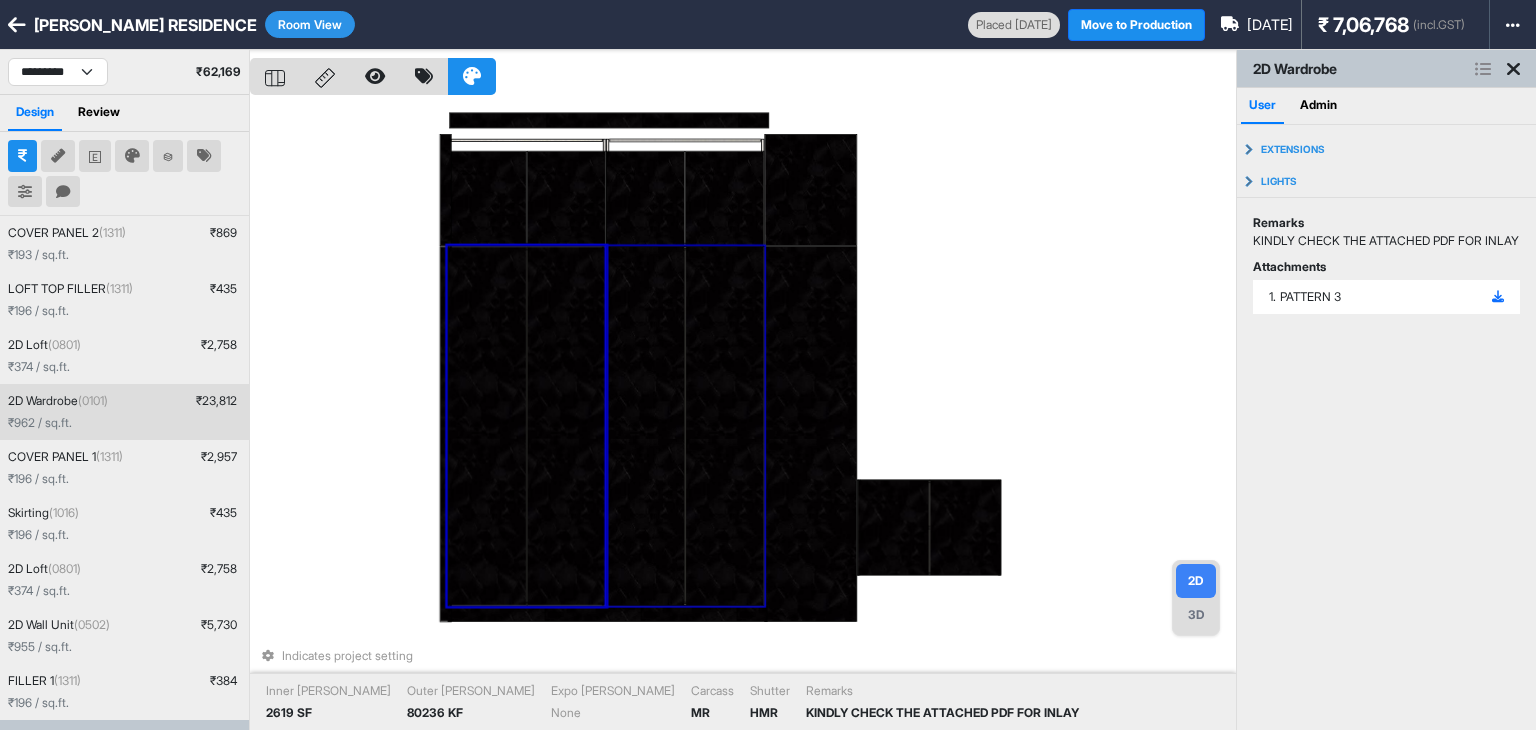 click at bounding box center [645, 426] 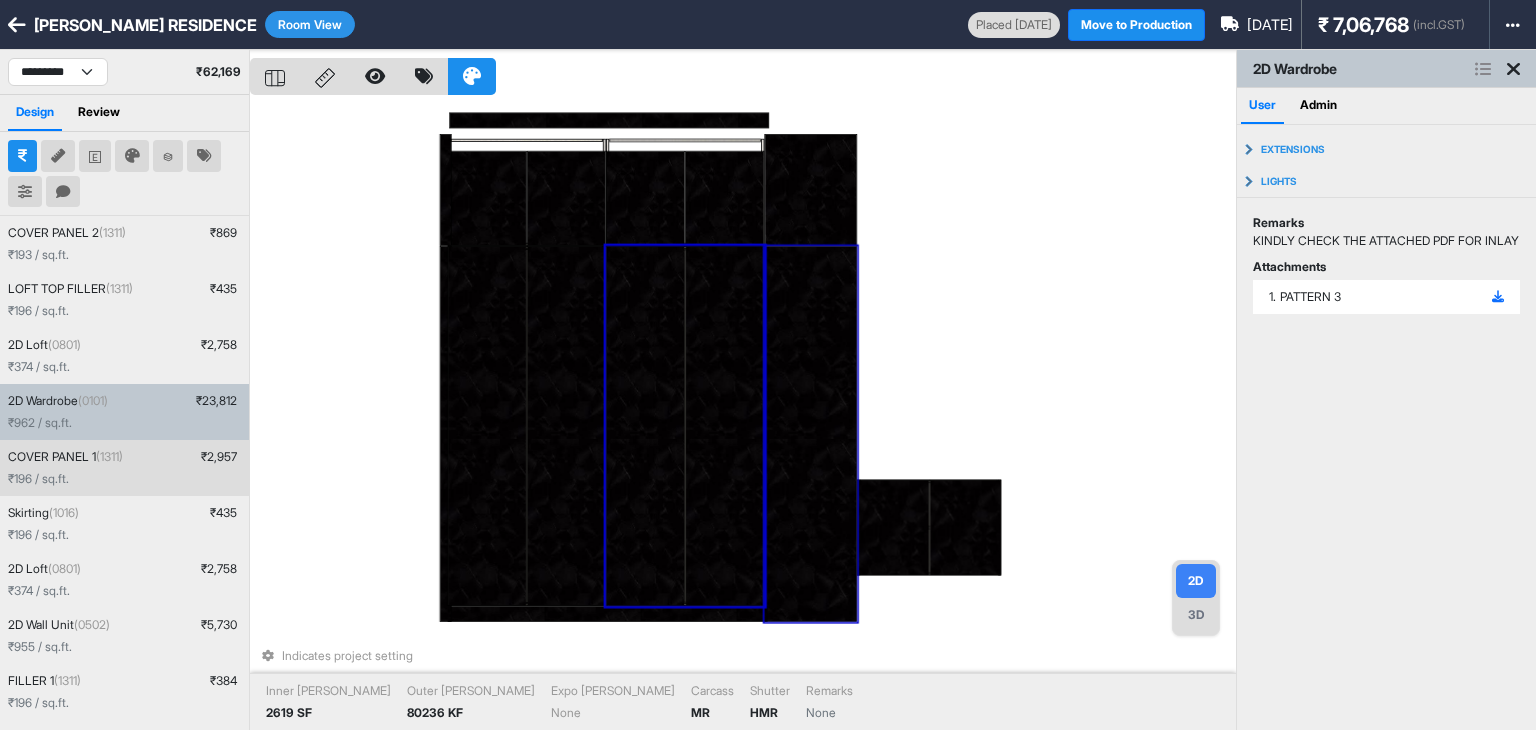 click at bounding box center (810, 434) 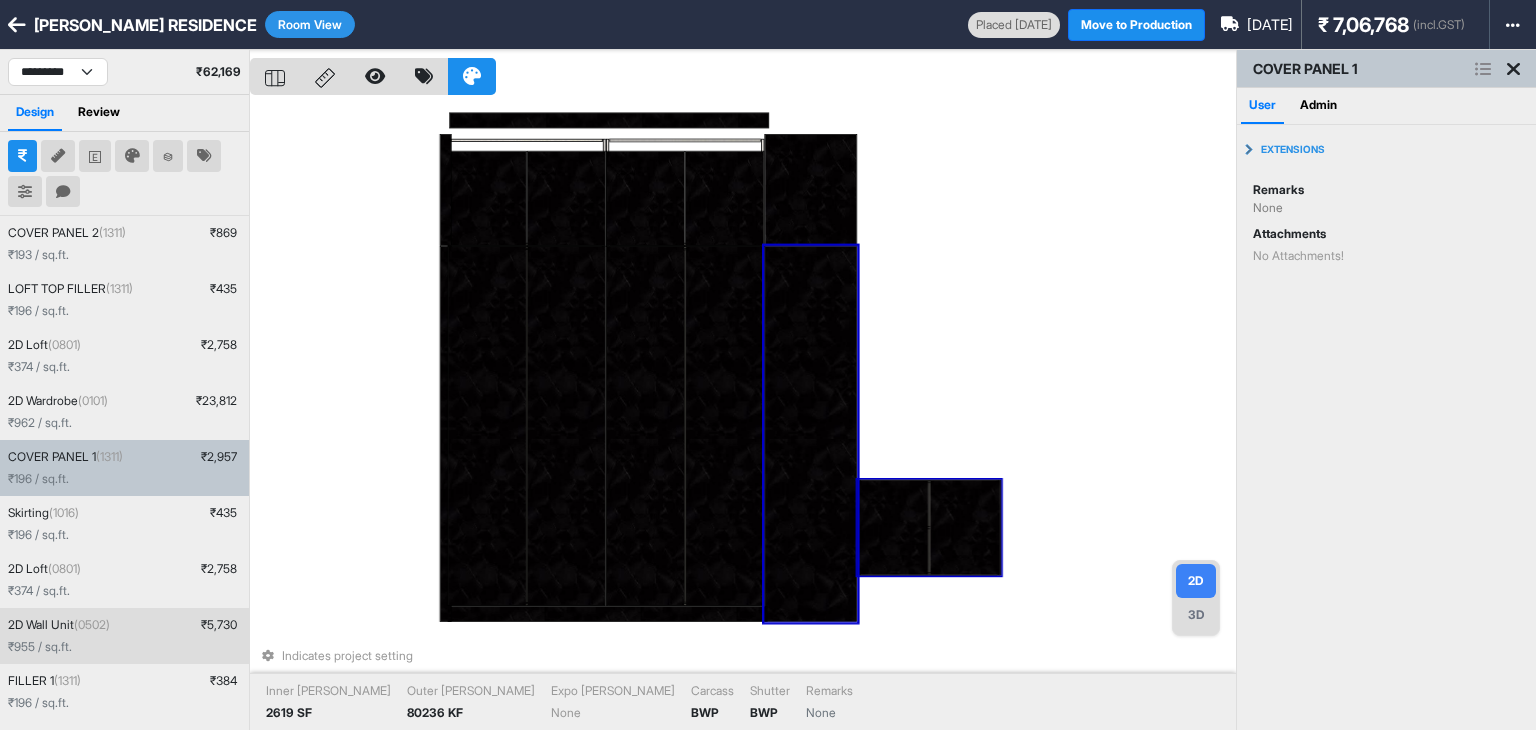 click at bounding box center [893, 528] 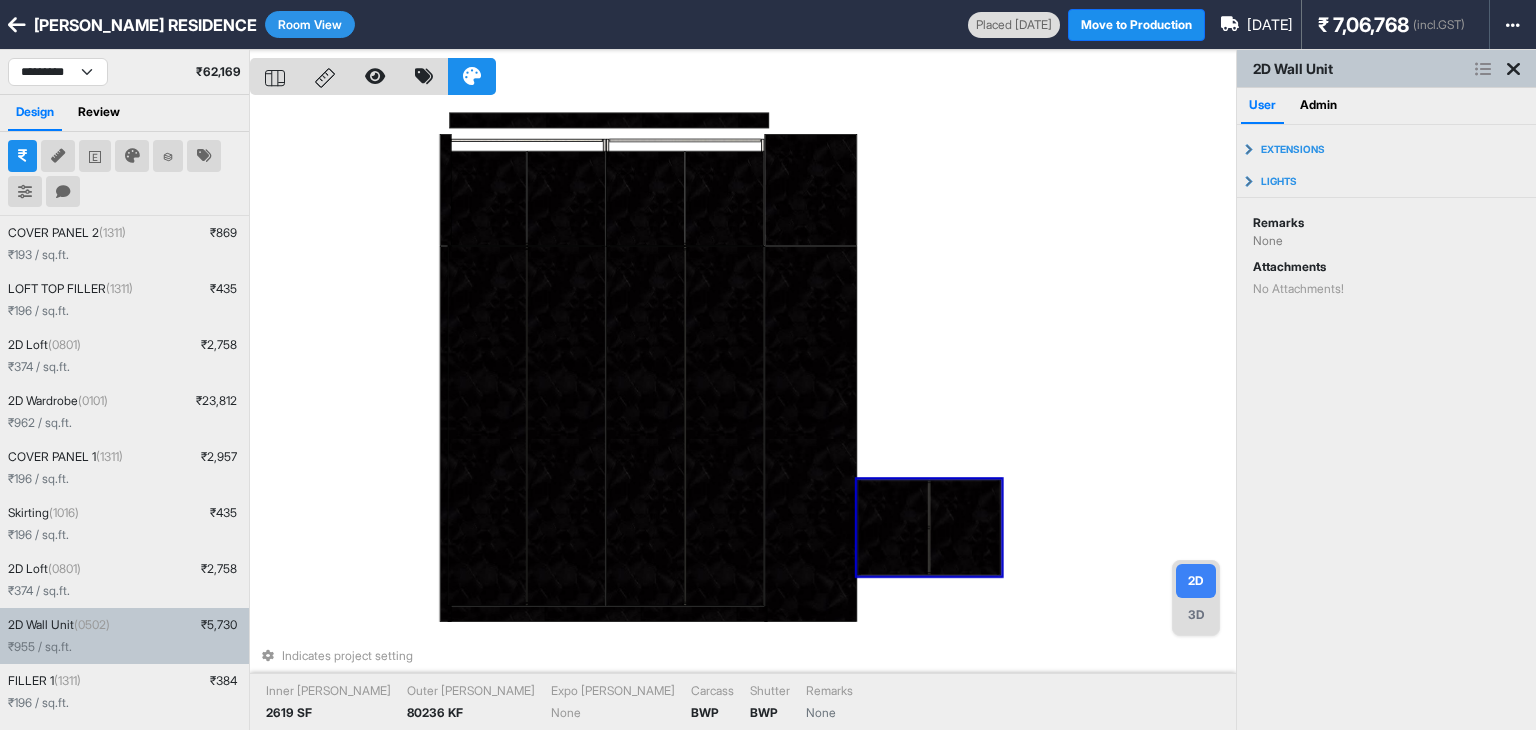 click on "Indicates project setting Inner Lam 2619 SF Outer Lam 80236 KF Expo Lam None Carcass BWP Shutter BWP Remarks None" at bounding box center (743, 415) 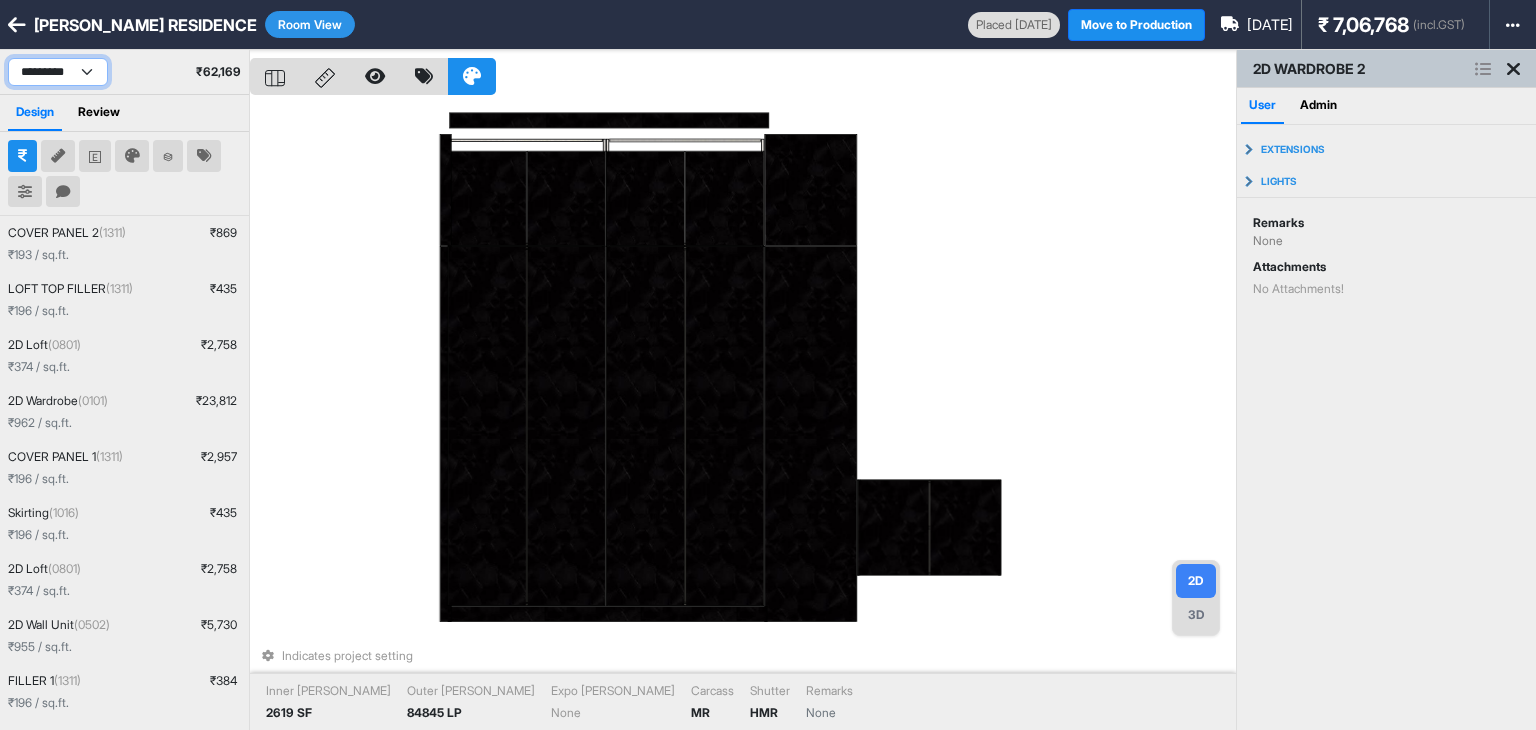 click on "**********" at bounding box center (58, 72) 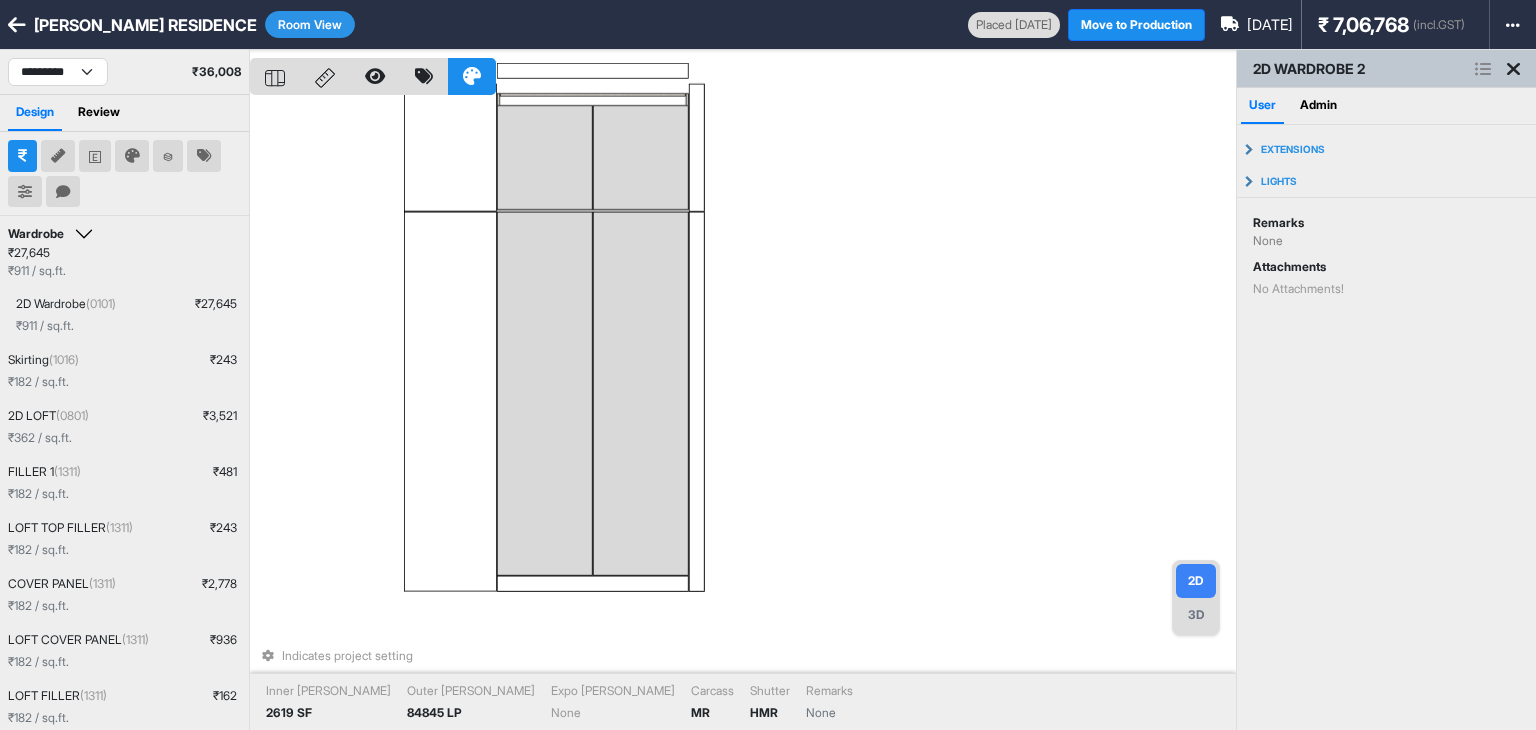 click on "Indicates project setting Inner Lam 2619 SF Outer Lam 84845 LP Expo Lam None Carcass MR Shutter HMR Remarks None" at bounding box center [743, 415] 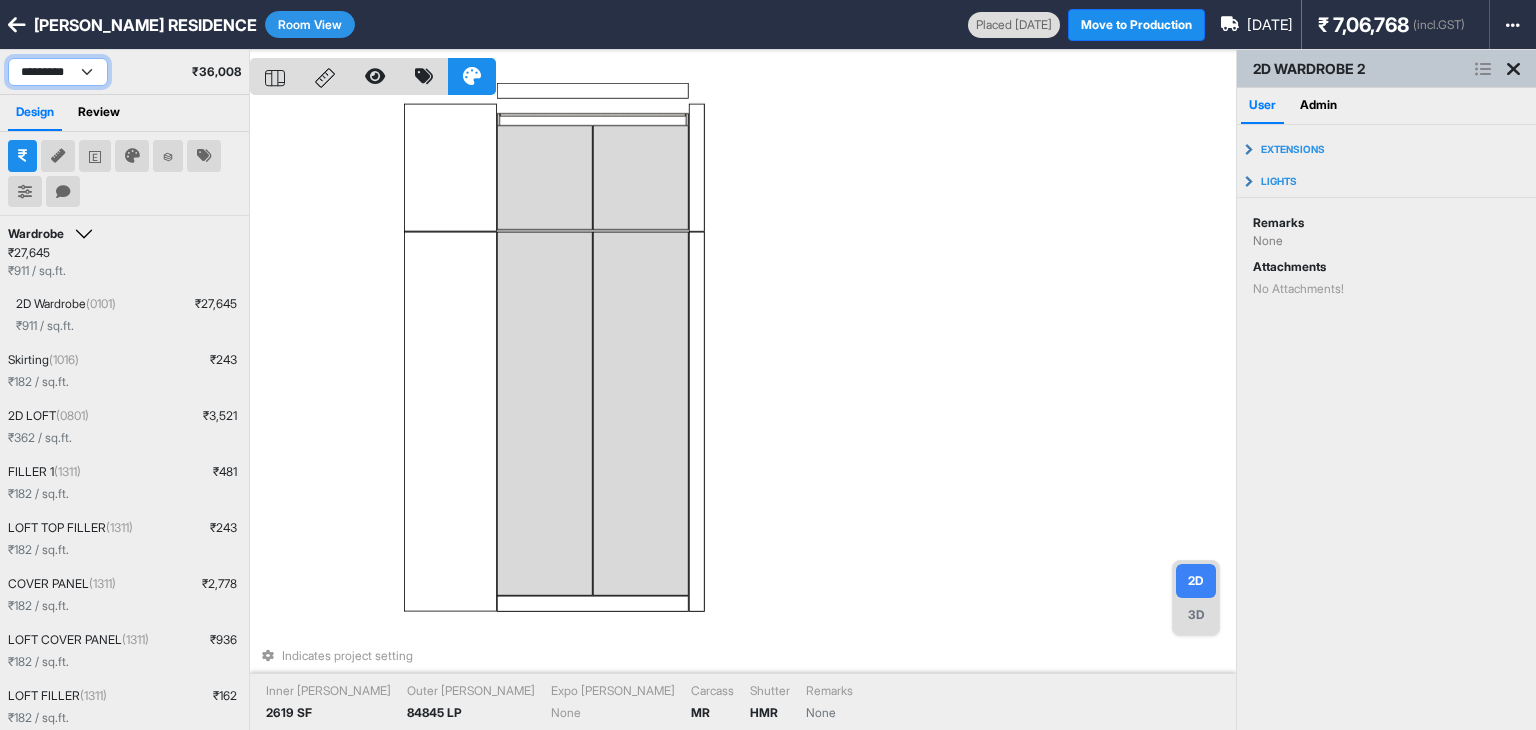 click on "**********" at bounding box center [58, 72] 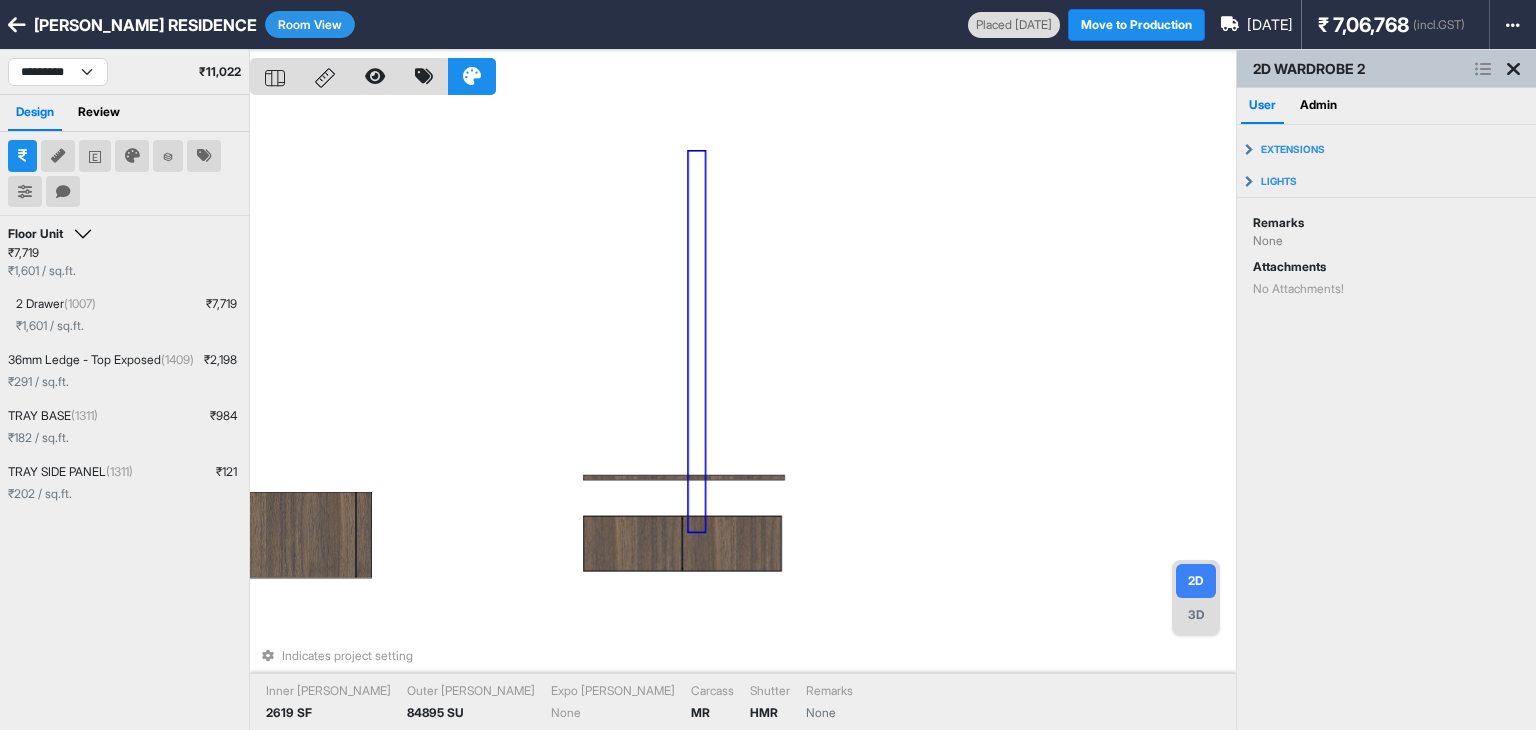 click on "Indicates project setting Inner Lam 2619 SF Outer Lam 84895 SU Expo Lam None Carcass MR Shutter HMR Remarks None" at bounding box center [743, 415] 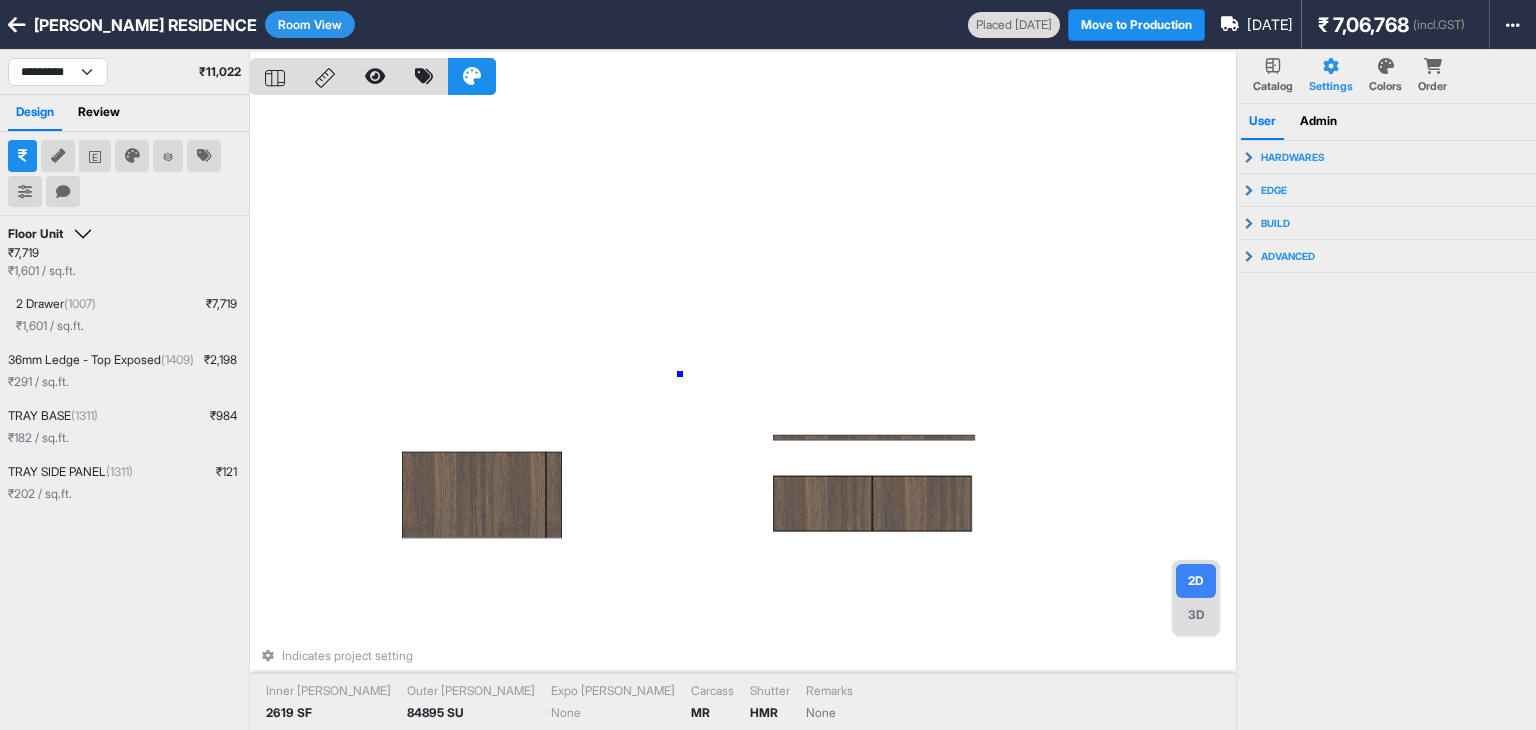 click on "Indicates project setting Inner Lam 2619 SF Outer Lam 84895 SU Expo Lam None Carcass MR Shutter HMR Remarks None" at bounding box center (743, 415) 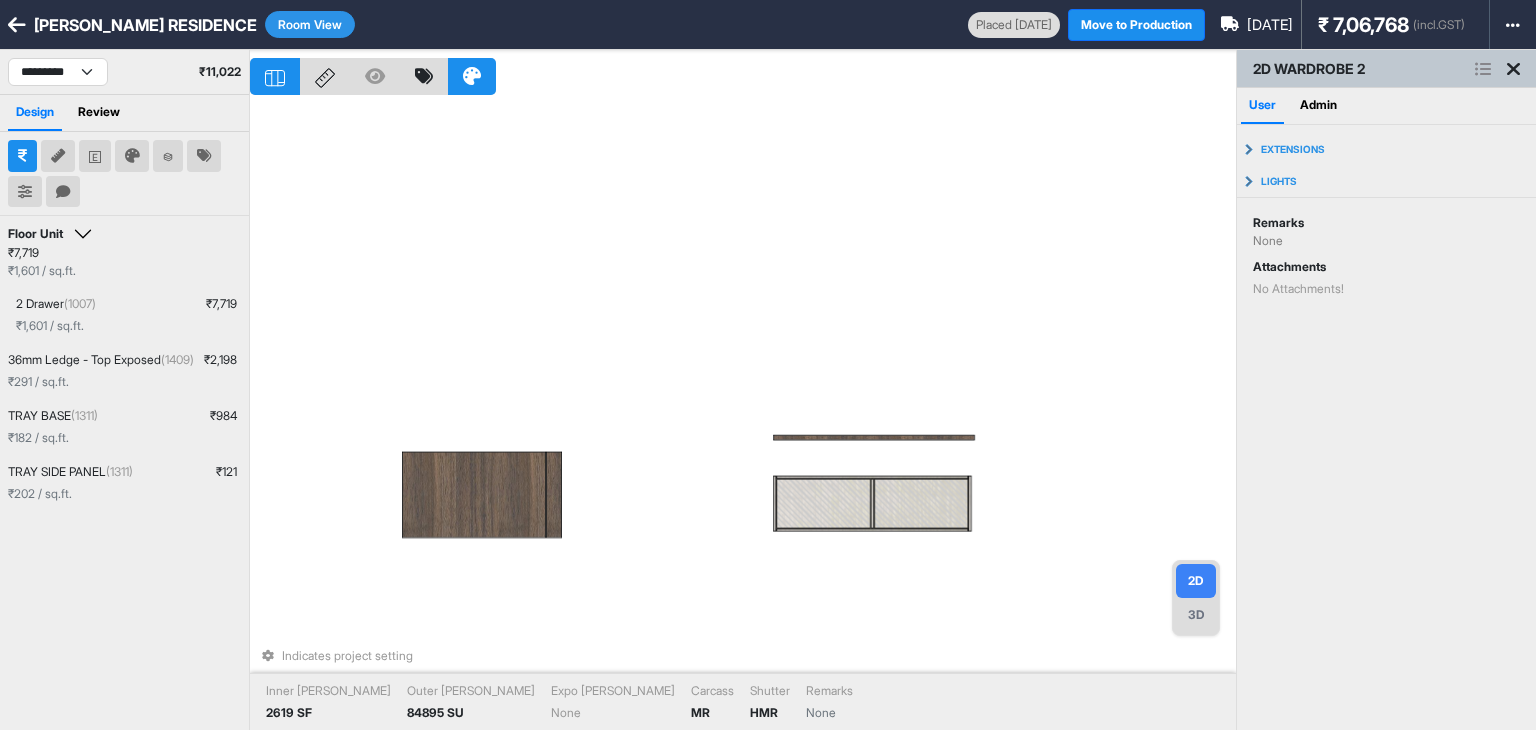 click on "Indicates project setting Inner Lam 2619 SF Outer Lam 84895 SU Expo Lam None Carcass MR Shutter HMR Remarks None" at bounding box center (743, 415) 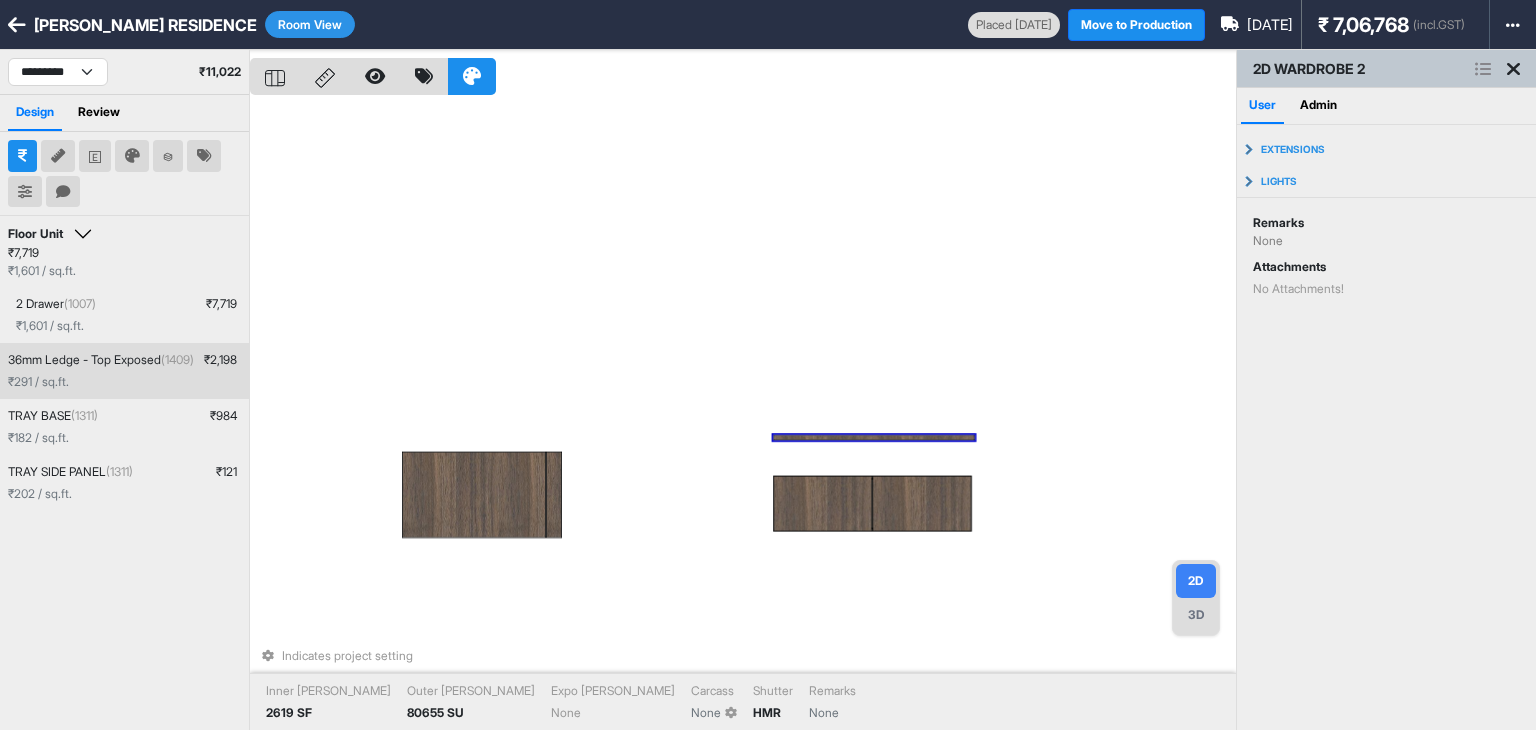 click at bounding box center (874, 438) 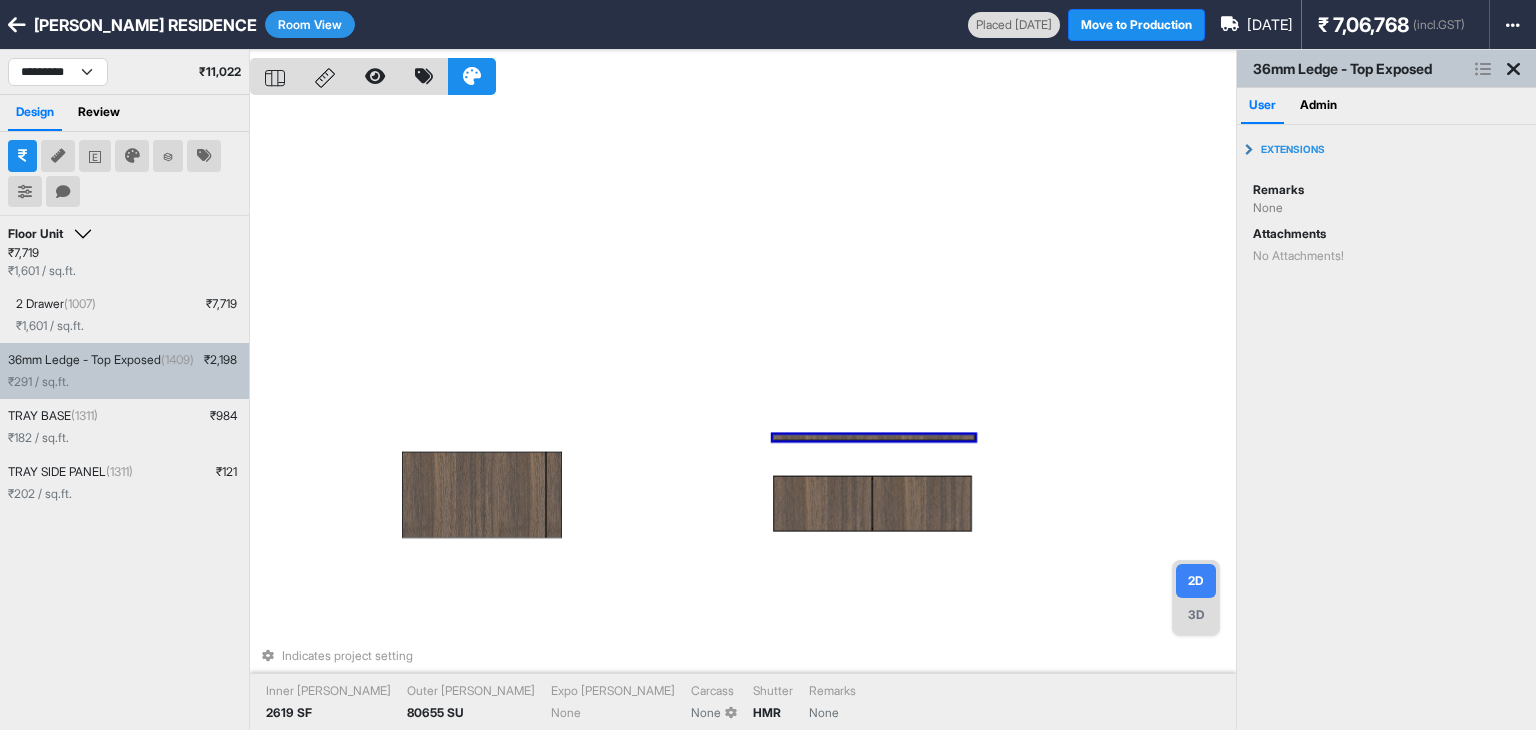 click on "Indicates project setting Inner Lam 2619 SF Outer Lam 80655 SU Expo Lam None Carcass None Shutter HMR Remarks None" at bounding box center [743, 415] 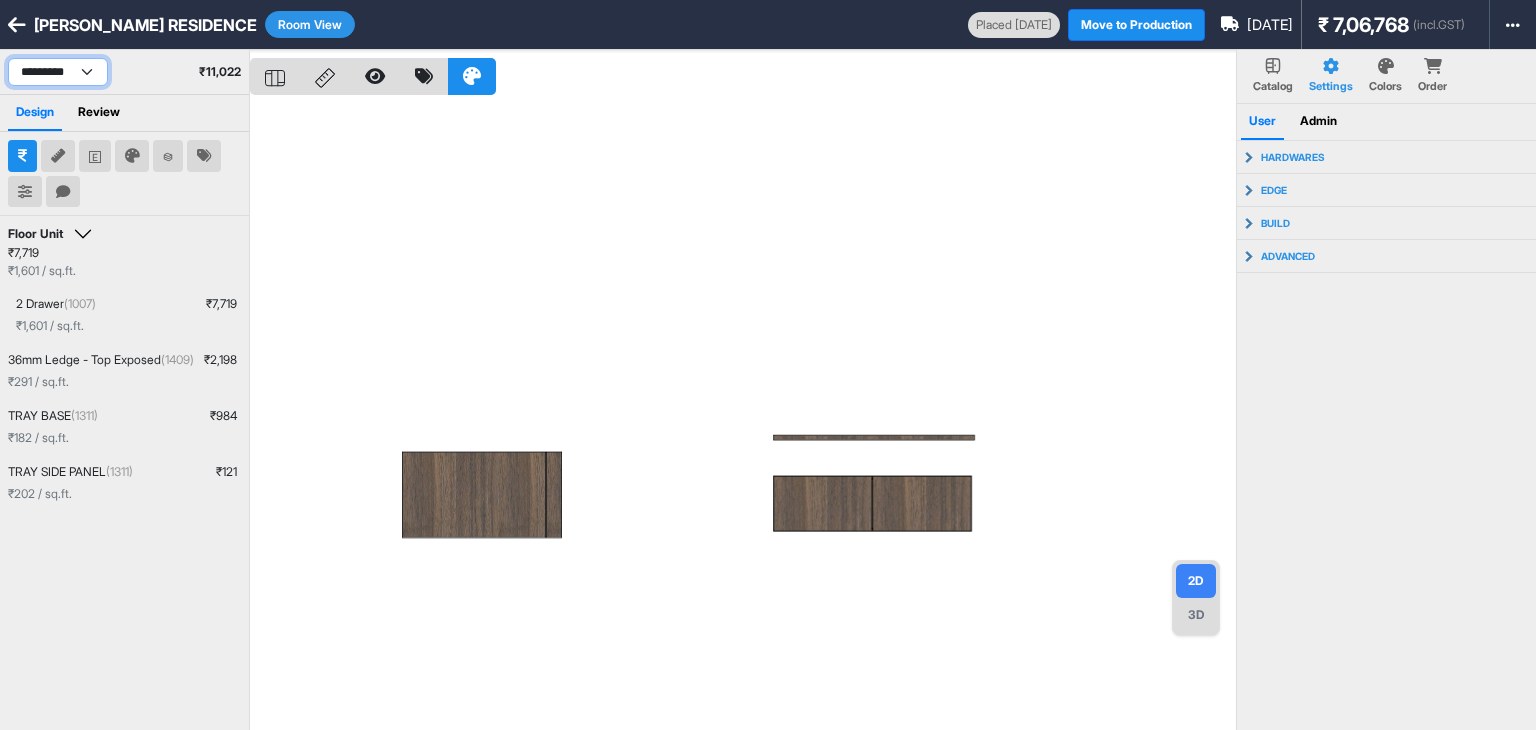 click on "**********" at bounding box center (58, 72) 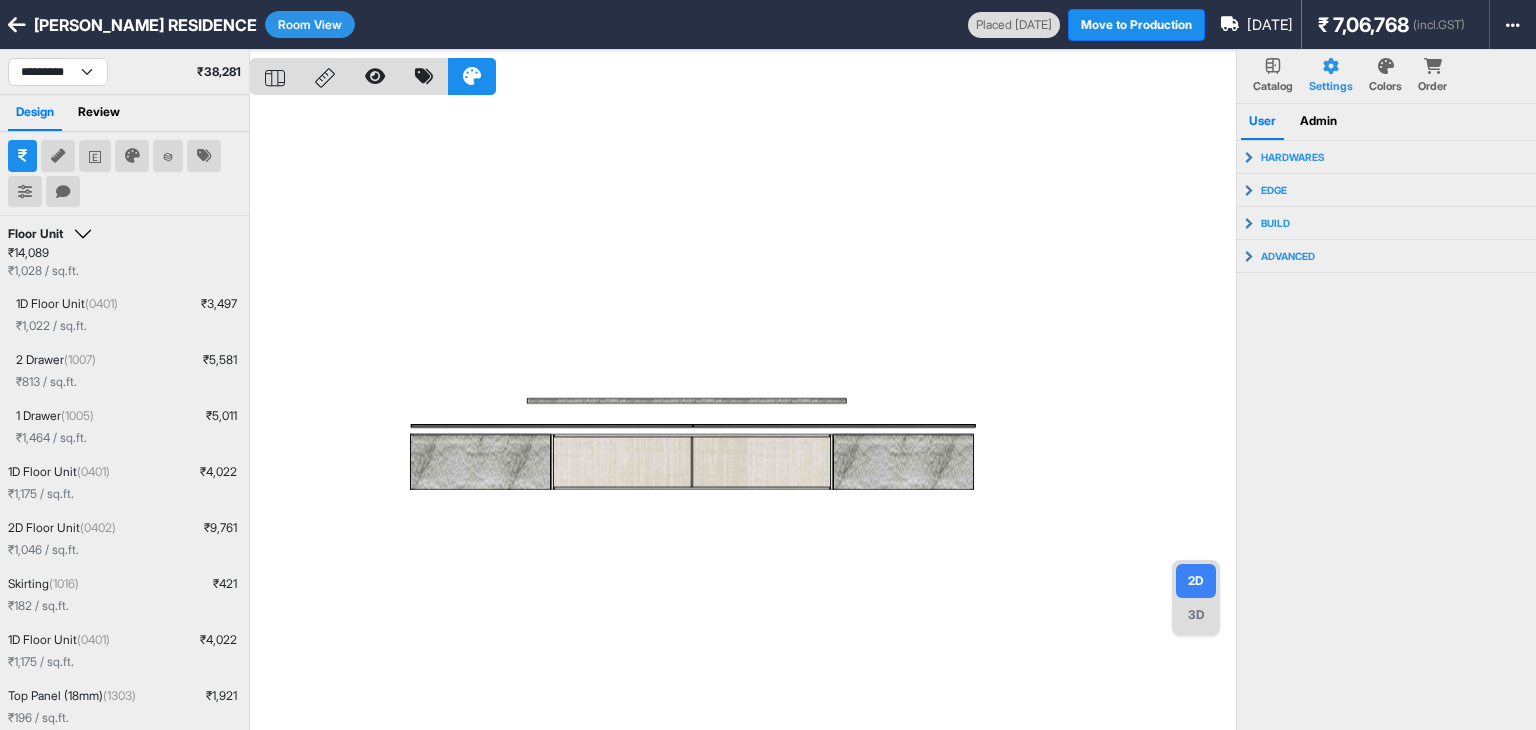 click at bounding box center [743, 415] 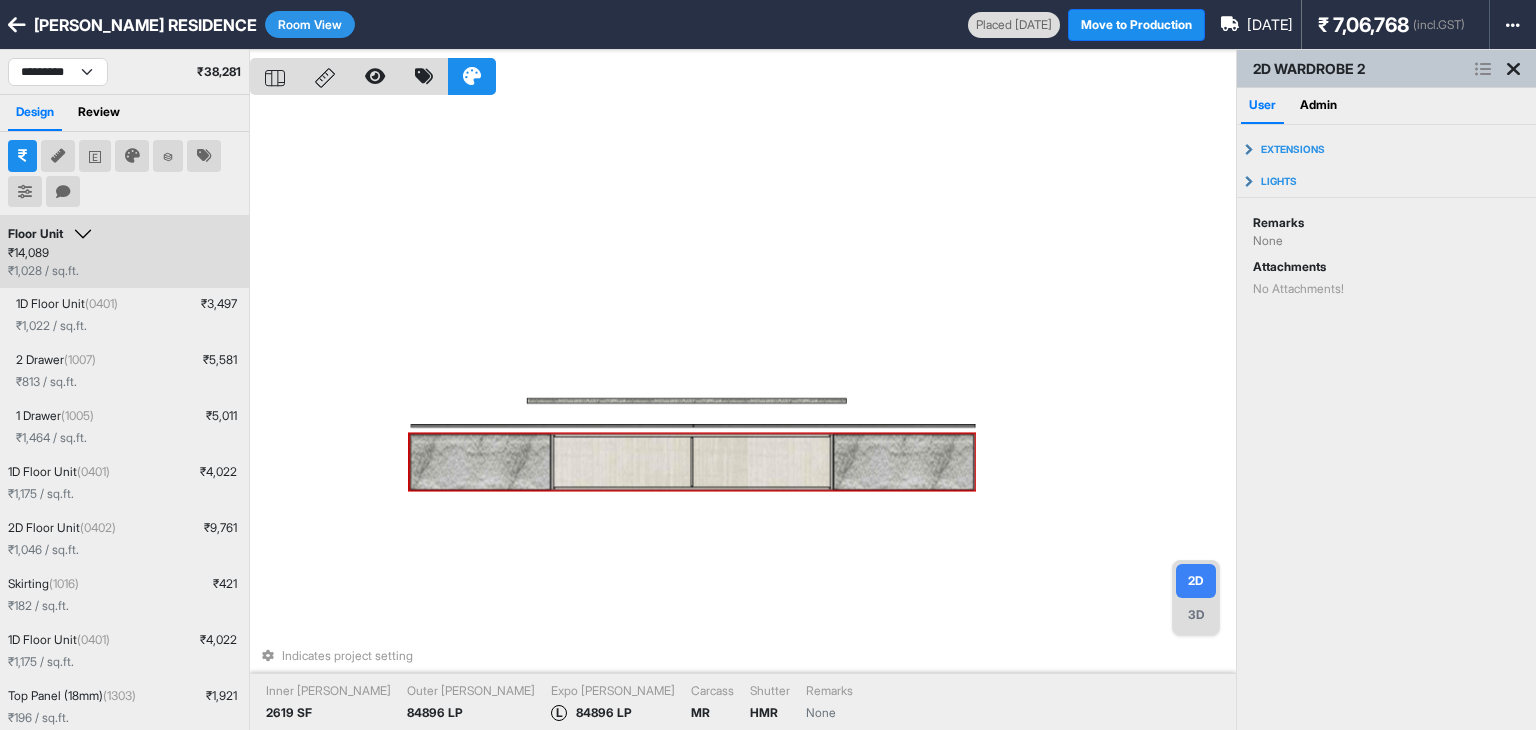 click at bounding box center [480, 462] 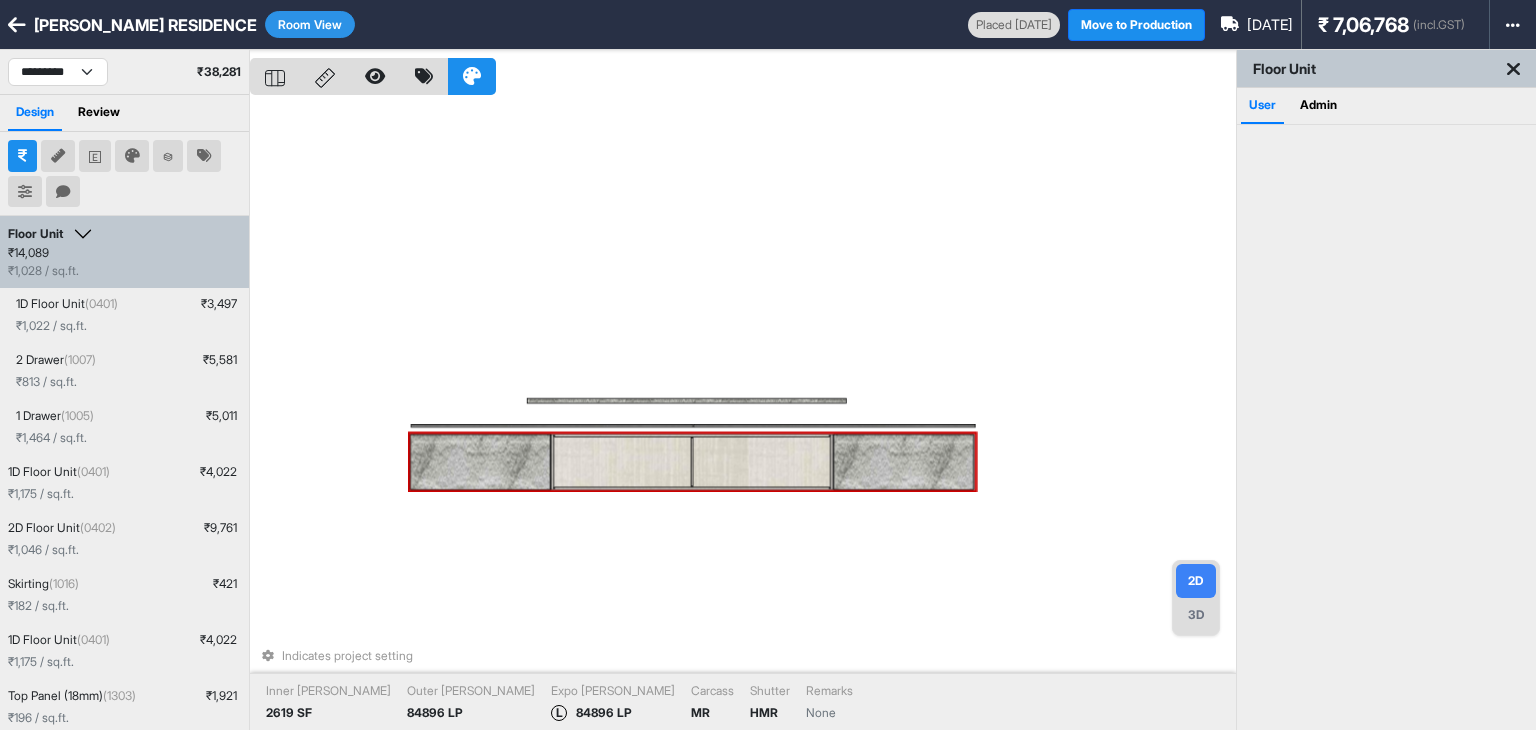 click at bounding box center (480, 462) 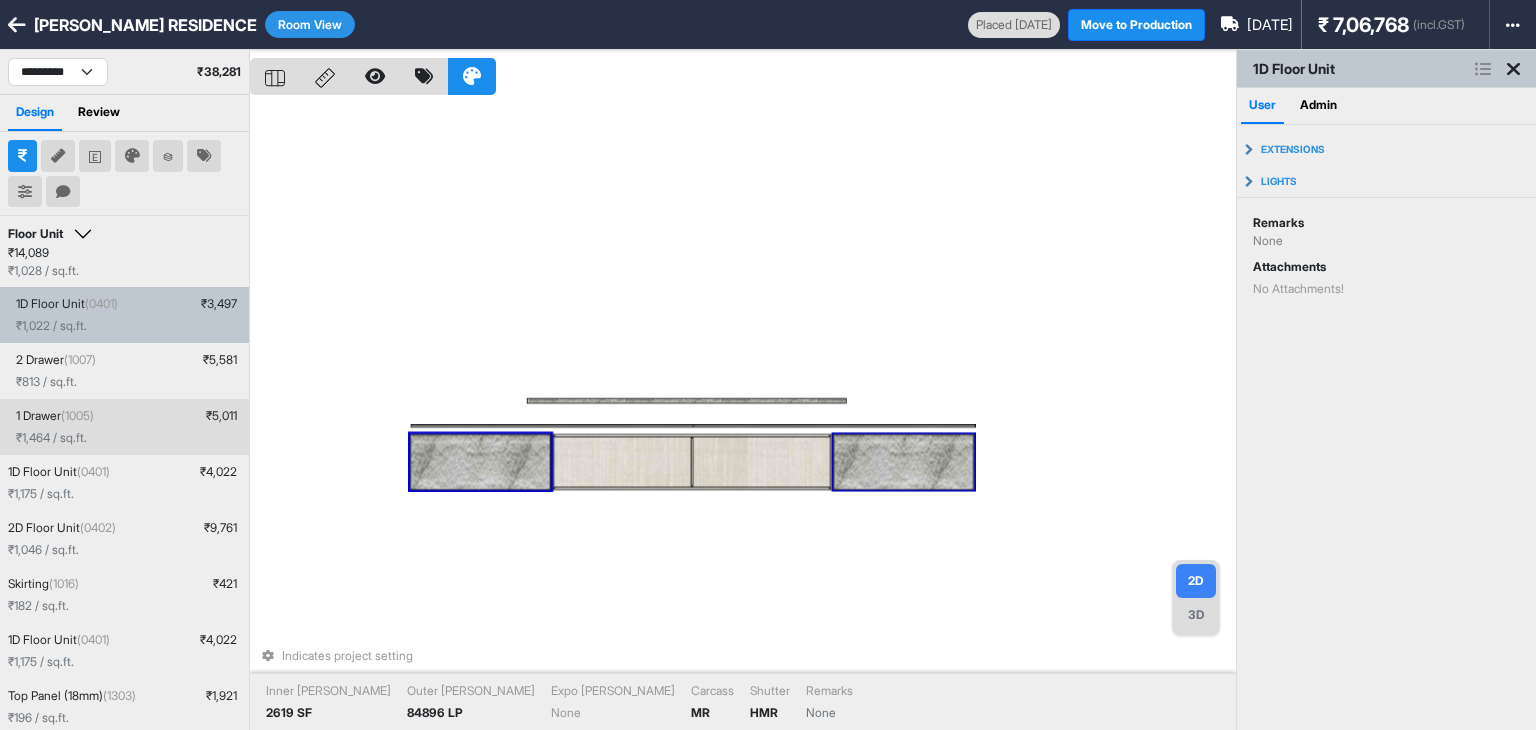 click at bounding box center (904, 462) 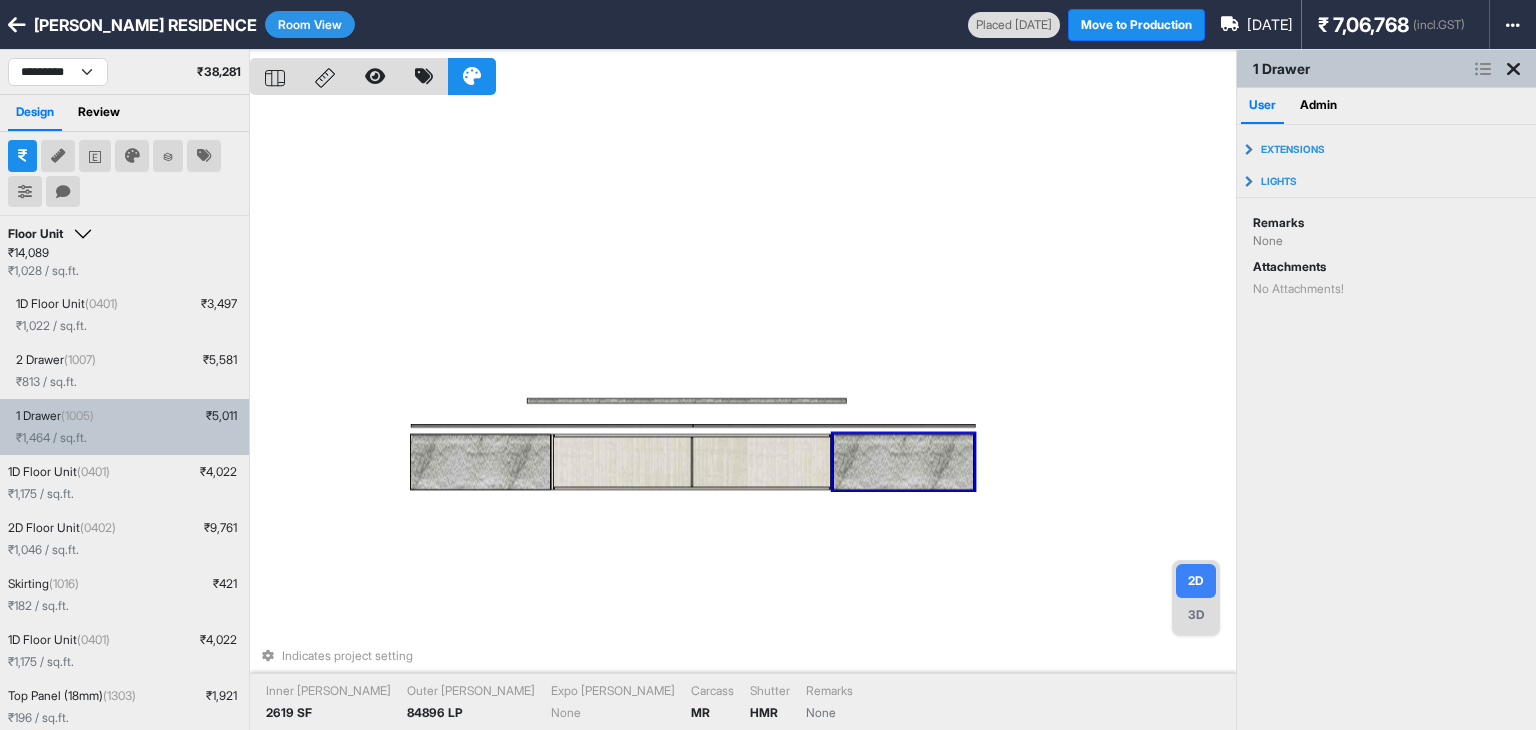 click on "Indicates project setting Inner Lam 2619 SF Outer Lam 84896 LP Expo Lam None Carcass MR Shutter HMR Remarks None" at bounding box center (743, 415) 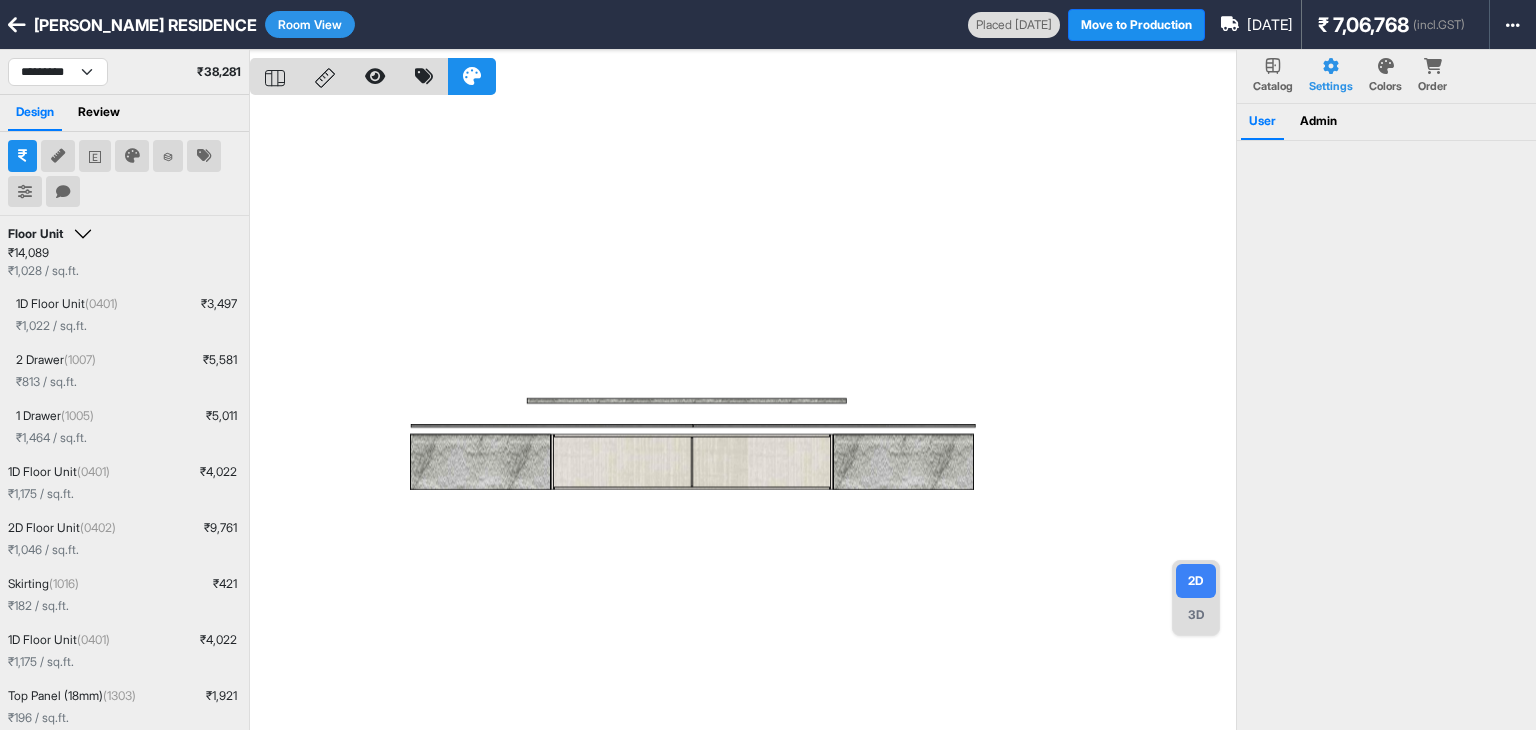 click at bounding box center [743, 415] 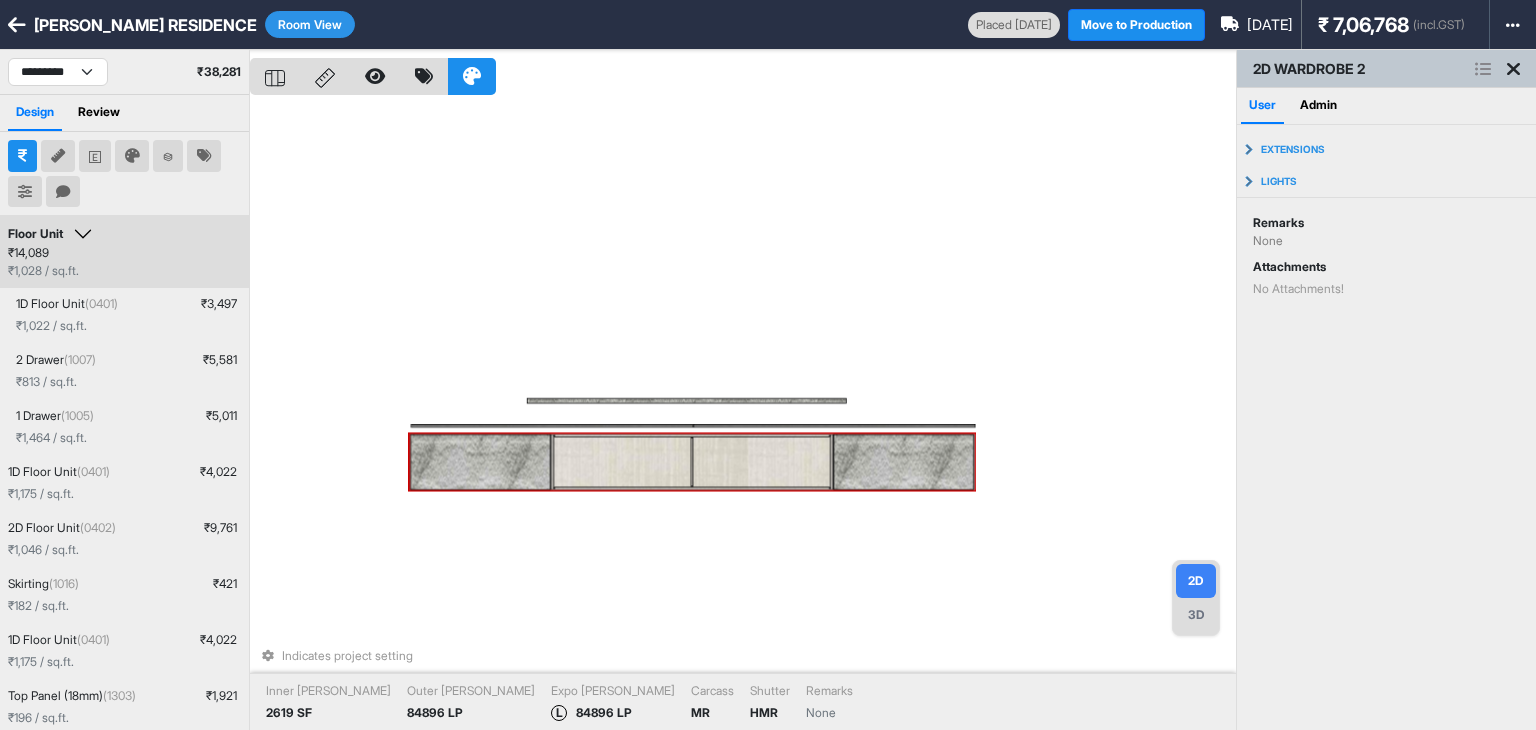 click at bounding box center (480, 462) 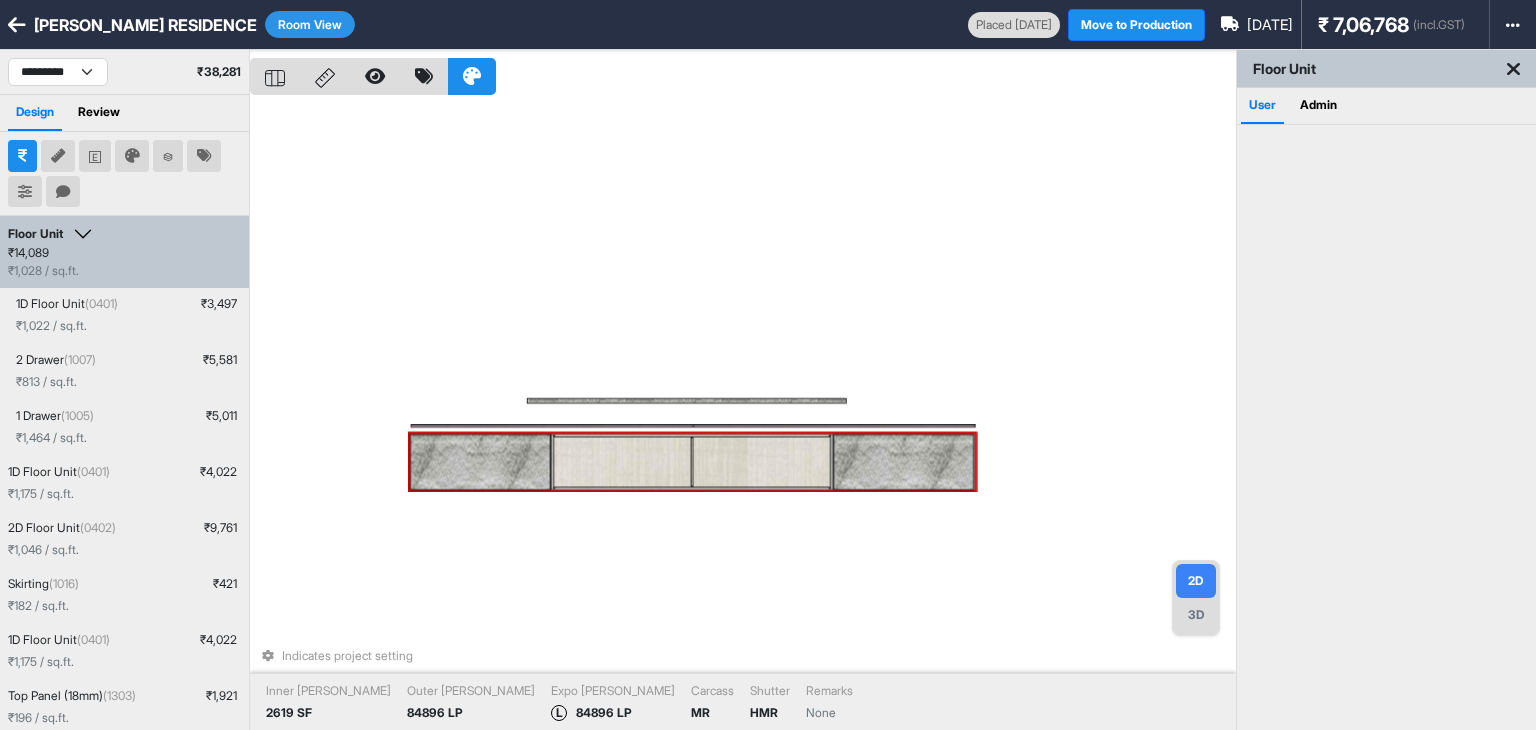 click at bounding box center [480, 462] 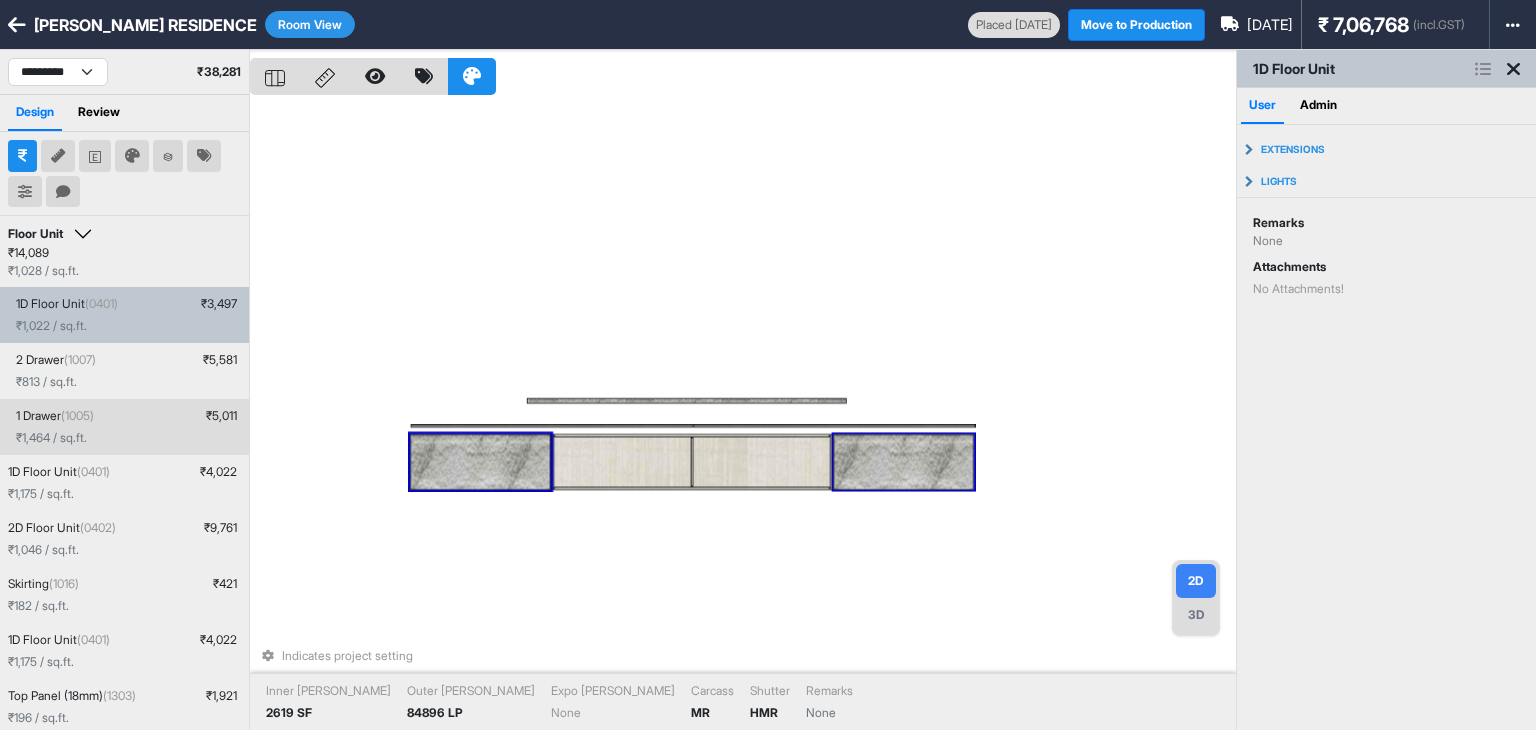 click at bounding box center [904, 462] 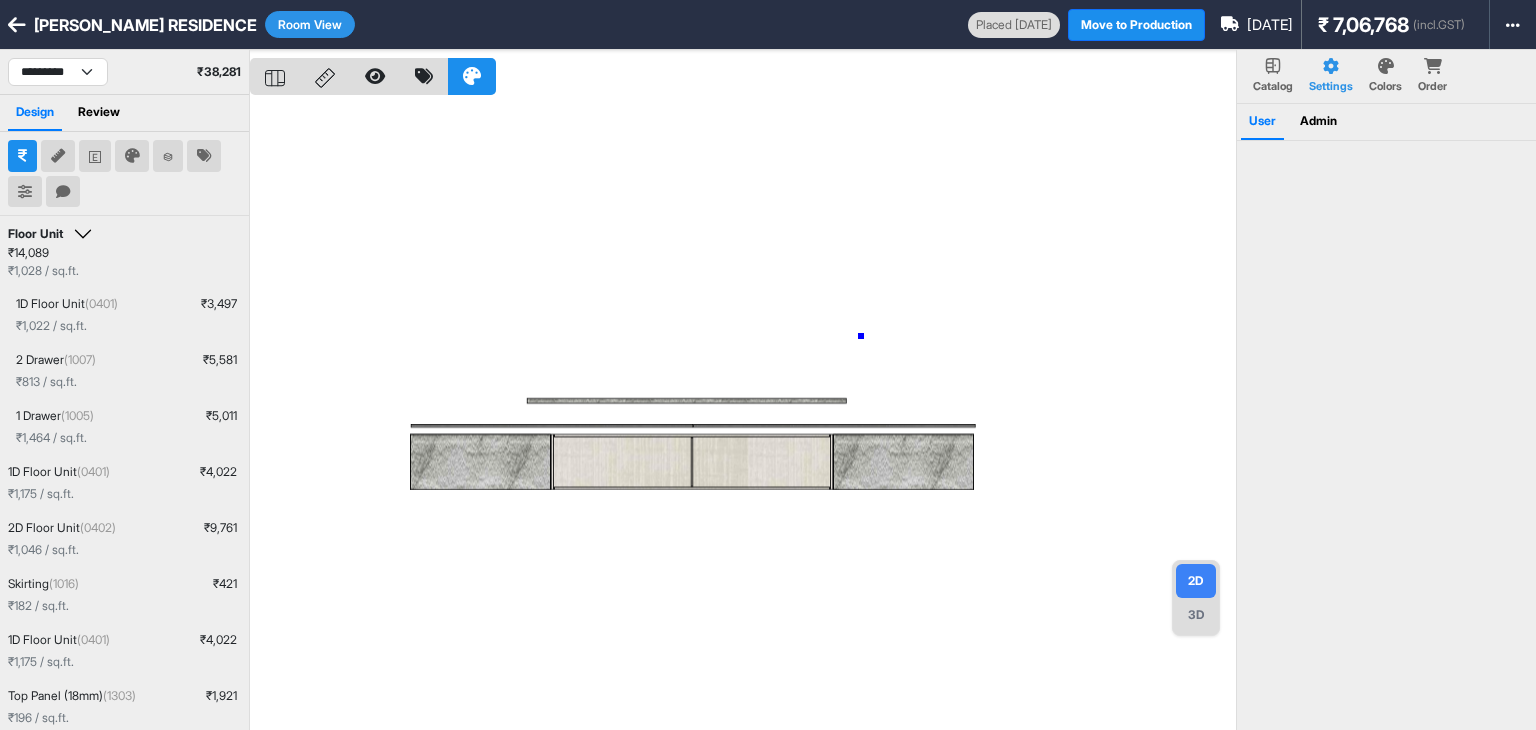 click at bounding box center (743, 415) 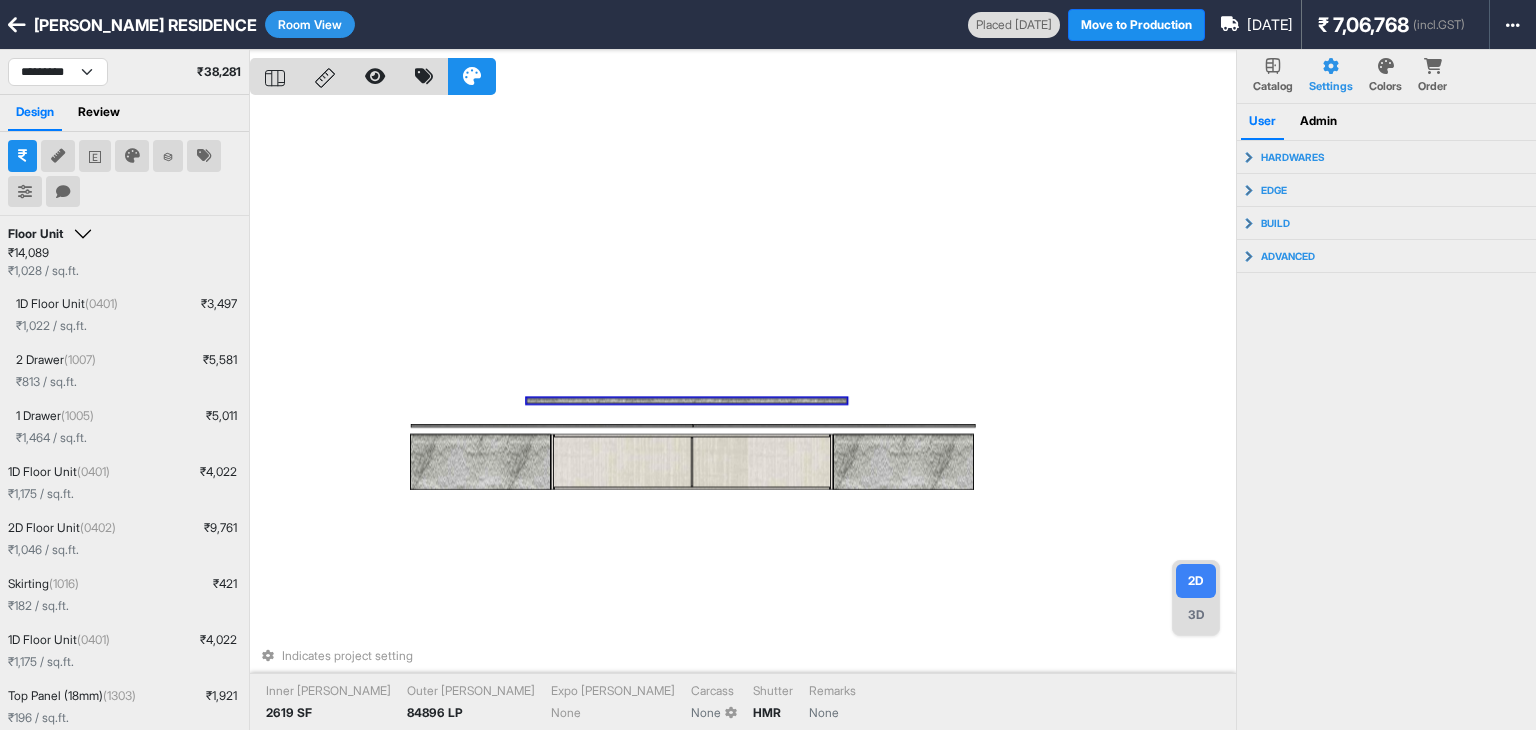 click at bounding box center [687, 401] 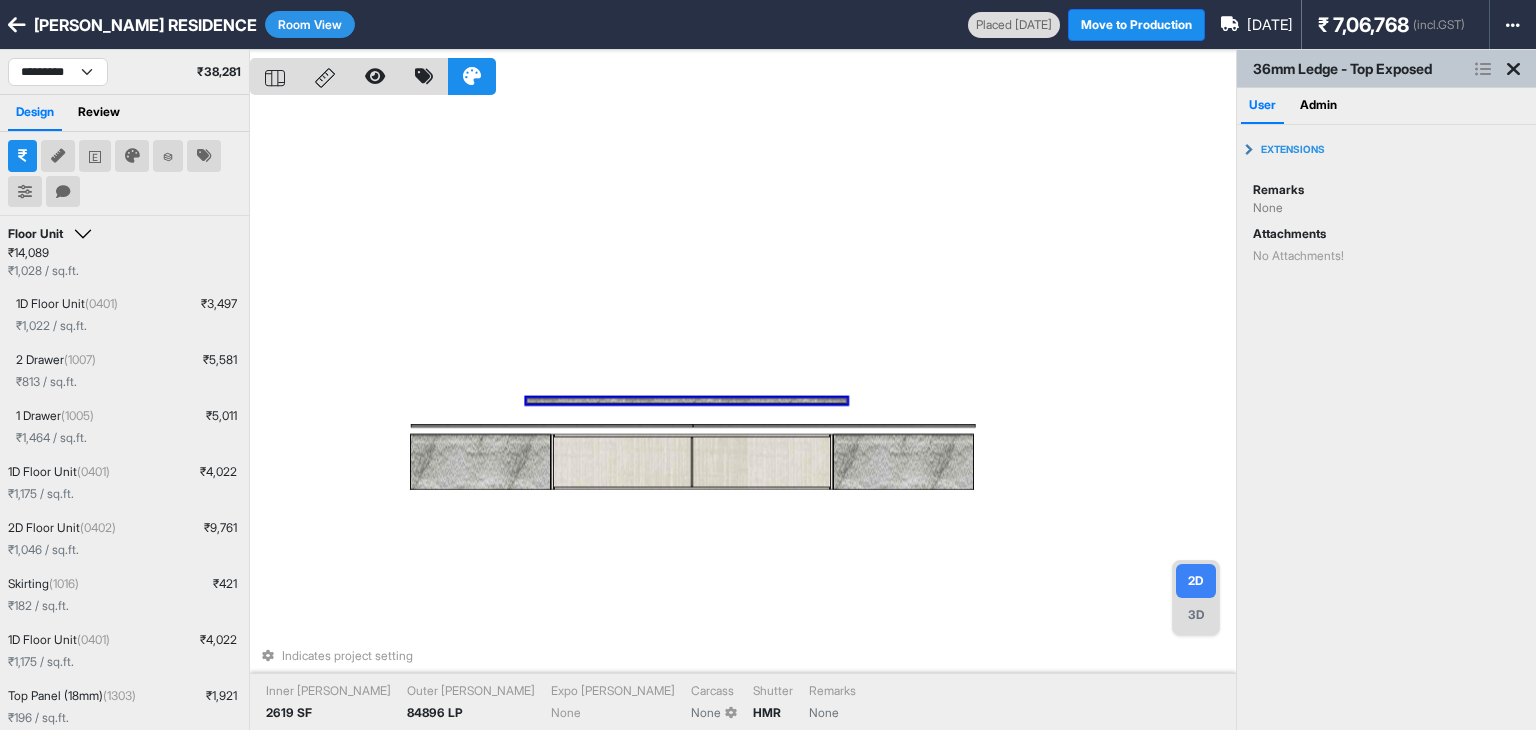 click on "Indicates project setting Inner Lam 2619 SF Outer Lam 84896 LP Expo Lam None Carcass None Shutter HMR Remarks None" at bounding box center (743, 415) 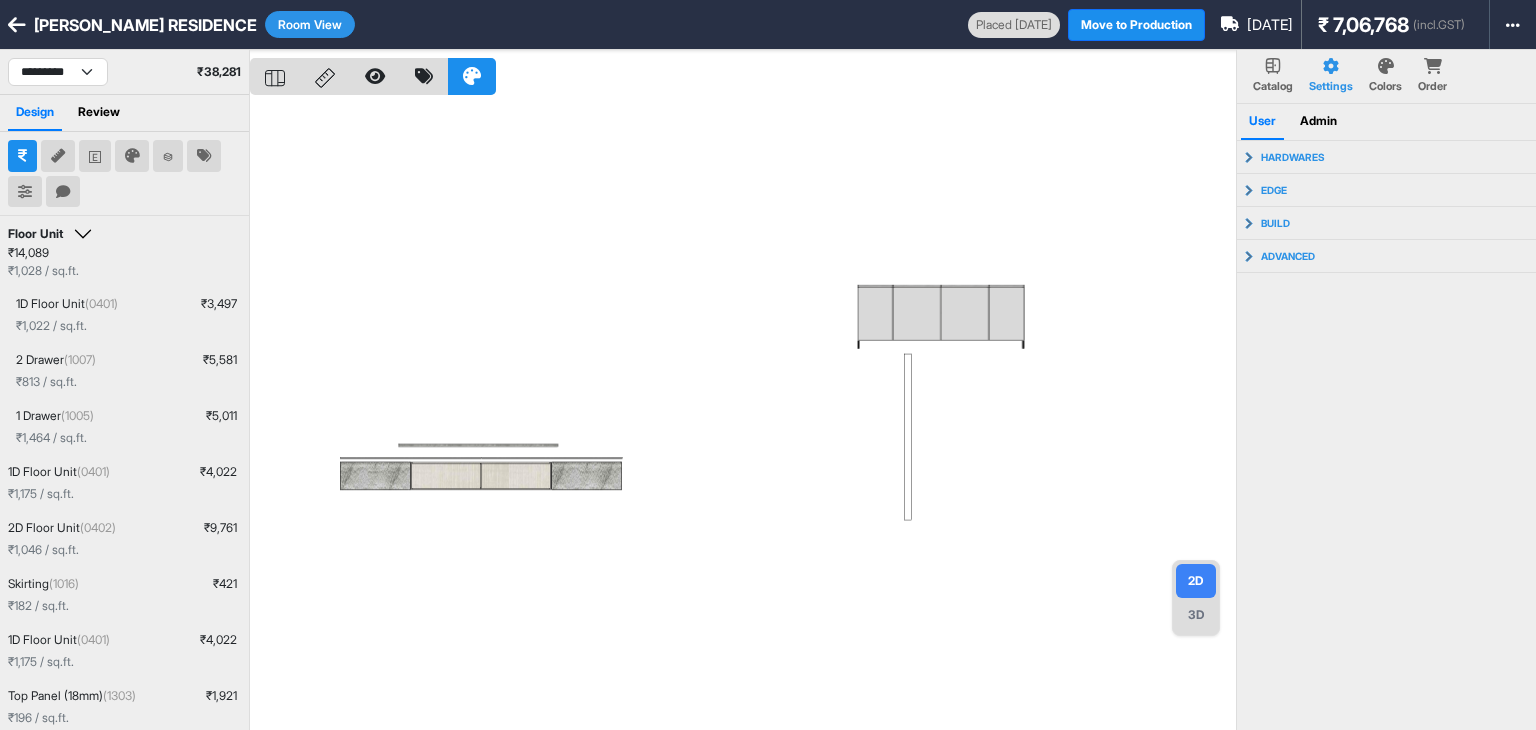 click at bounding box center [743, 415] 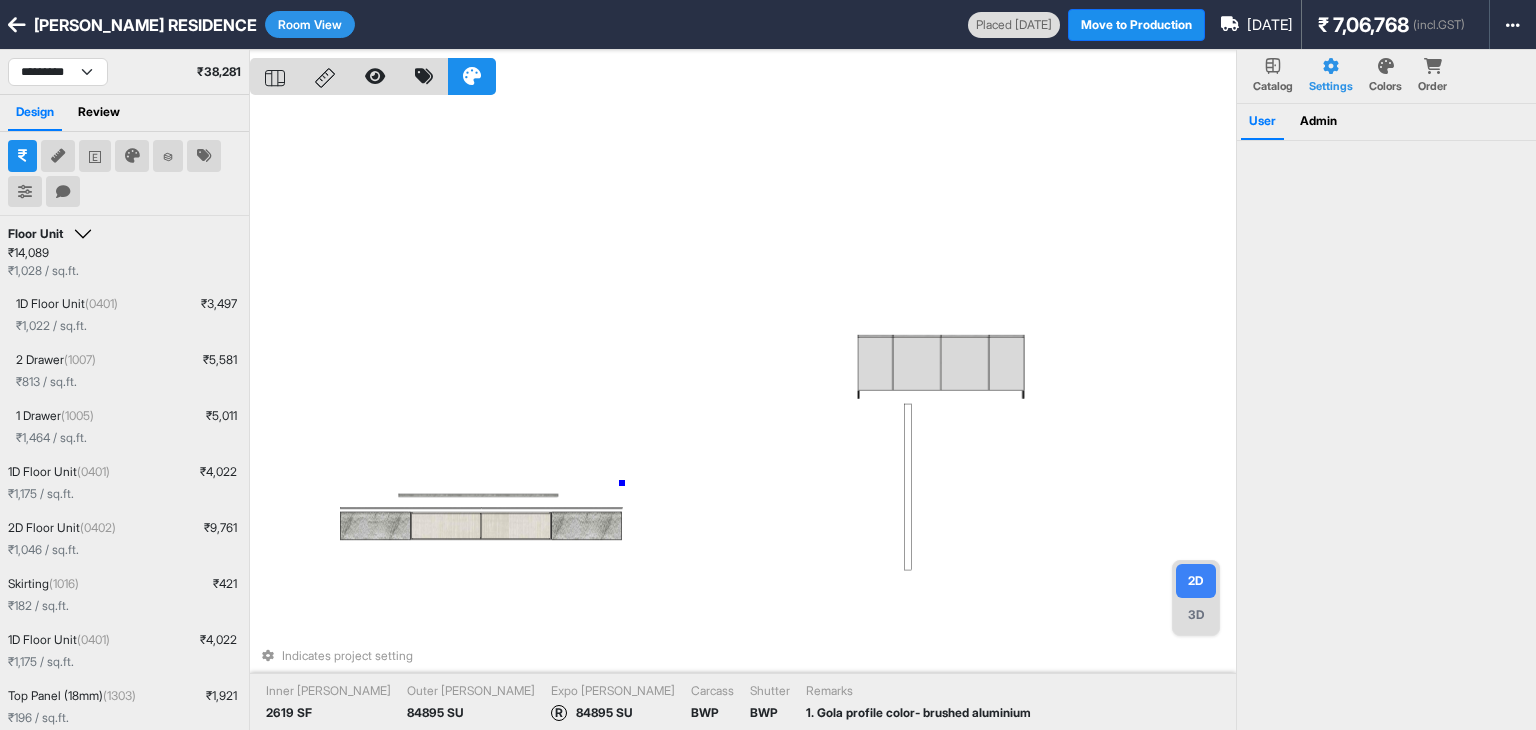 click on "Indicates project setting Inner Lam 2619 SF Outer Lam 84895 SU Expo Lam R 84895 SU Carcass BWP Shutter BWP Remarks 1. Gola profile color- brushed aluminium" at bounding box center (743, 415) 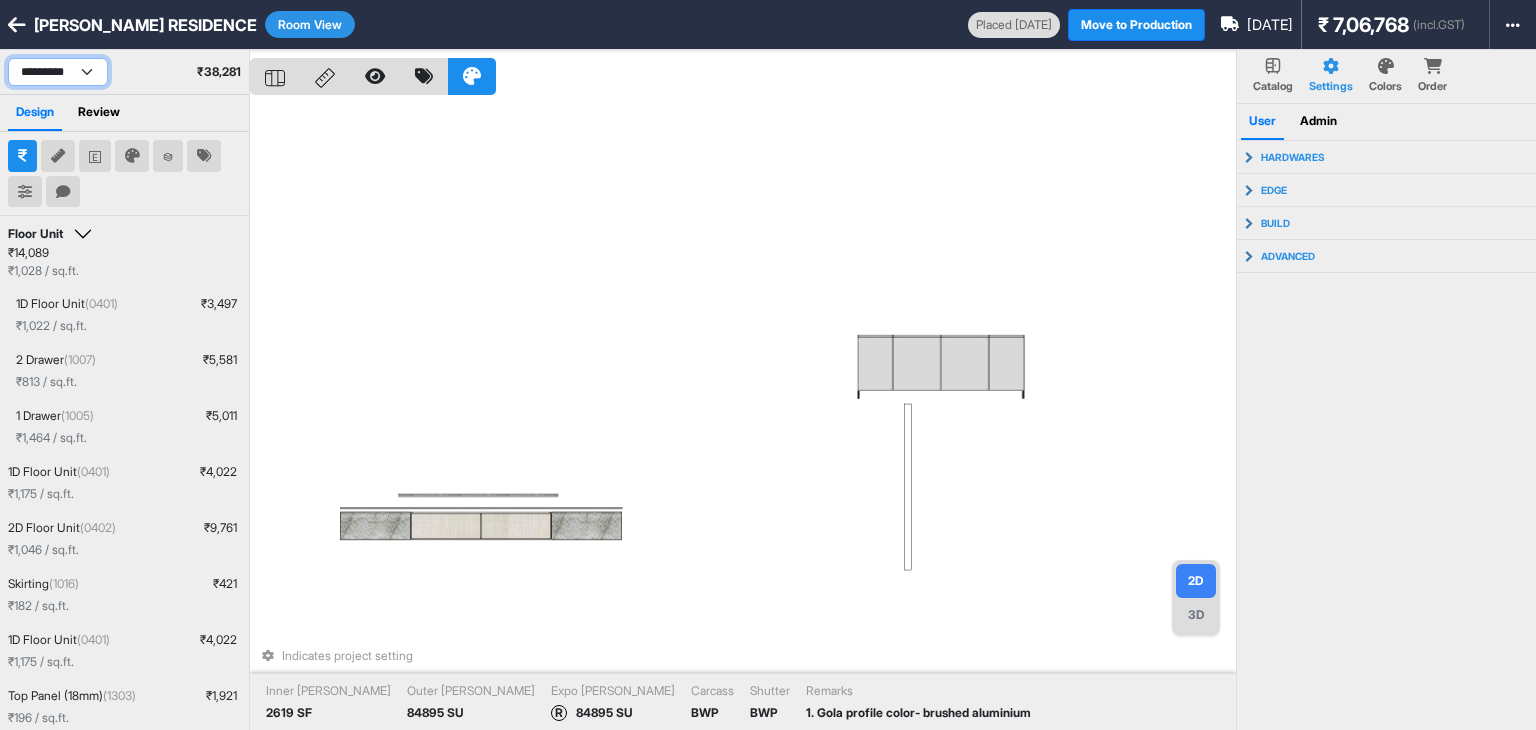 click on "**********" at bounding box center [58, 72] 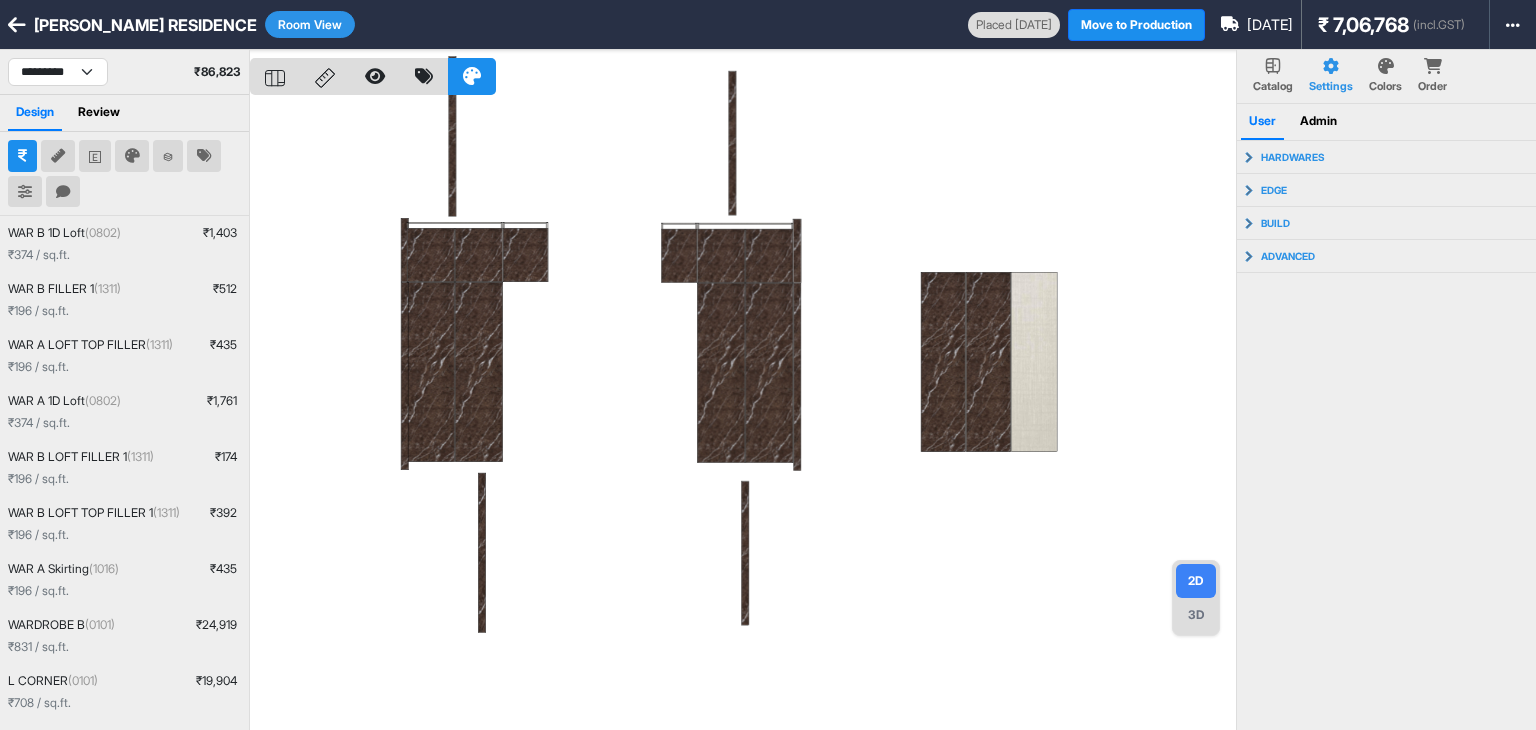 click at bounding box center (743, 415) 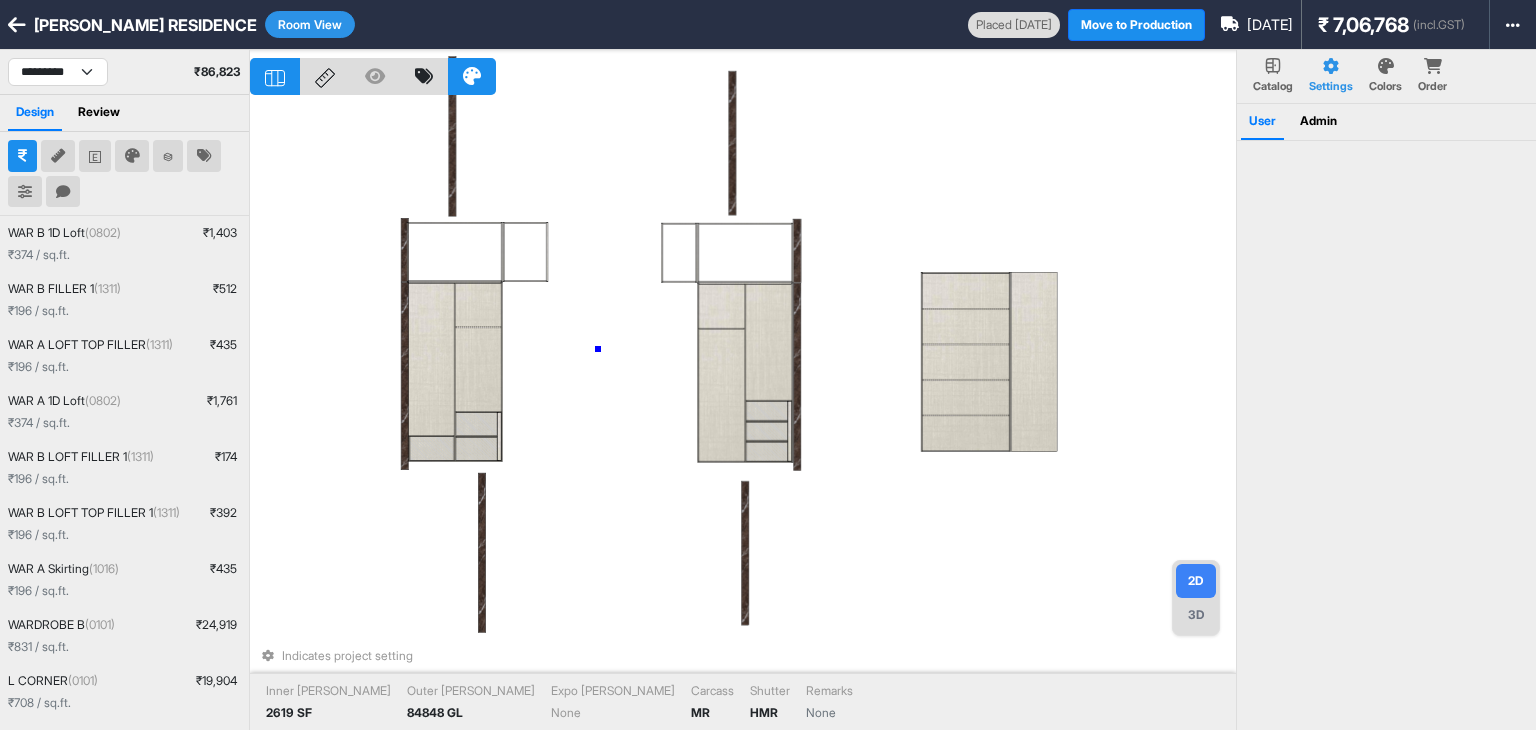 click on "Indicates project setting Inner Lam 2619 SF Outer Lam 84848 GL Expo Lam None Carcass MR Shutter HMR Remarks None" at bounding box center (743, 415) 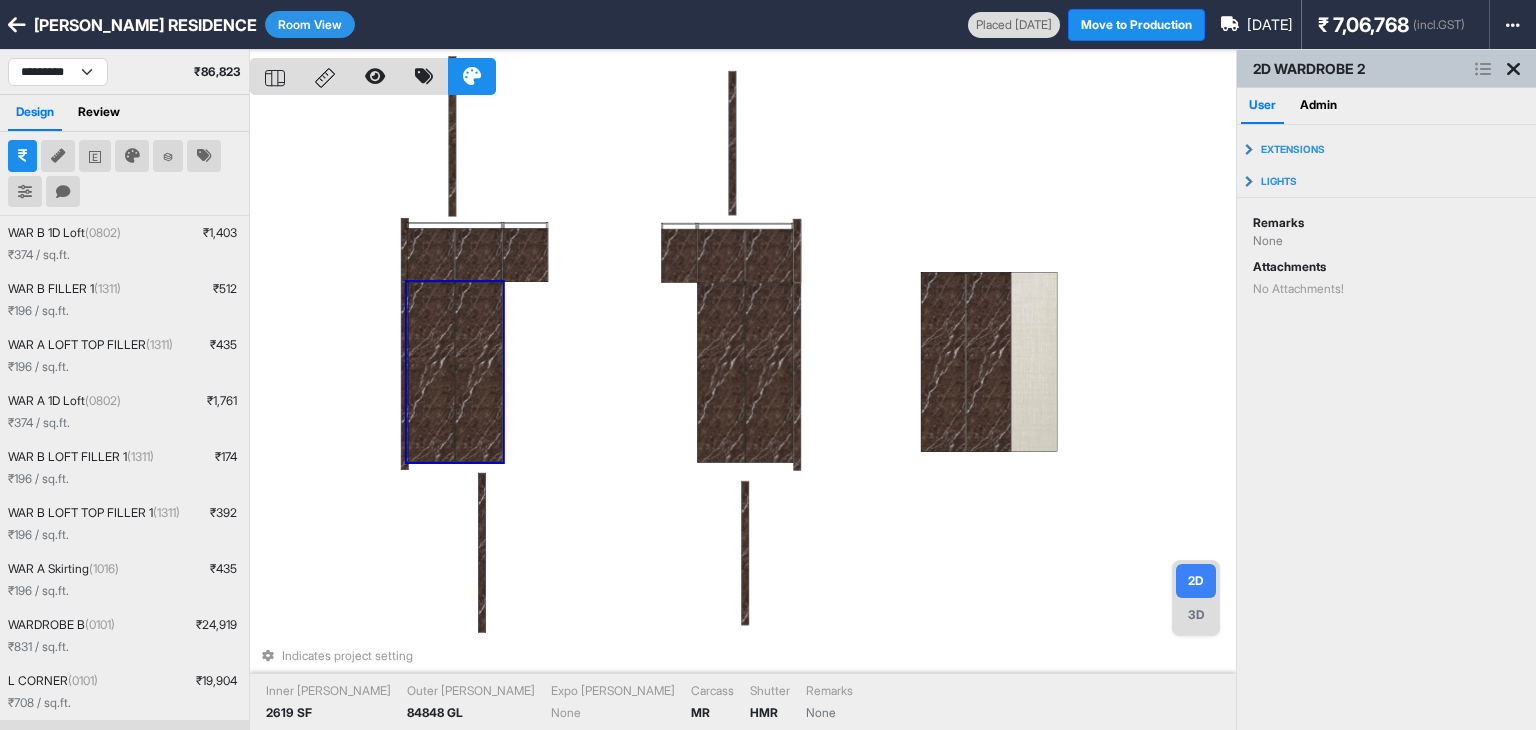 click at bounding box center (479, 372) 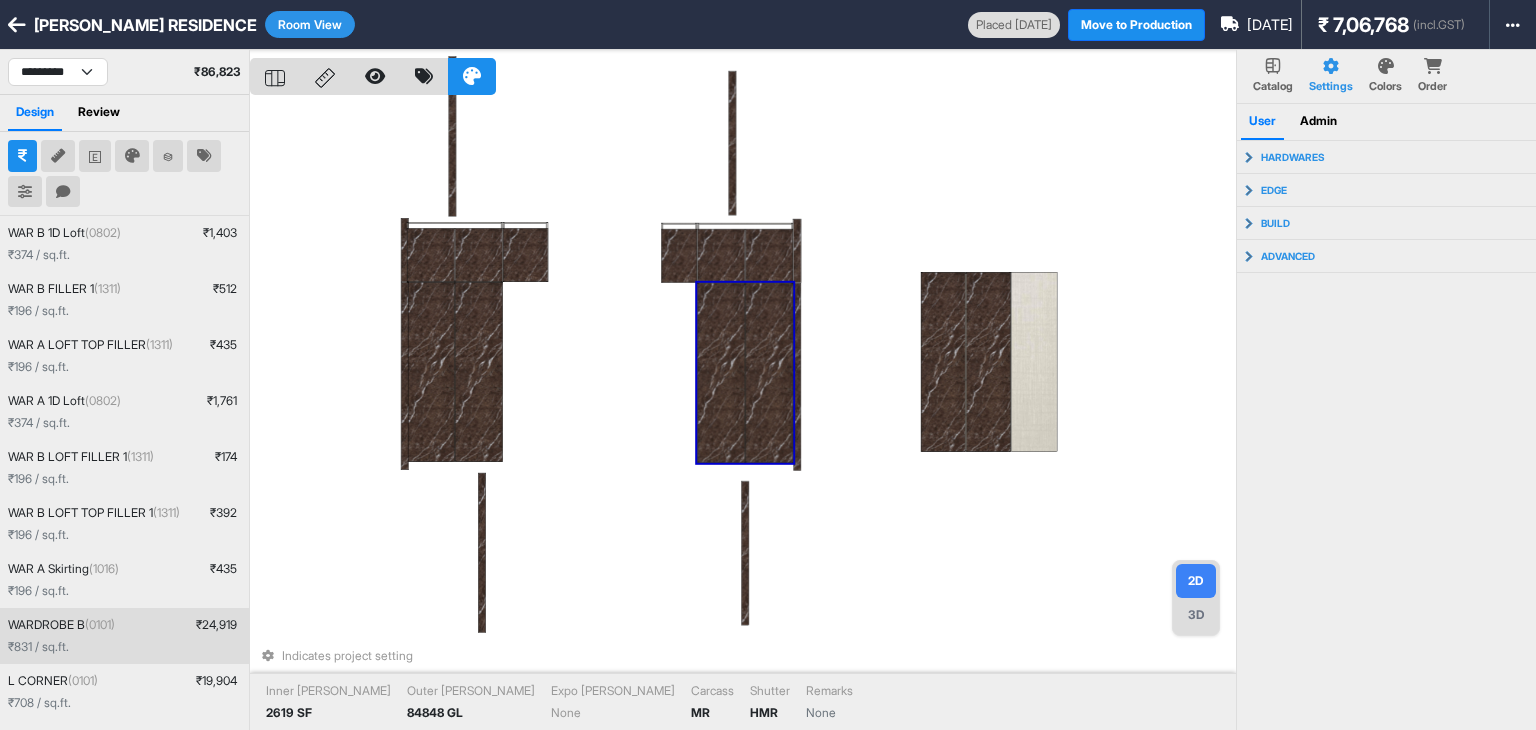 click on "2D 3D" at bounding box center (1196, 598) 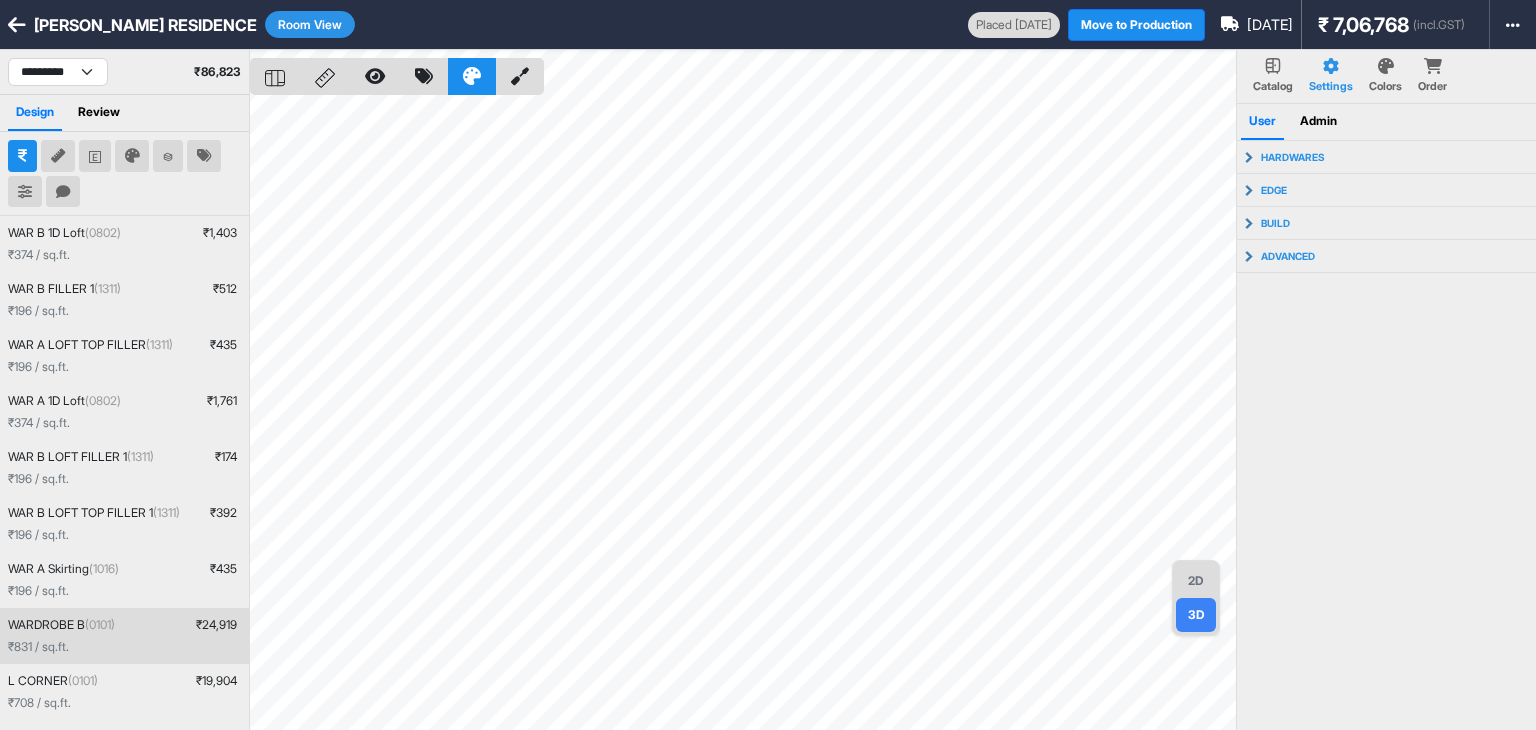 click on "2D" at bounding box center [1196, 581] 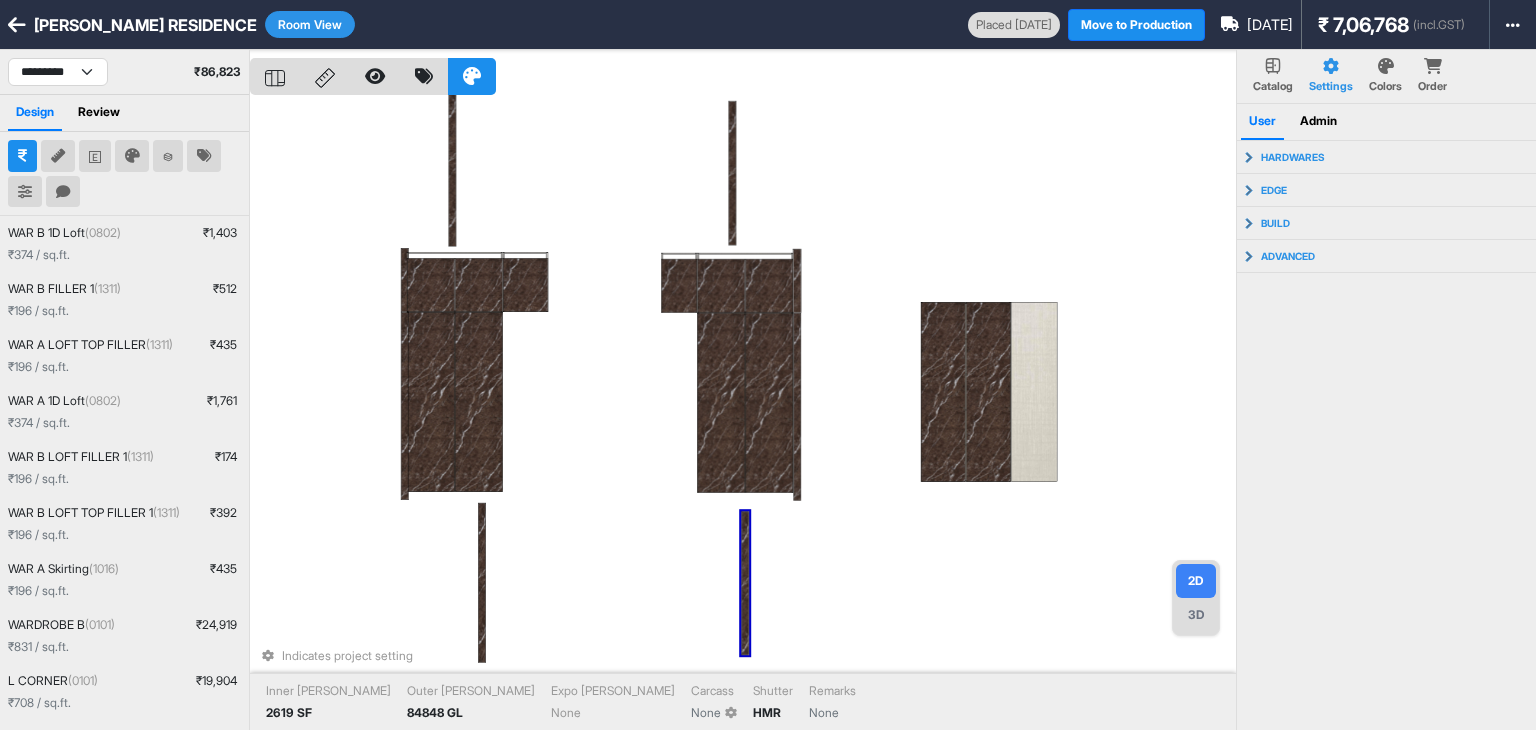 click on "Indicates project setting Inner Lam 2619 SF Outer Lam 84848 GL Expo Lam None Carcass None Shutter HMR Remarks None" at bounding box center (743, 415) 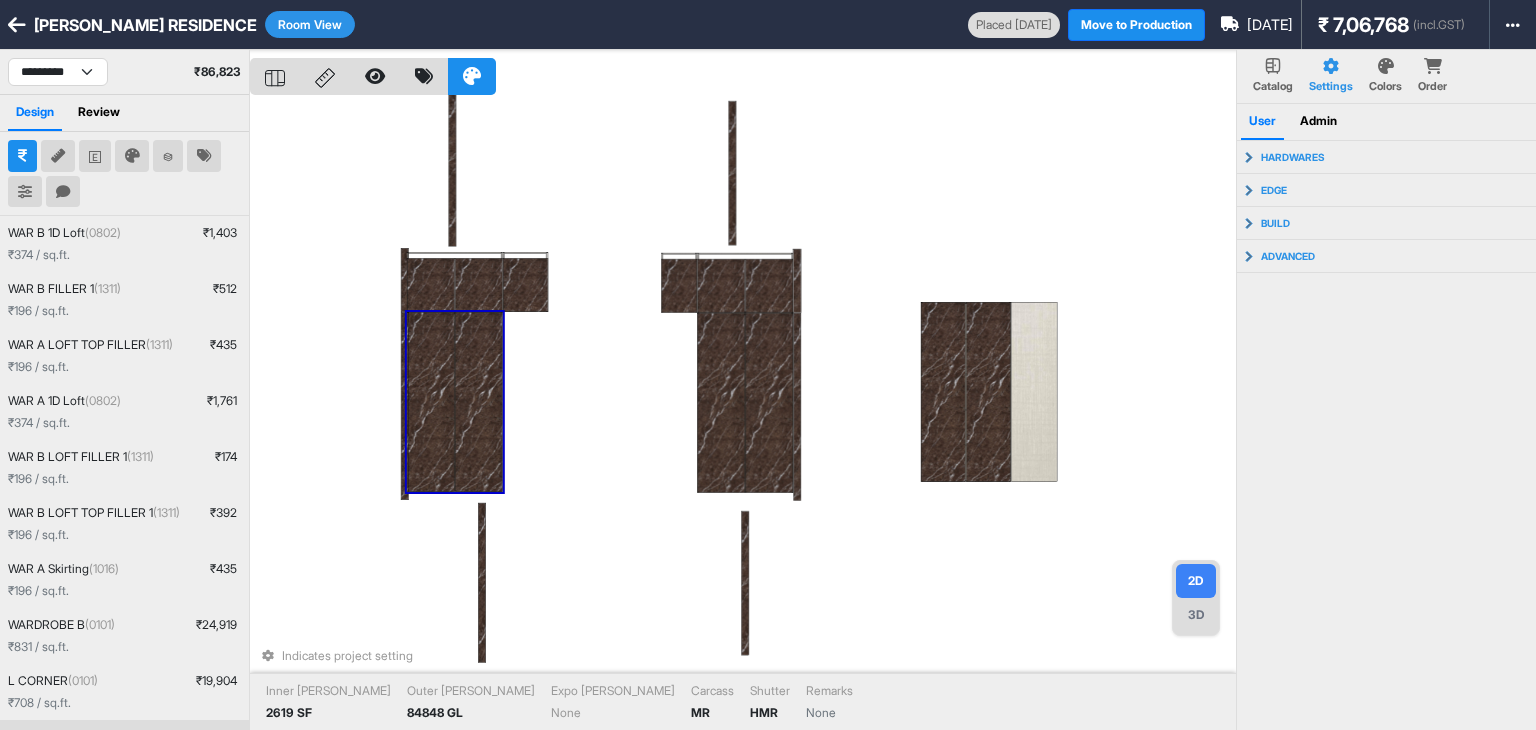 click at bounding box center (479, 402) 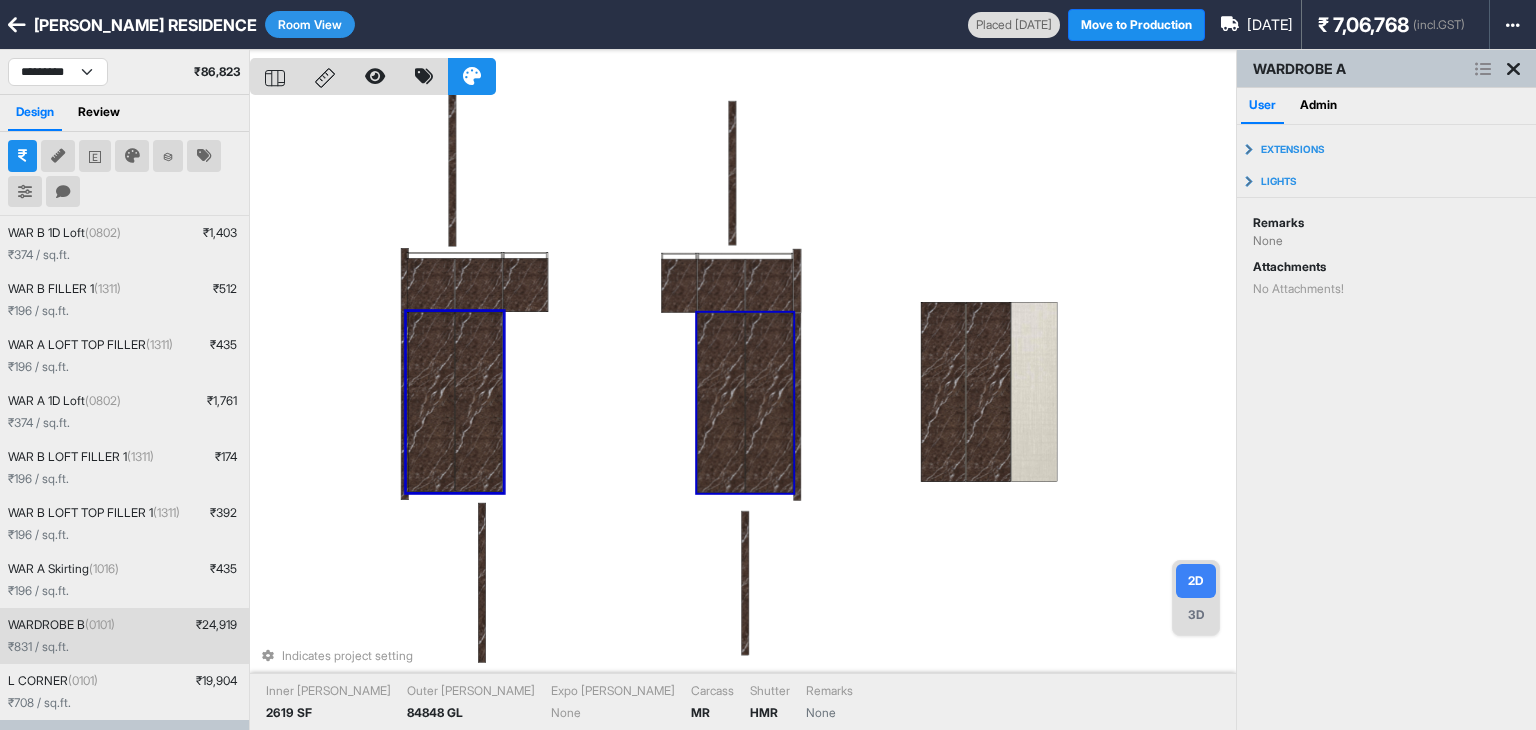 click at bounding box center [721, 403] 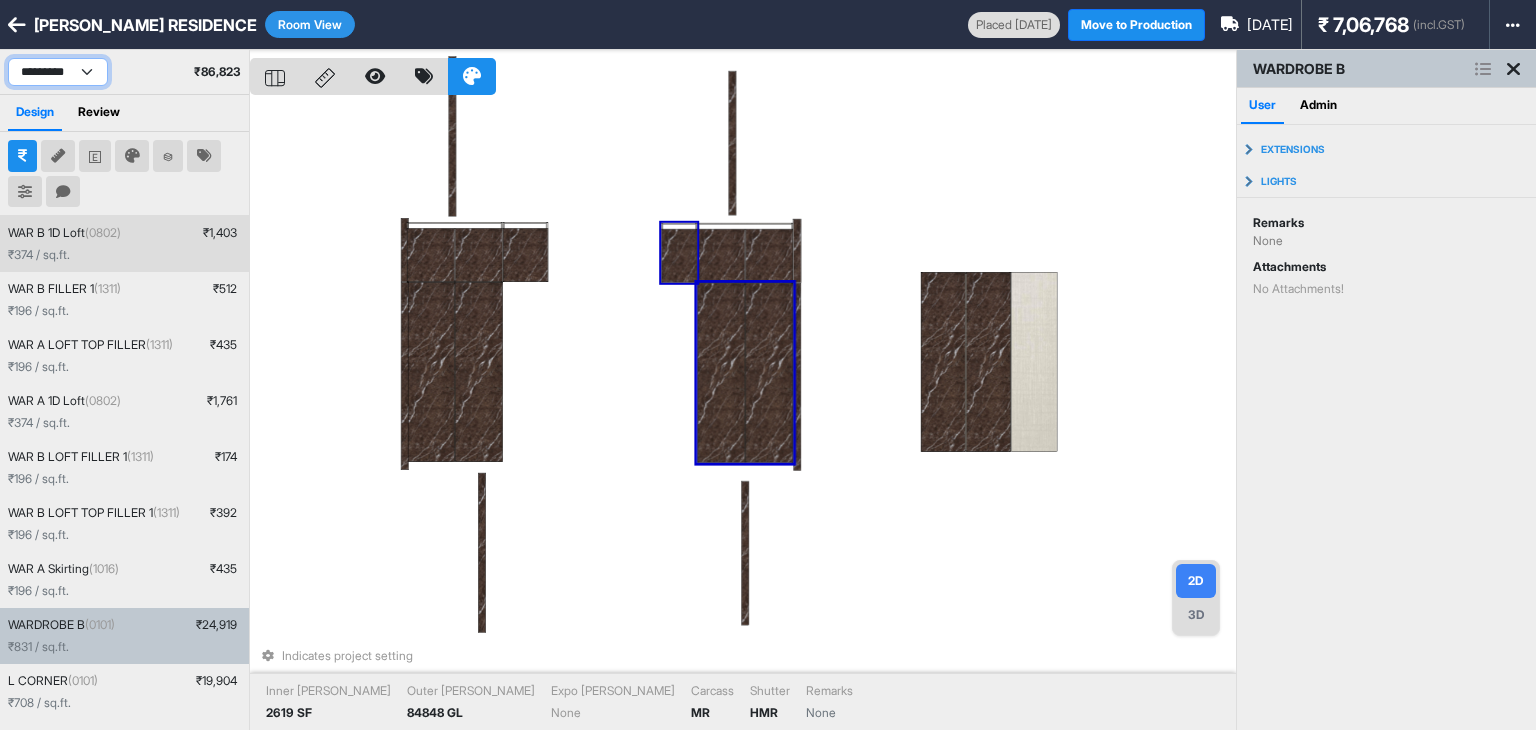 click on "**********" at bounding box center [58, 72] 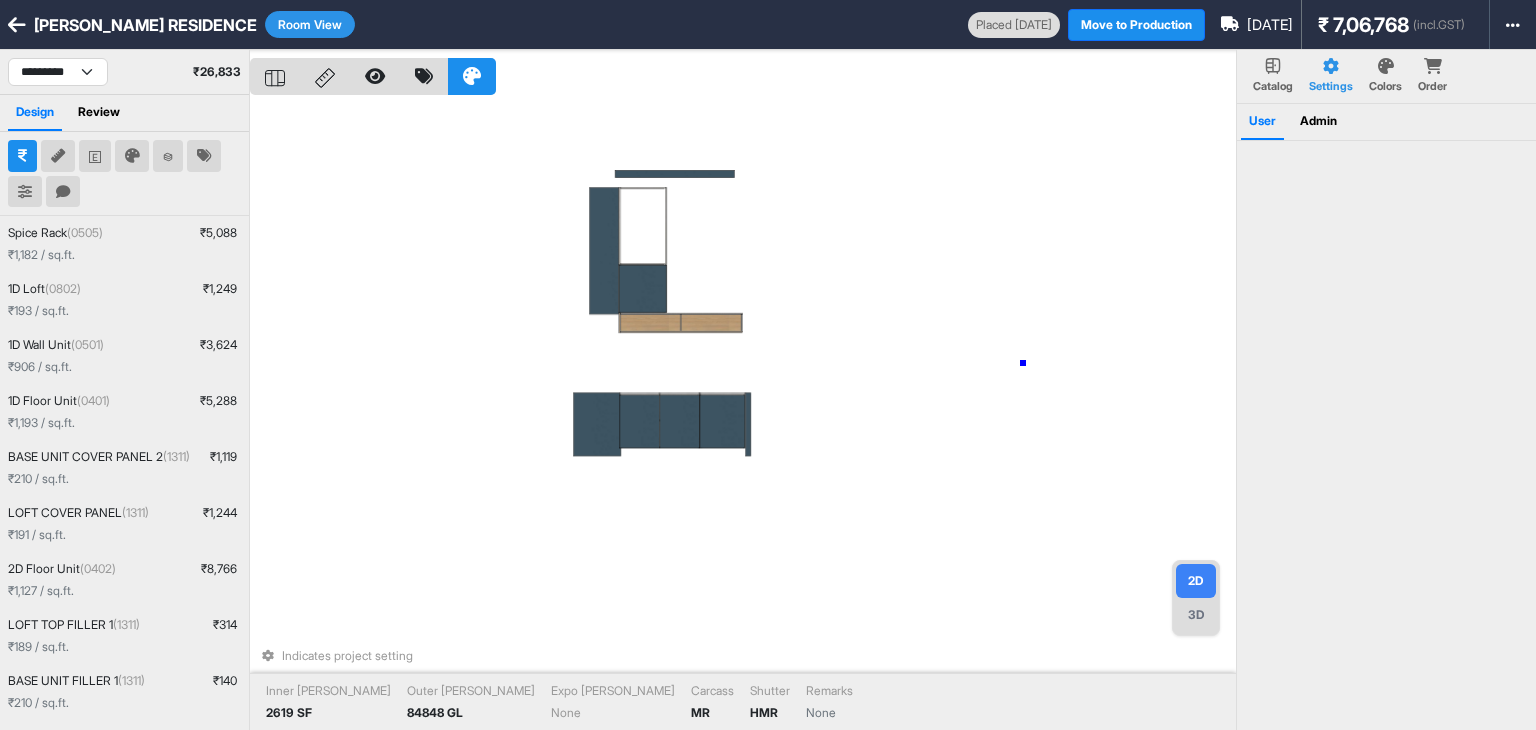 click on "Indicates project setting Inner Lam 2619 SF Outer Lam 84848 GL Expo Lam None Carcass MR Shutter HMR Remarks None" at bounding box center (743, 415) 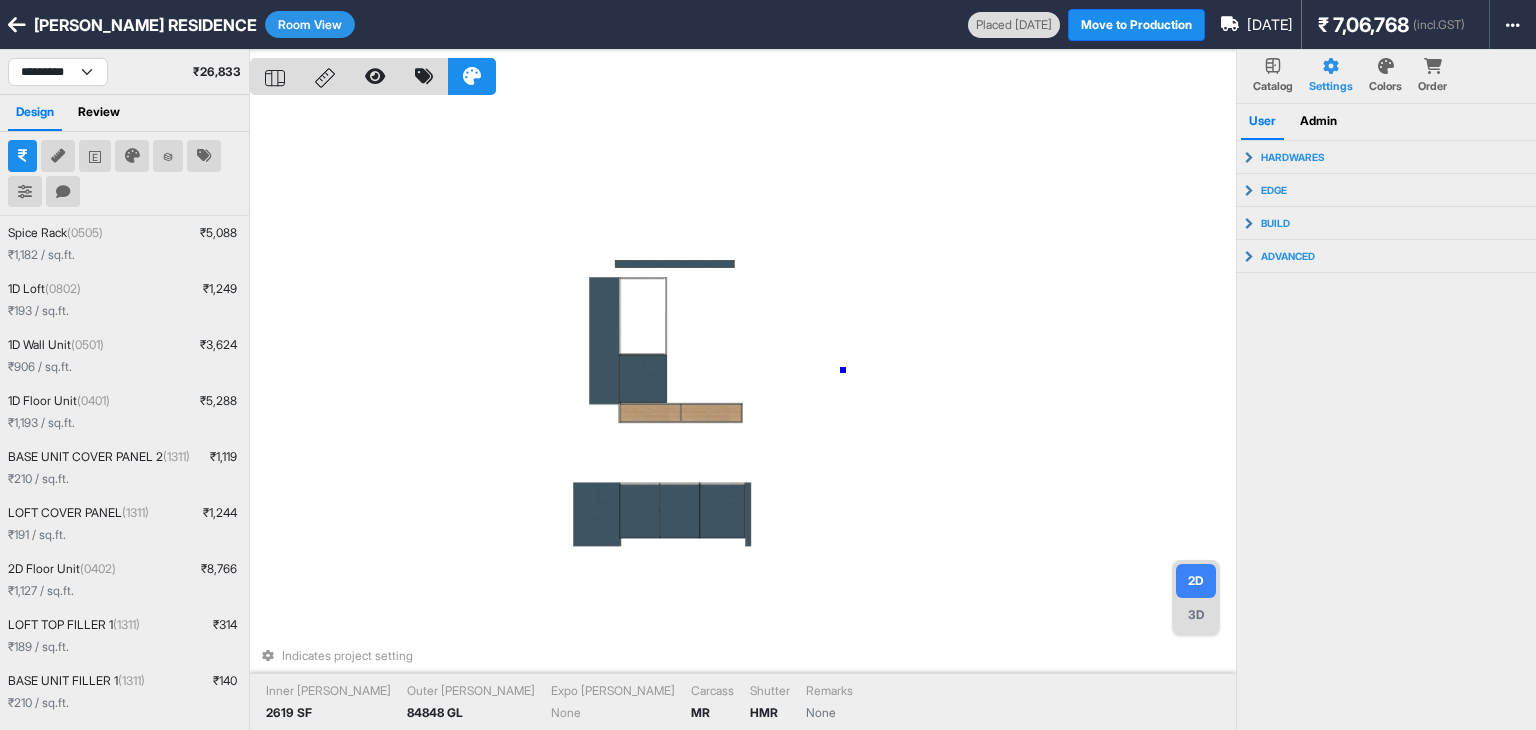 click on "Indicates project setting Inner Lam 2619 SF Outer Lam 84848 GL Expo Lam None Carcass MR Shutter HMR Remarks None" at bounding box center [743, 415] 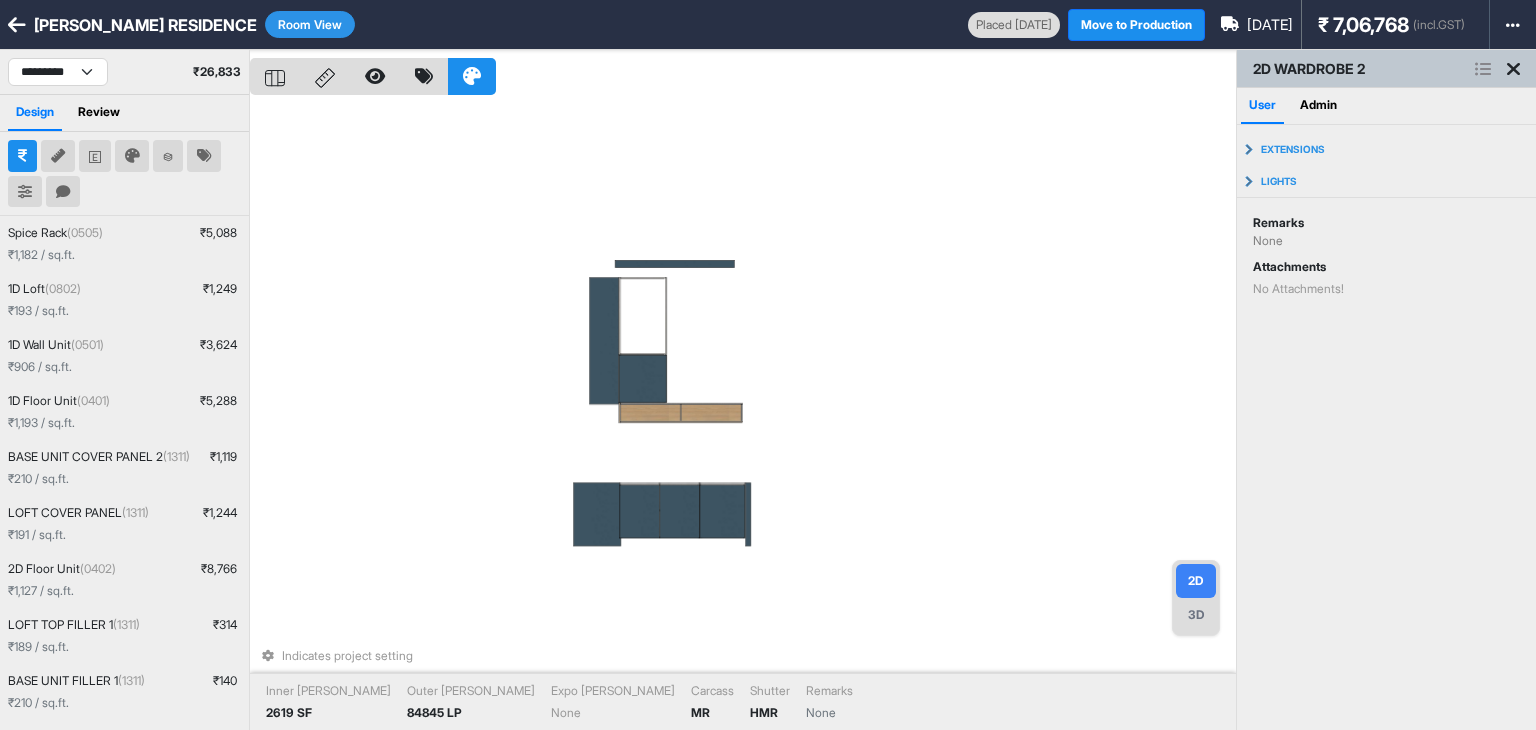 click on "Indicates project setting Inner Lam 2619 SF Outer Lam 84845 LP Expo Lam None Carcass MR Shutter HMR Remarks None" at bounding box center [743, 415] 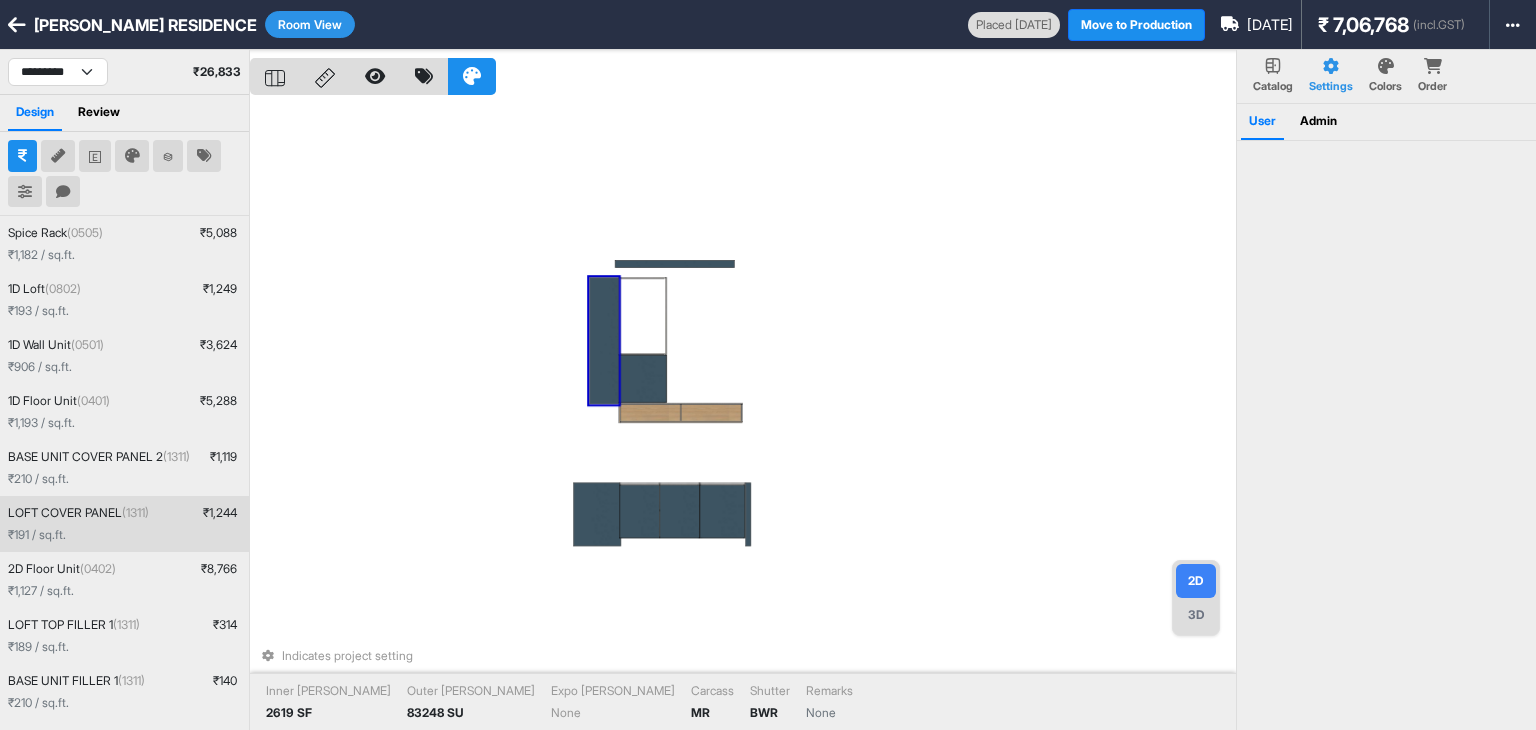 click at bounding box center (603, 340) 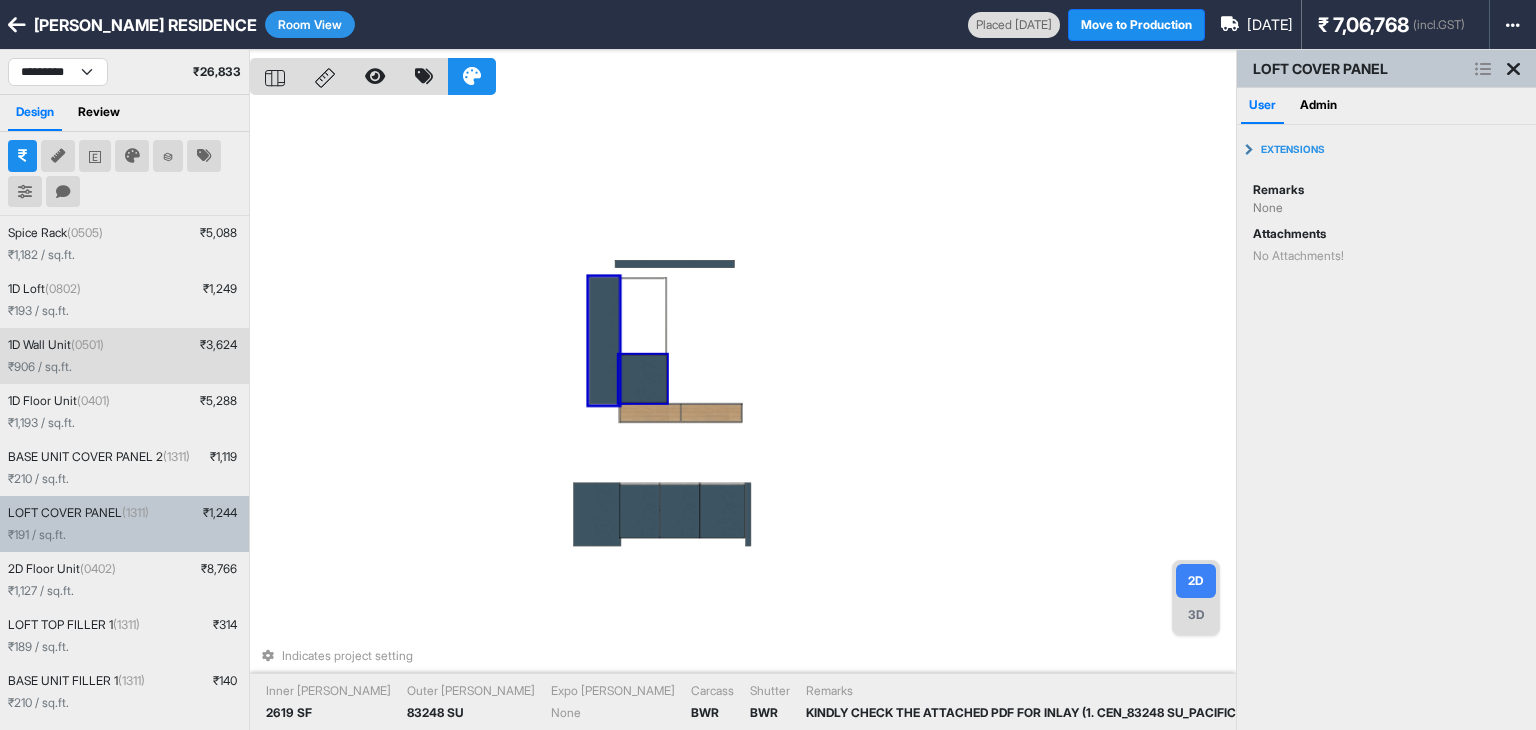 click at bounding box center [643, 379] 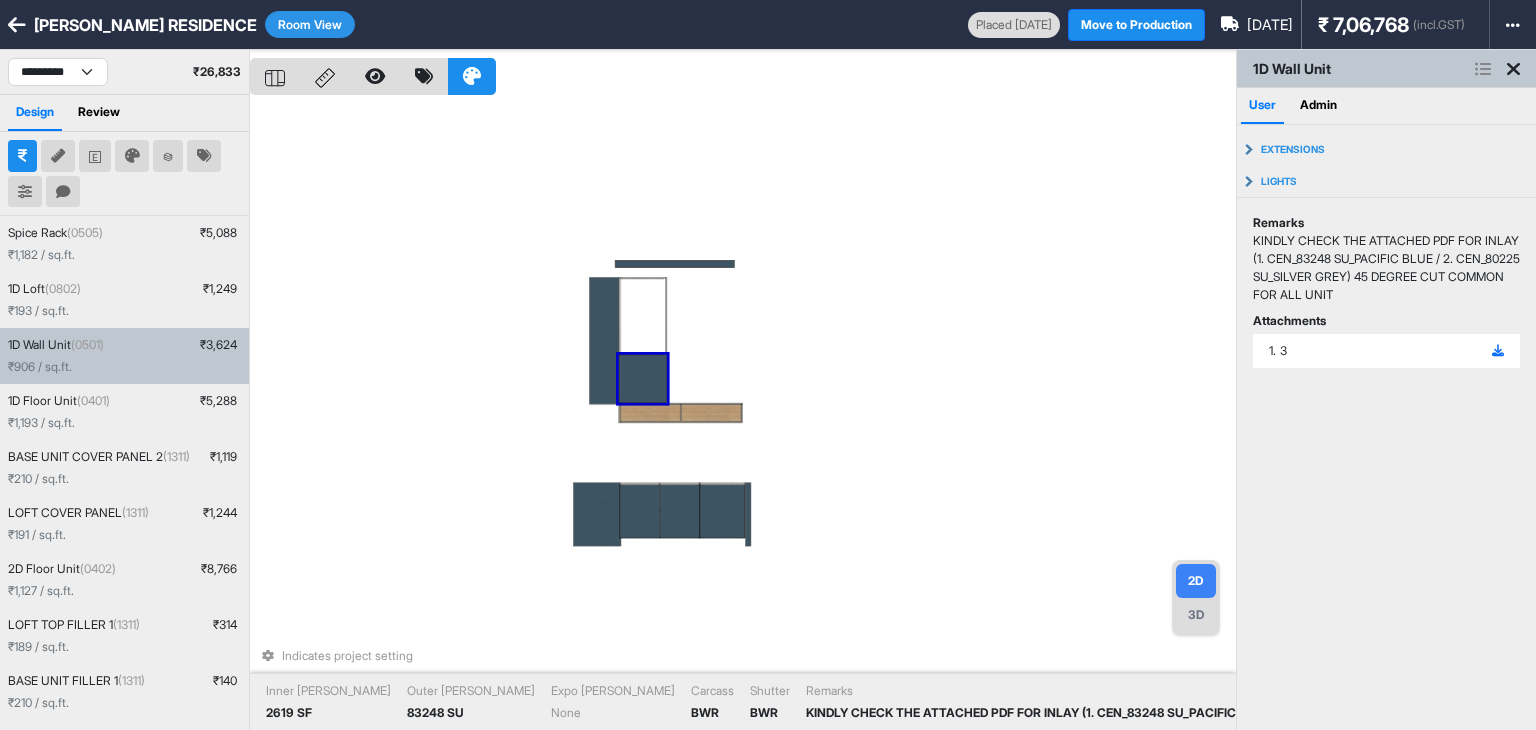 click at bounding box center [643, 379] 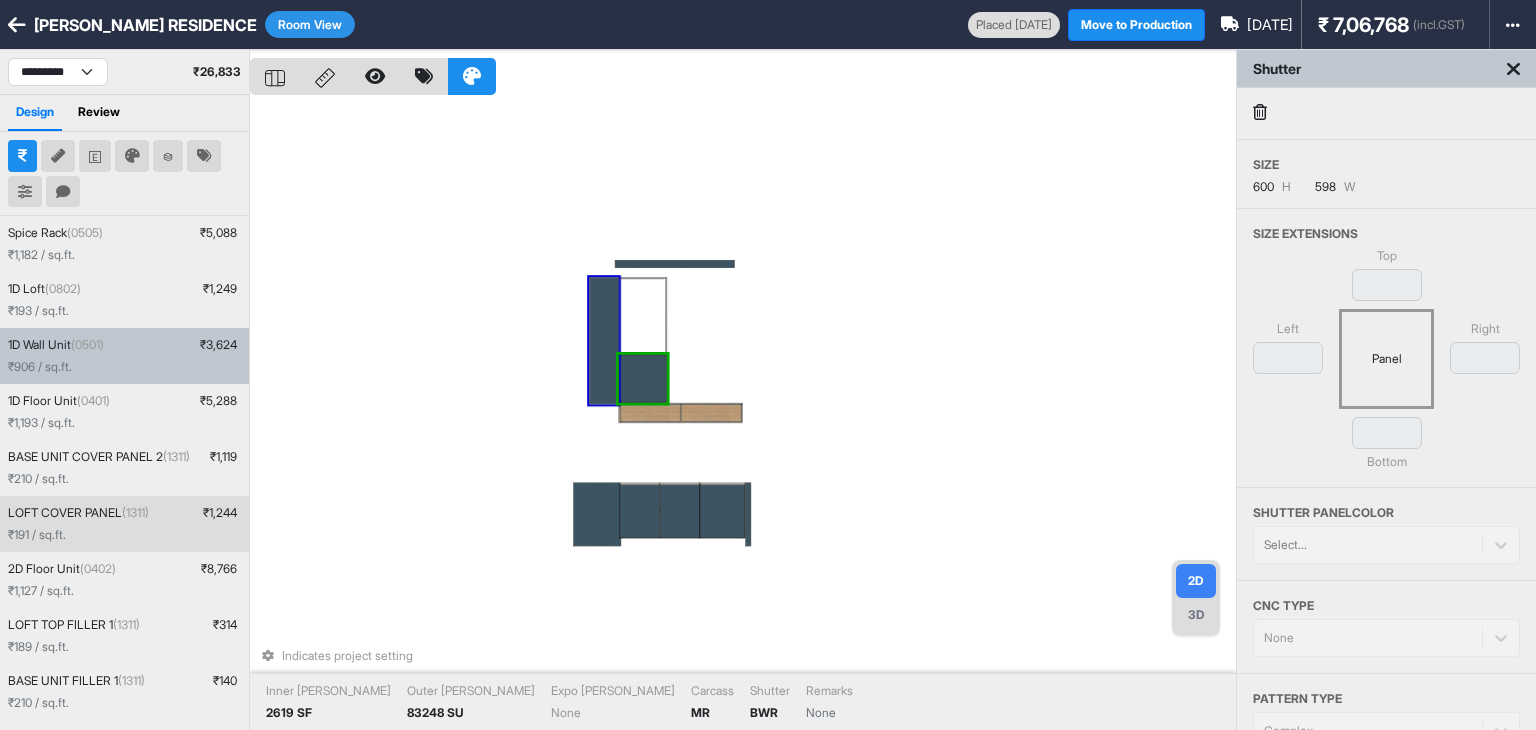 click at bounding box center (603, 340) 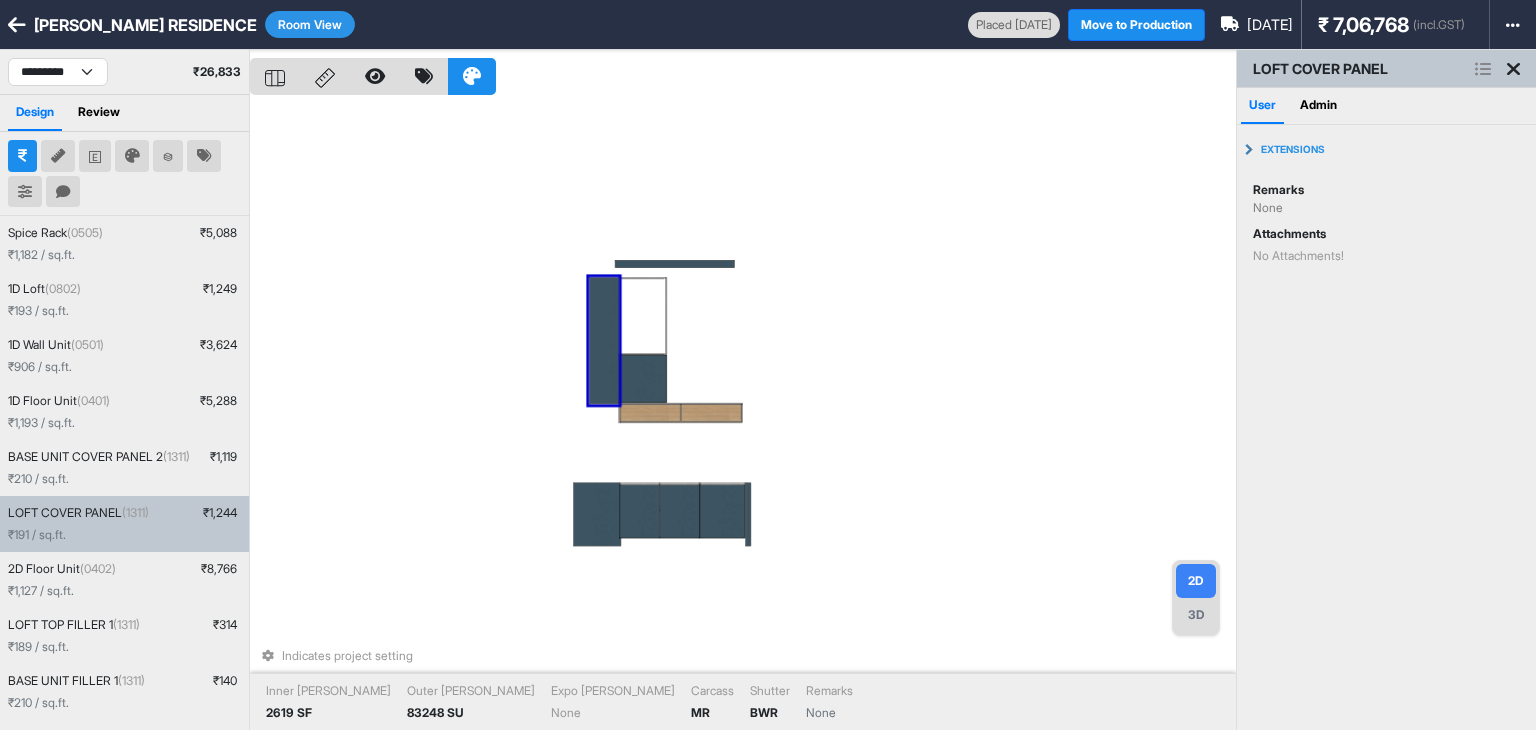 click at bounding box center [603, 340] 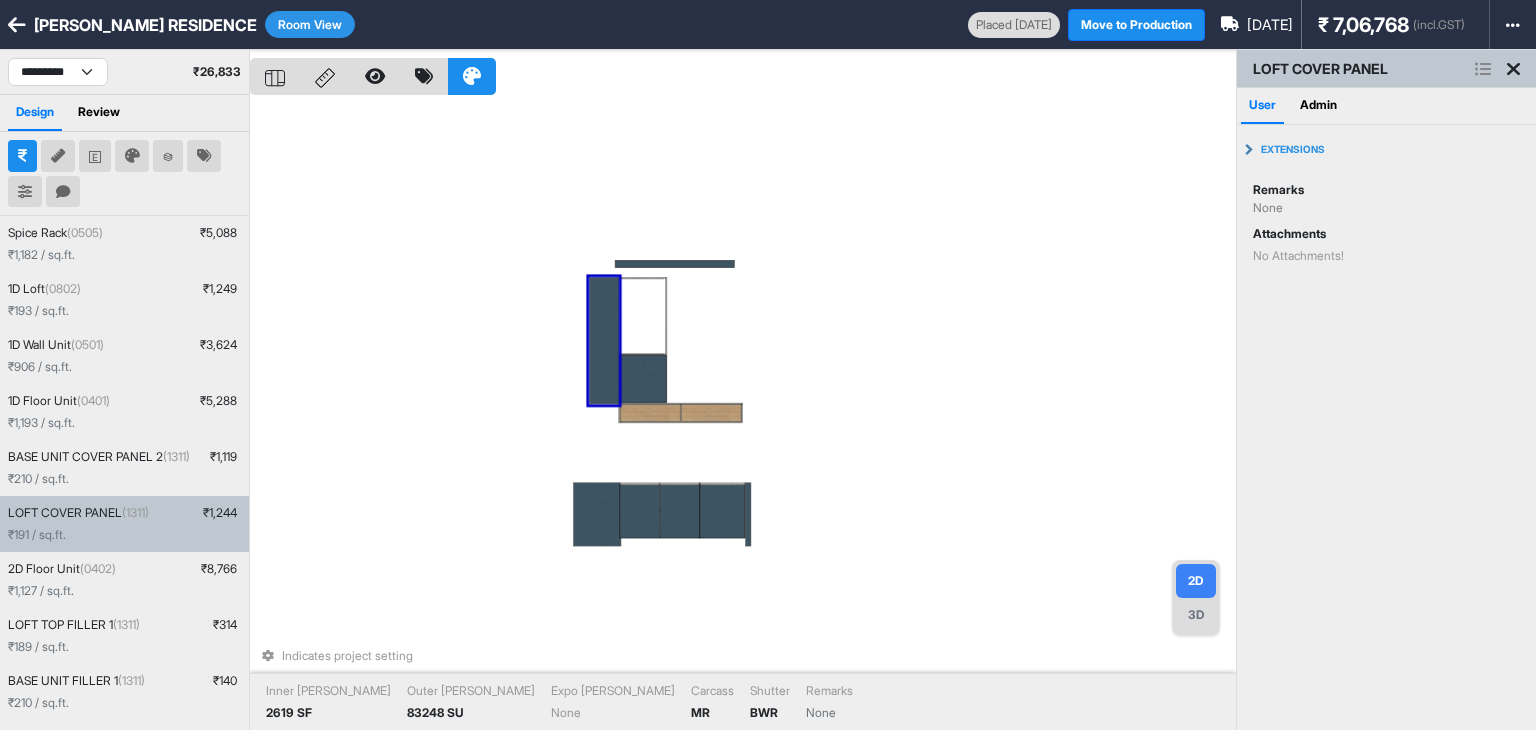 click on "Indicates project setting Inner Lam 2619 SF Outer Lam 83248 SU Expo Lam None Carcass MR Shutter BWR Remarks None" at bounding box center (743, 415) 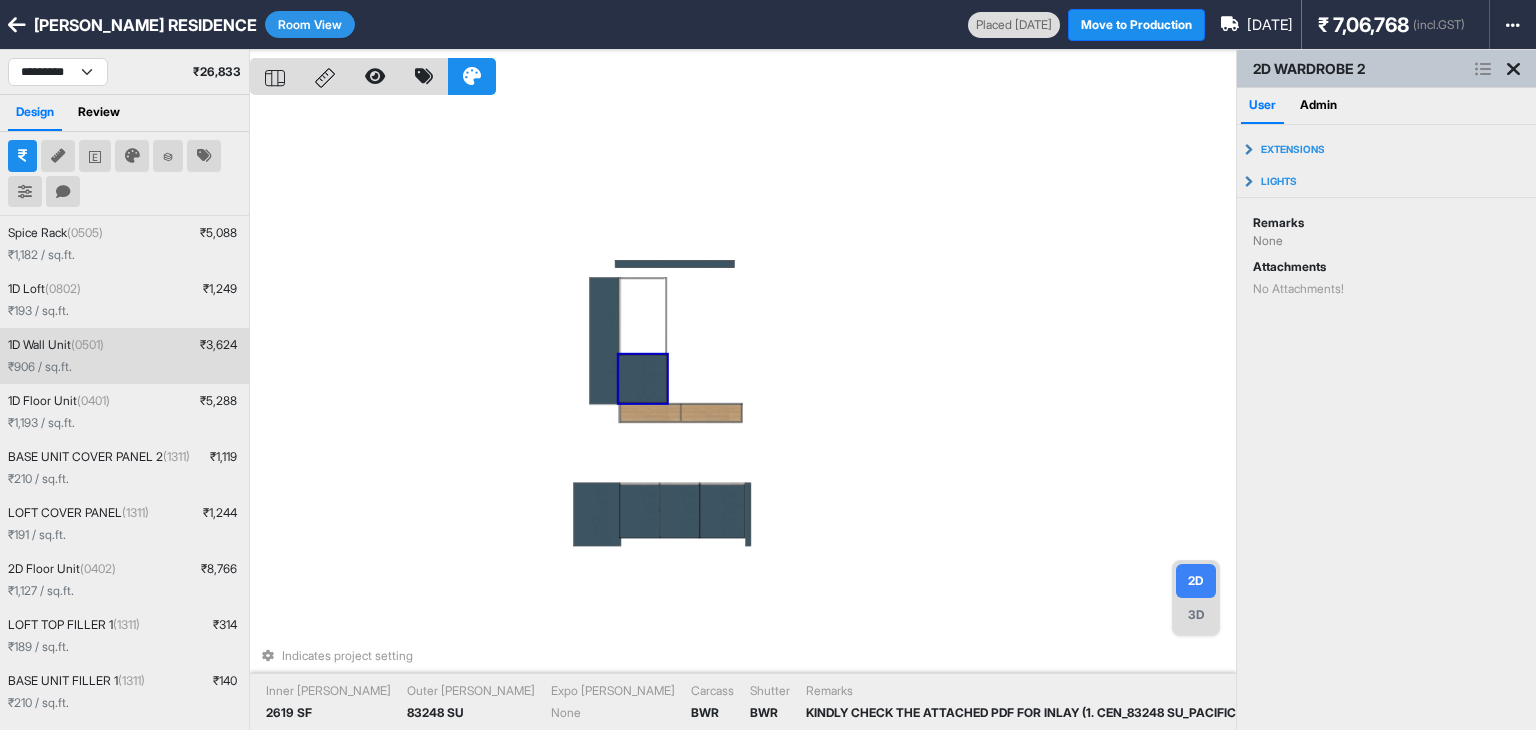 click at bounding box center [643, 379] 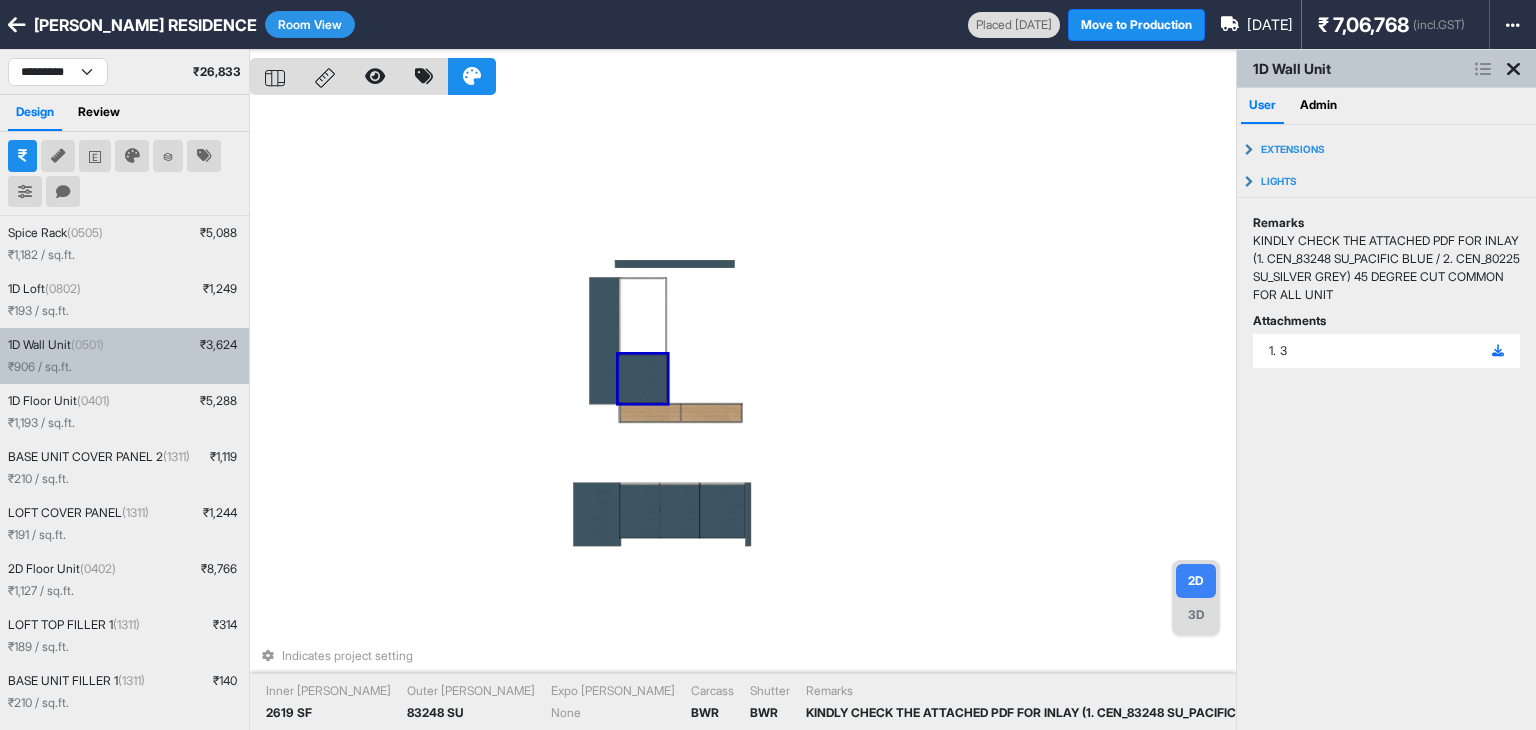 click at bounding box center [643, 379] 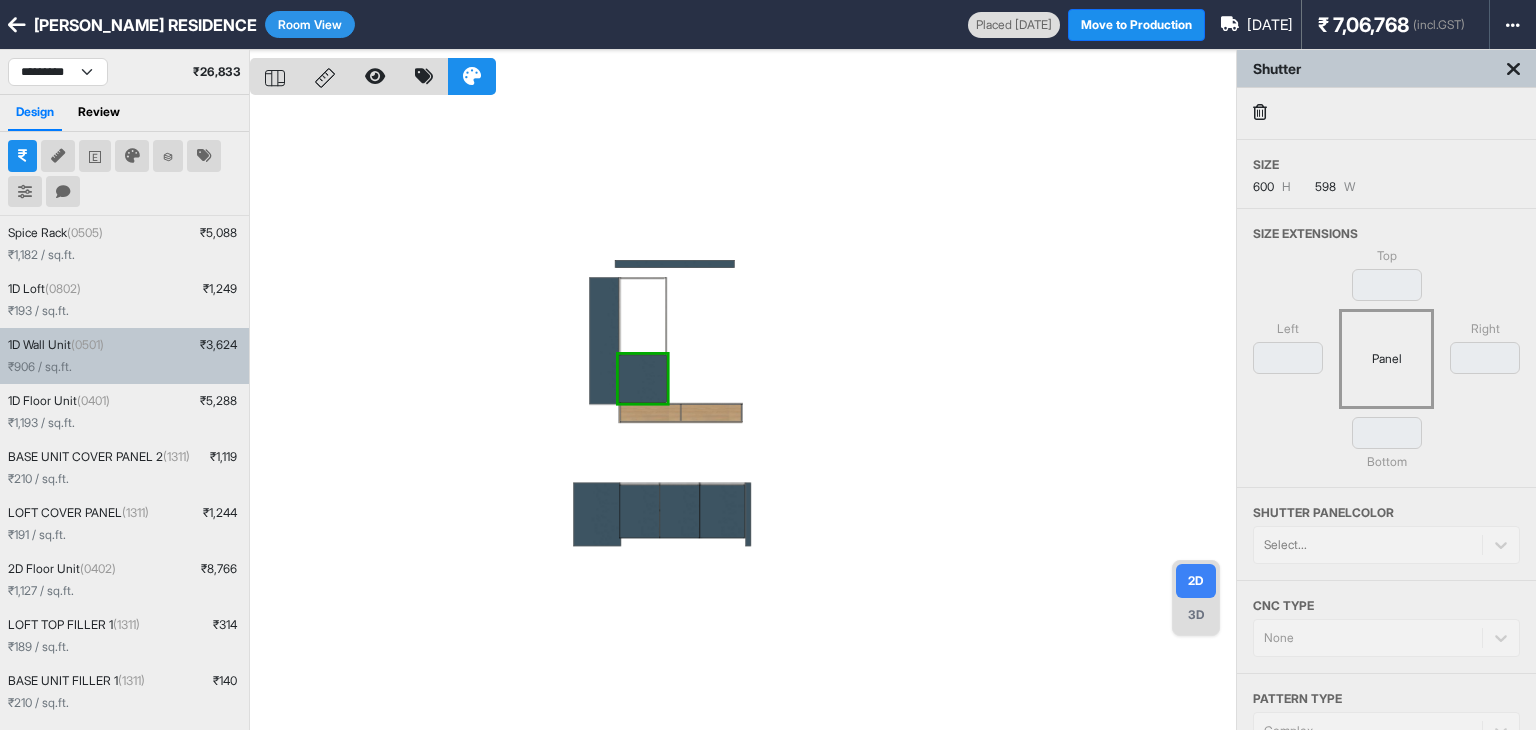 click at bounding box center [743, 415] 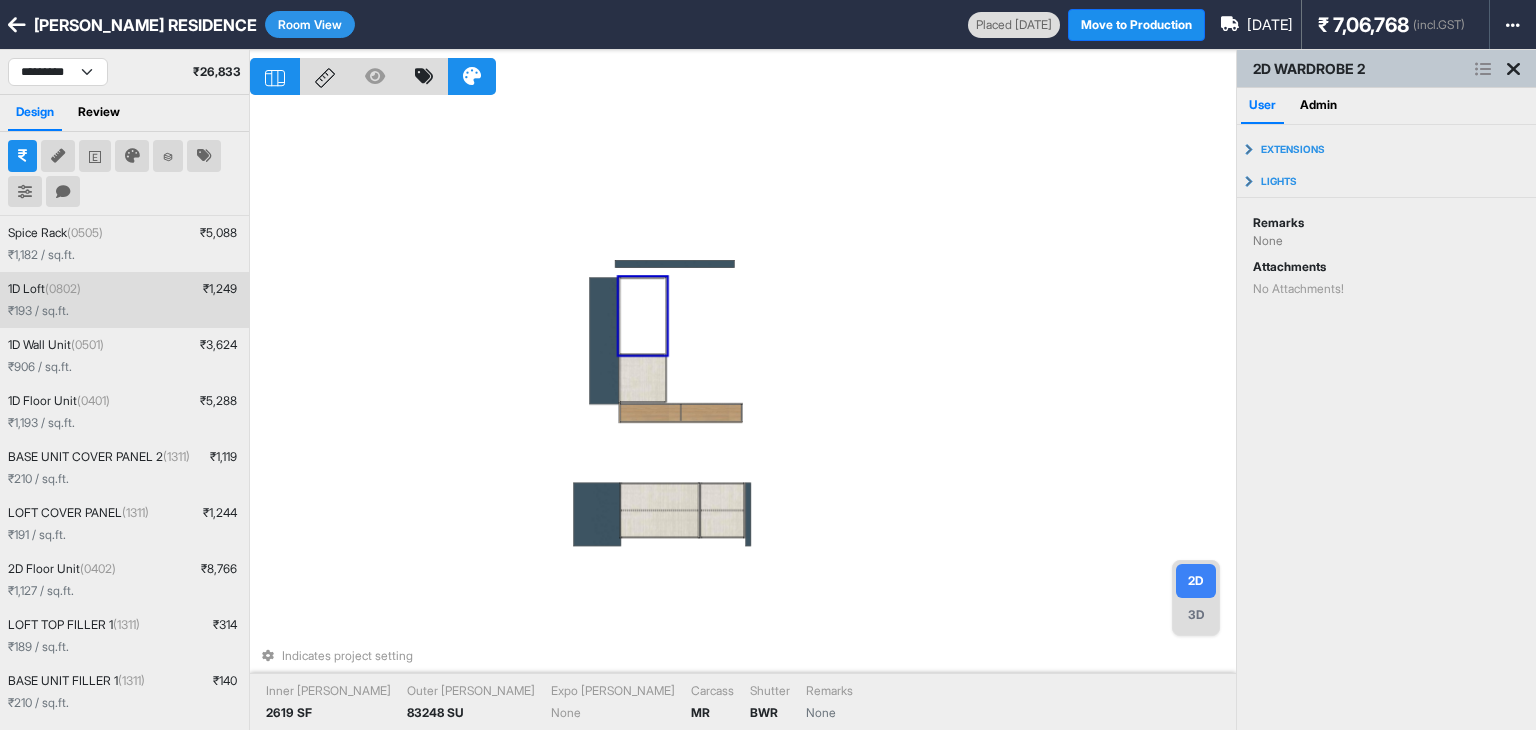 drag, startPoint x: 665, startPoint y: 311, endPoint x: 647, endPoint y: 306, distance: 18.681541 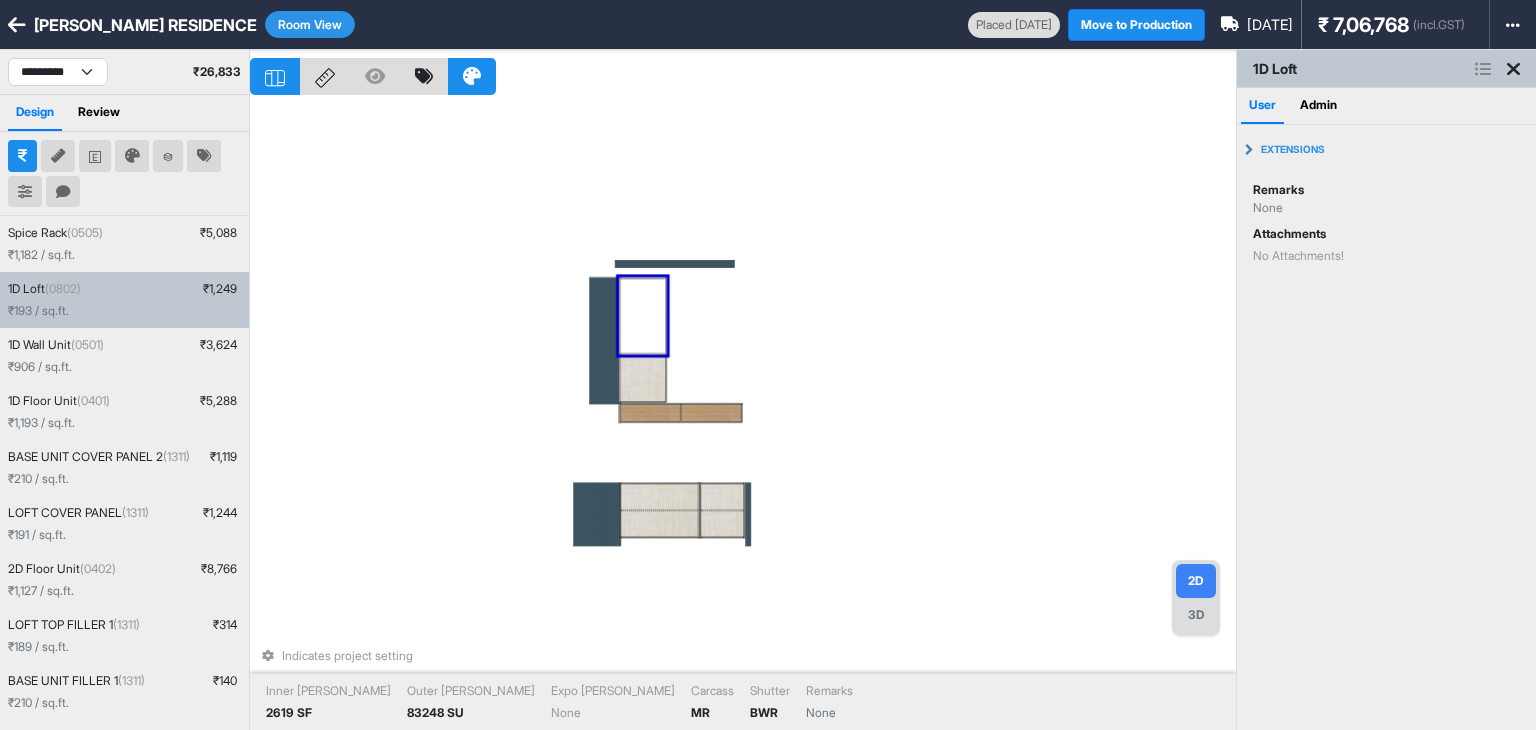 click at bounding box center [642, 316] 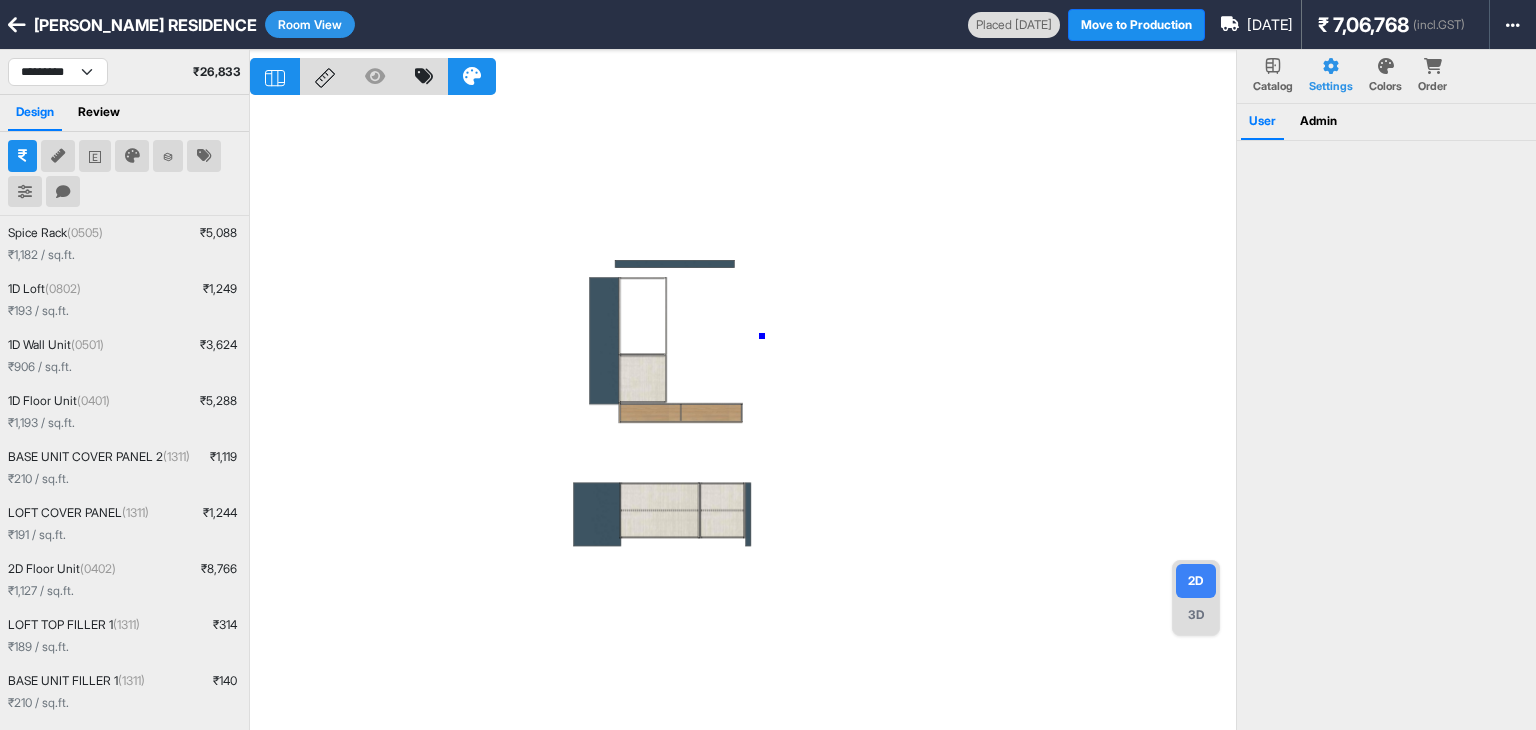 click at bounding box center [743, 415] 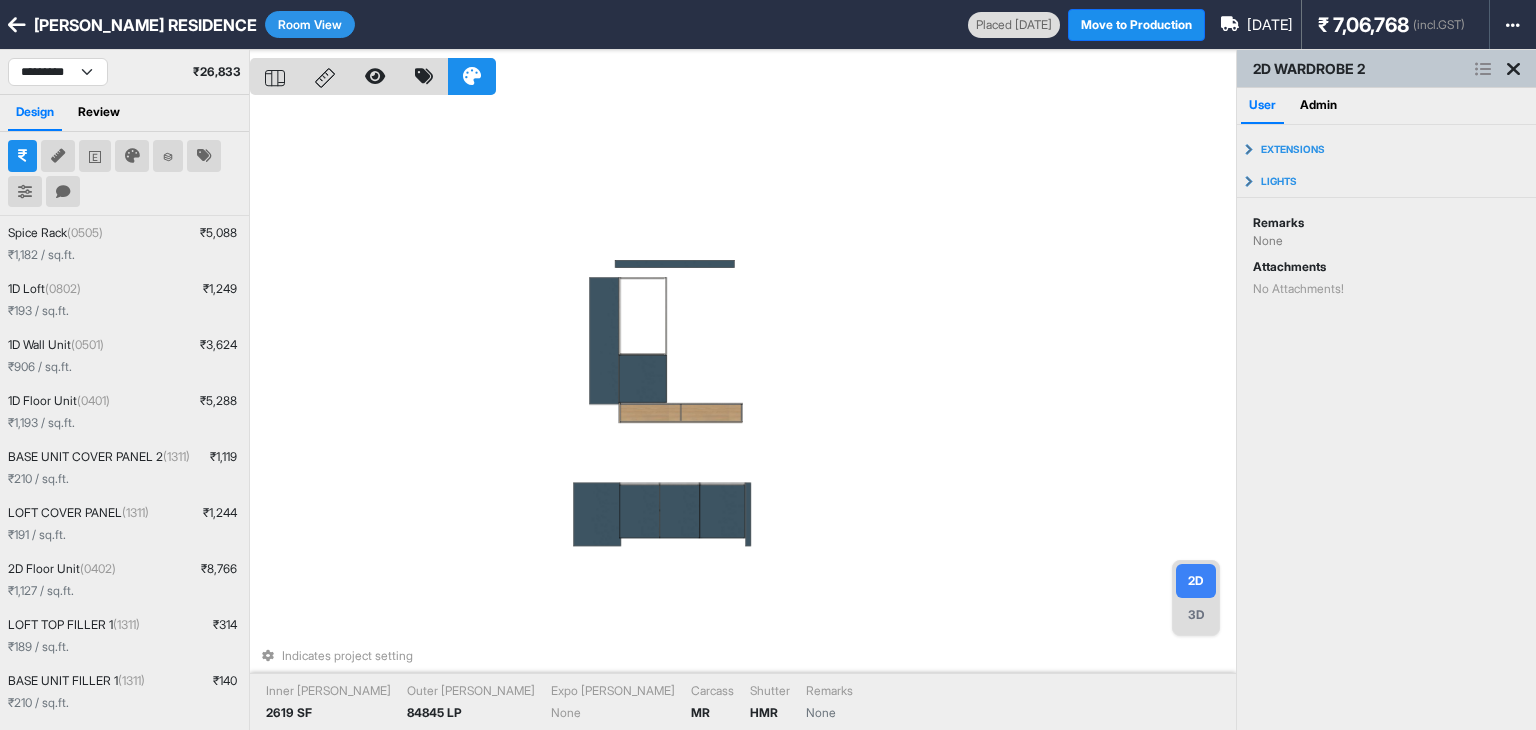 click on "Indicates project setting Inner Lam 2619 SF Outer Lam 84845 LP Expo Lam None Carcass MR Shutter HMR Remarks None" at bounding box center [743, 415] 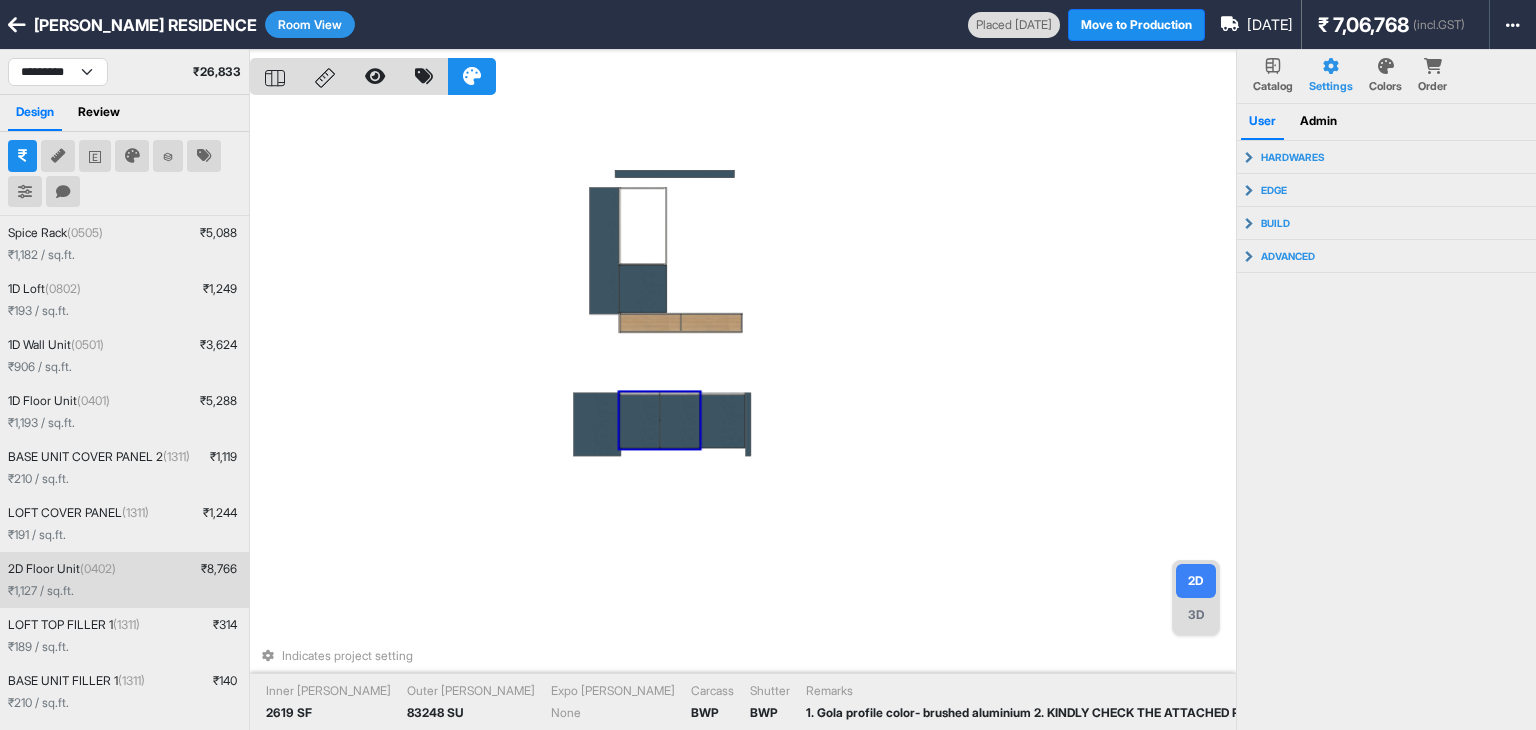 click on "3D" at bounding box center (1196, 615) 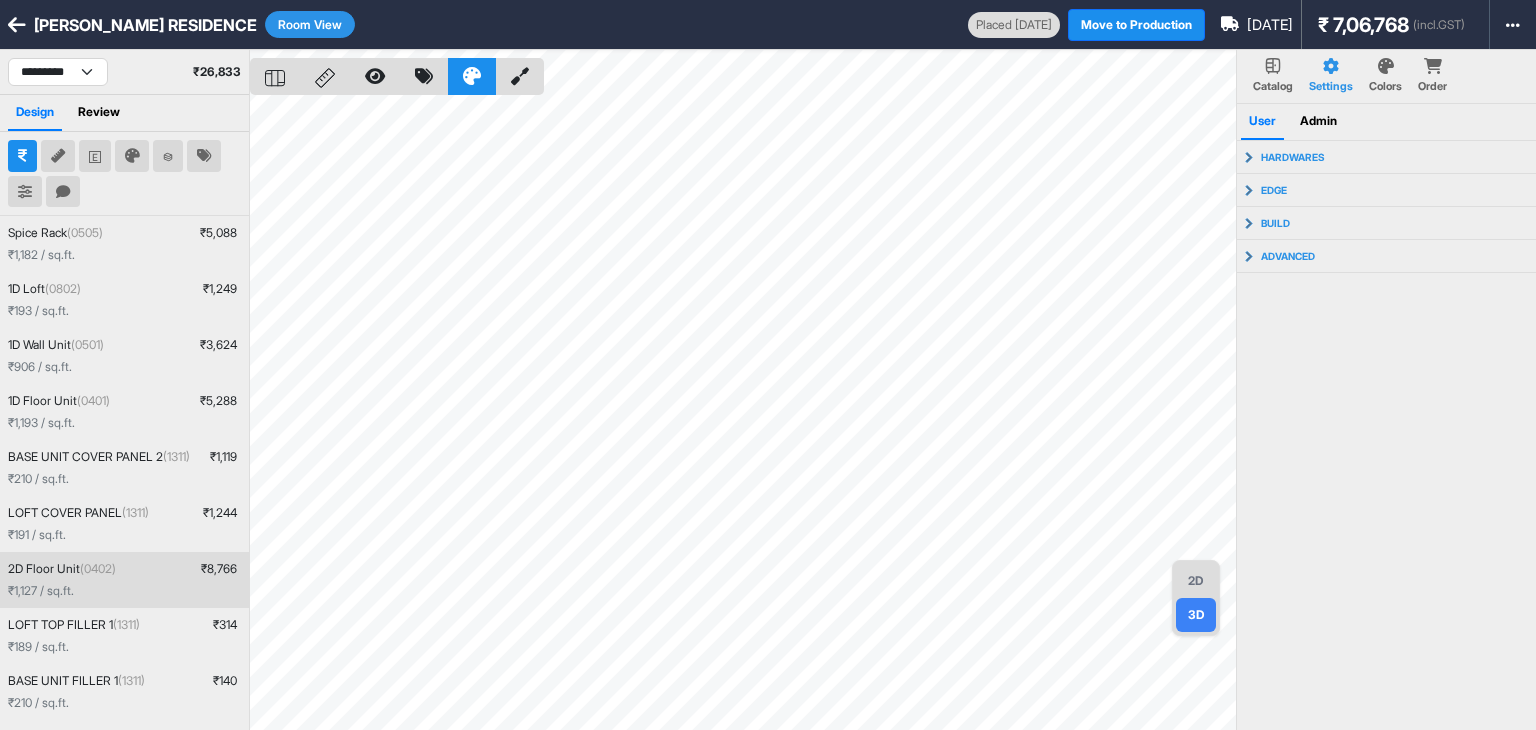 drag, startPoint x: 1194, startPoint y: 578, endPoint x: 1148, endPoint y: 535, distance: 62.968246 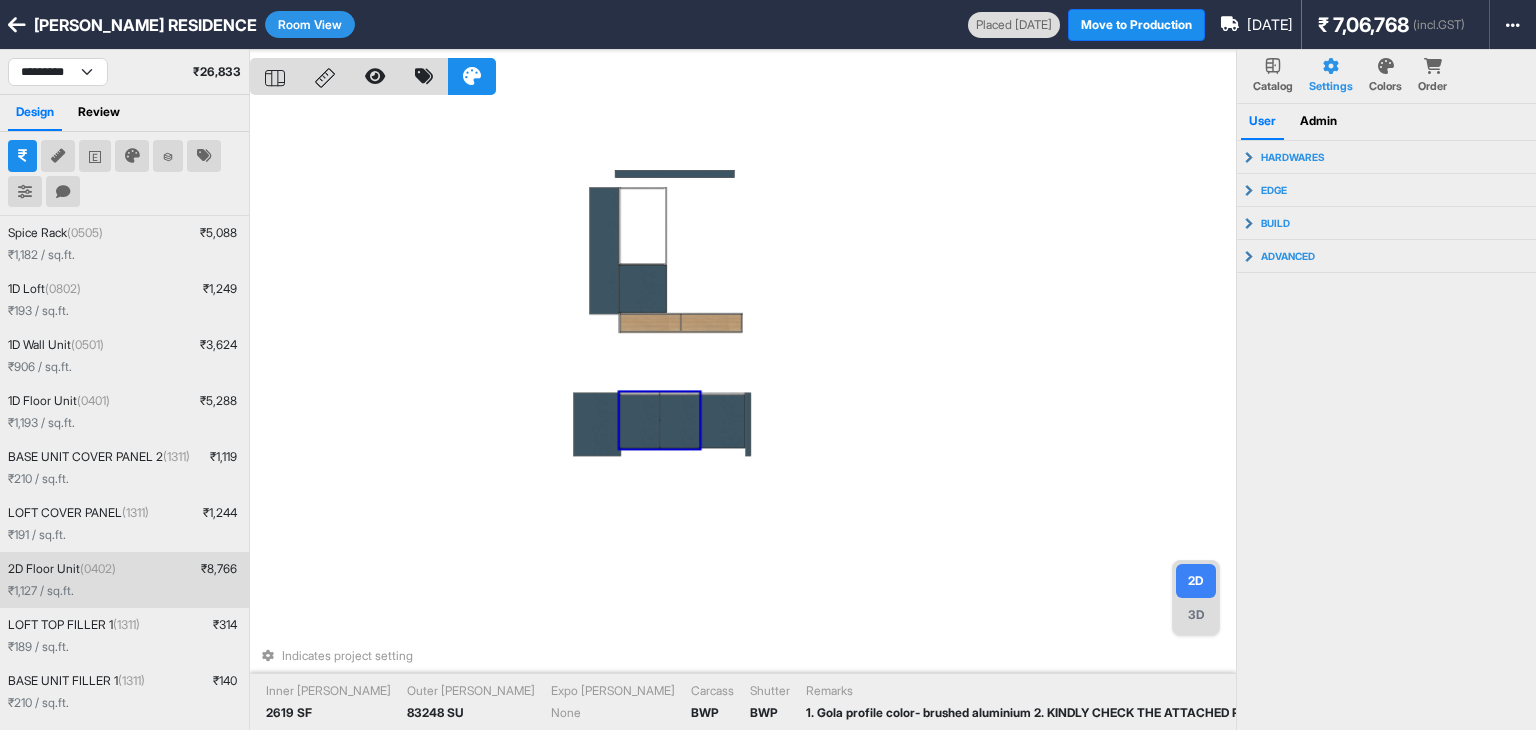 click on "Indicates project setting Inner Lam 2619 SF Outer Lam 83248 SU Expo Lam None Carcass BWP Shutter BWP Remarks 1. Gola profile color- brushed aluminium  2. KINDLY CHECK THE ATTACHED PDF FOR INLAY (1. CEN_83248 SU_PACIFIC BLUE / 2. CEN_80225 SU_SILVER GREY)
45 DEGREE CUT COMMON FOR ALL UNIT" at bounding box center [743, 415] 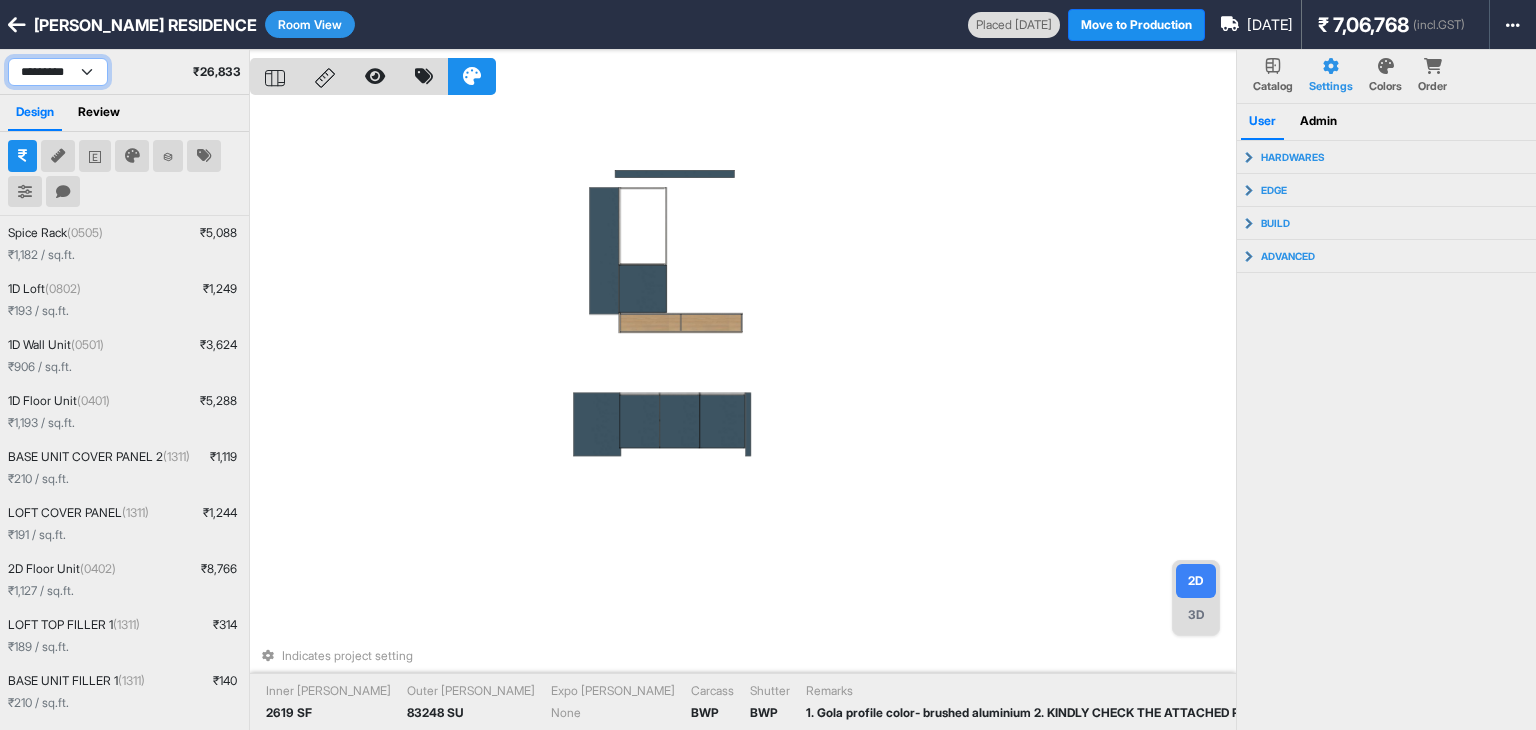 click on "**********" at bounding box center (58, 72) 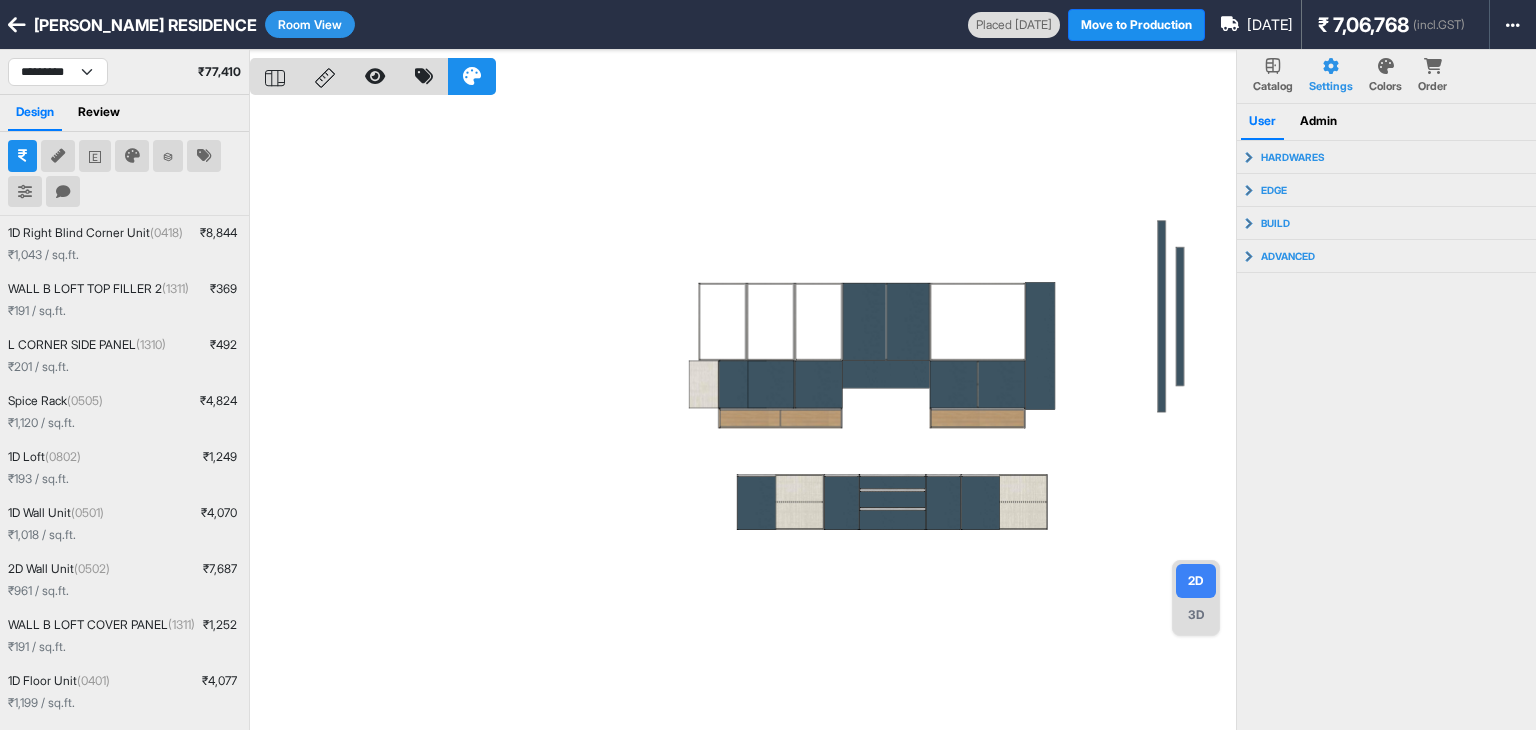 click at bounding box center [743, 415] 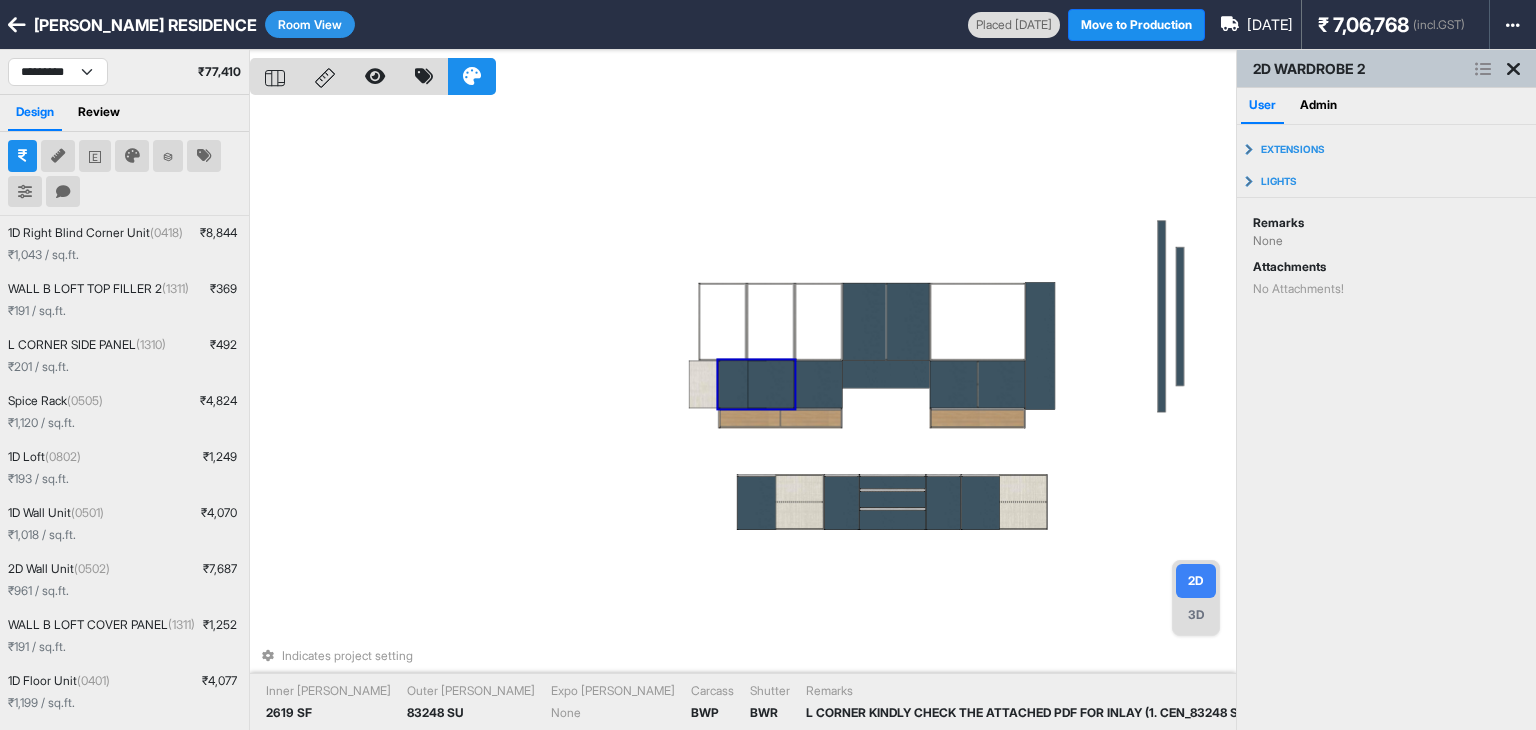click at bounding box center [771, 384] 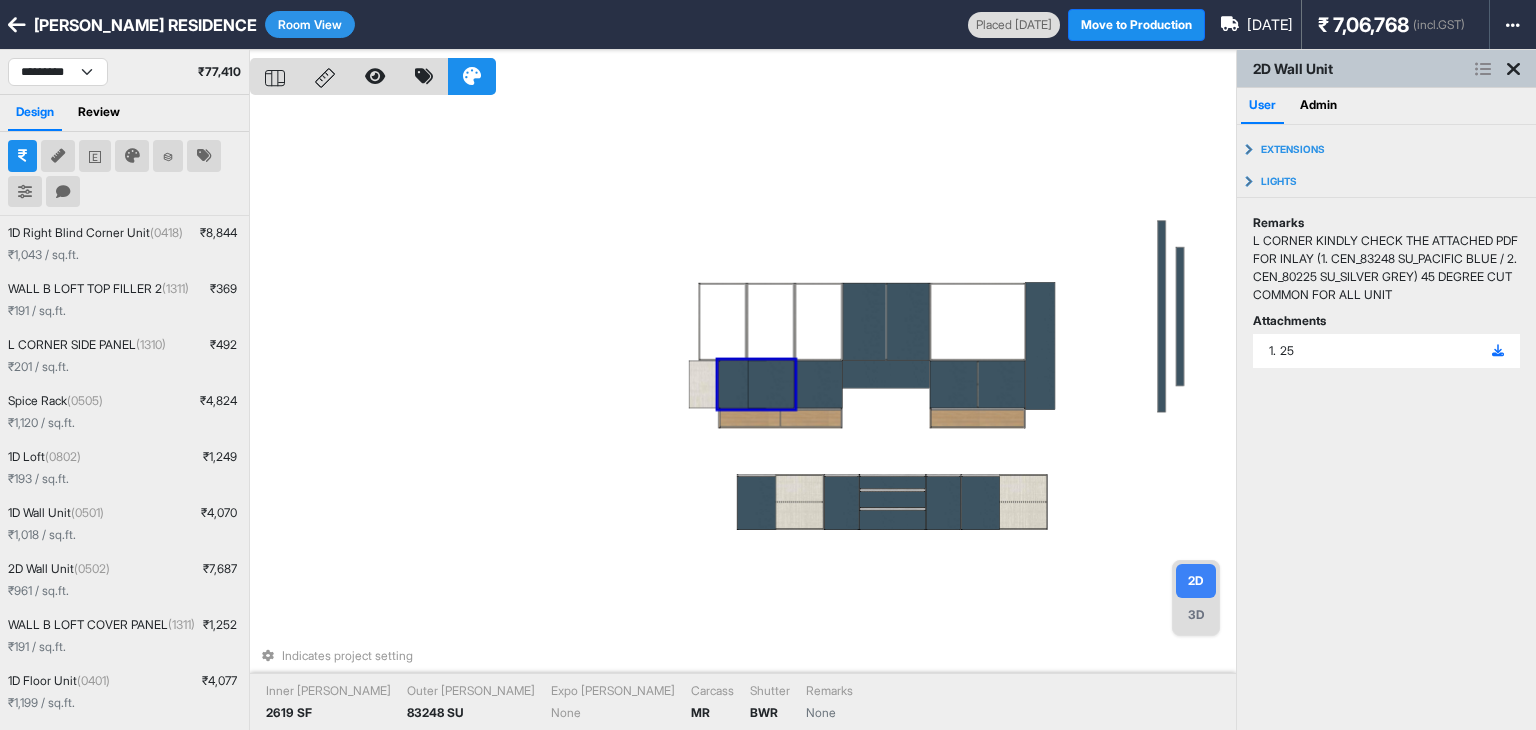click on "Indicates project setting Inner Lam 2619 SF Outer Lam 83248 SU Expo Lam None Carcass MR Shutter BWR Remarks None" at bounding box center [743, 415] 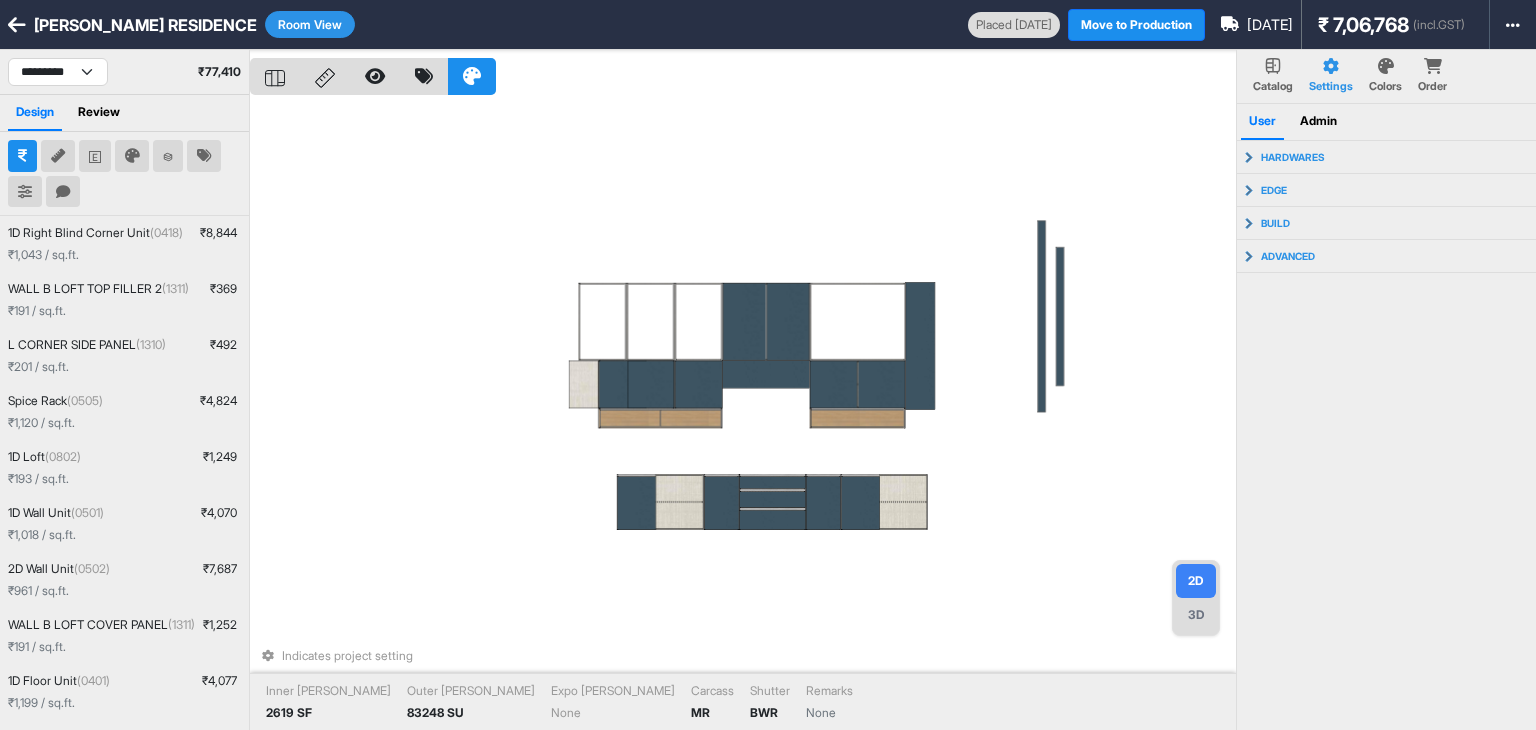 click on "Indicates project setting Inner Lam 2619 SF Outer Lam 83248 SU Expo Lam None Carcass MR Shutter BWR Remarks None" at bounding box center (743, 415) 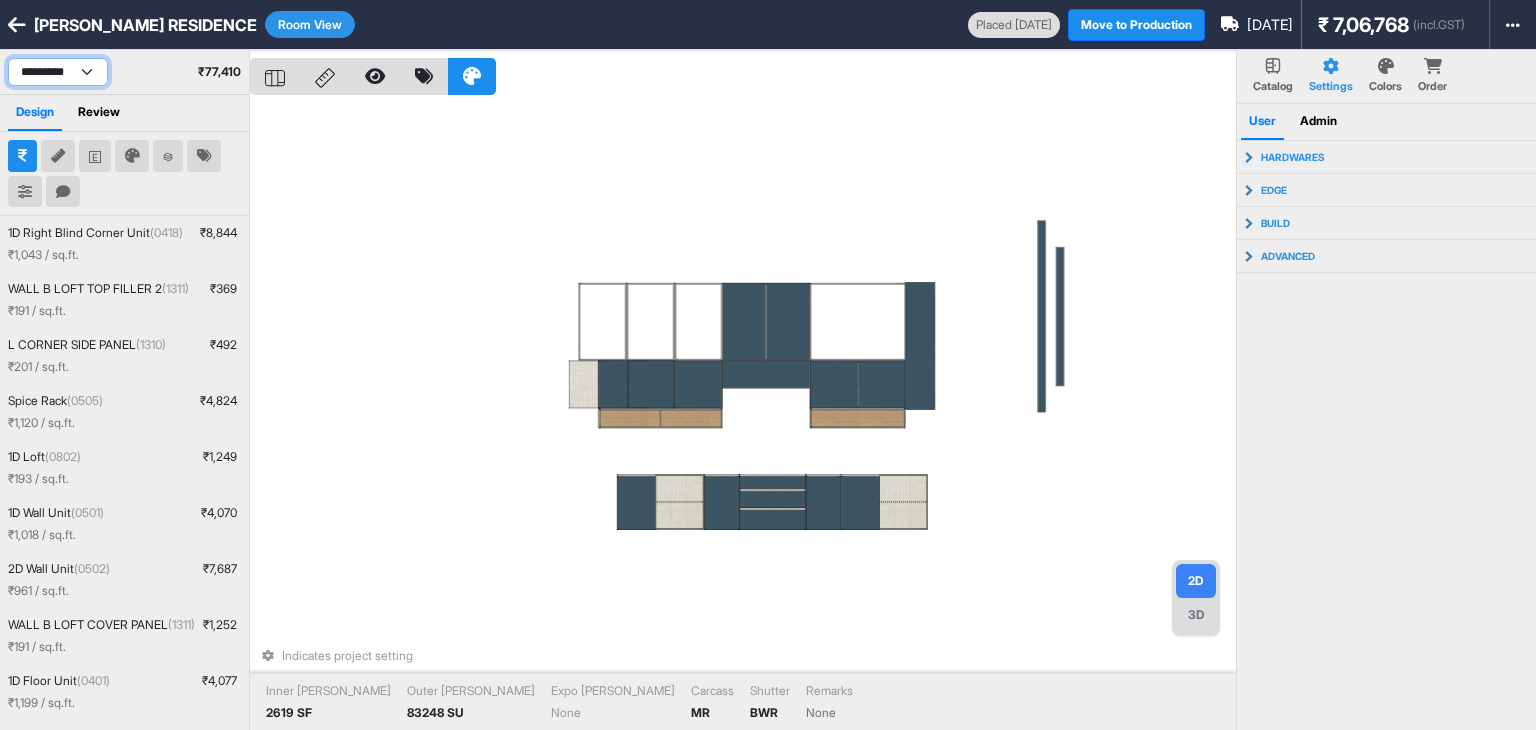 click on "**********" at bounding box center [58, 72] 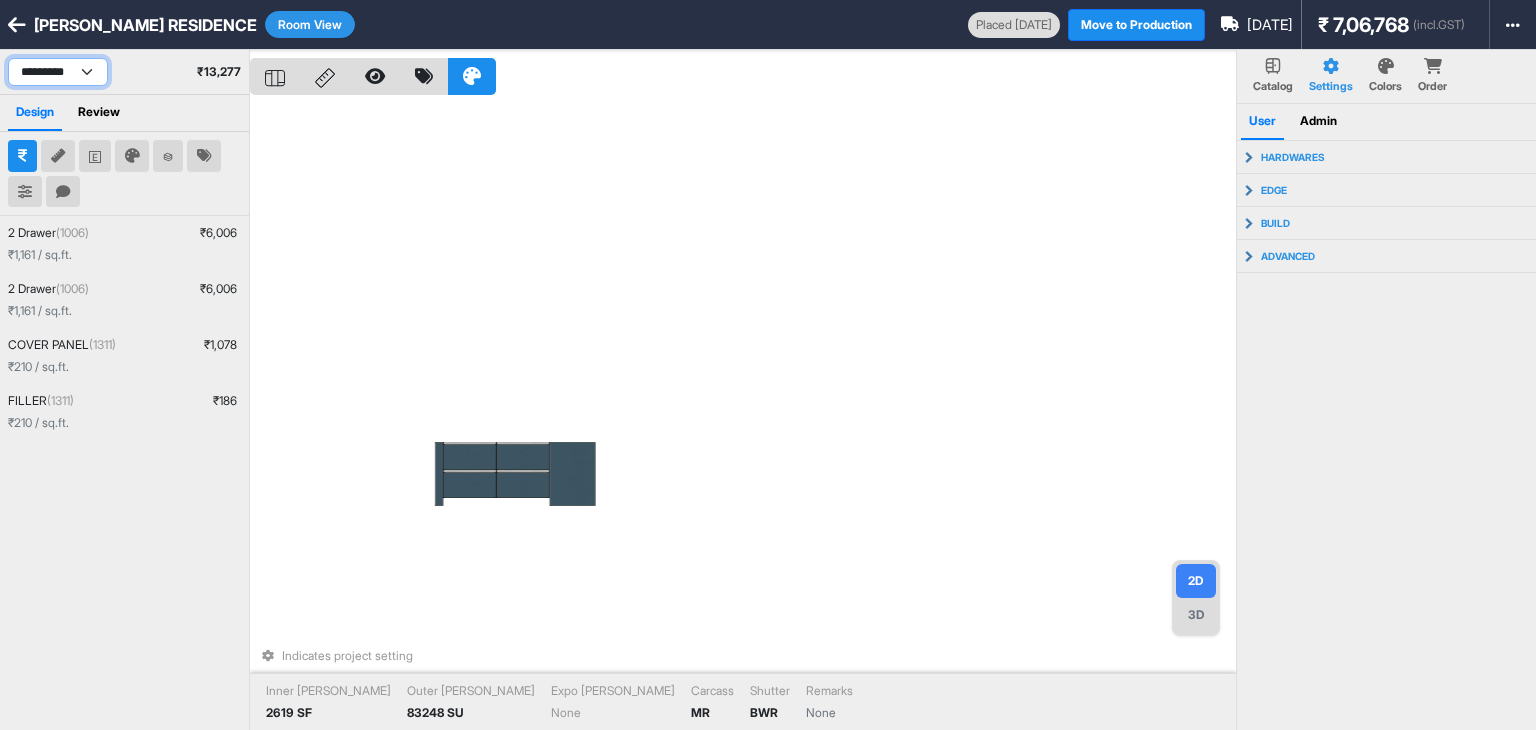 click on "**********" at bounding box center (58, 72) 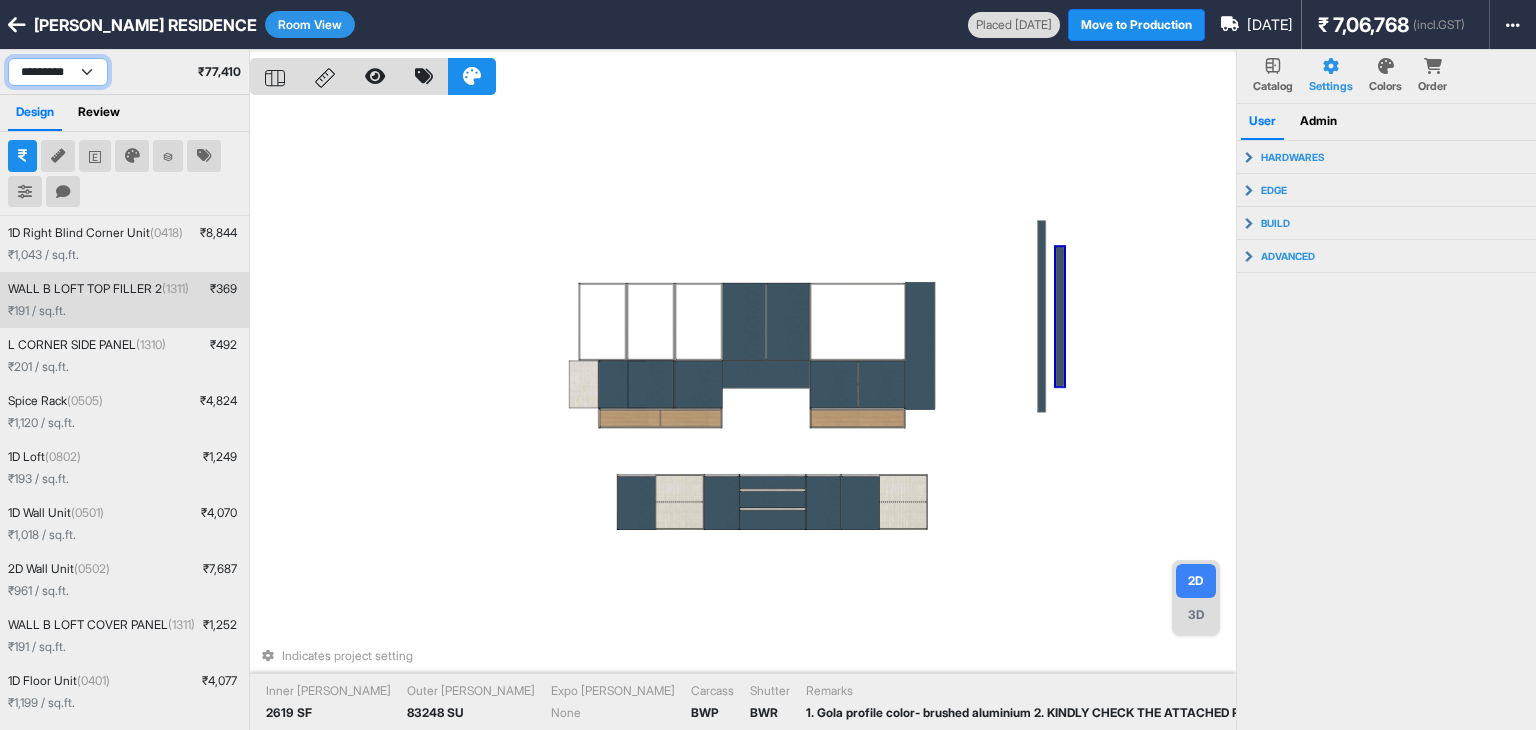 click on "**********" at bounding box center (58, 72) 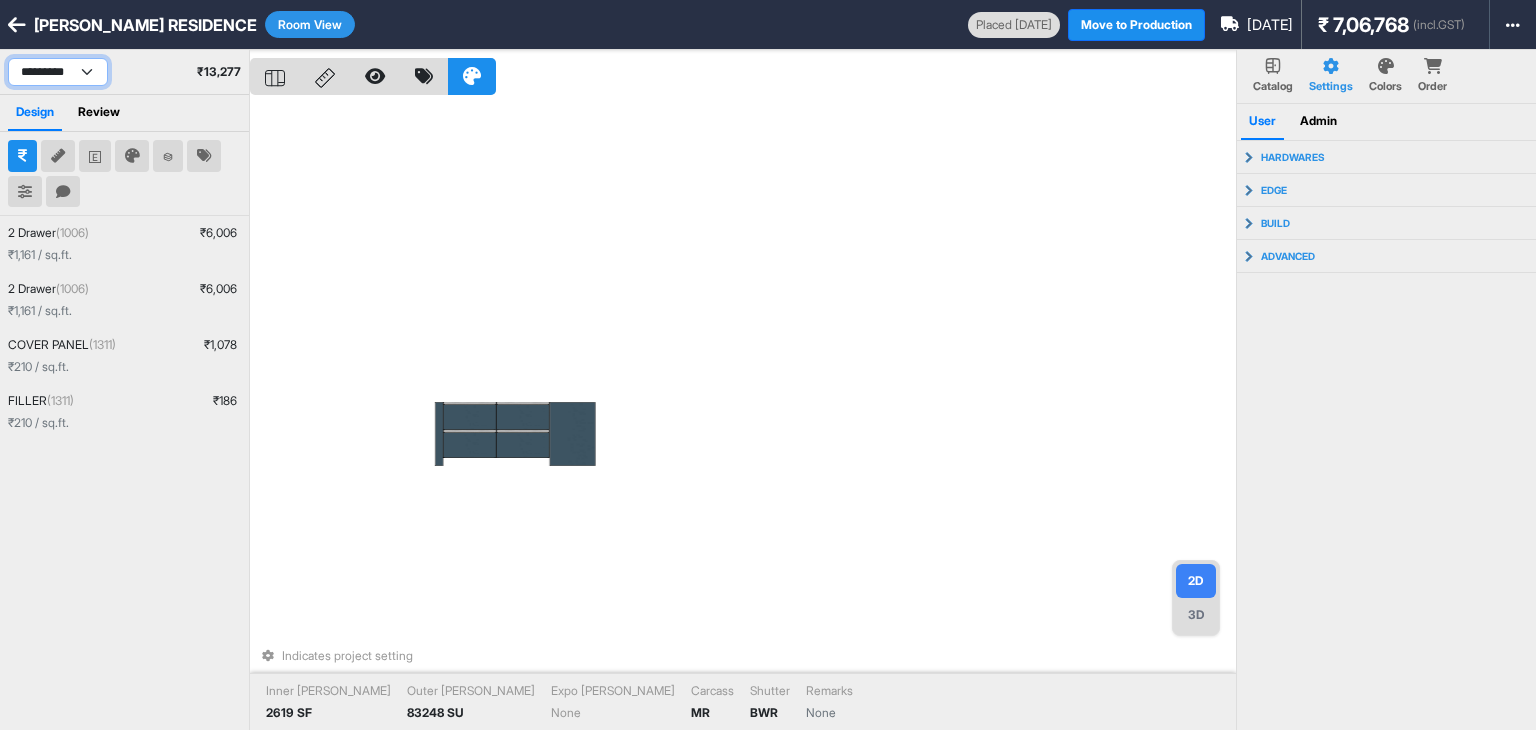 click on "**********" at bounding box center (58, 72) 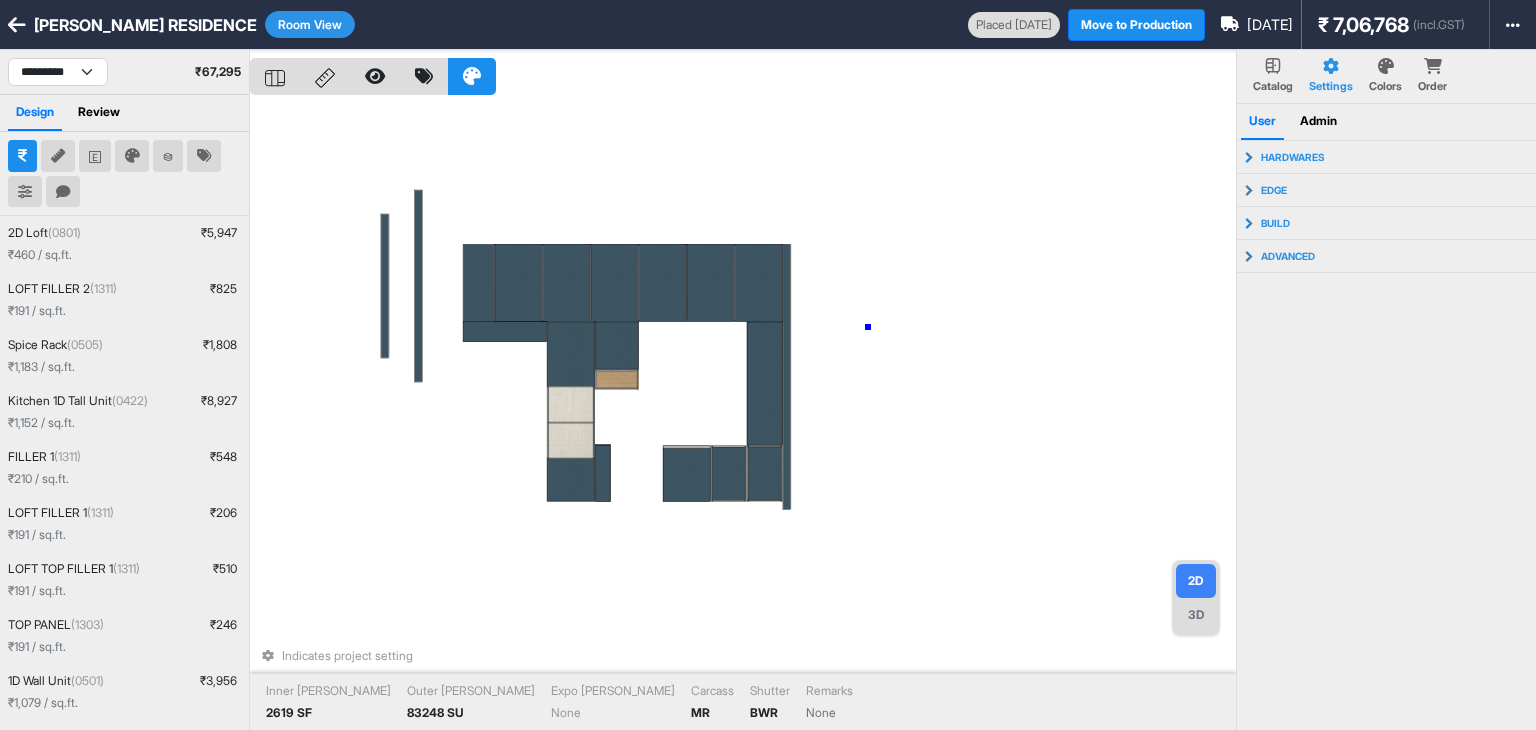 click on "Indicates project setting Inner Lam 2619 SF Outer Lam 83248 SU Expo Lam None Carcass MR Shutter BWR Remarks None" at bounding box center (743, 415) 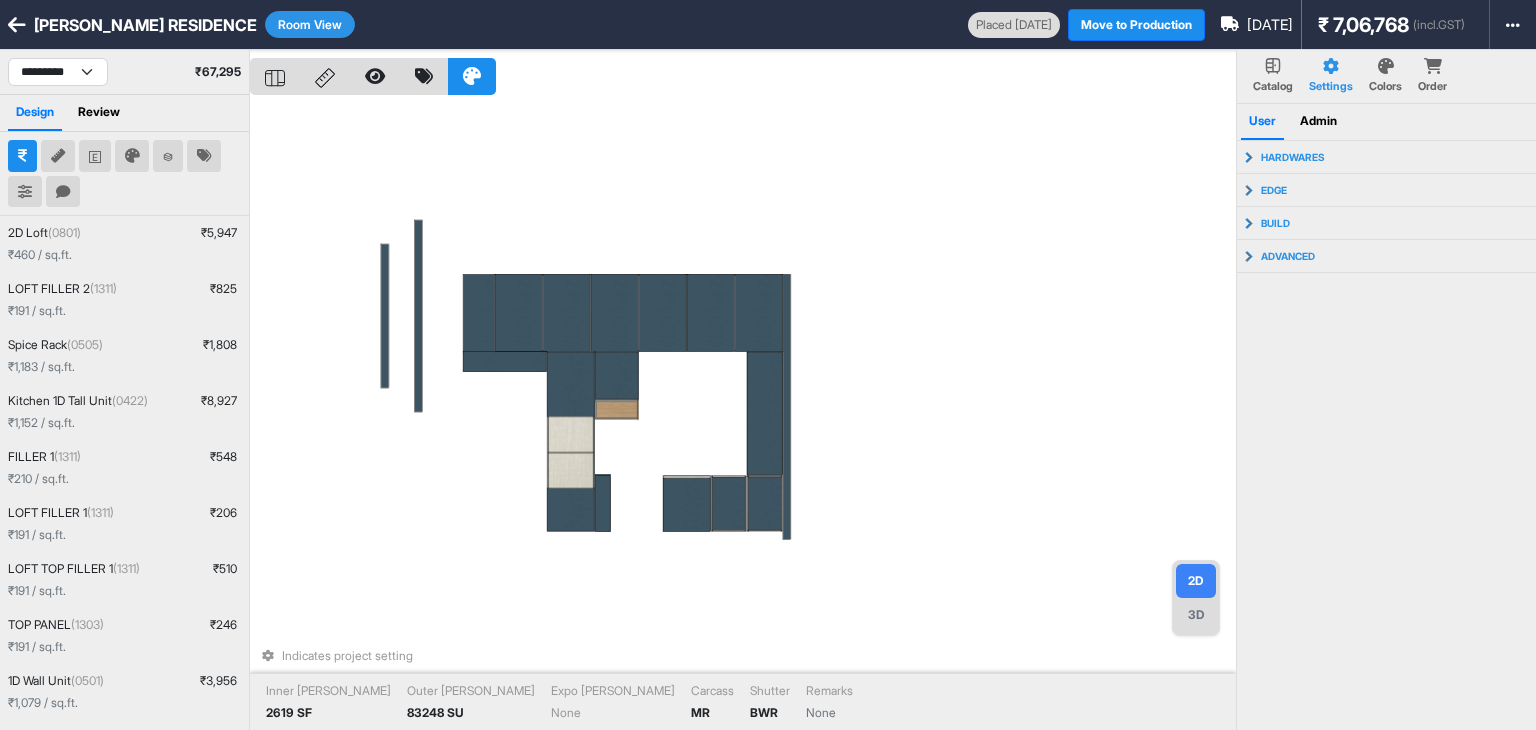 click on "Indicates project setting Inner Lam 2619 SF Outer Lam 83248 SU Expo Lam None Carcass MR Shutter BWR Remarks None" at bounding box center [743, 415] 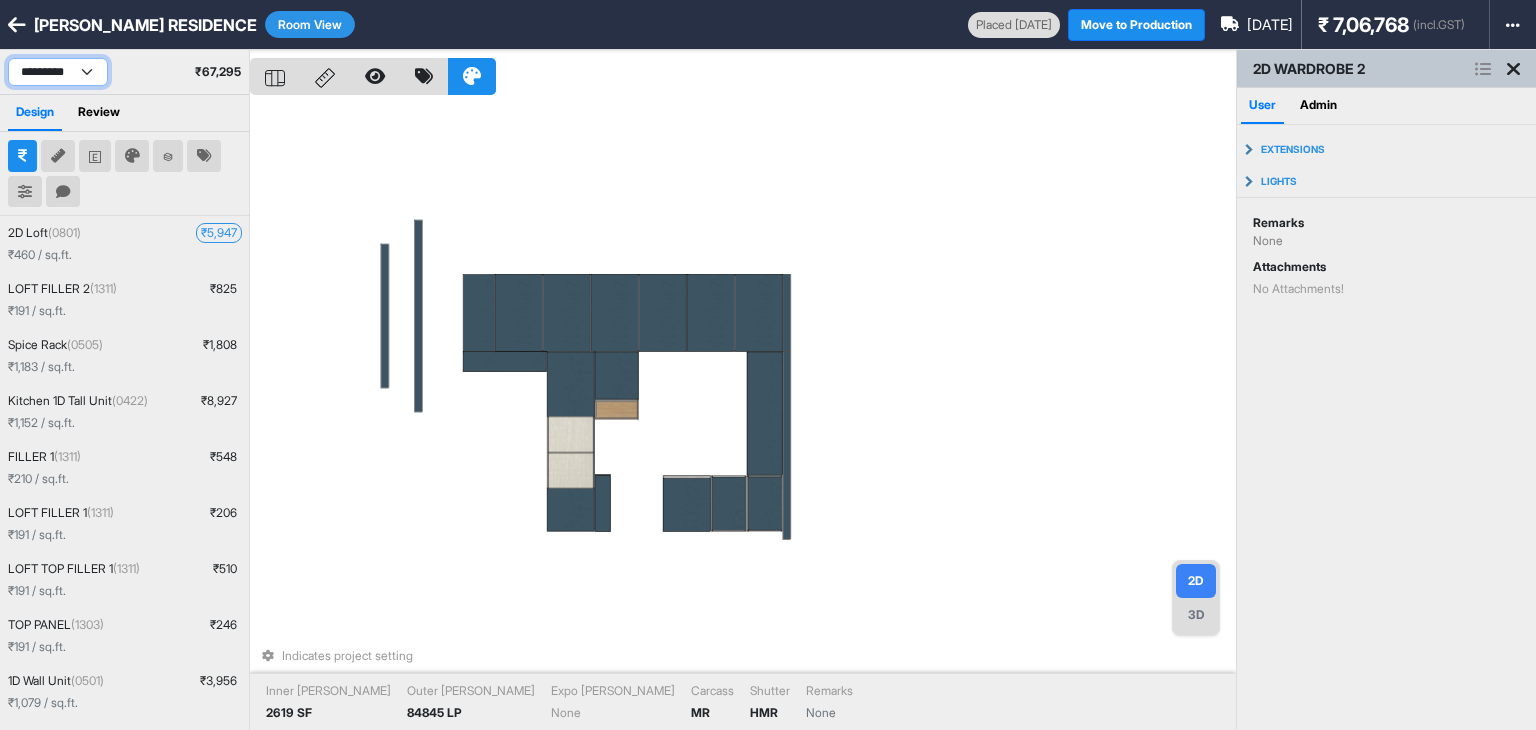 click on "**********" at bounding box center [58, 72] 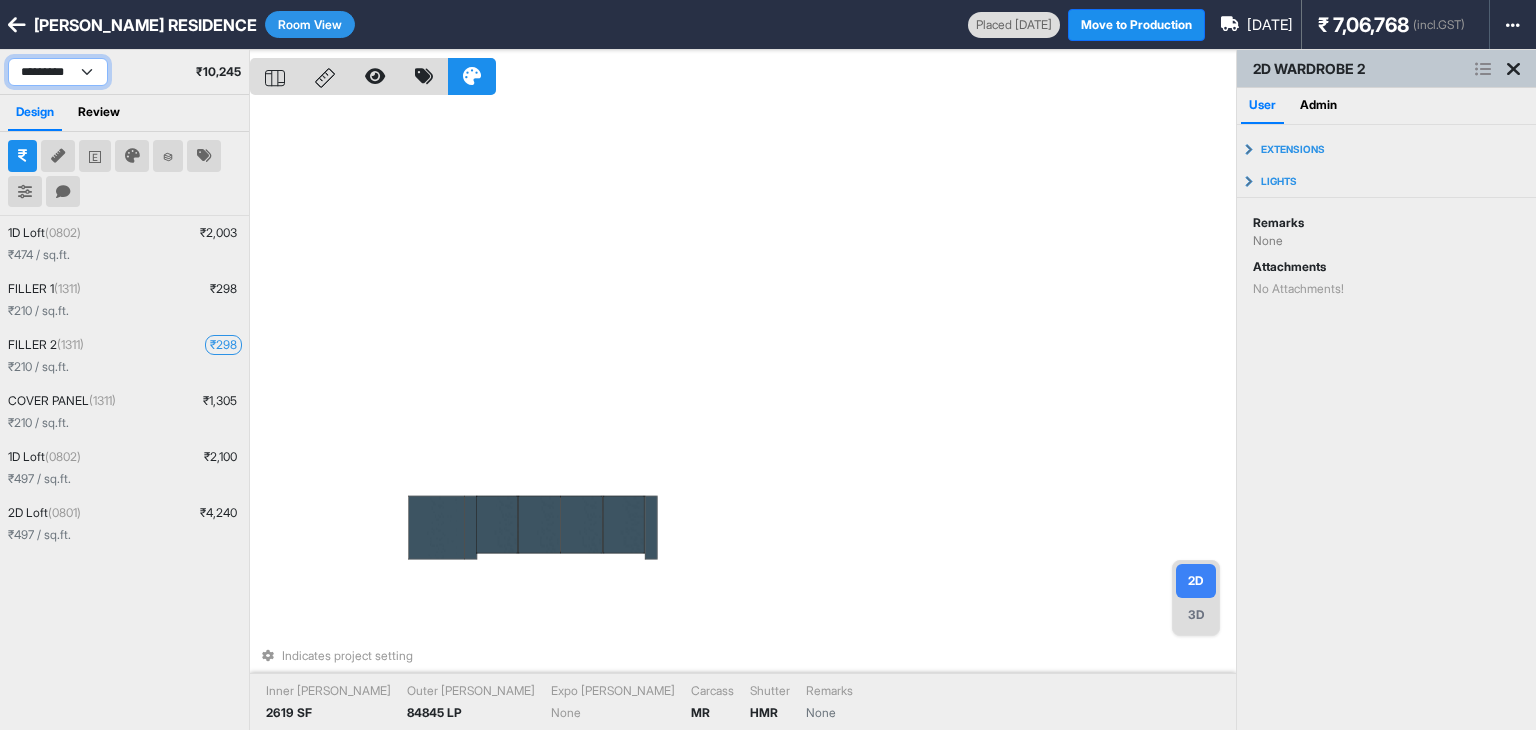 click on "**********" at bounding box center [58, 72] 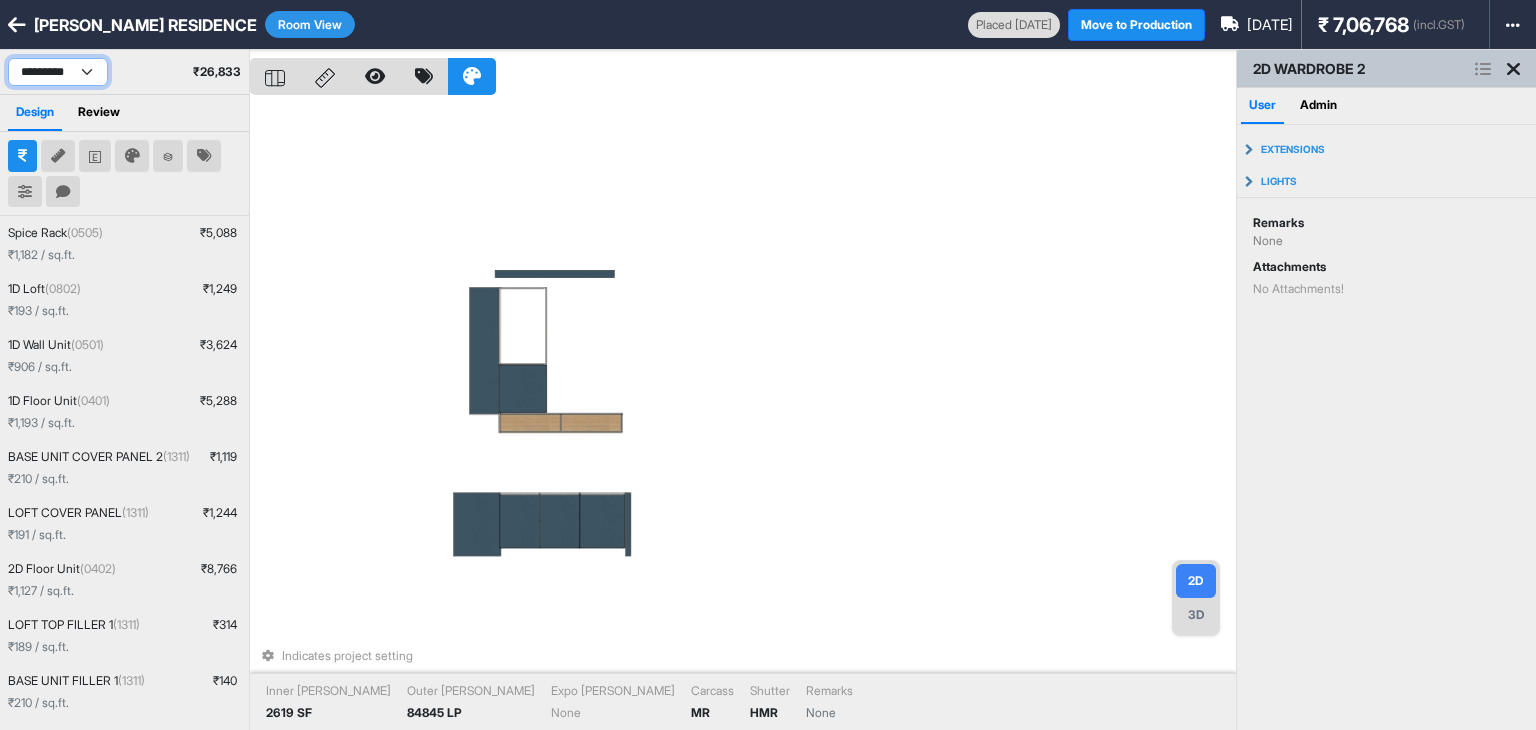 click on "**********" at bounding box center (58, 72) 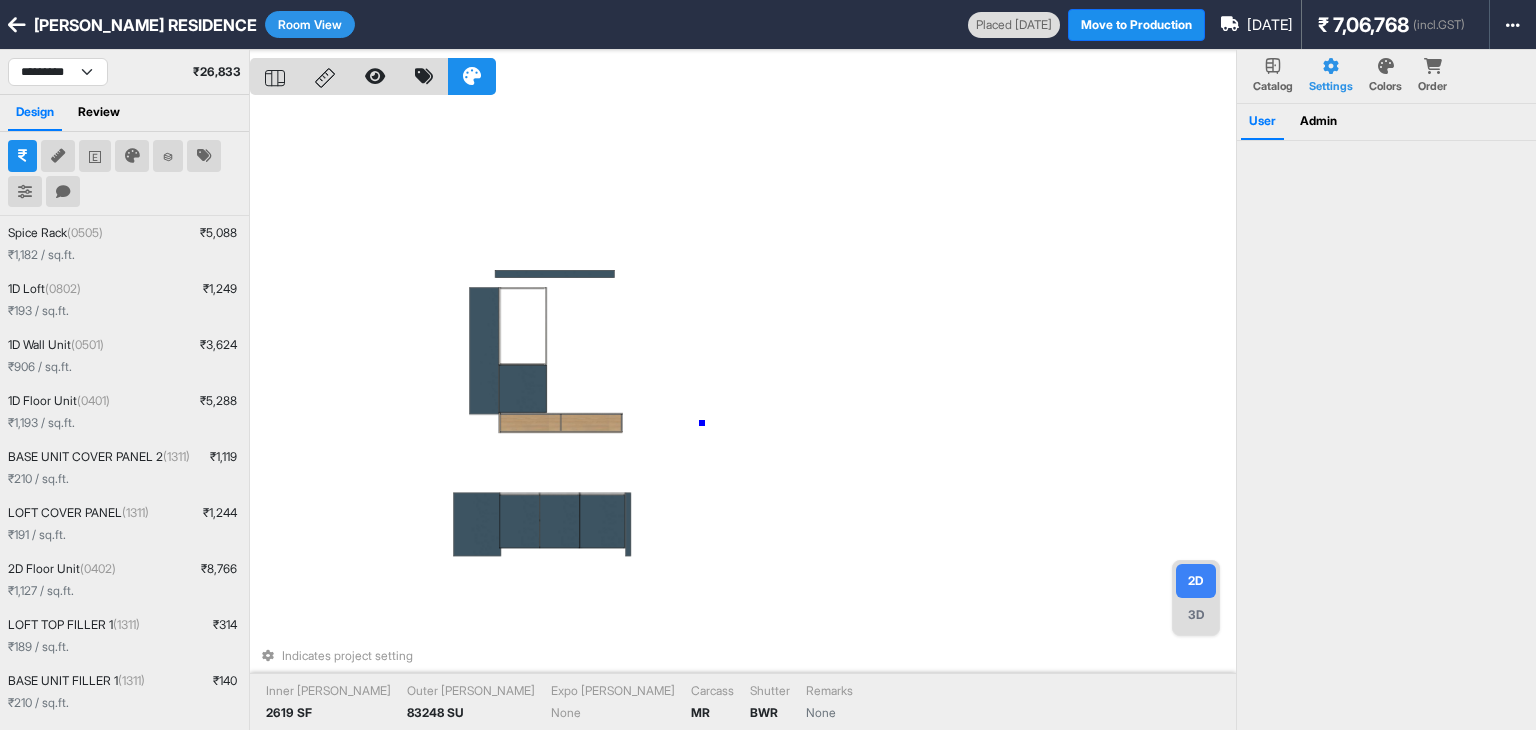 click on "Indicates project setting Inner Lam 2619 SF Outer Lam 83248 SU Expo Lam None Carcass MR Shutter BWR Remarks None" at bounding box center (743, 415) 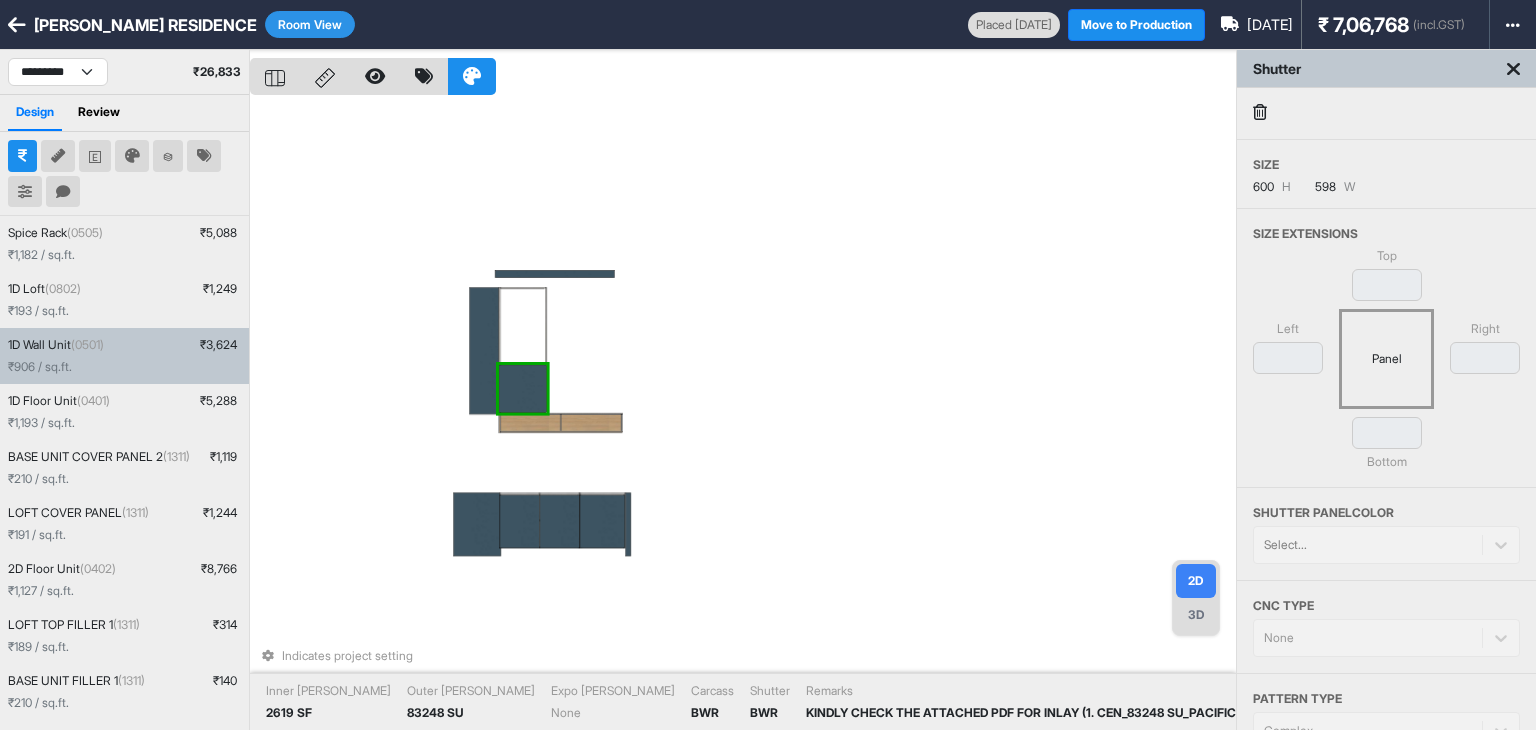 click at bounding box center [523, 389] 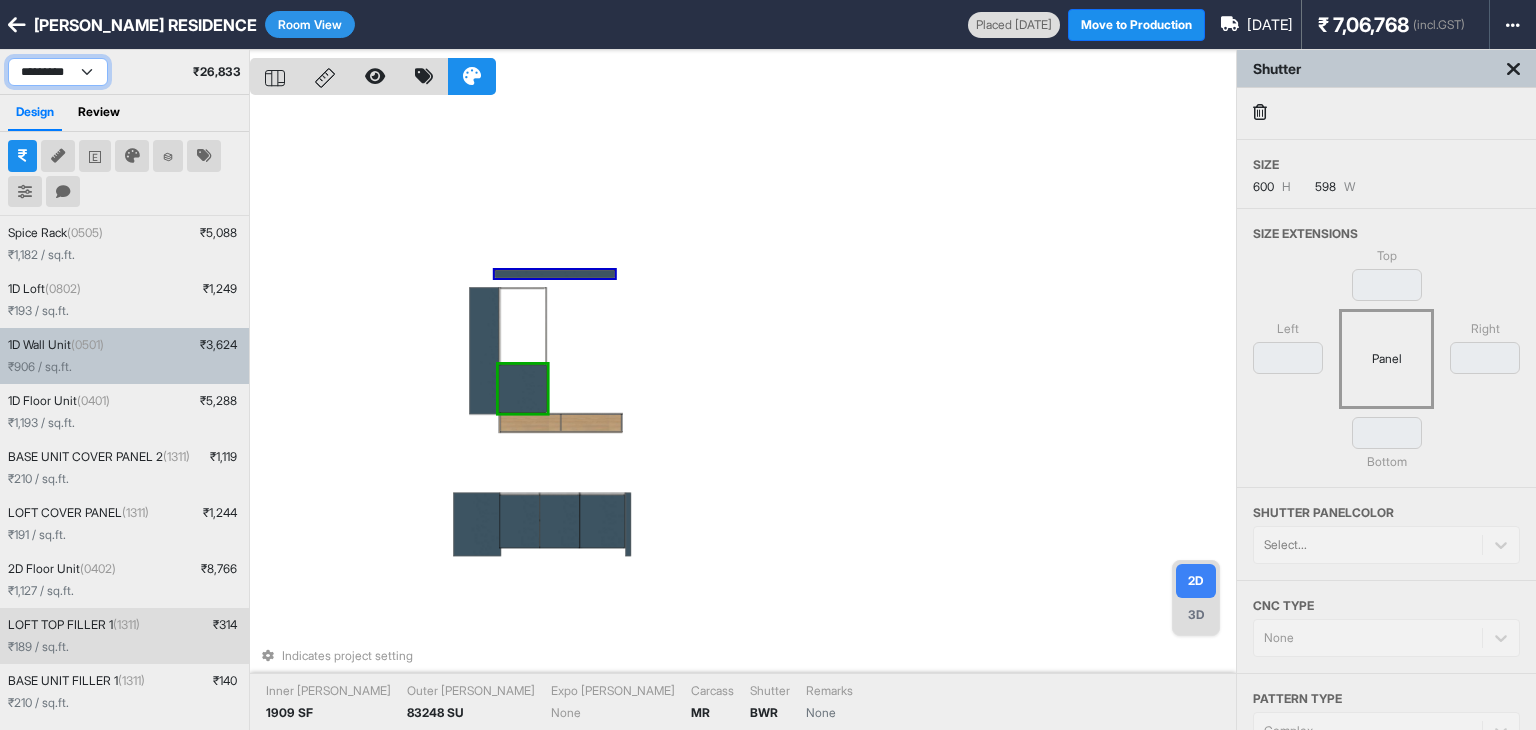 click on "**********" at bounding box center [58, 72] 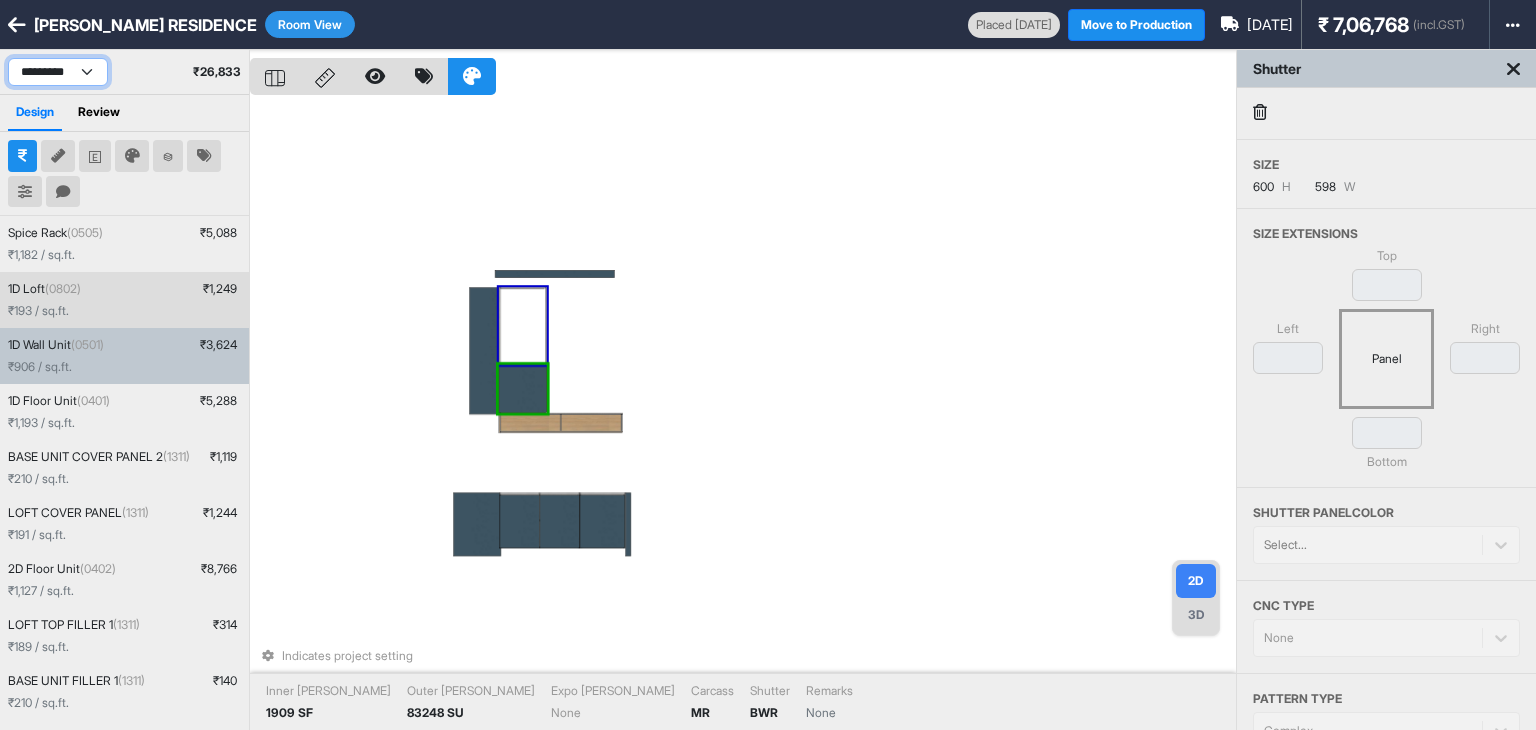 click on "**********" at bounding box center [58, 72] 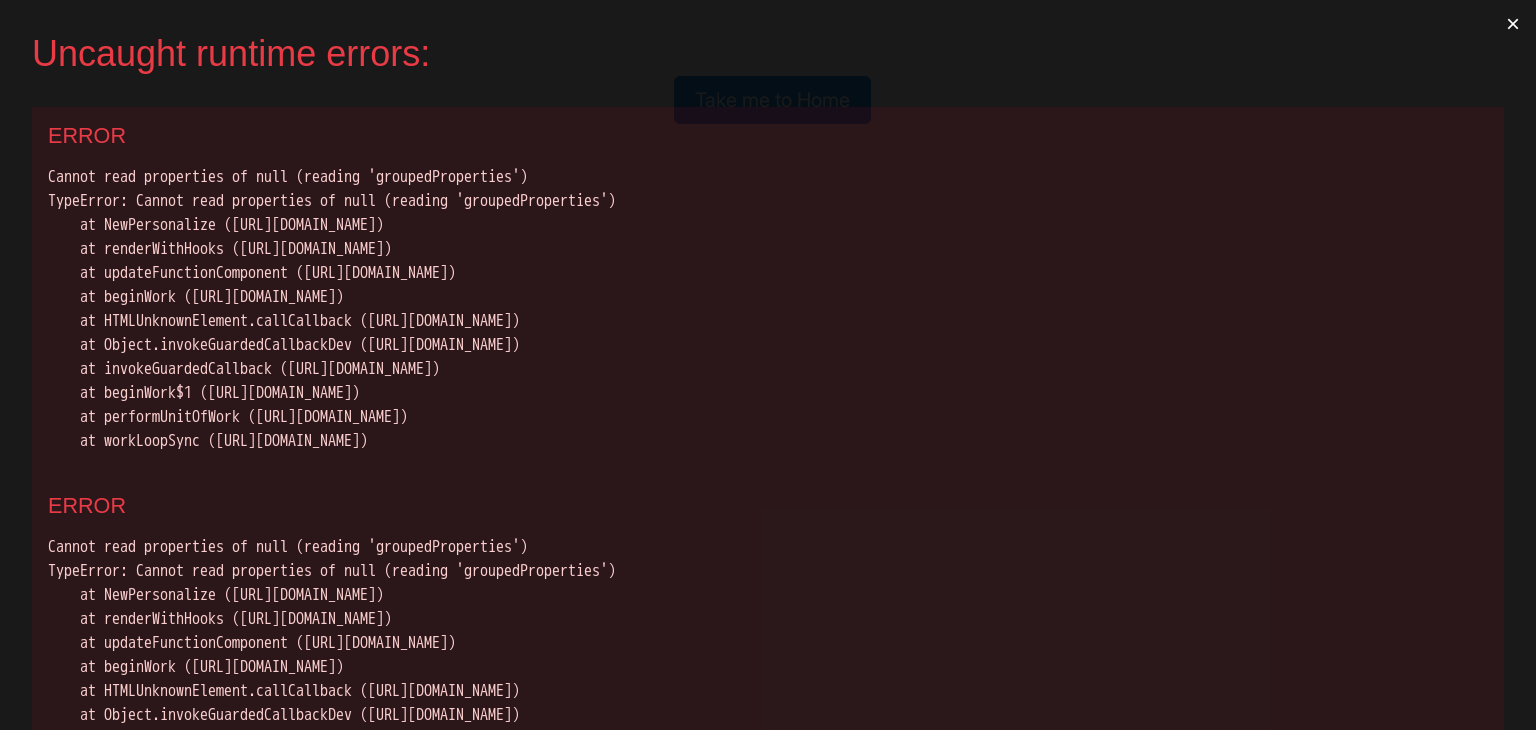 scroll, scrollTop: 0, scrollLeft: 0, axis: both 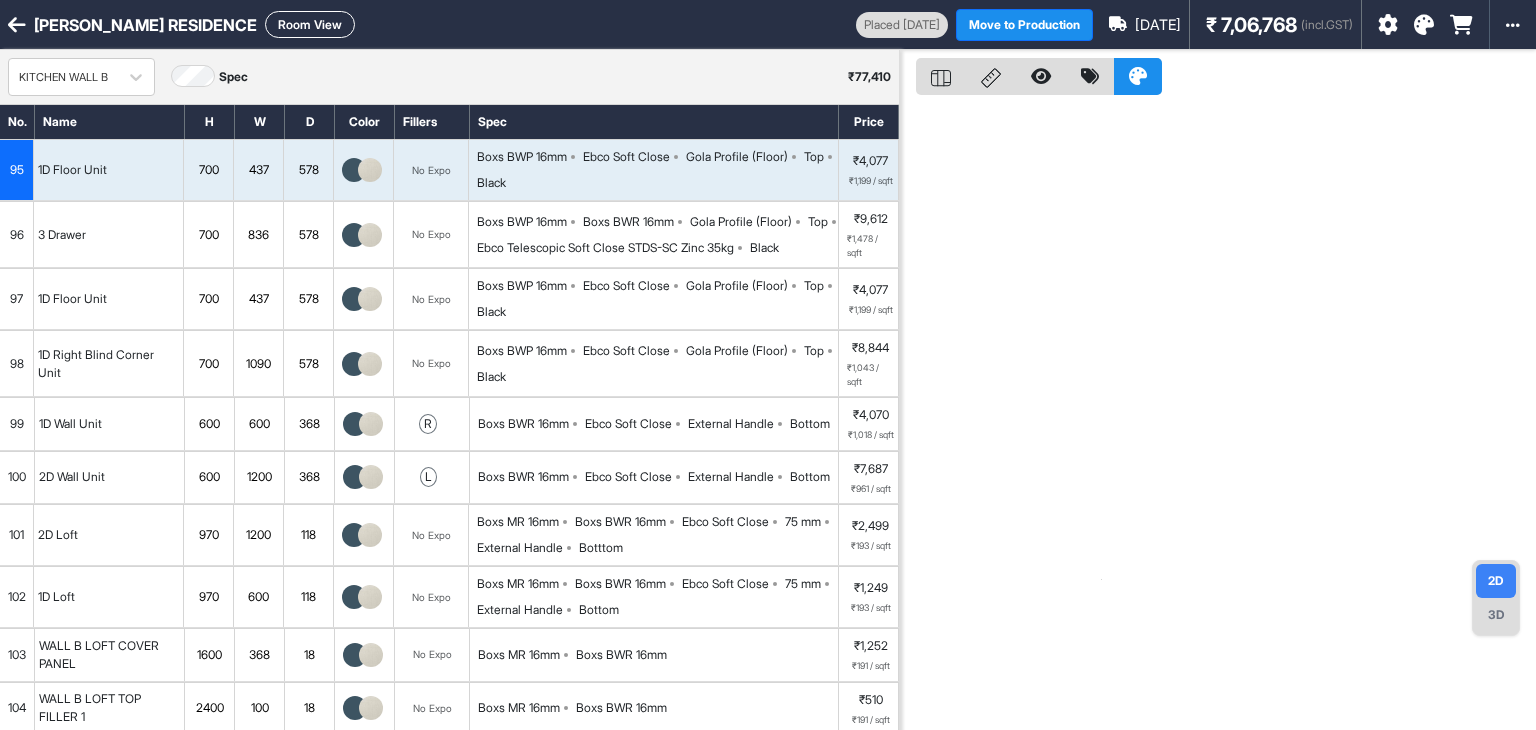 click on "Room View" at bounding box center (310, 24) 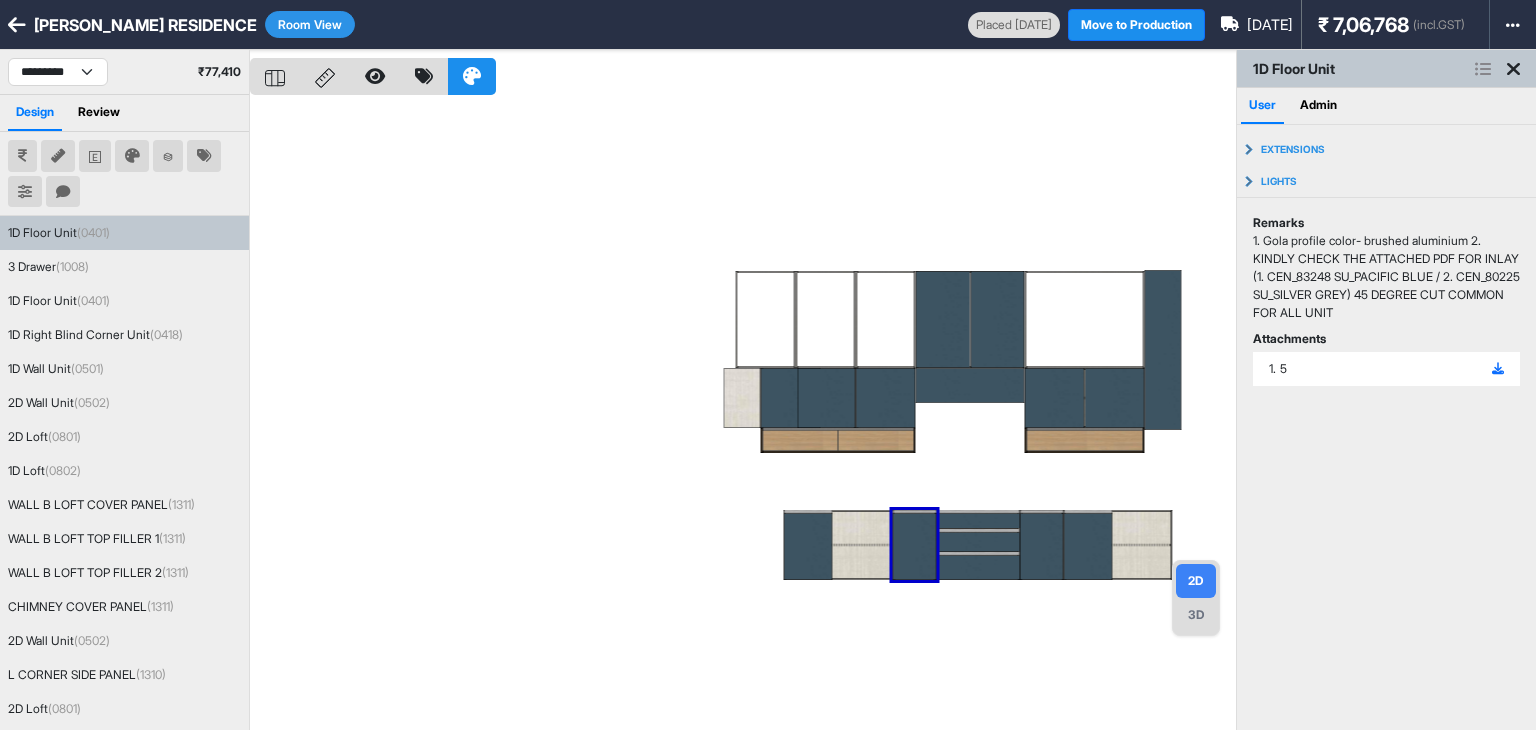 click at bounding box center (743, 415) 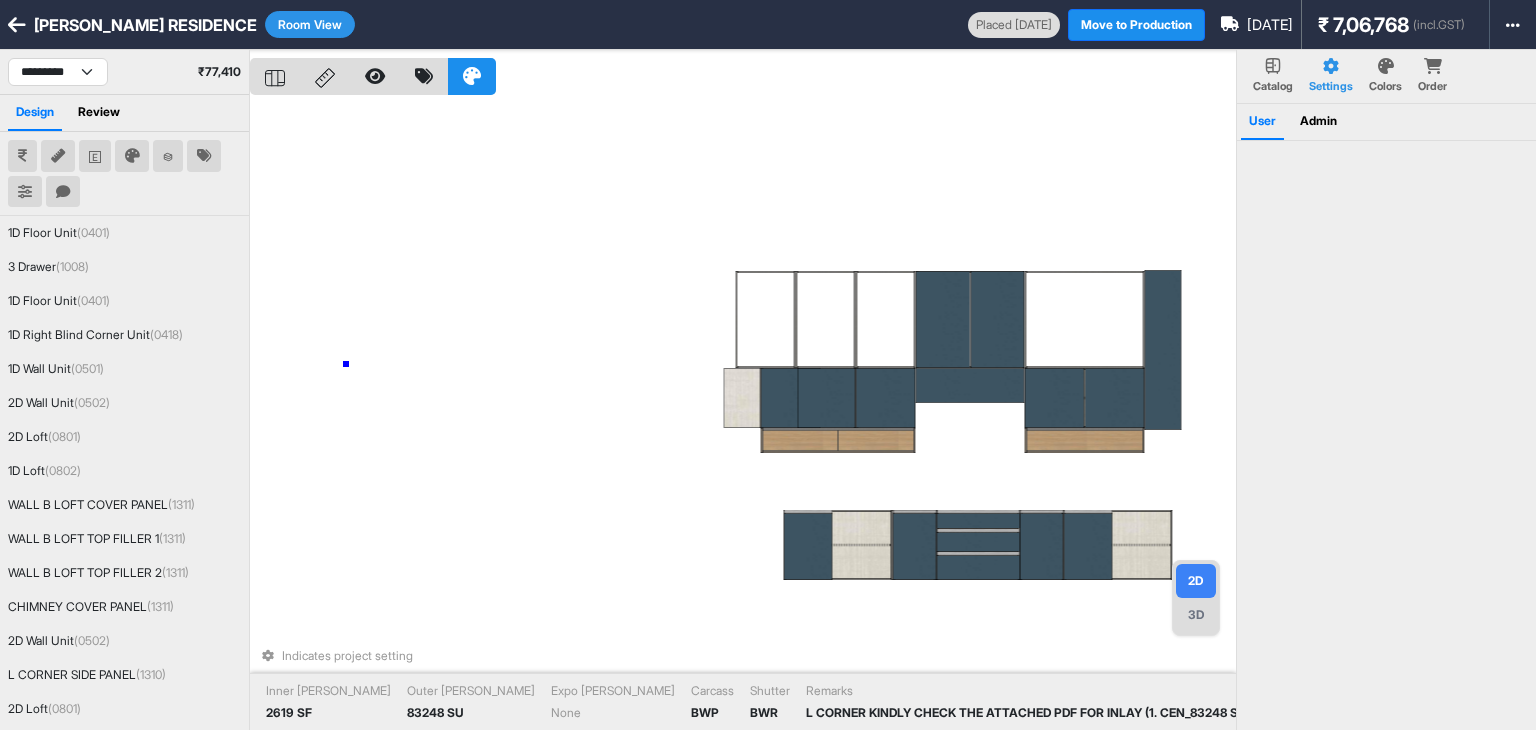 click on "Indicates project setting Inner [PERSON_NAME] 2619 SF Outer [PERSON_NAME] 83248 SU Expo [PERSON_NAME] None Carcass BWP Shutter BWR Remarks L CORNER
KINDLY CHECK THE ATTACHED PDF FOR INLAY (1. CEN_83248 SU_PACIFIC BLUE / 2. CEN_80225 SU_SILVER GREY)
45 DEGREE CUT COMMON FOR ALL UNIT" at bounding box center [743, 415] 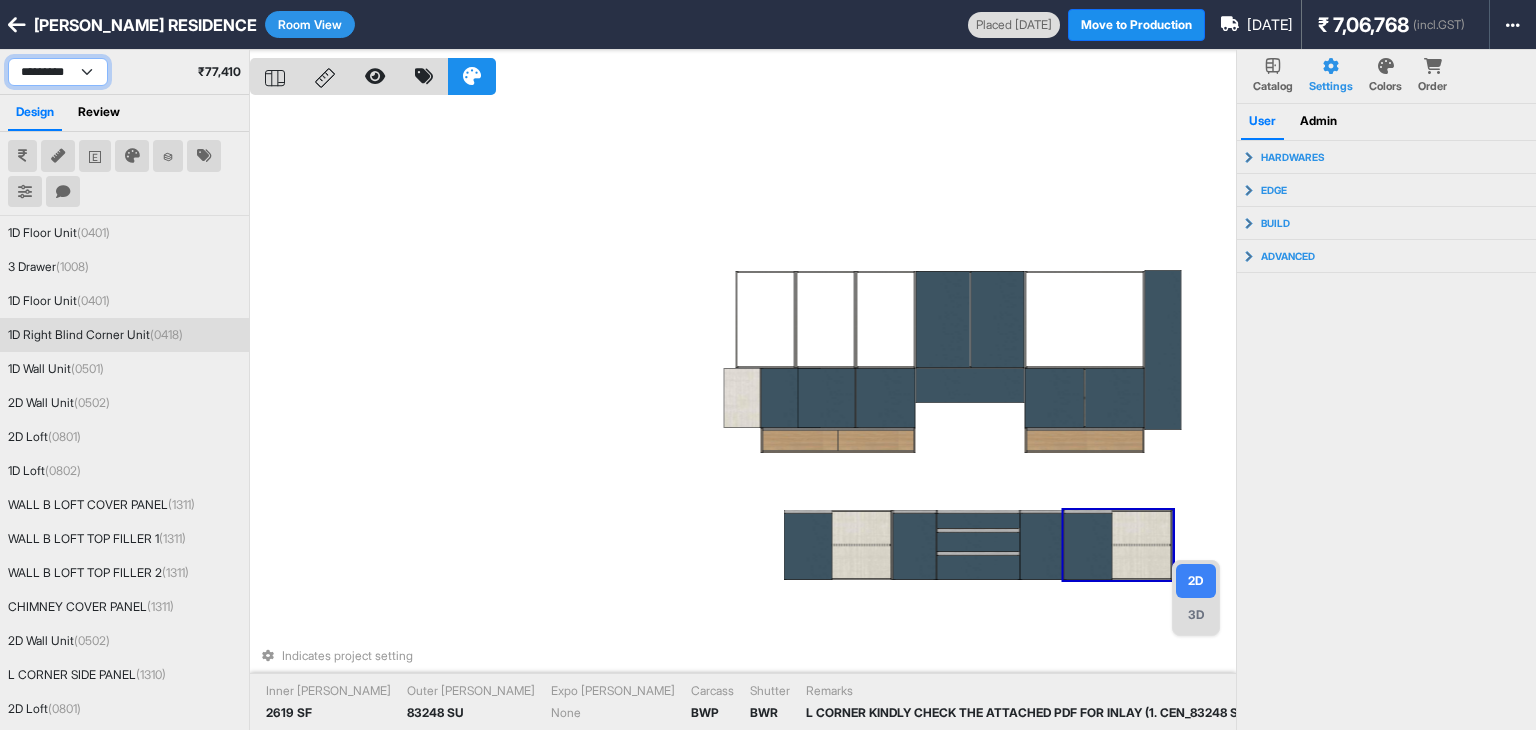 click on "**********" at bounding box center (58, 72) 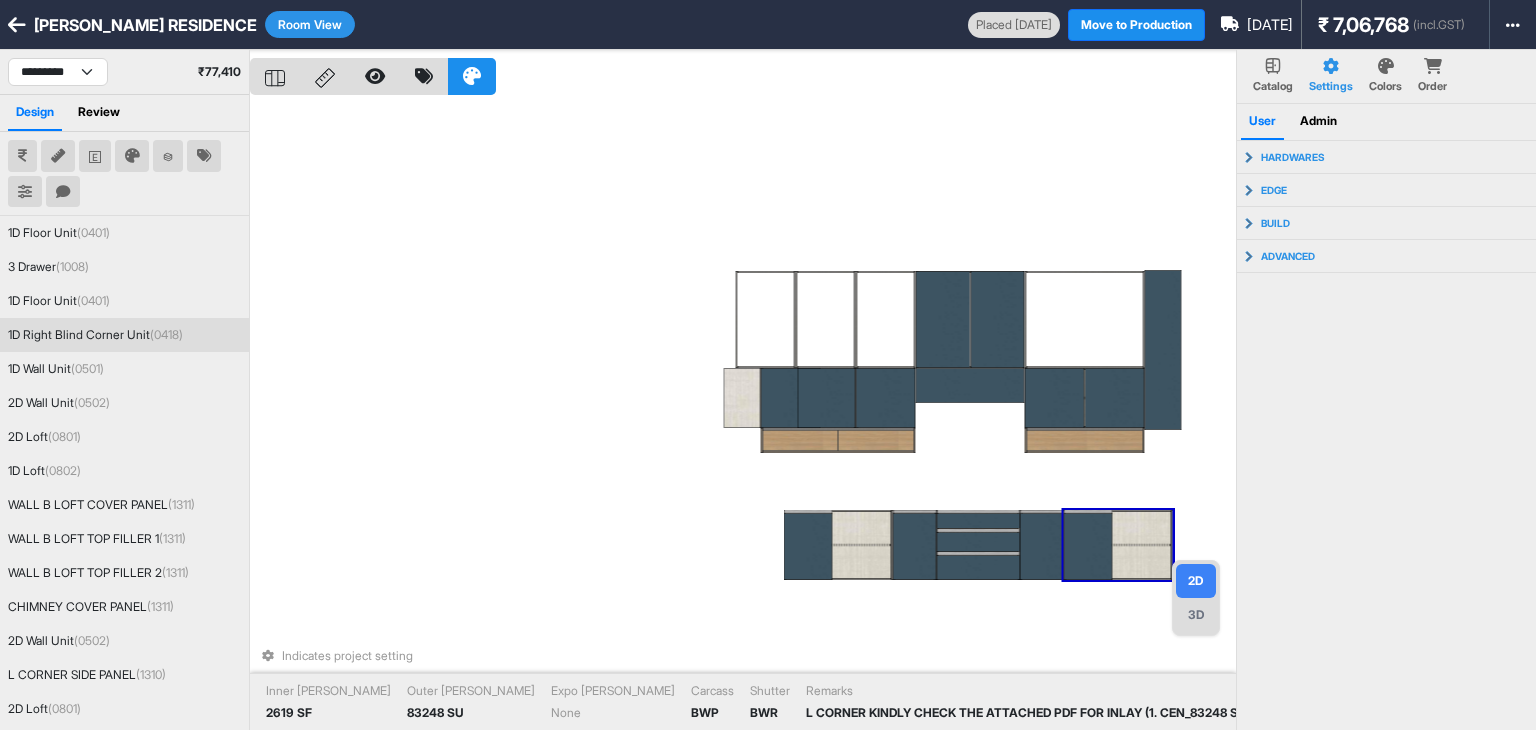 drag, startPoint x: 570, startPoint y: 339, endPoint x: 577, endPoint y: 349, distance: 12.206555 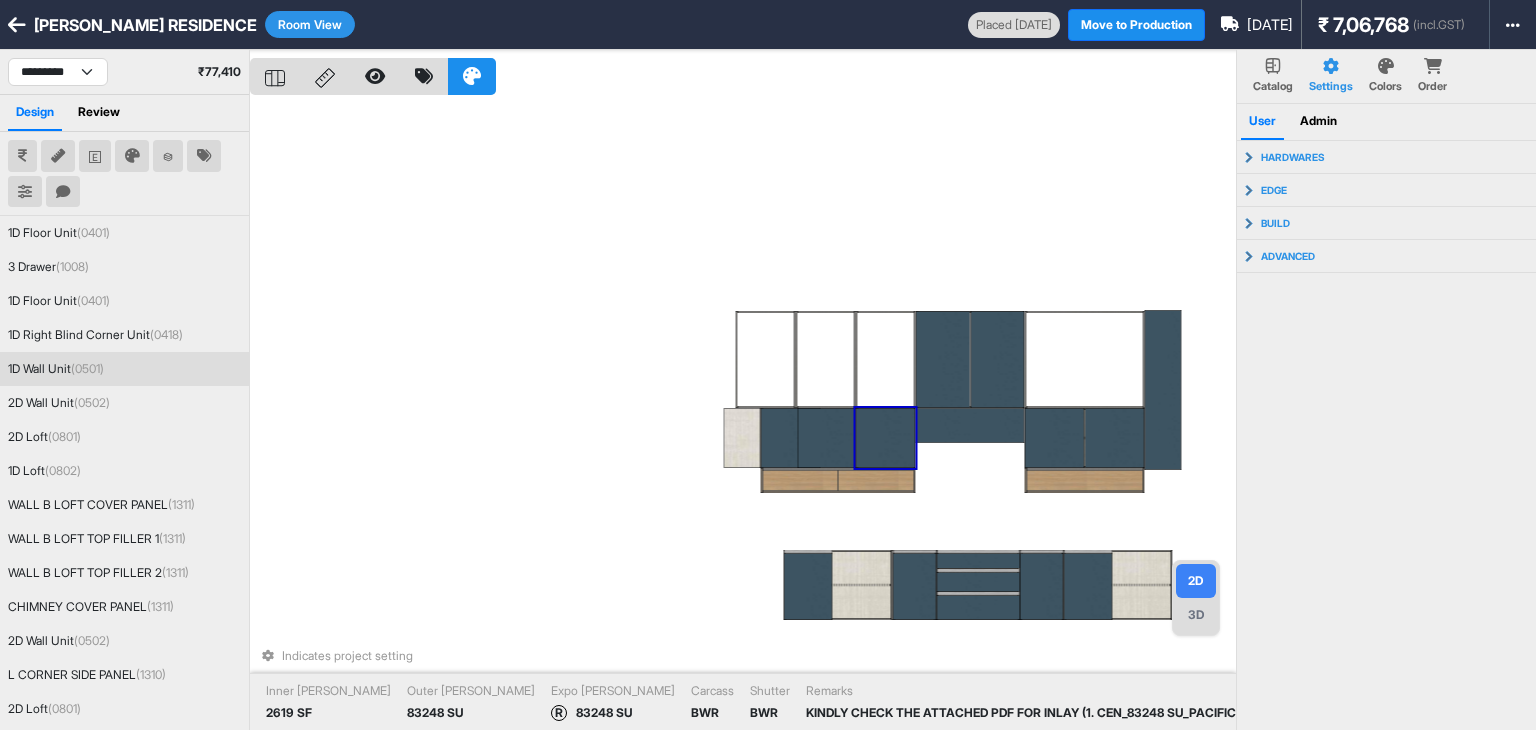 click at bounding box center [886, 438] 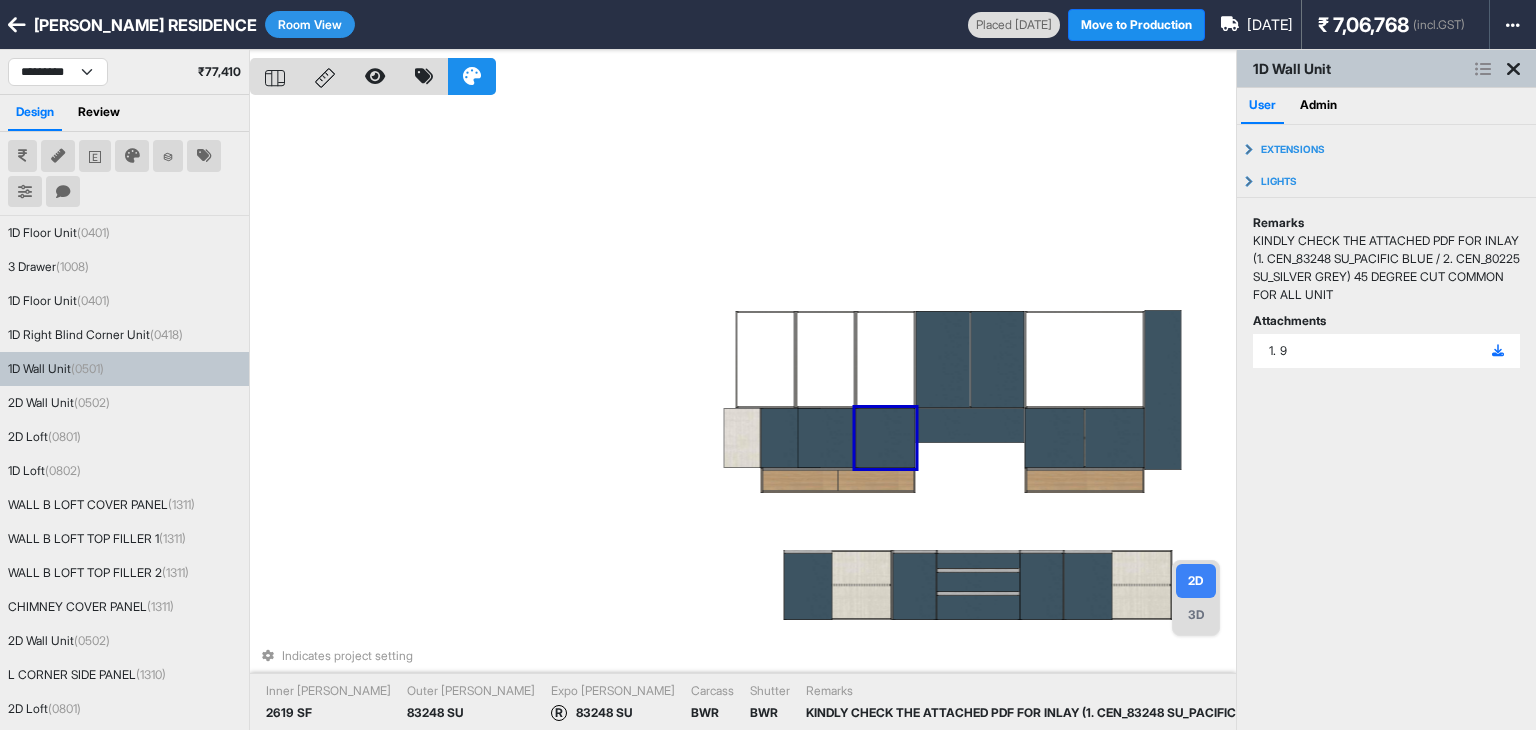 click at bounding box center (886, 438) 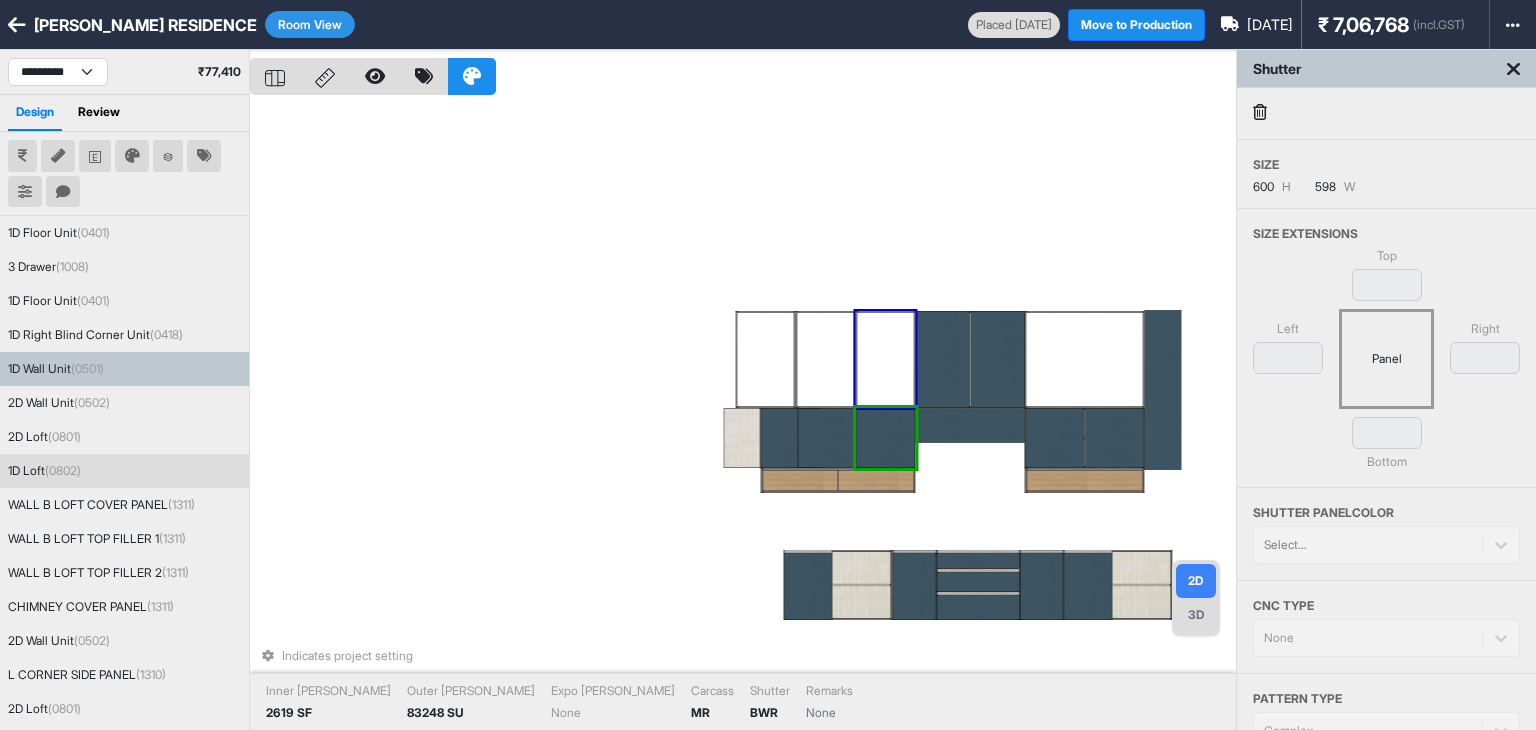 click at bounding box center (885, 359) 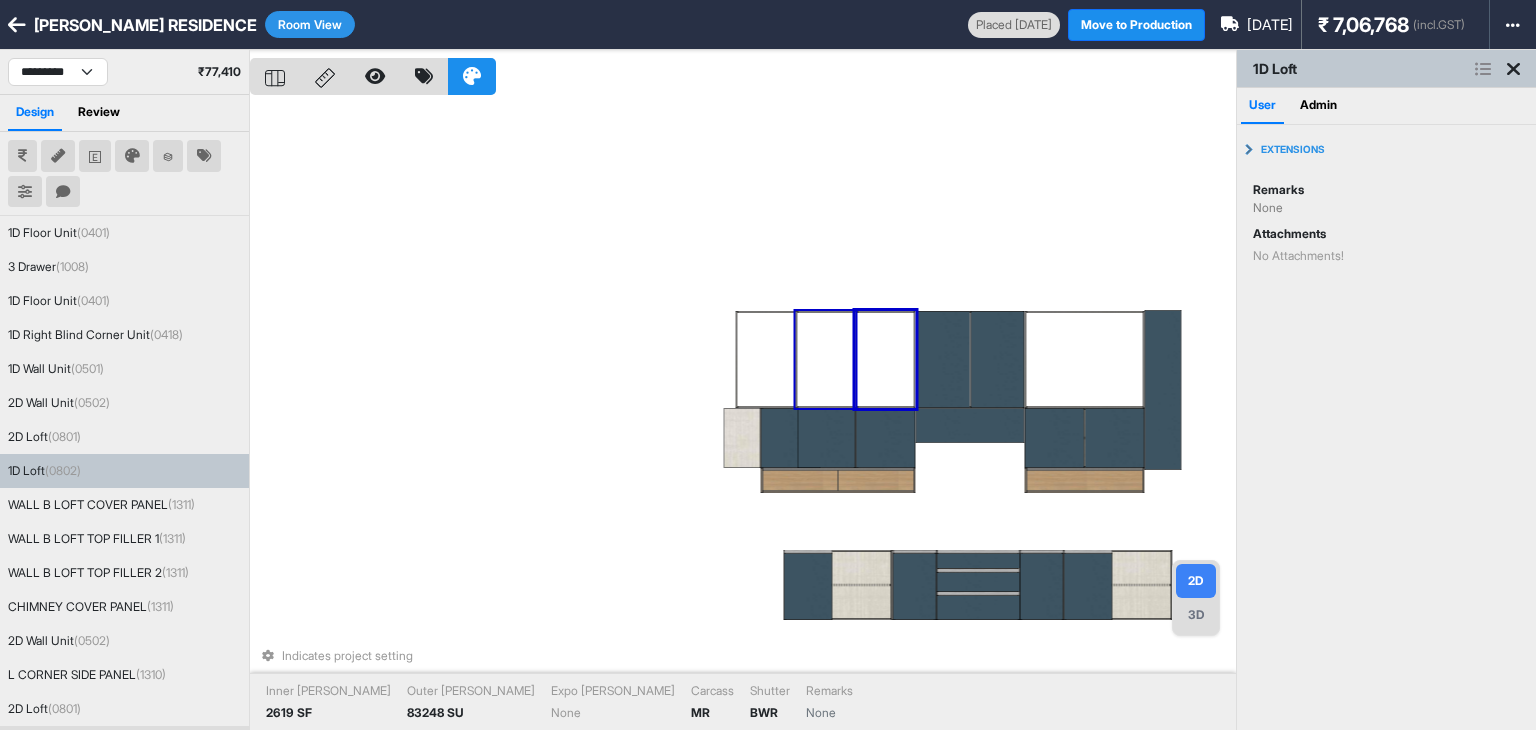 drag, startPoint x: 876, startPoint y: 404, endPoint x: 847, endPoint y: 345, distance: 65.74192 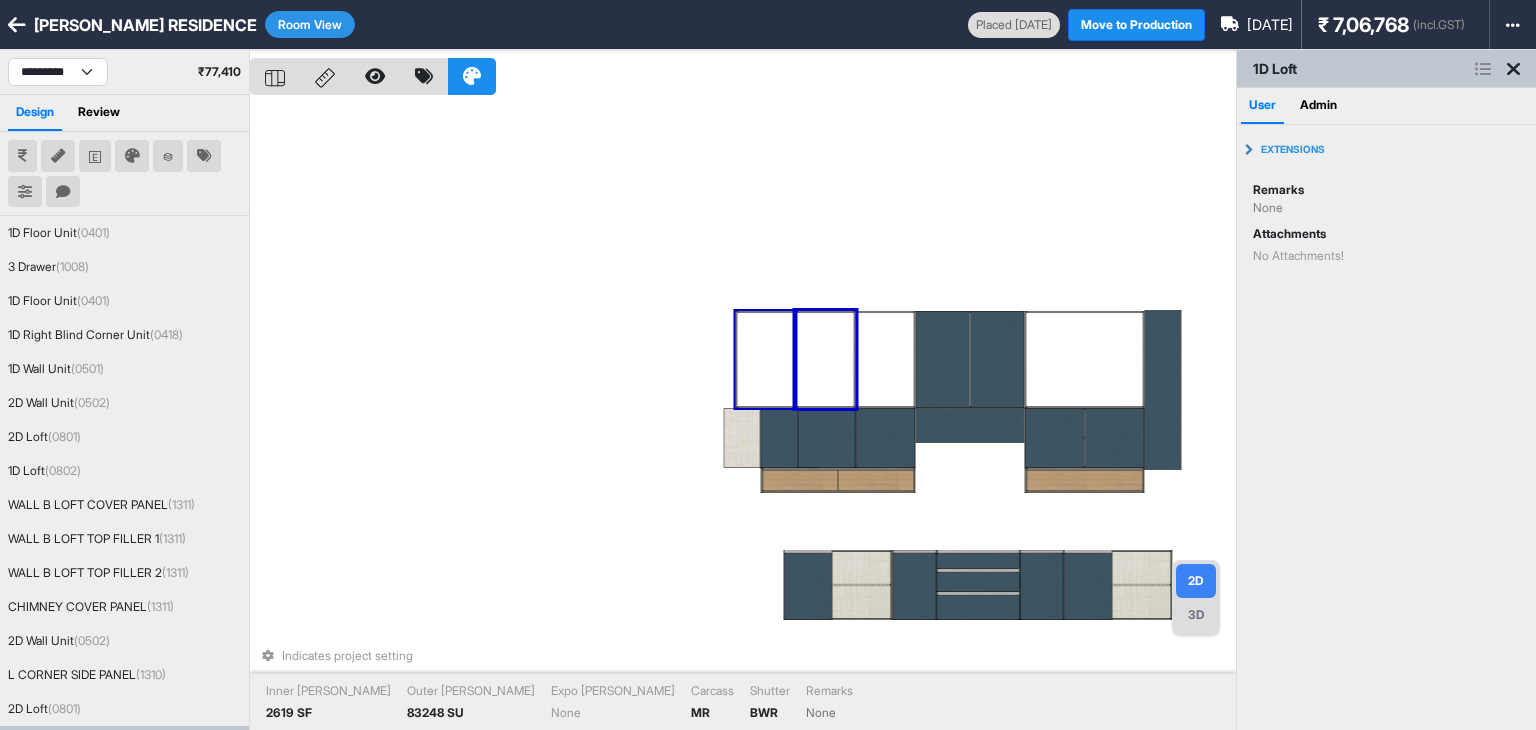 click at bounding box center (765, 359) 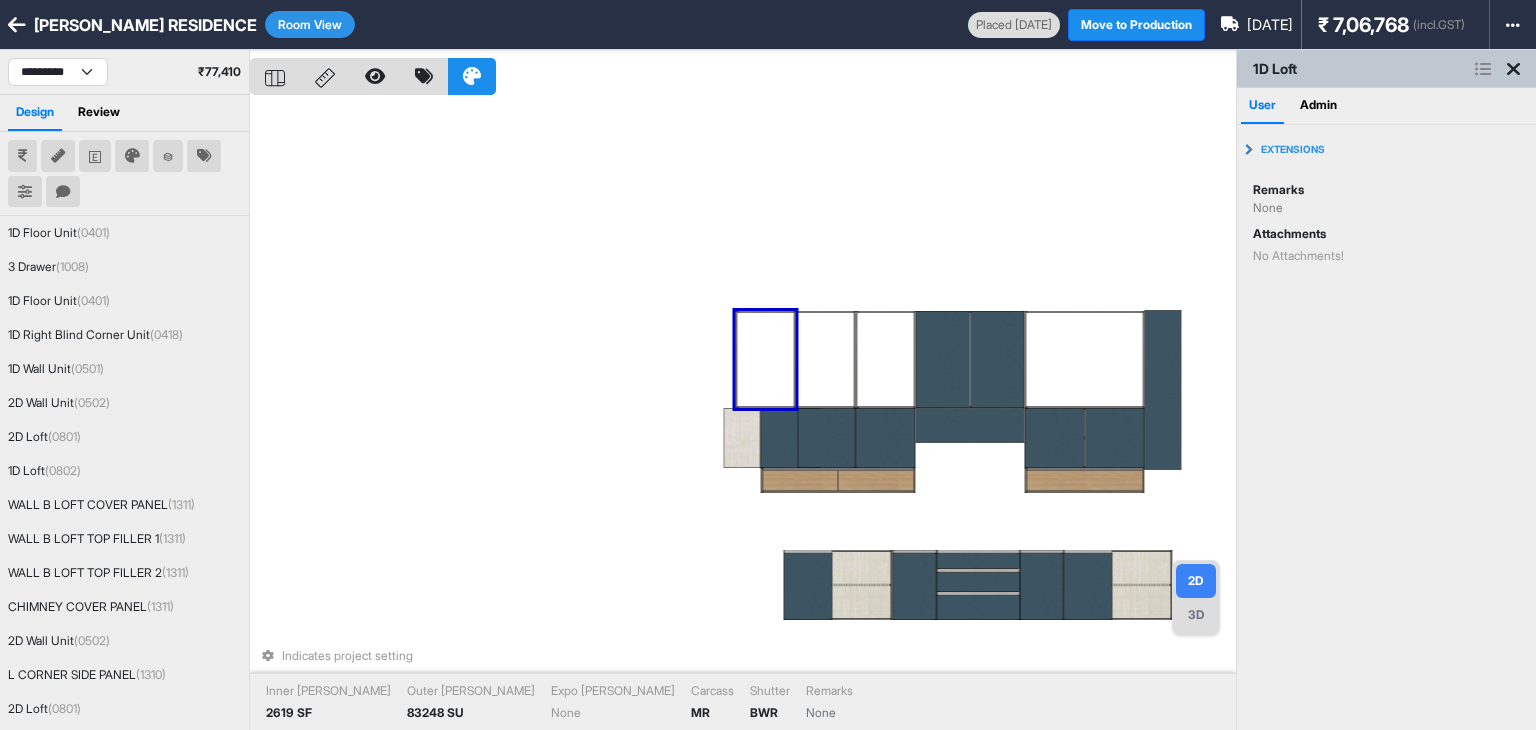 click on "Indicates project setting Inner Lam 2619 SF Outer Lam 83248 SU Expo Lam None Carcass MR Shutter BWR Remarks None" at bounding box center (743, 415) 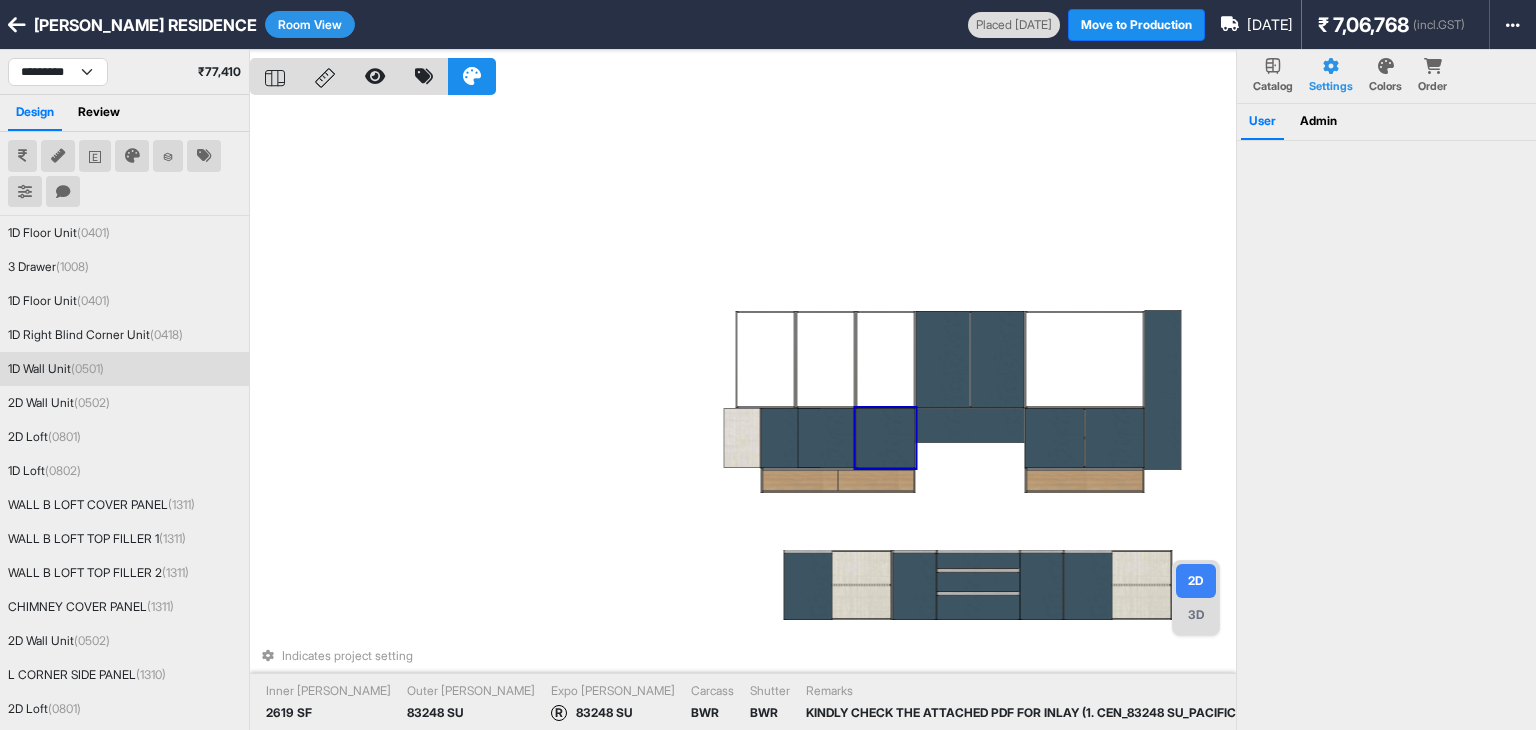 click at bounding box center [886, 438] 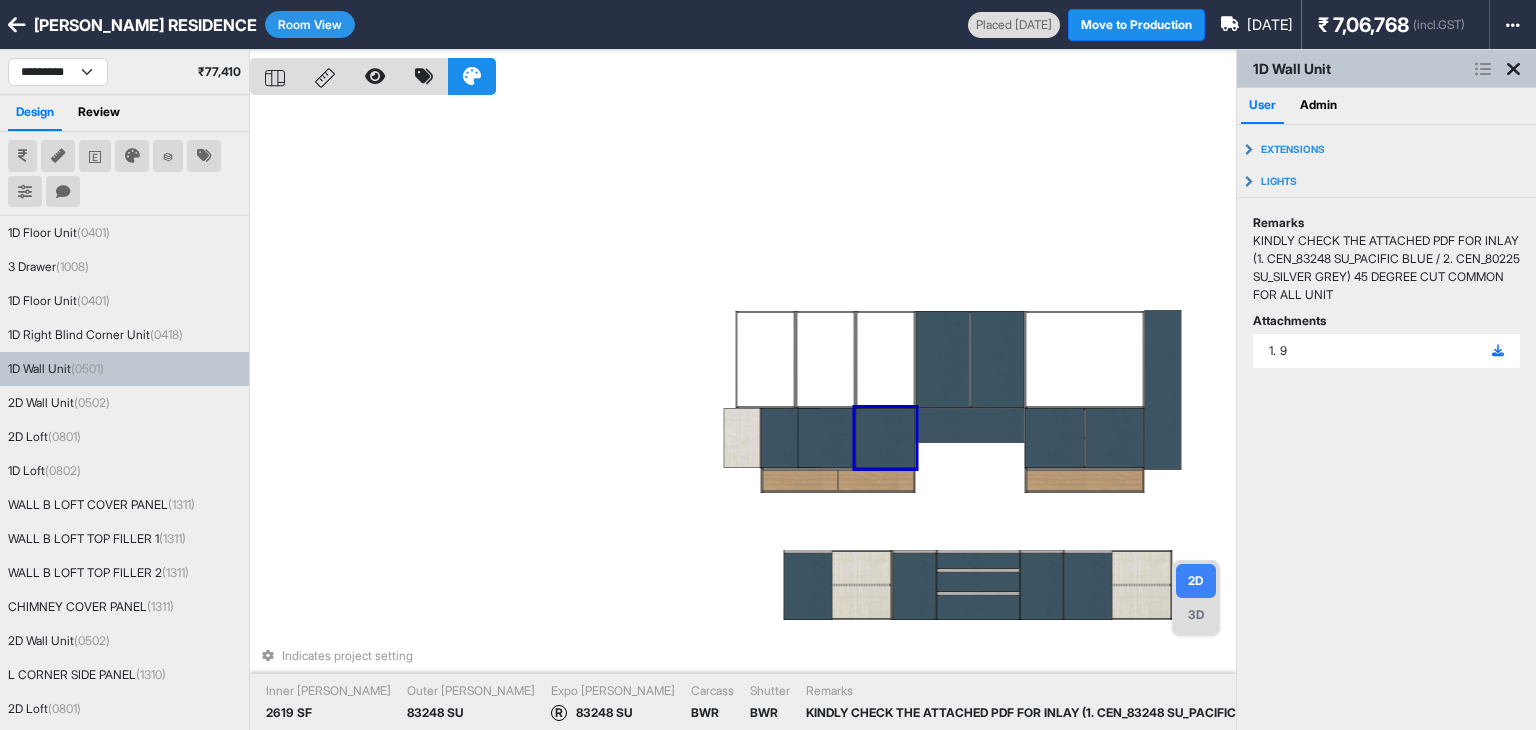 click at bounding box center (886, 438) 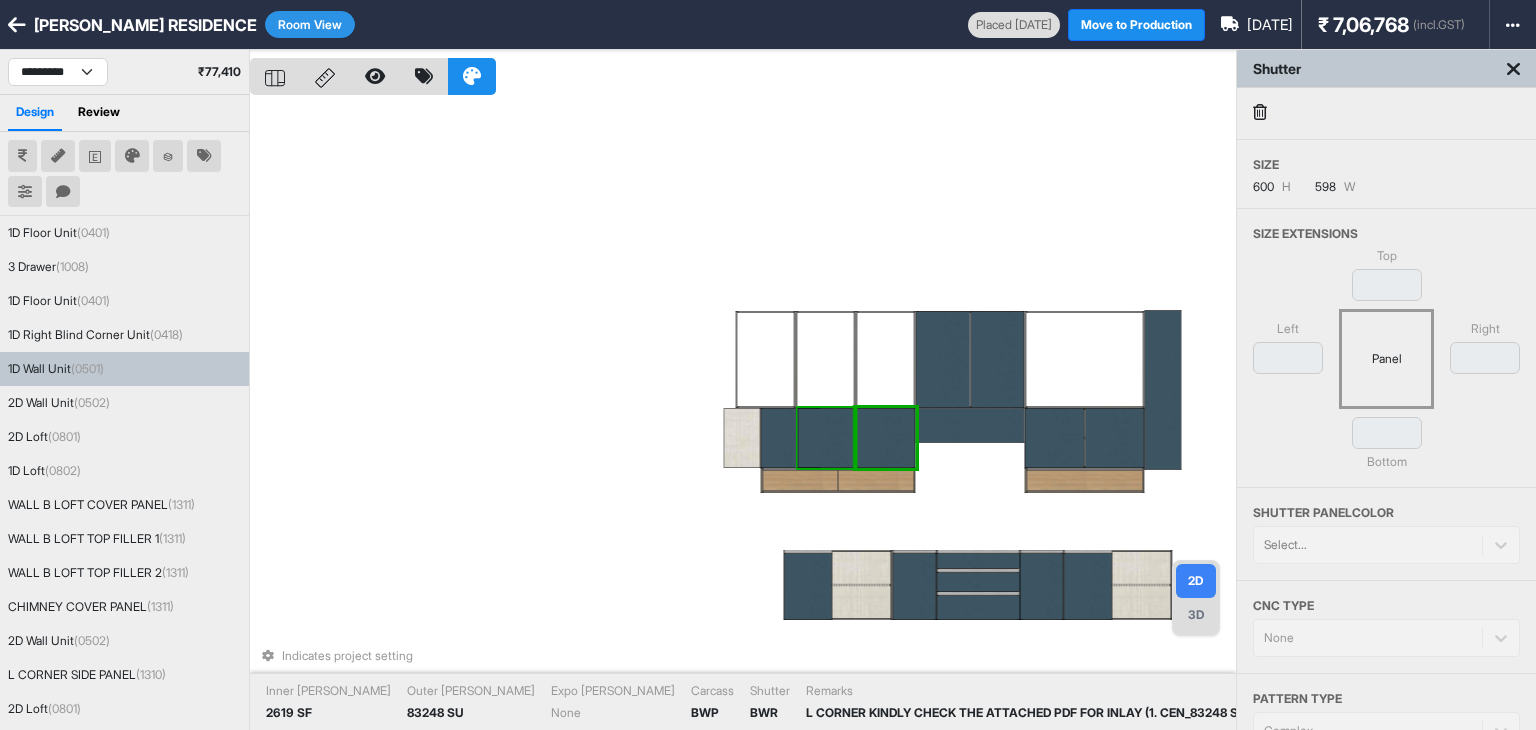 click at bounding box center [827, 438] 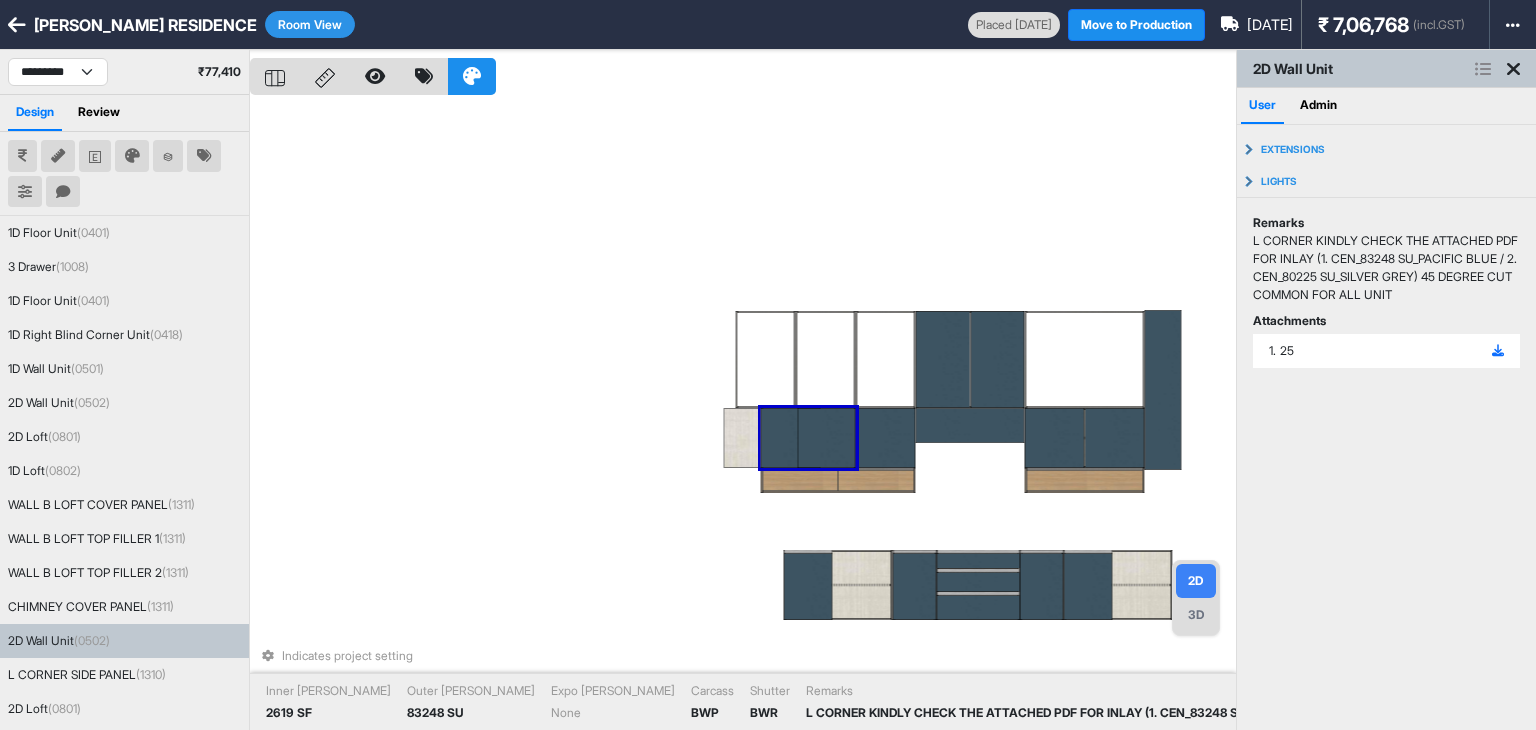 click at bounding box center [827, 438] 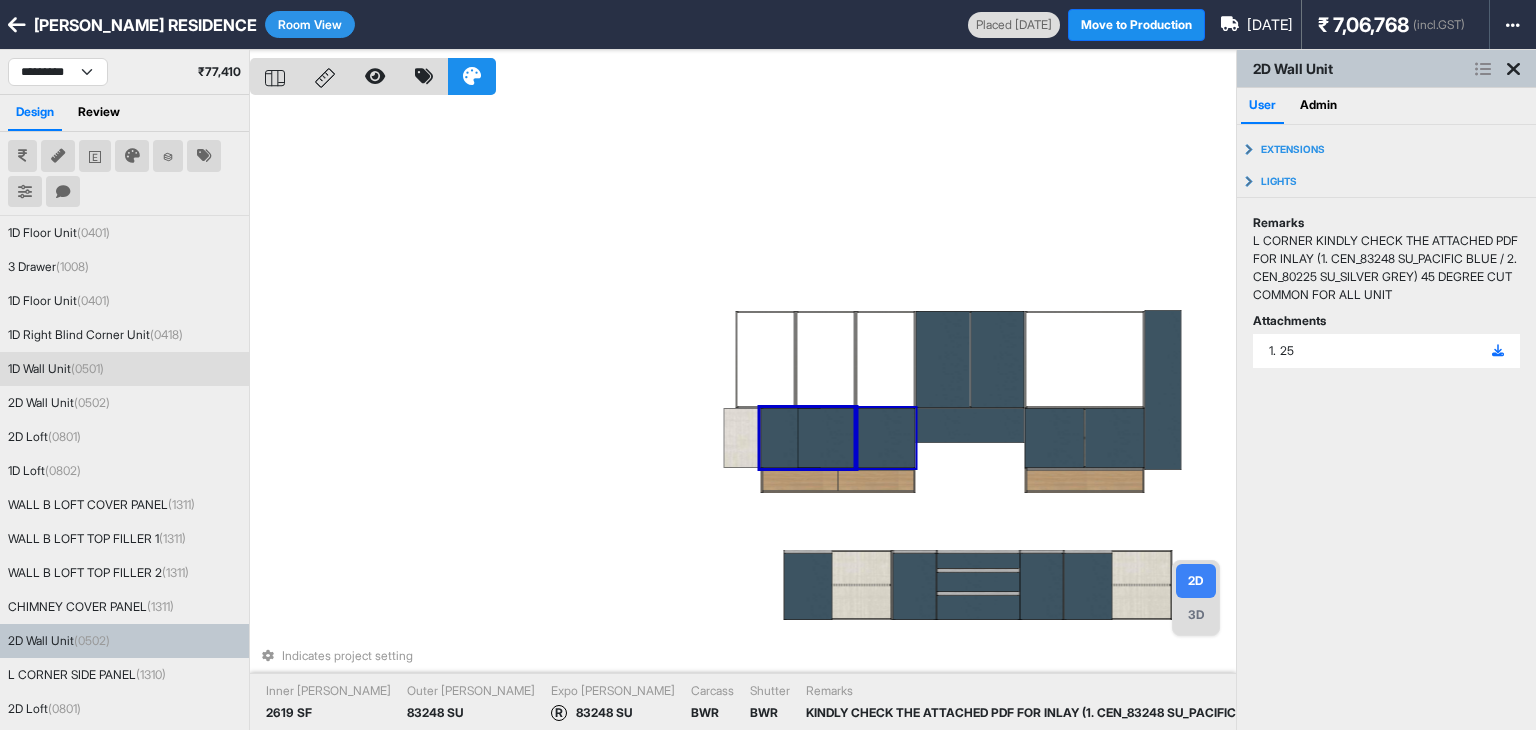 click at bounding box center (886, 438) 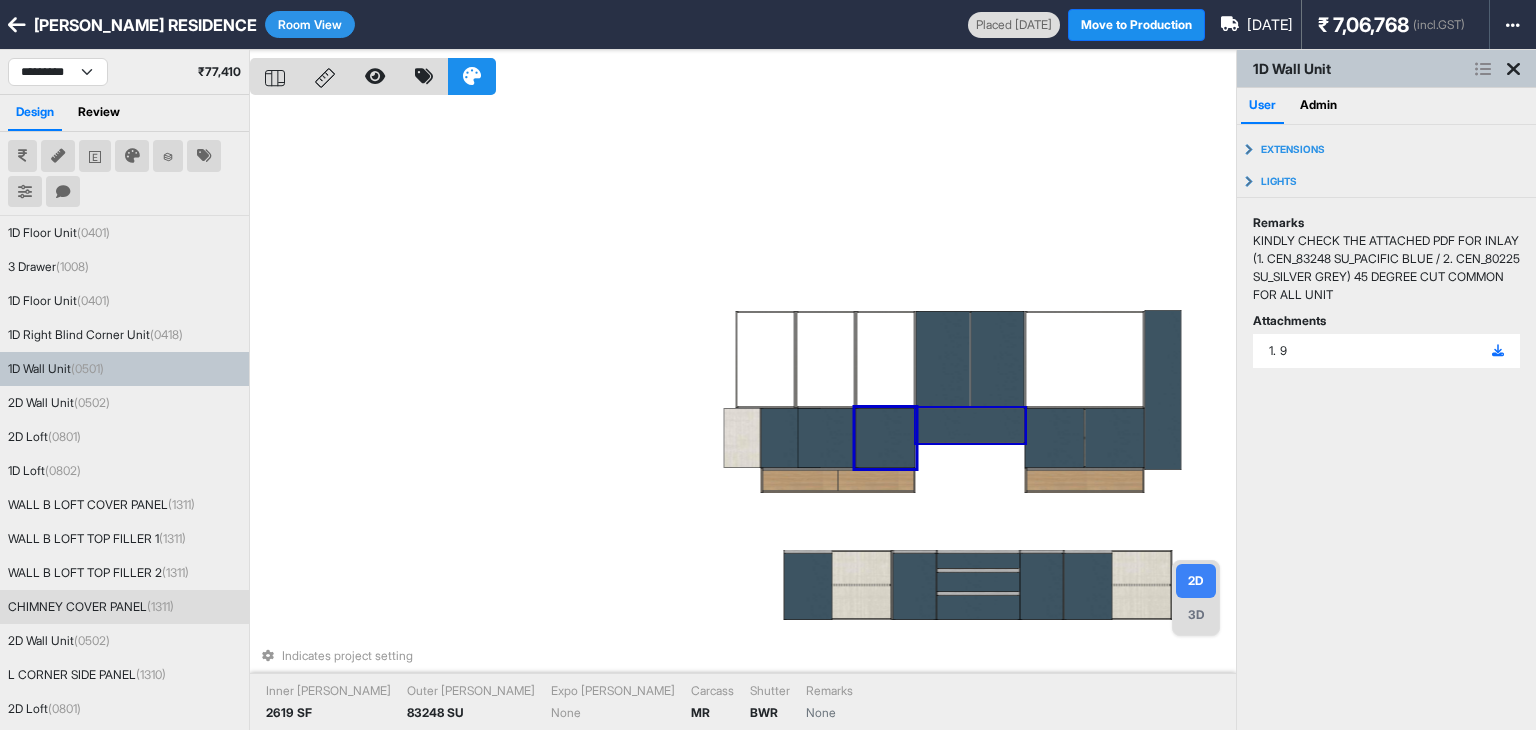 click at bounding box center (970, 425) 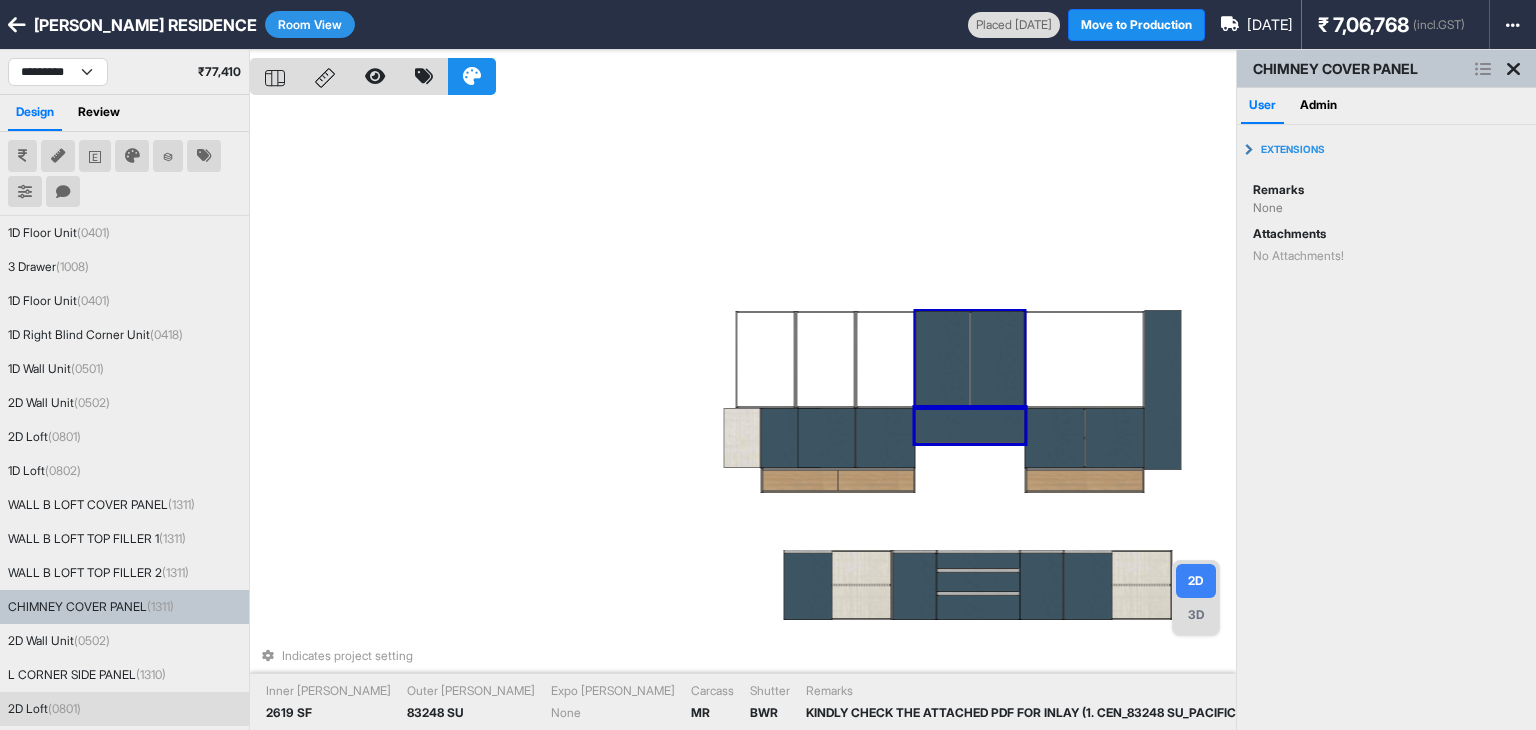 click at bounding box center [997, 359] 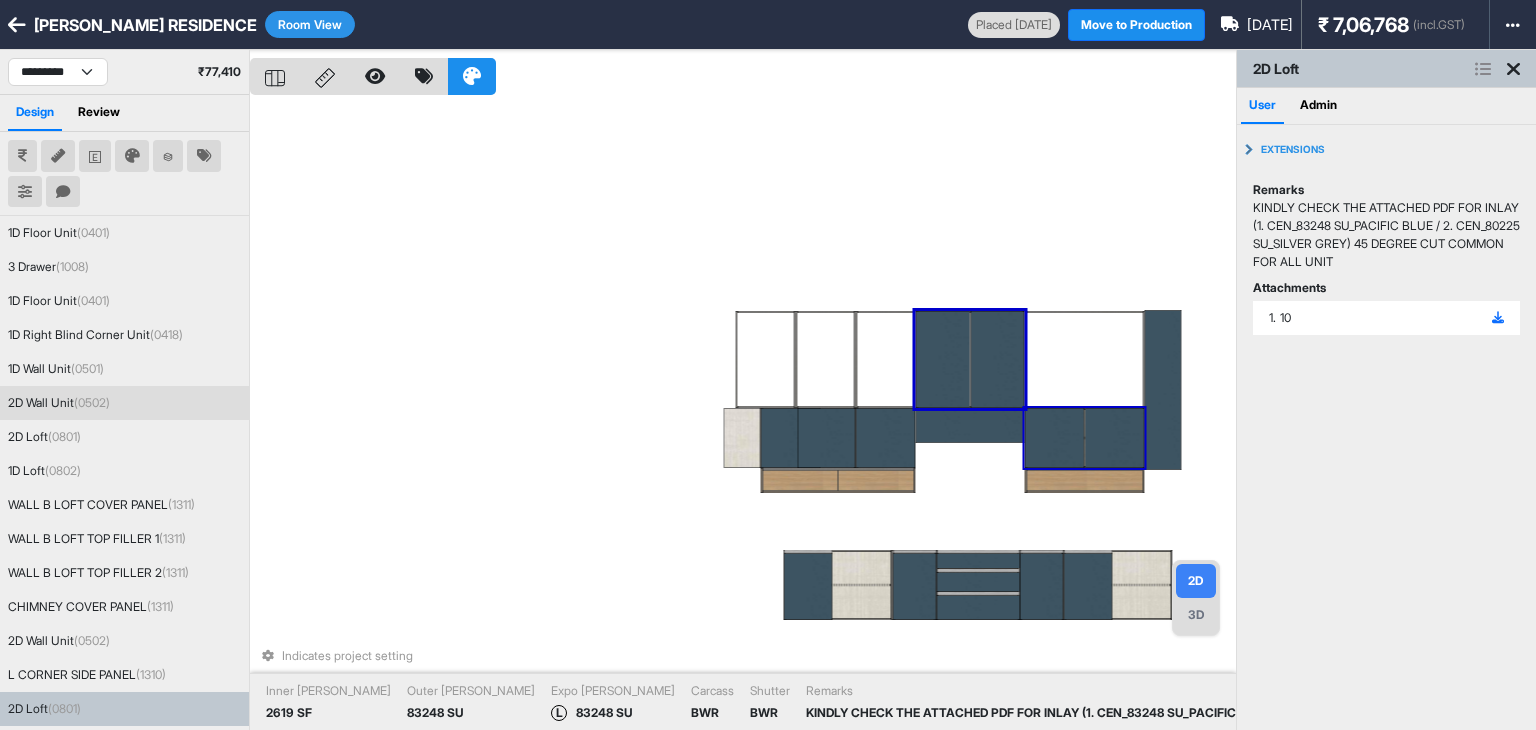 click at bounding box center (1055, 438) 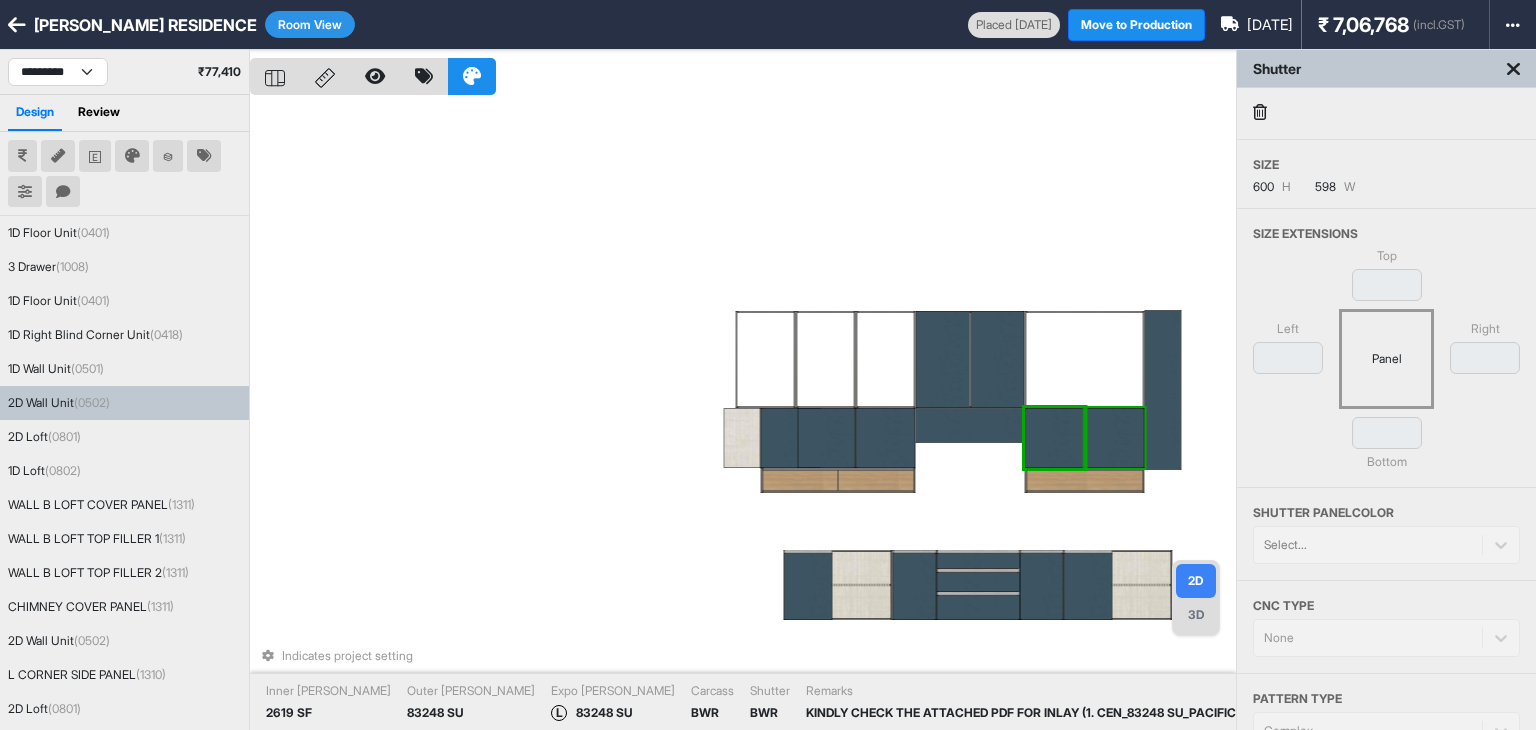 drag, startPoint x: 1023, startPoint y: 412, endPoint x: 1088, endPoint y: 448, distance: 74.30343 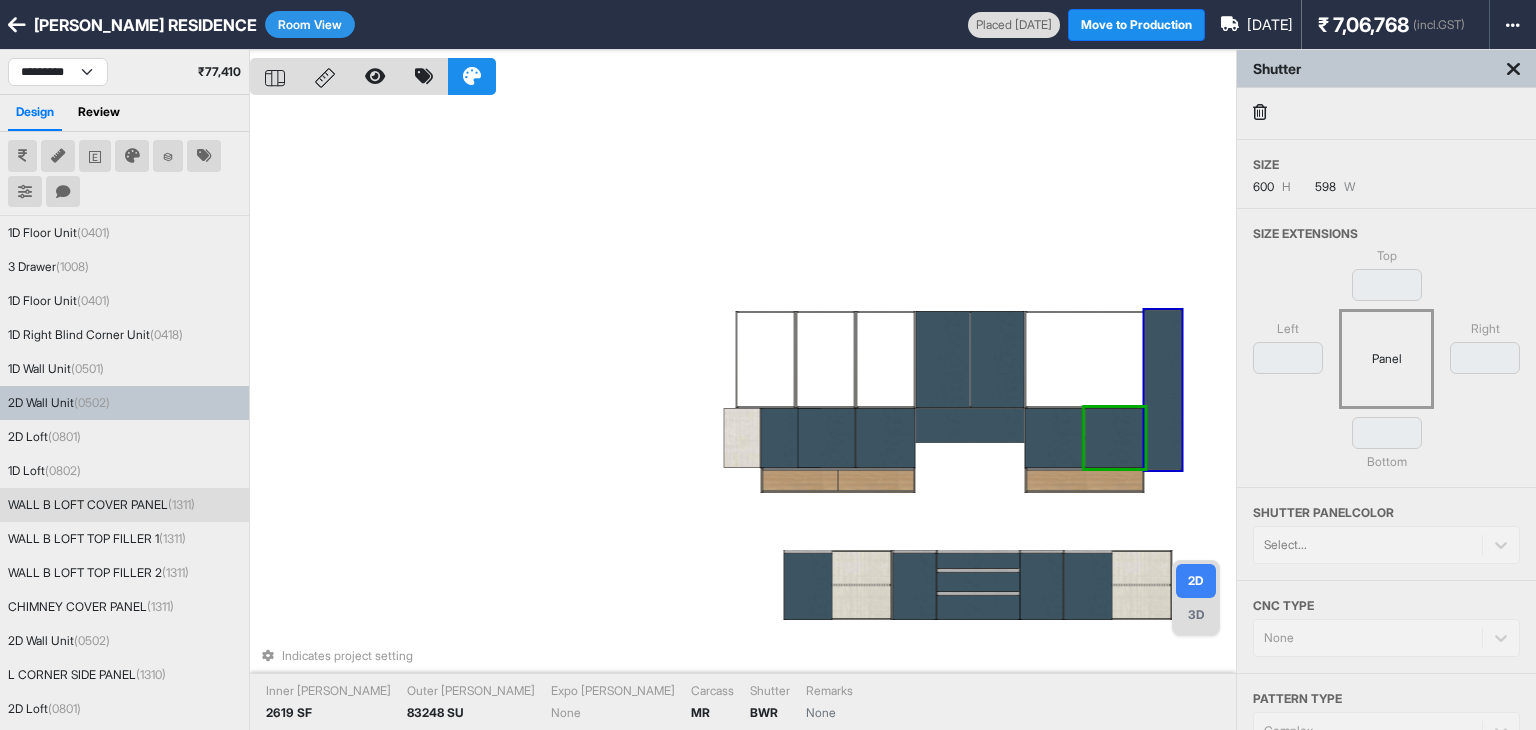 click at bounding box center (1163, 390) 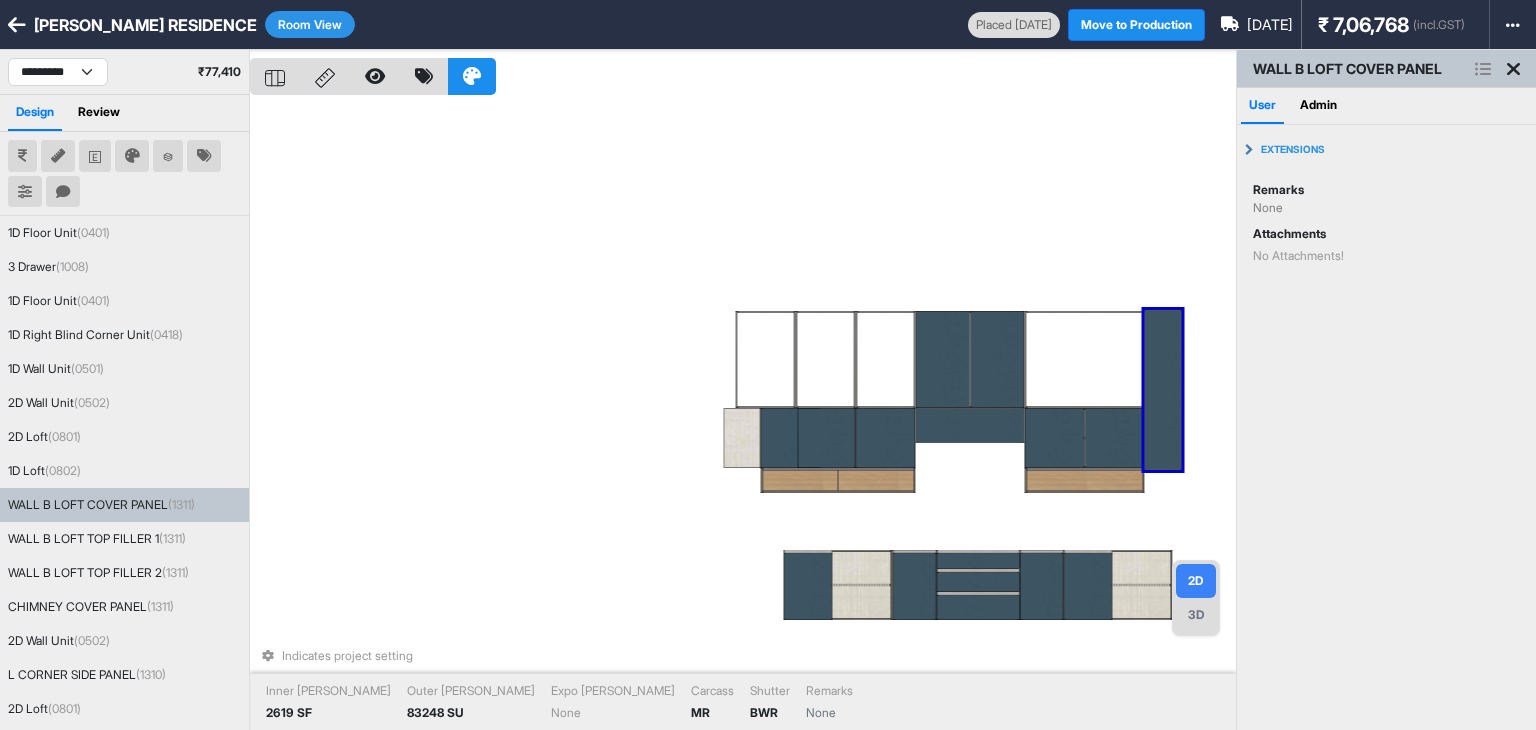 click on "Indicates project setting Inner Lam 2619 SF Outer Lam 83248 SU Expo Lam None Carcass MR Shutter BWR Remarks None" at bounding box center [743, 415] 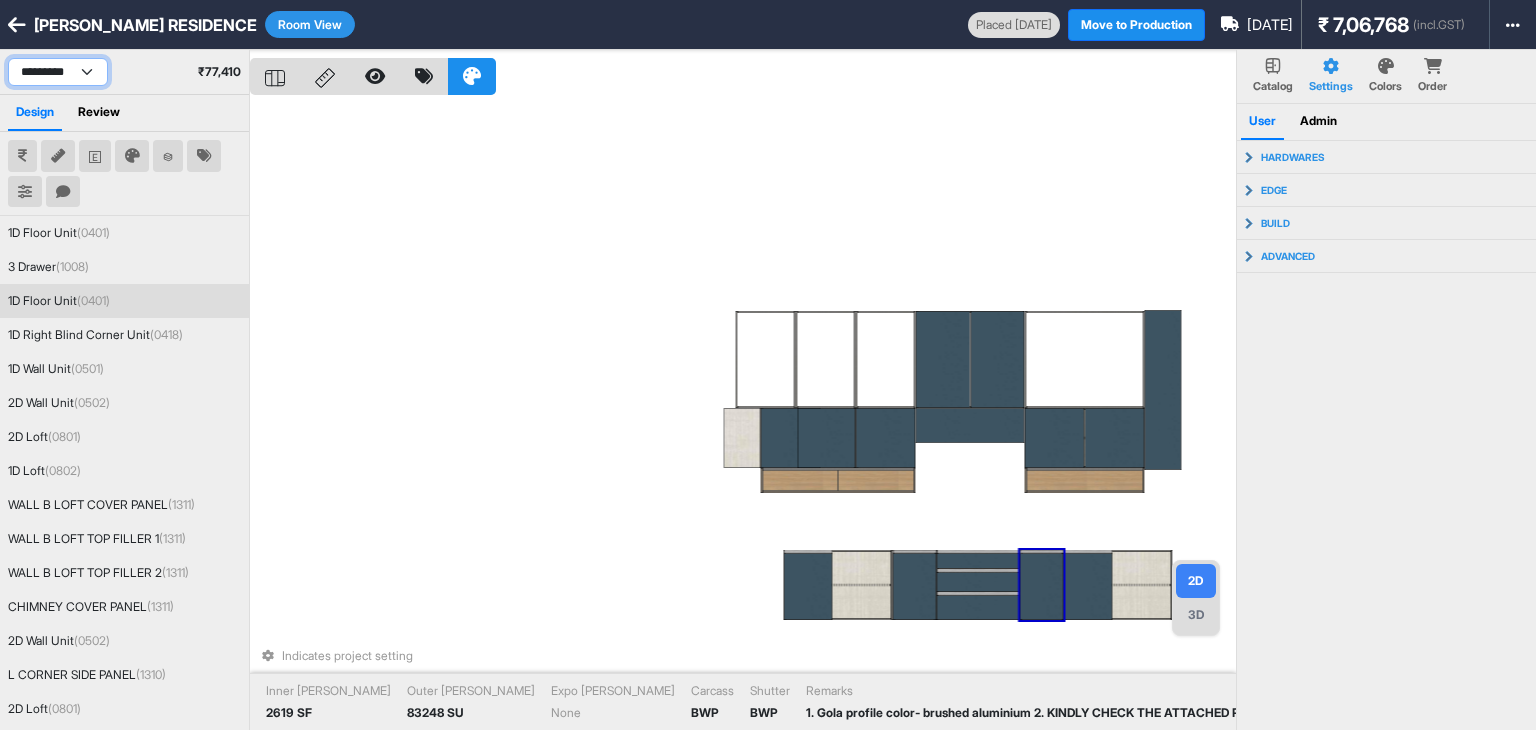 click on "**********" at bounding box center (58, 72) 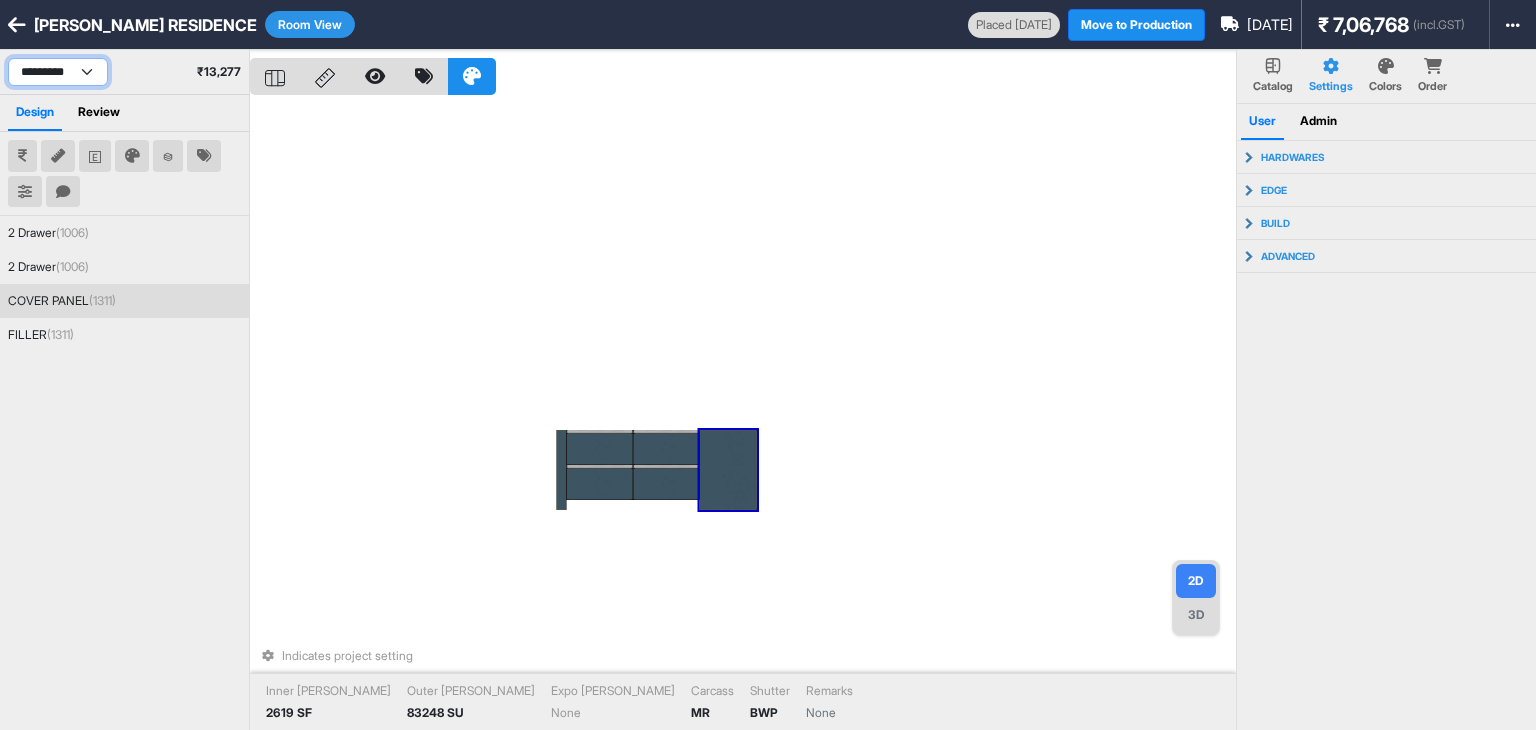 click on "**********" at bounding box center [58, 72] 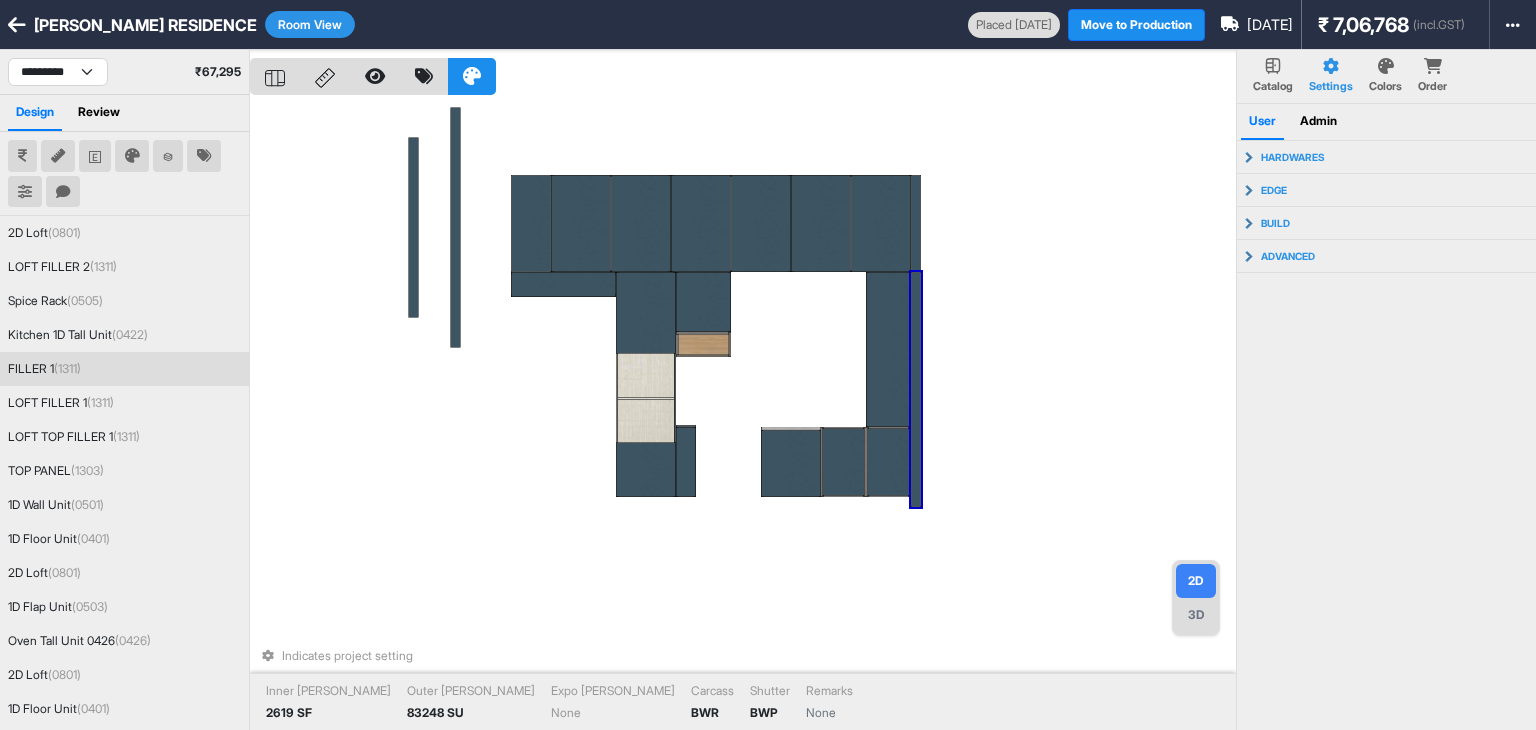 click on "Indicates project setting Inner Lam 2619 SF Outer Lam 83248 SU Expo Lam None Carcass BWR Shutter BWP Remarks None" at bounding box center [743, 415] 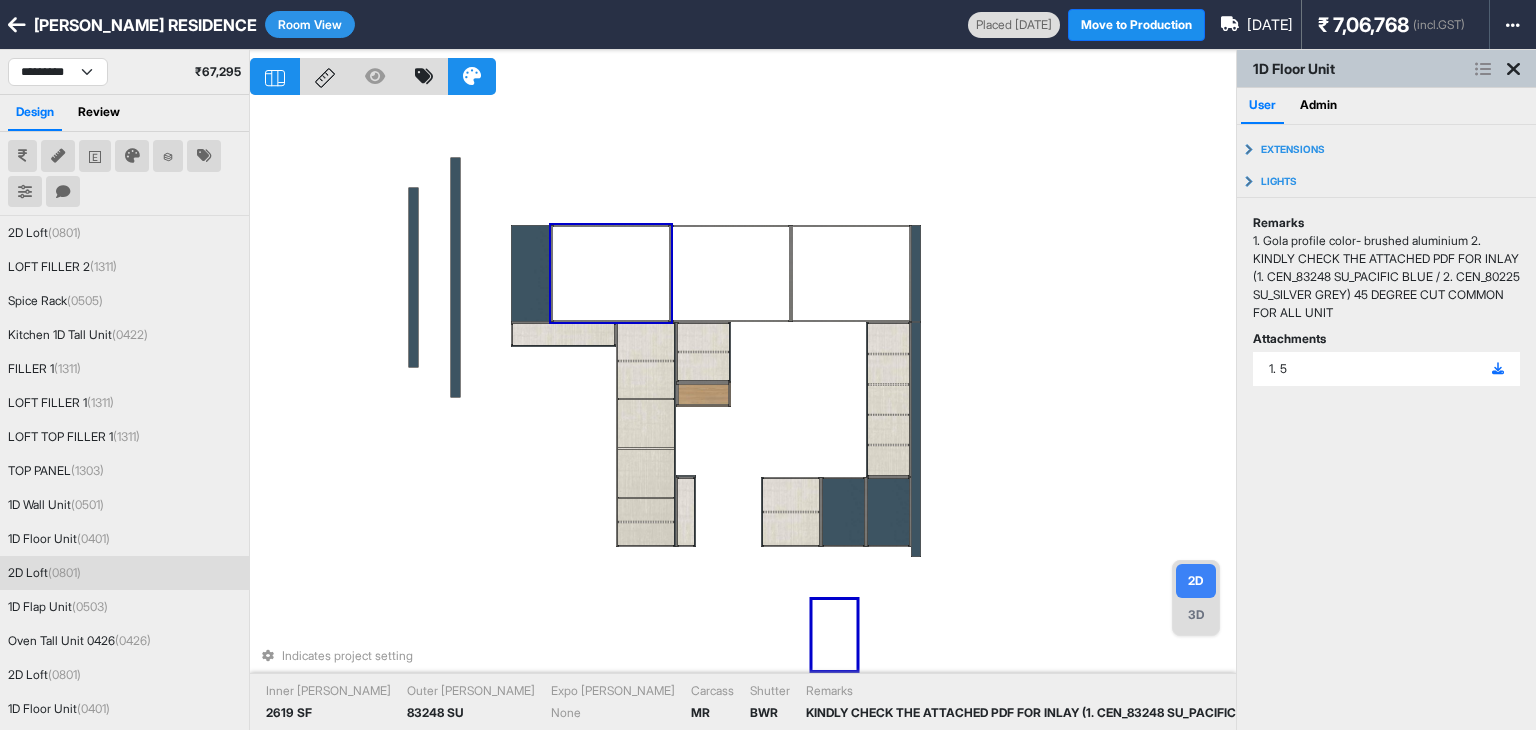 click at bounding box center [611, 273] 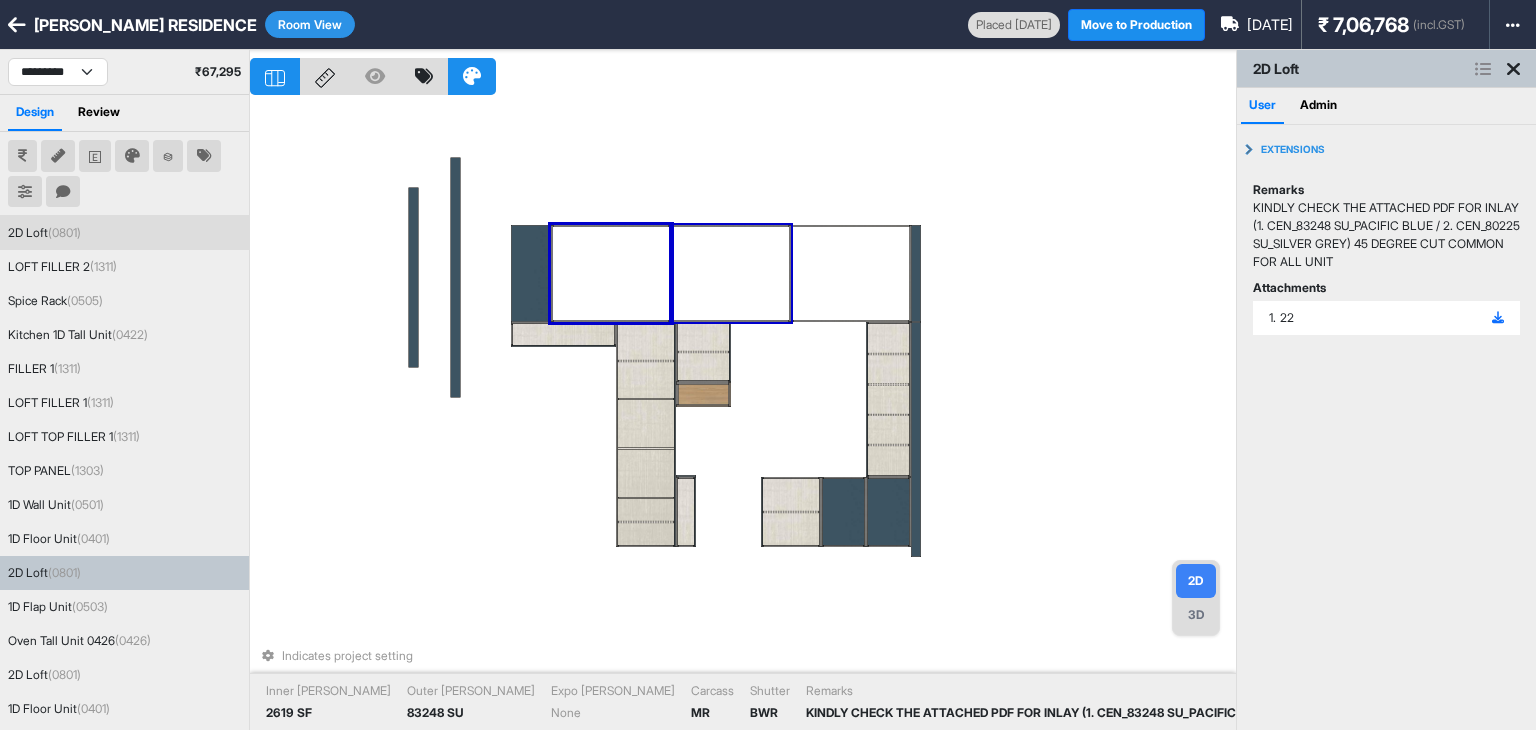 click at bounding box center [731, 273] 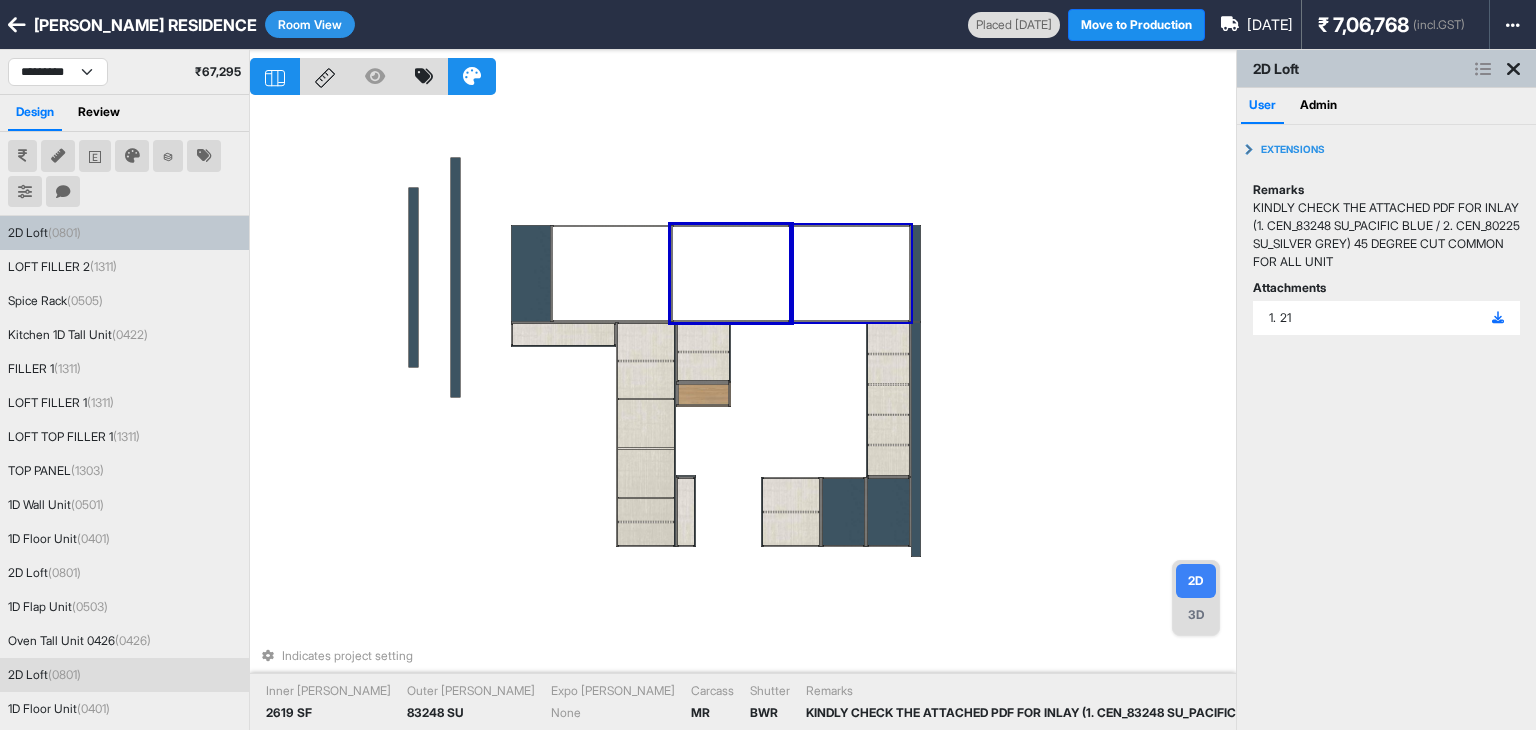 click at bounding box center (851, 273) 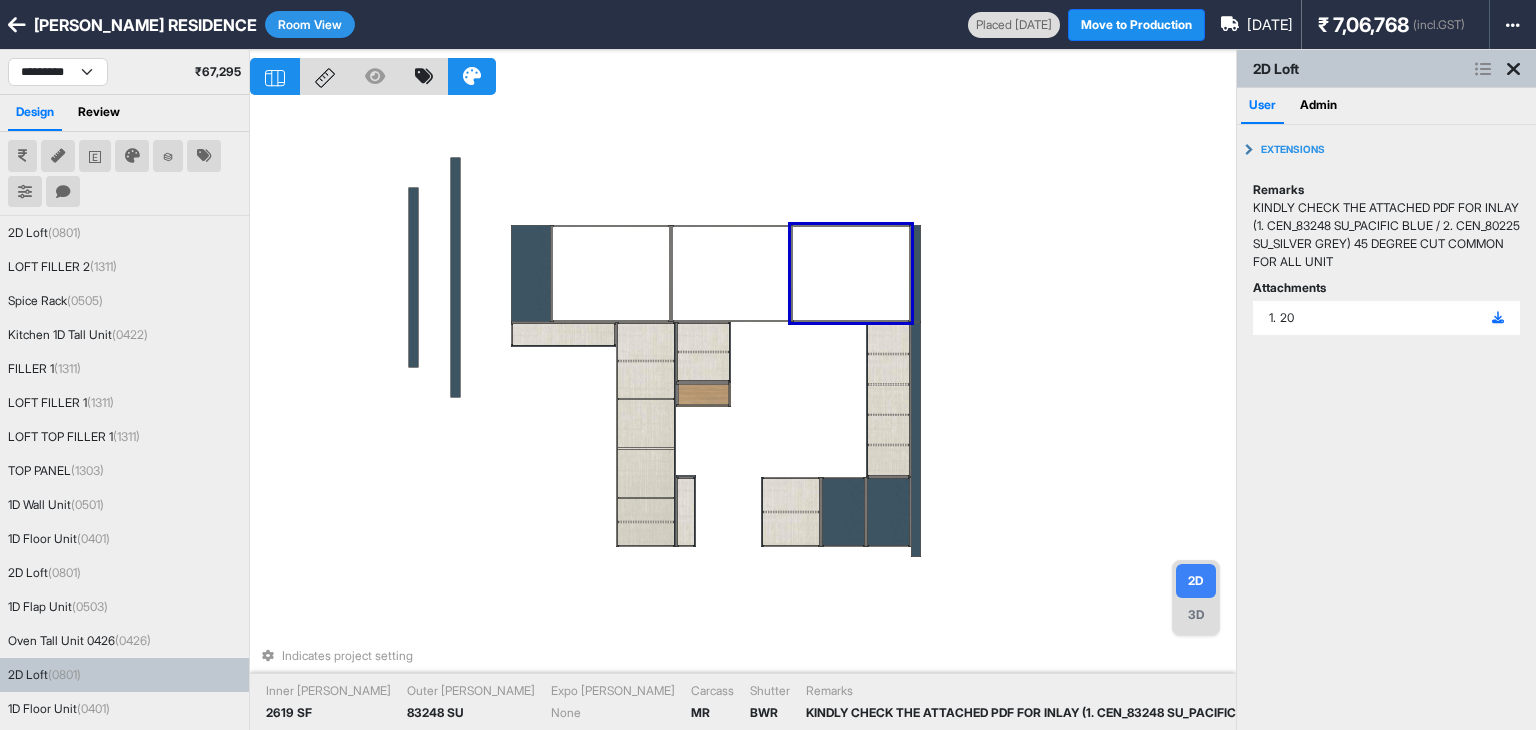 click on "Indicates project setting Inner Lam 2619 SF Outer Lam 83248 SU Expo Lam None Carcass MR Shutter BWR Remarks KINDLY CHECK THE ATTACHED PDF FOR INLAY (1. CEN_83248 SU_PACIFIC BLUE / 2. CEN_80225 SU_SILVER GREY)
45 DEGREE CUT COMMON FOR ALL UNIT" at bounding box center [743, 415] 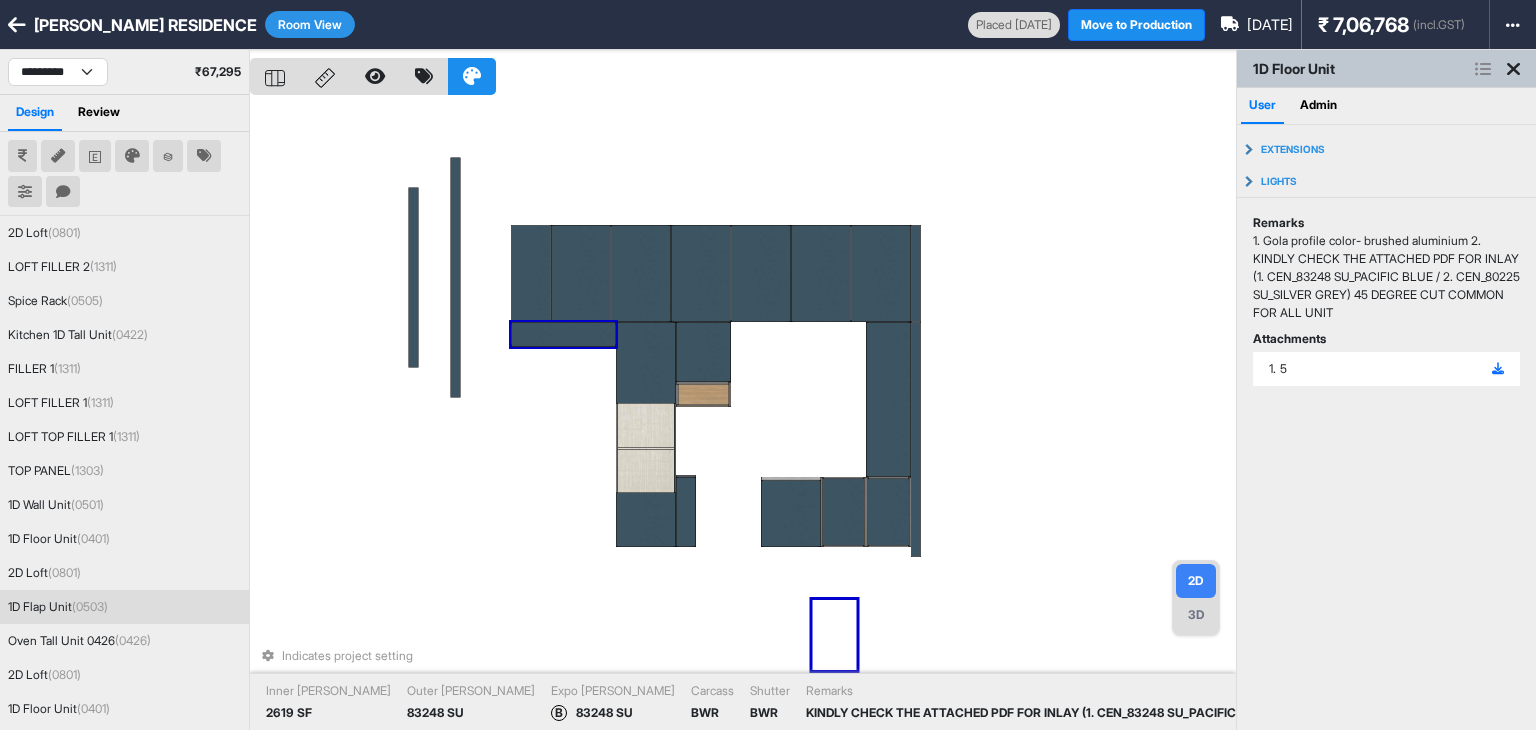 click at bounding box center (563, 334) 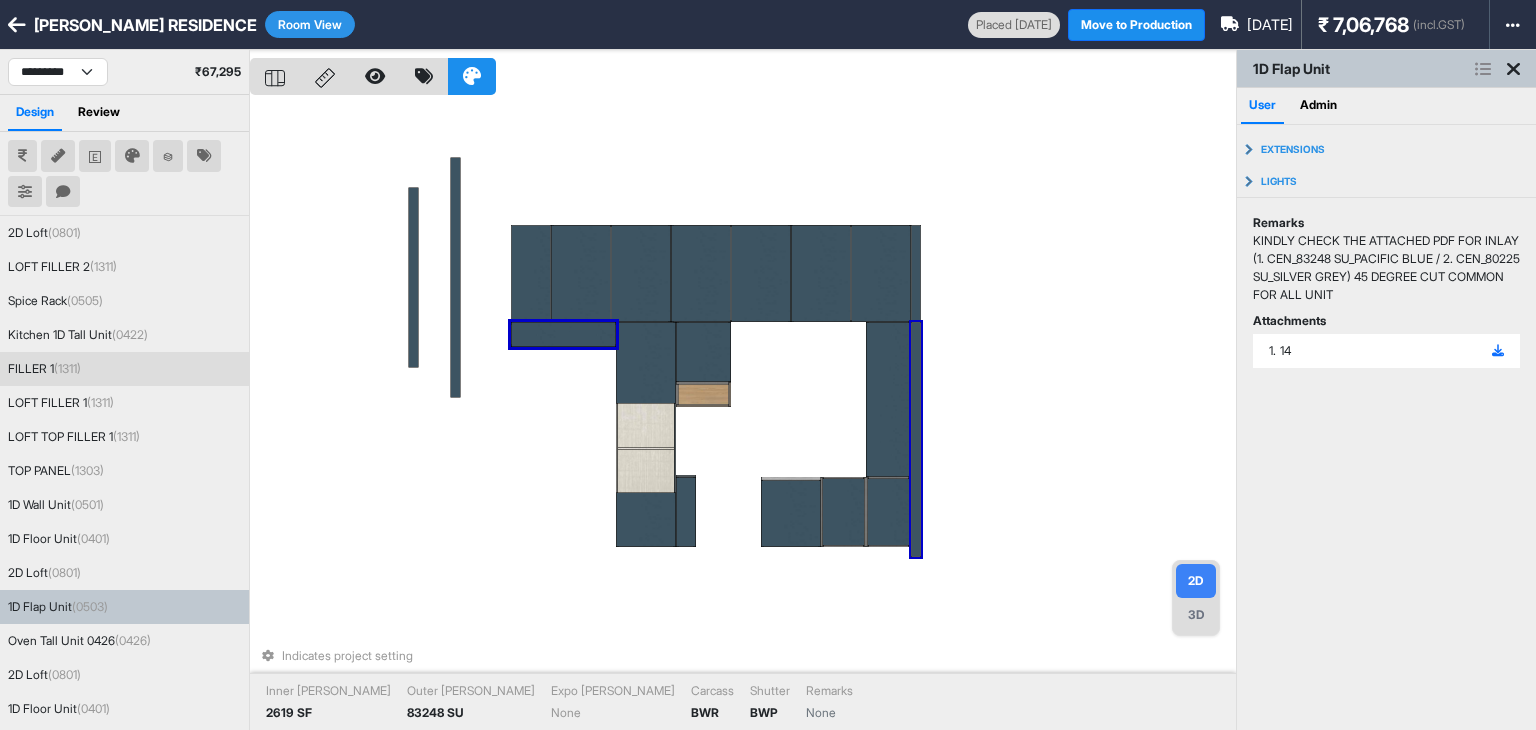 click on "Indicates project setting Inner Lam 2619 SF Outer Lam 83248 SU Expo Lam None Carcass BWR Shutter BWP Remarks None" at bounding box center (743, 415) 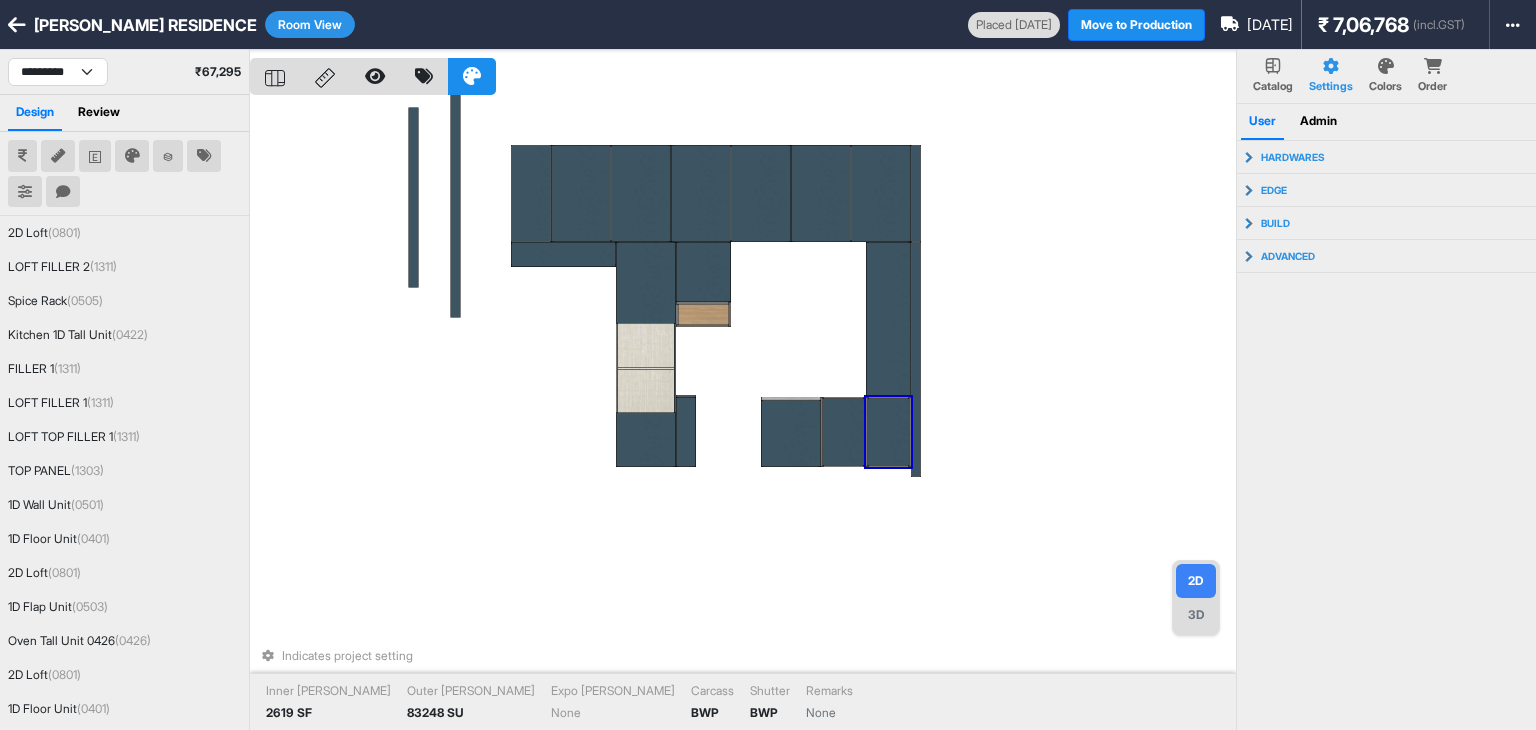 click at bounding box center (888, 432) 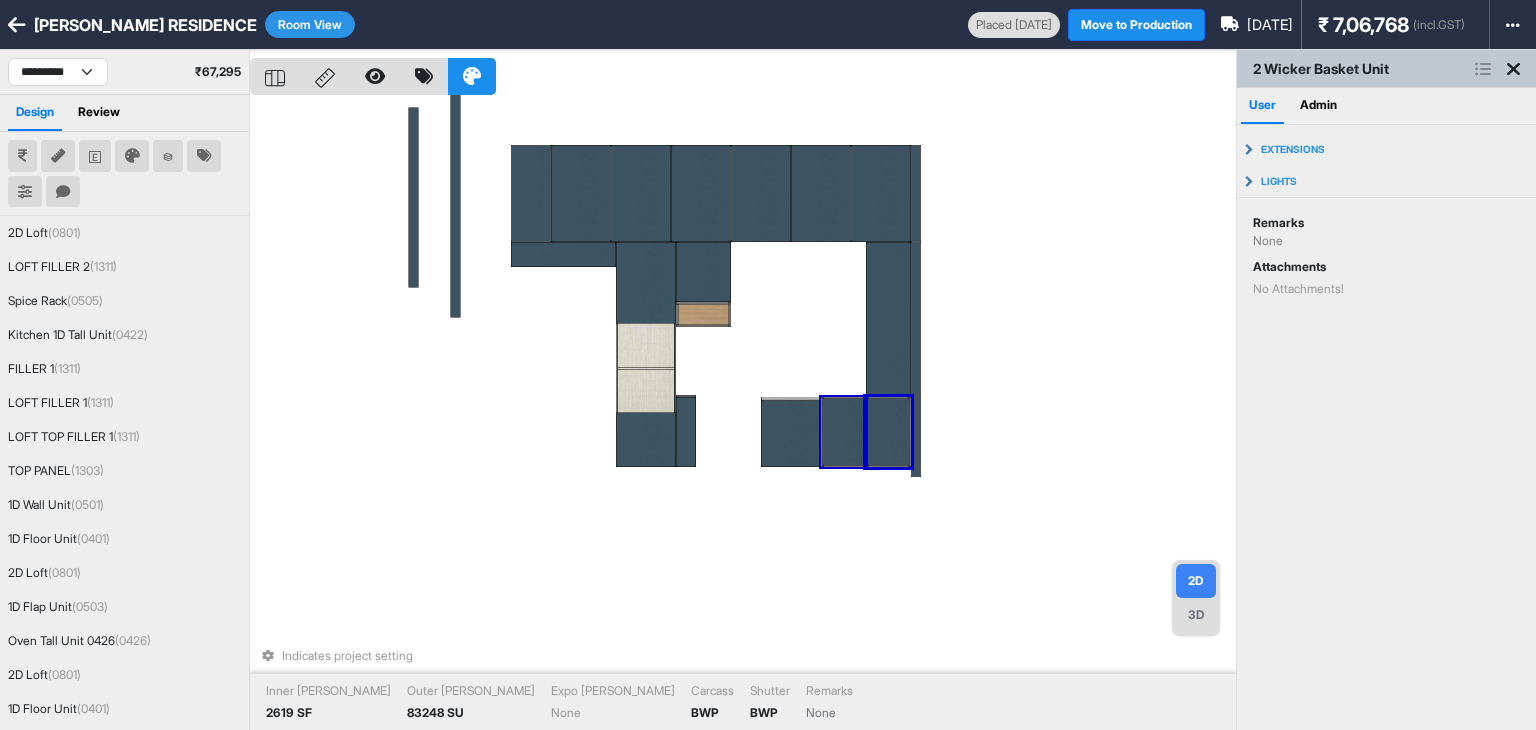 click at bounding box center (843, 432) 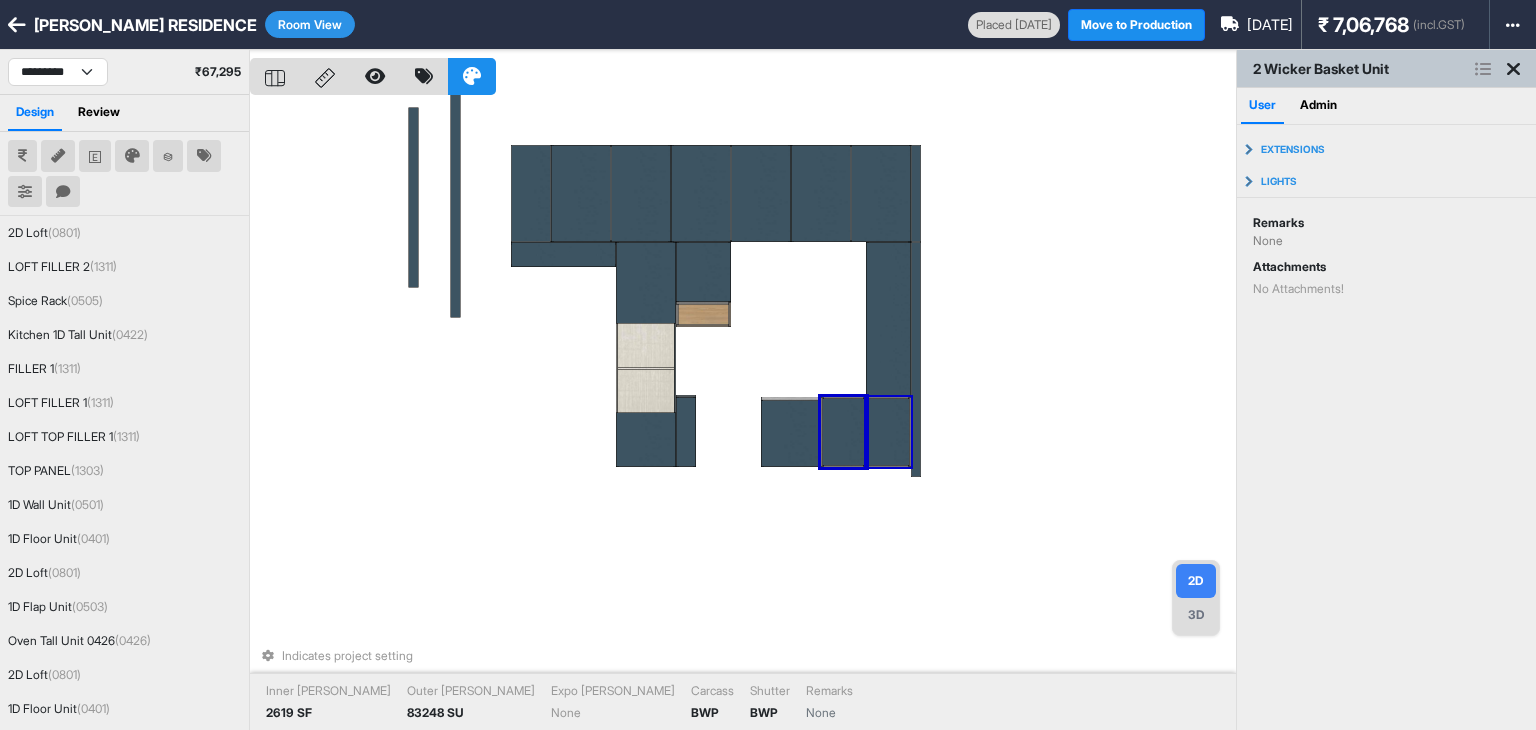 click at bounding box center [888, 432] 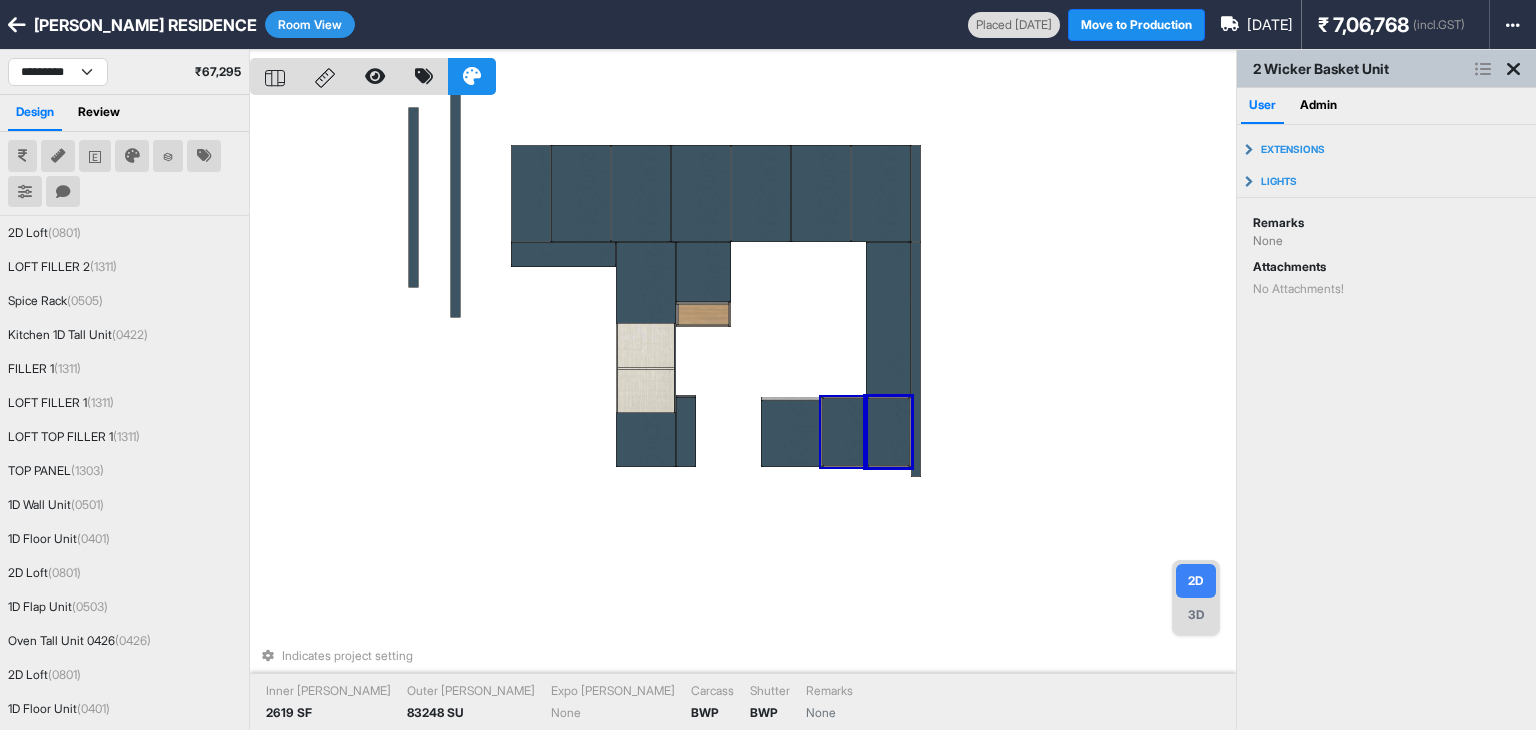 click at bounding box center [843, 432] 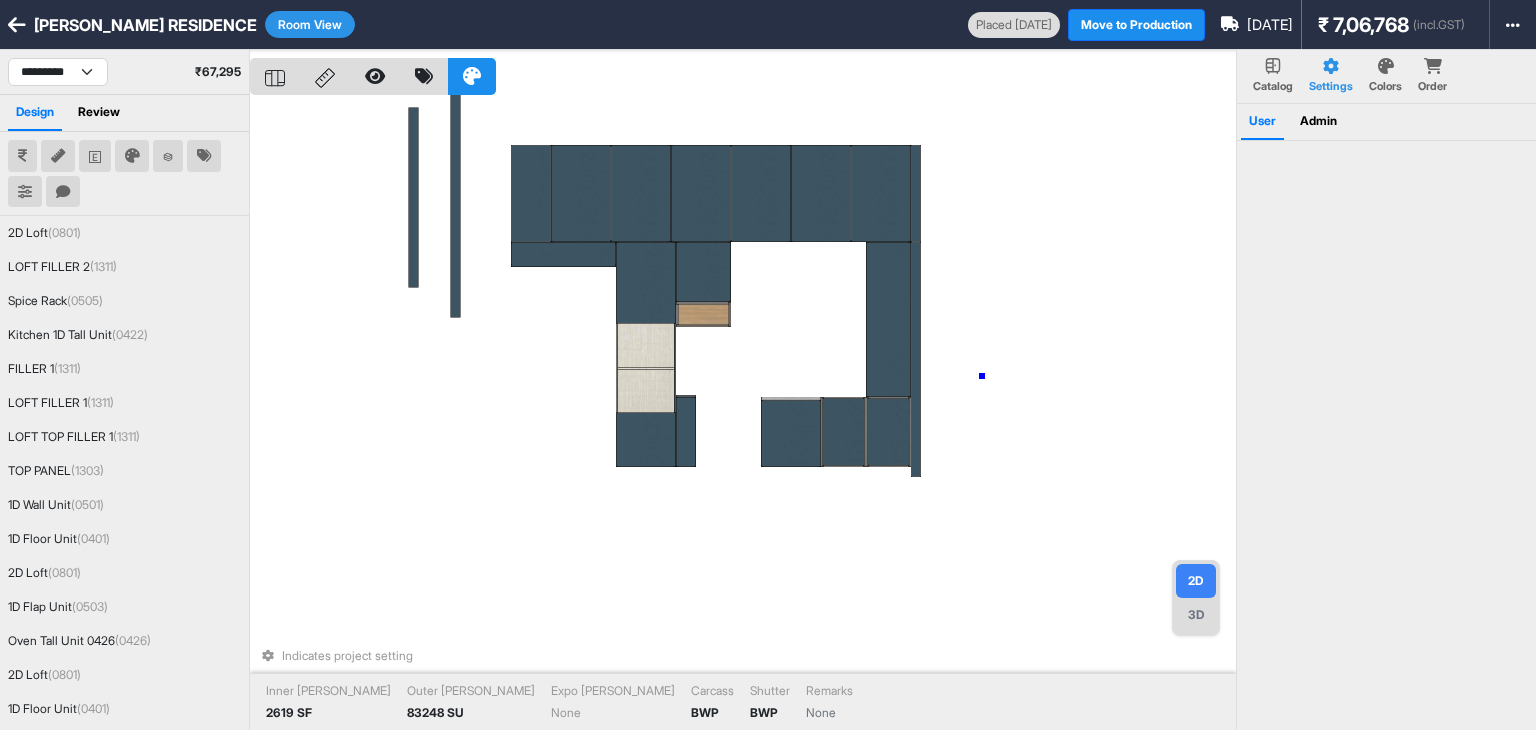 click on "Indicates project setting Inner Lam 2619 SF Outer Lam 83248 SU Expo Lam None Carcass BWP Shutter BWP Remarks None" at bounding box center (743, 415) 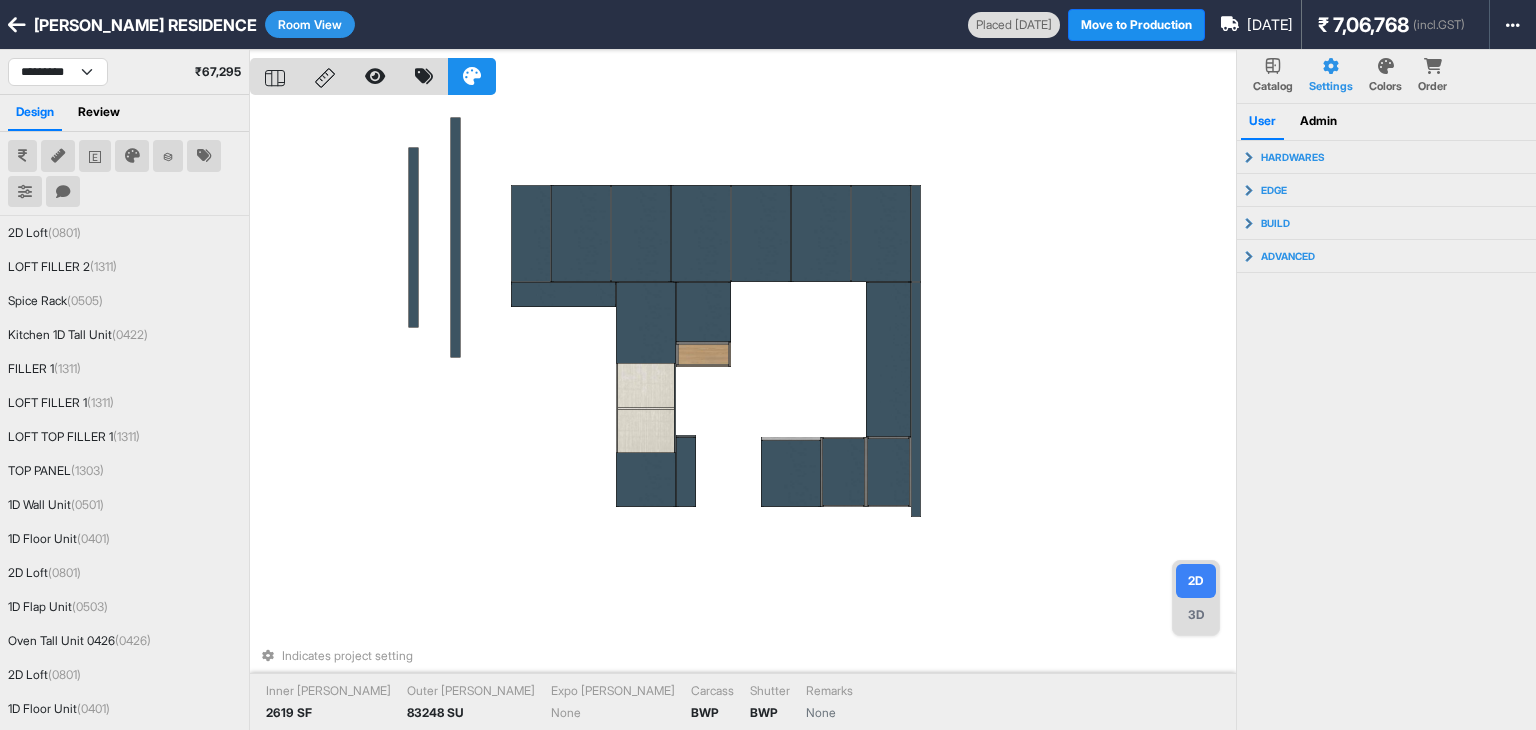 click on "3D" at bounding box center (1196, 615) 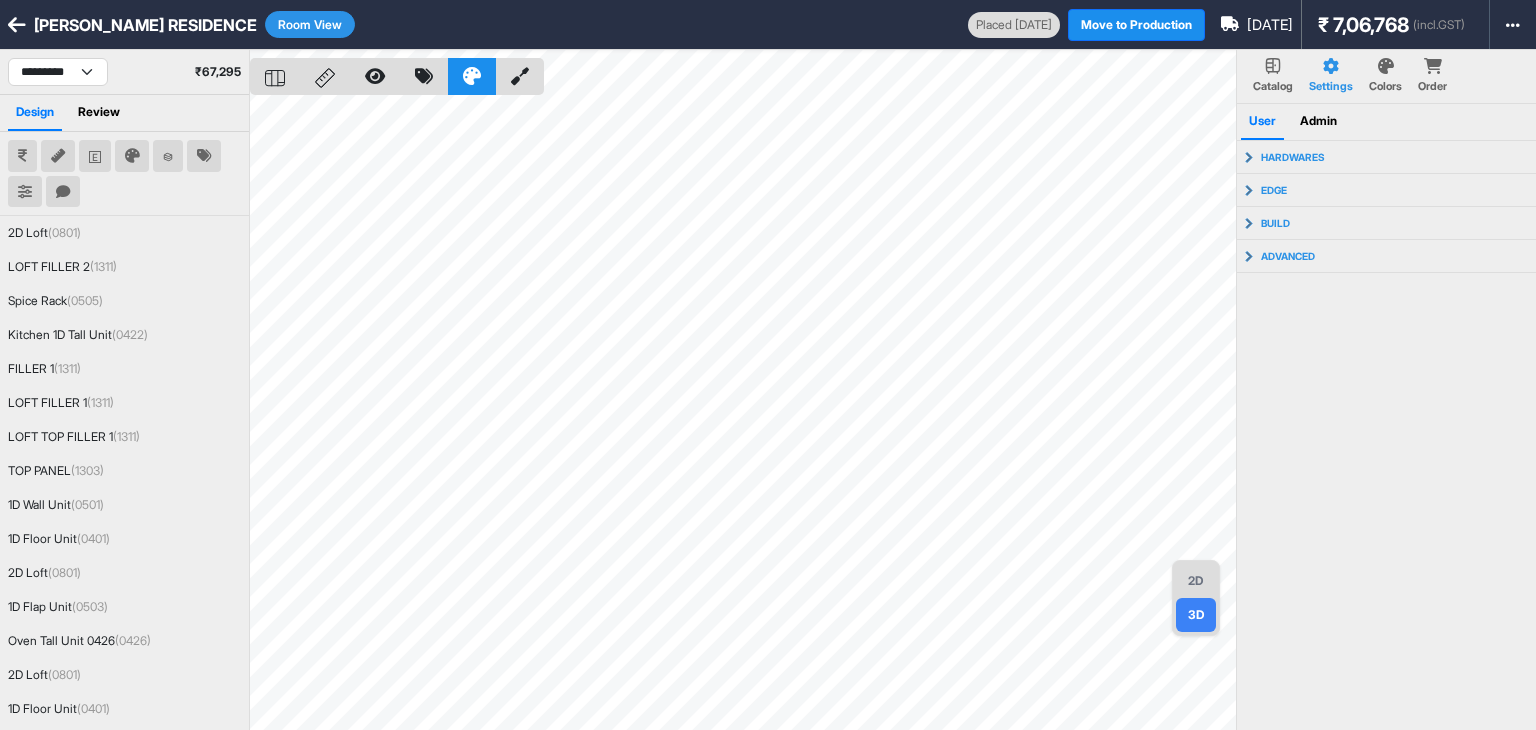click on "2D" at bounding box center [1196, 581] 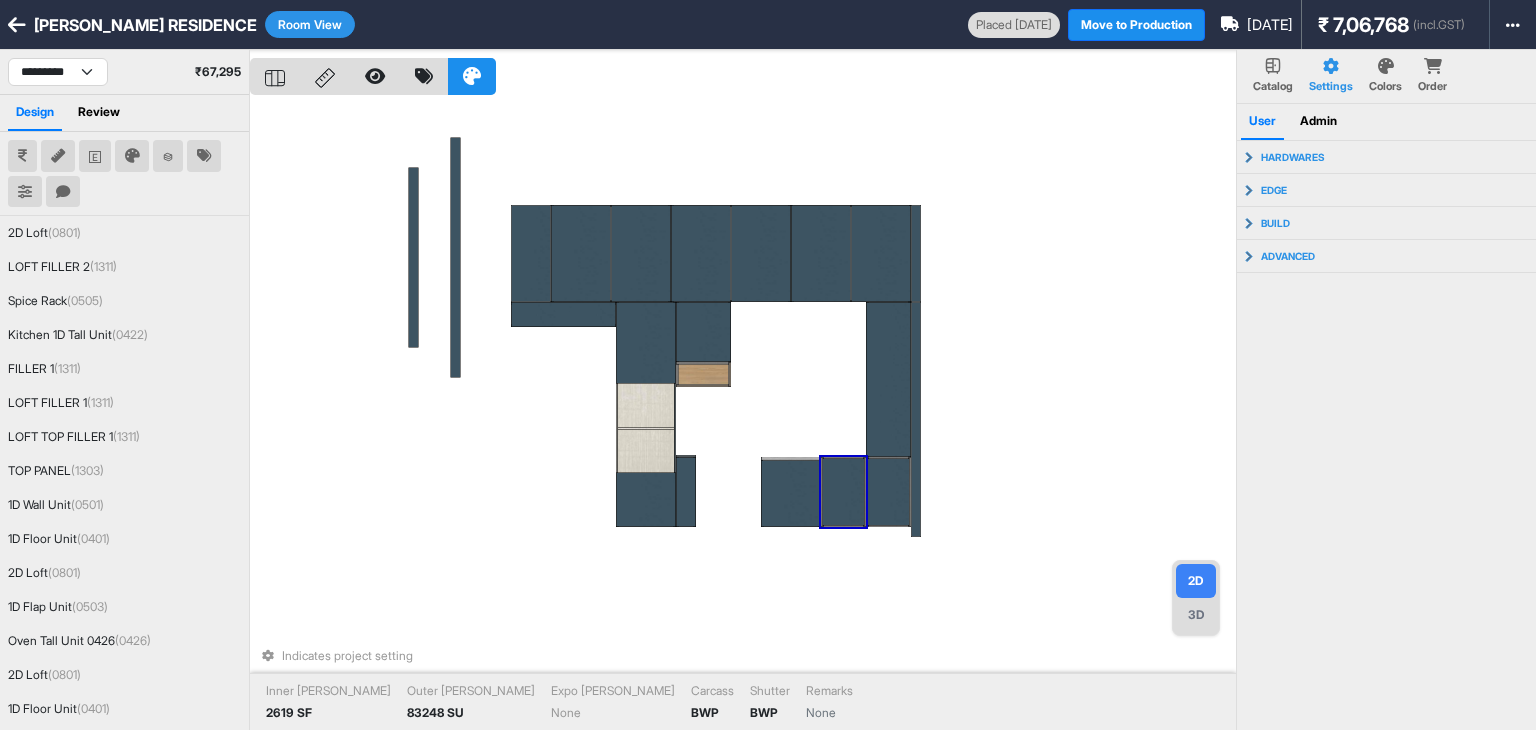 click on "Indicates project setting Inner Lam 2619 SF Outer Lam 83248 SU Expo Lam None Carcass BWP Shutter BWP Remarks None" at bounding box center [743, 415] 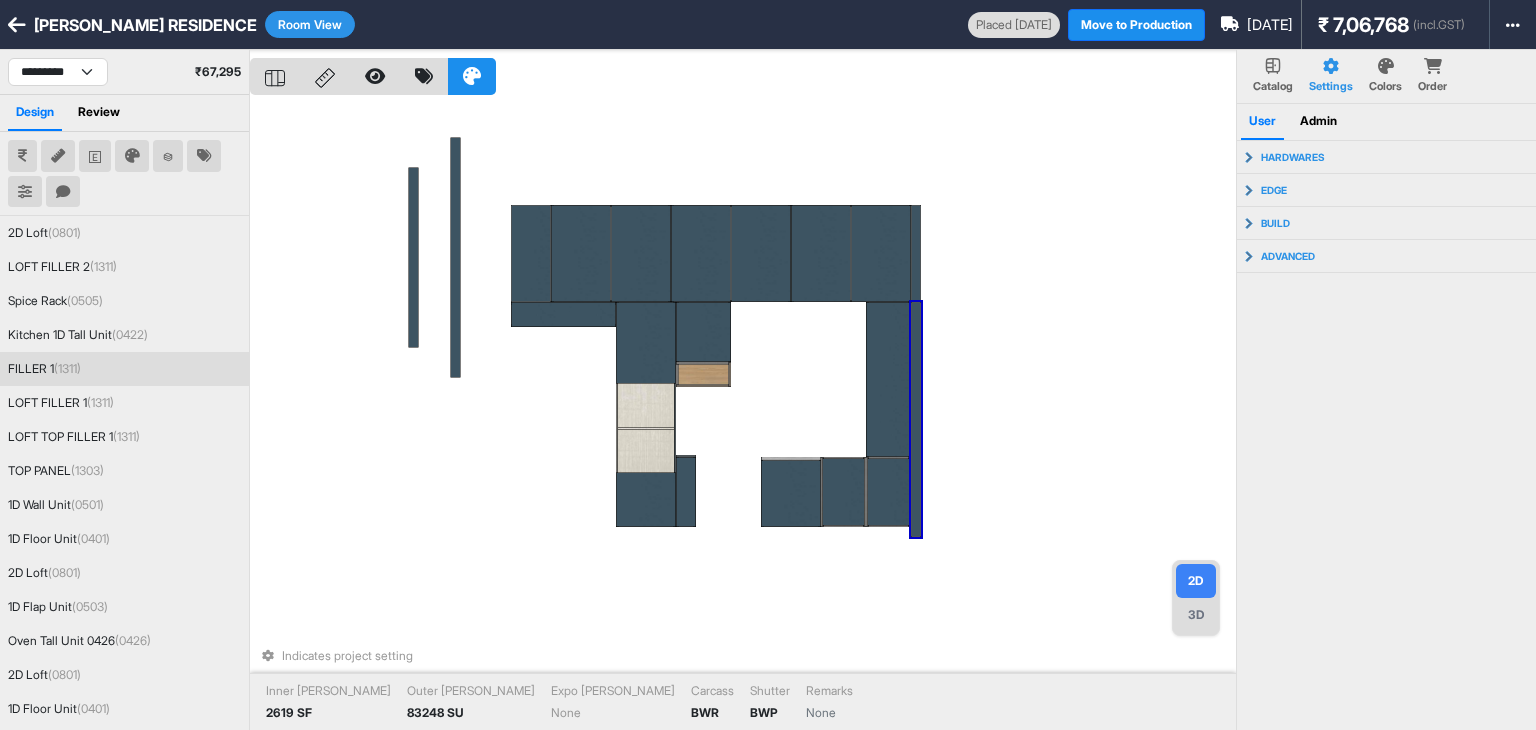 click at bounding box center [916, 419] 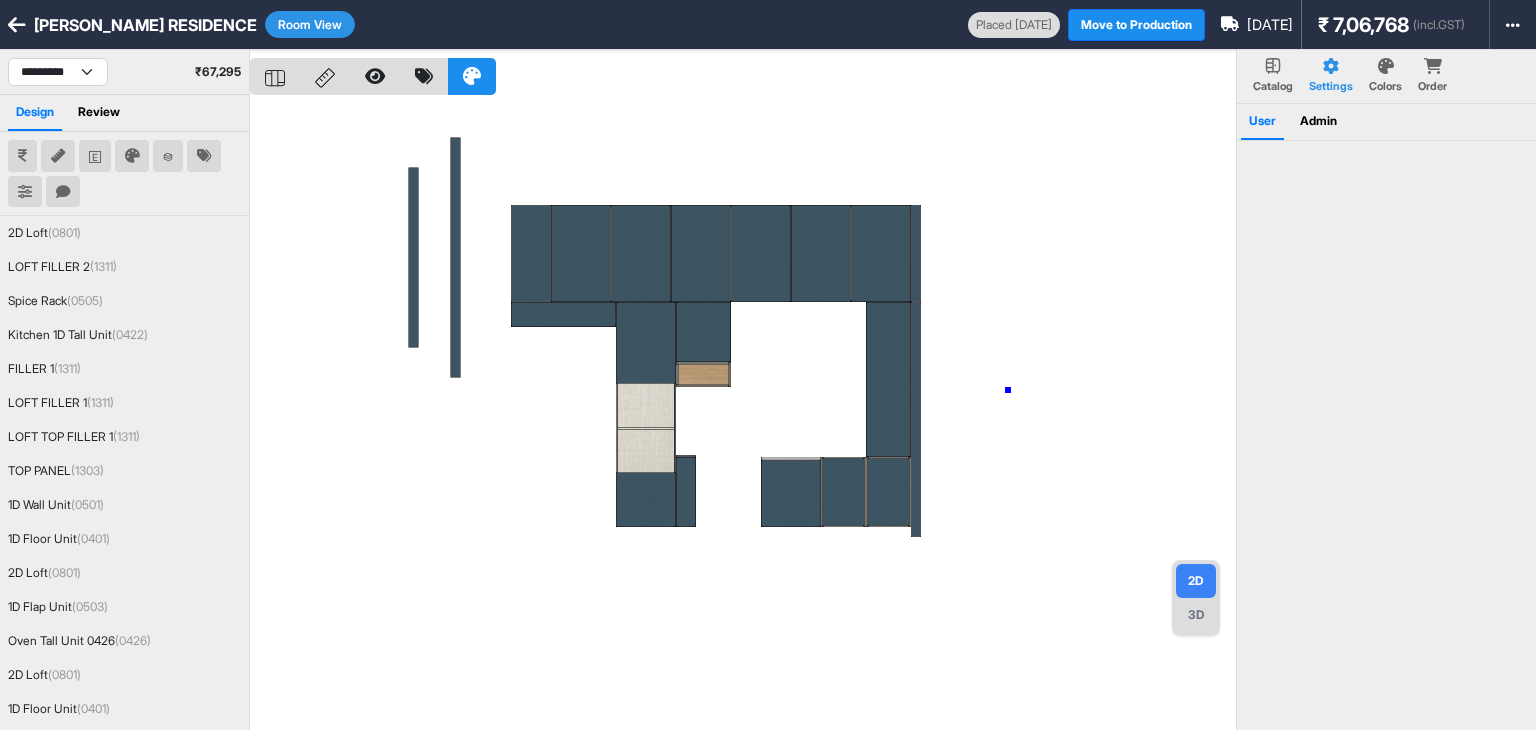 click at bounding box center [743, 415] 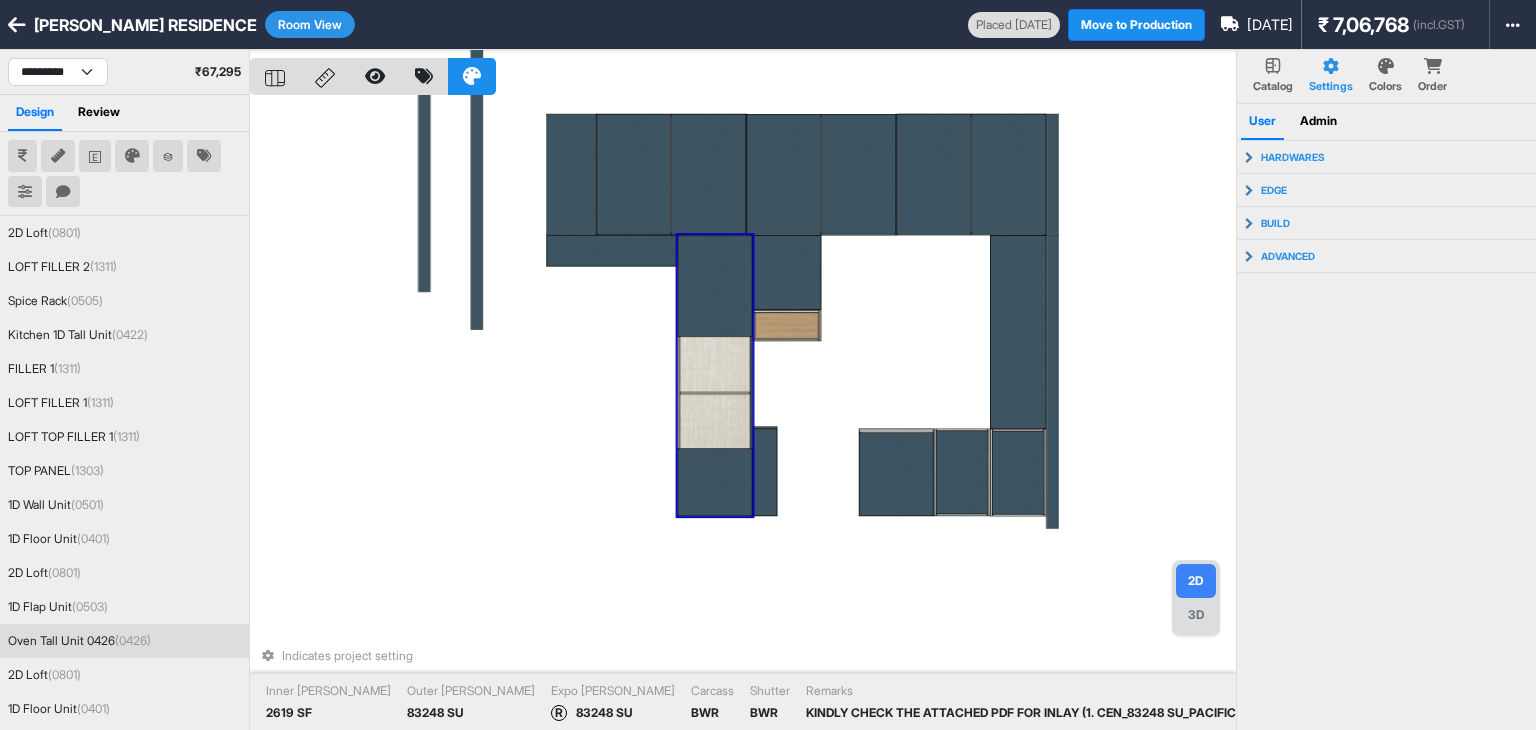 click at bounding box center (715, 285) 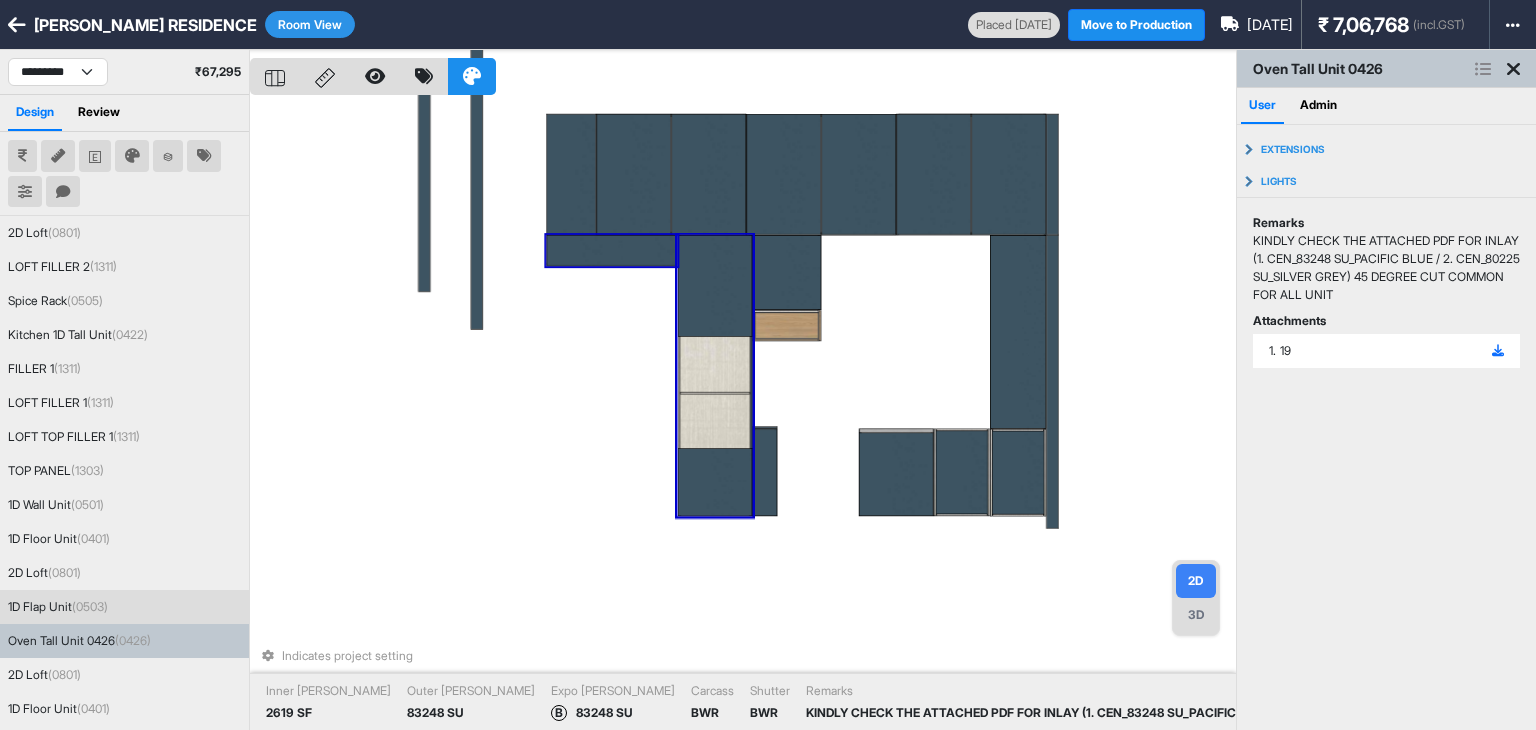 drag, startPoint x: 674, startPoint y: 266, endPoint x: 651, endPoint y: 263, distance: 23.194826 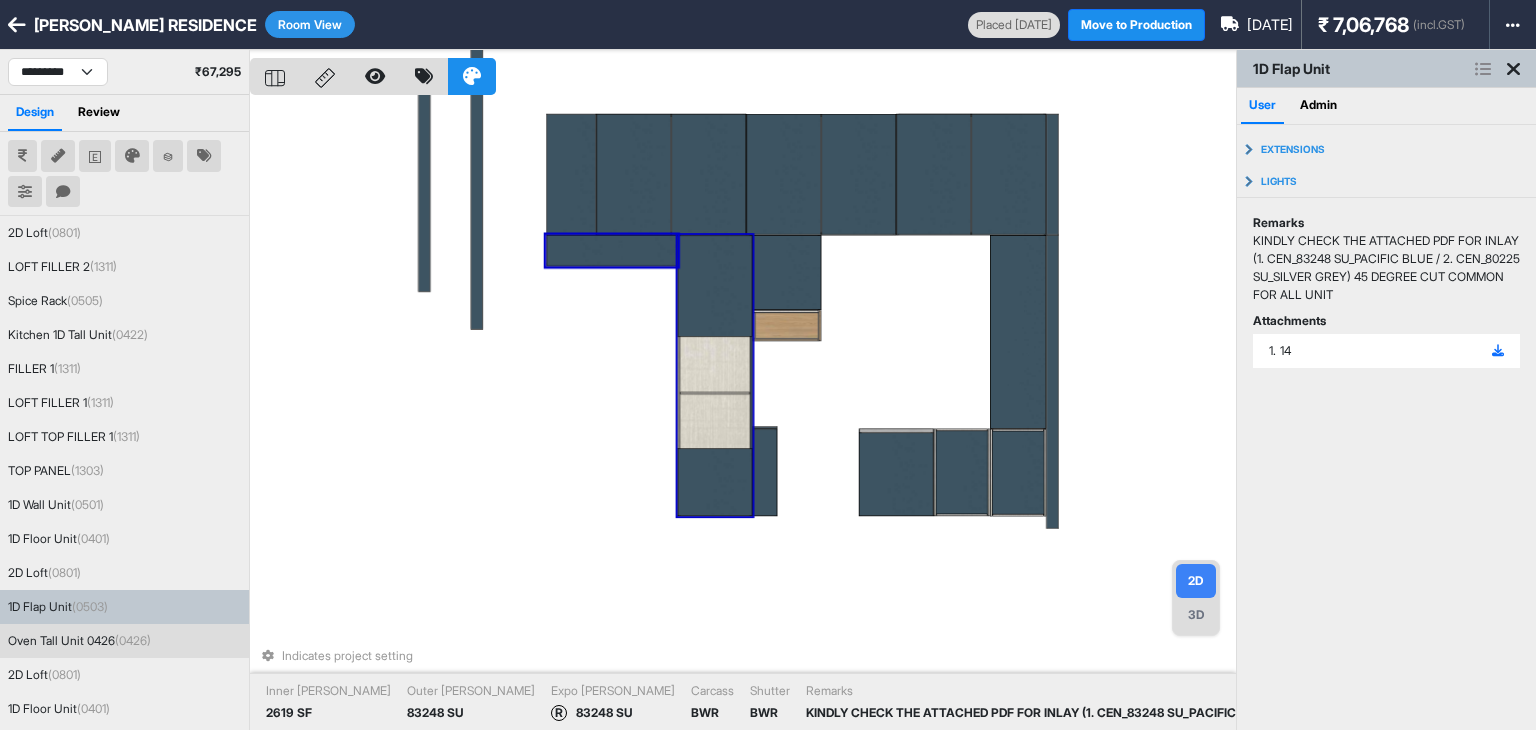 click at bounding box center (715, 285) 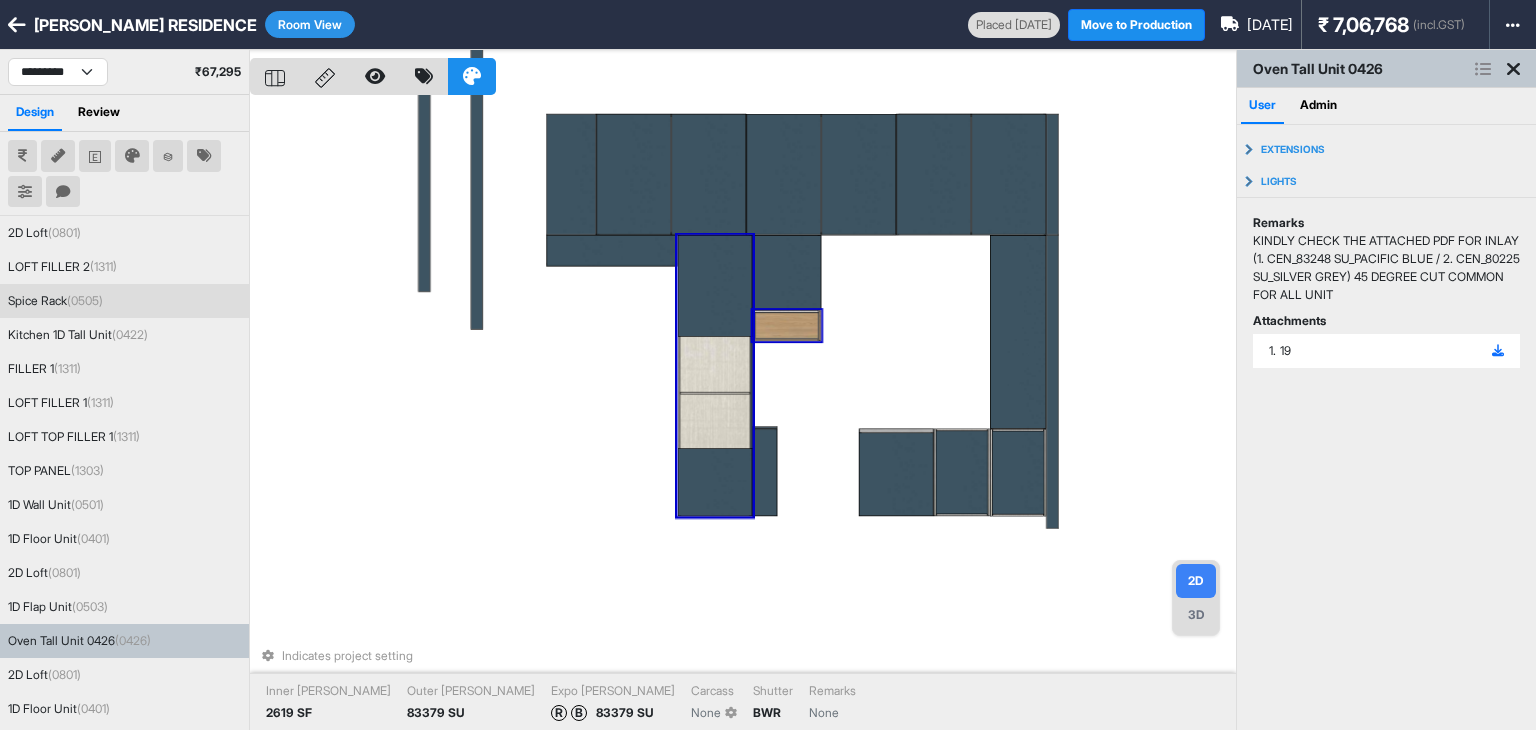 click on "Indicates project setting Inner Lam 2619 SF Outer Lam 83379 SU Expo Lam R B 83379 SU Carcass None Shutter BWR Remarks None" at bounding box center (743, 415) 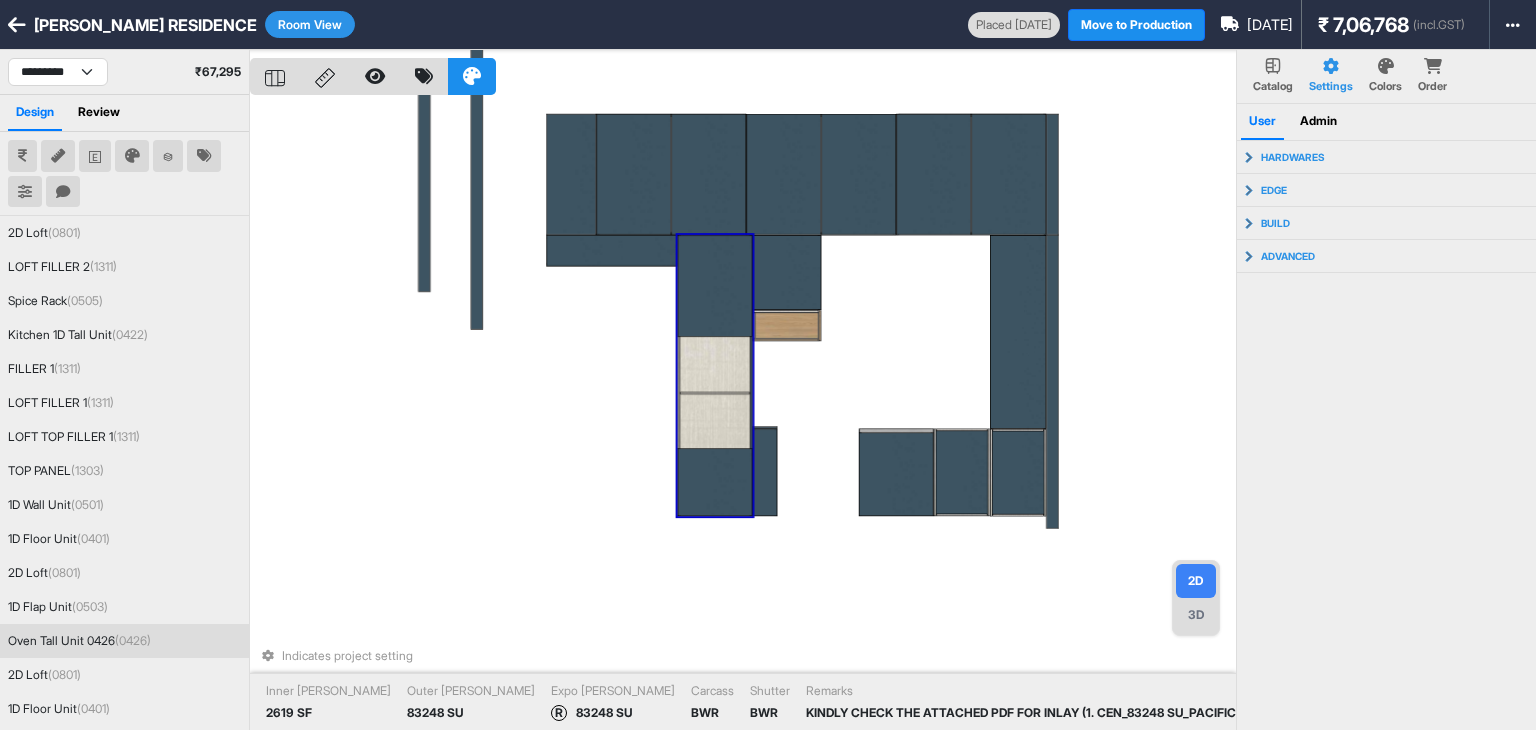click at bounding box center [715, 285] 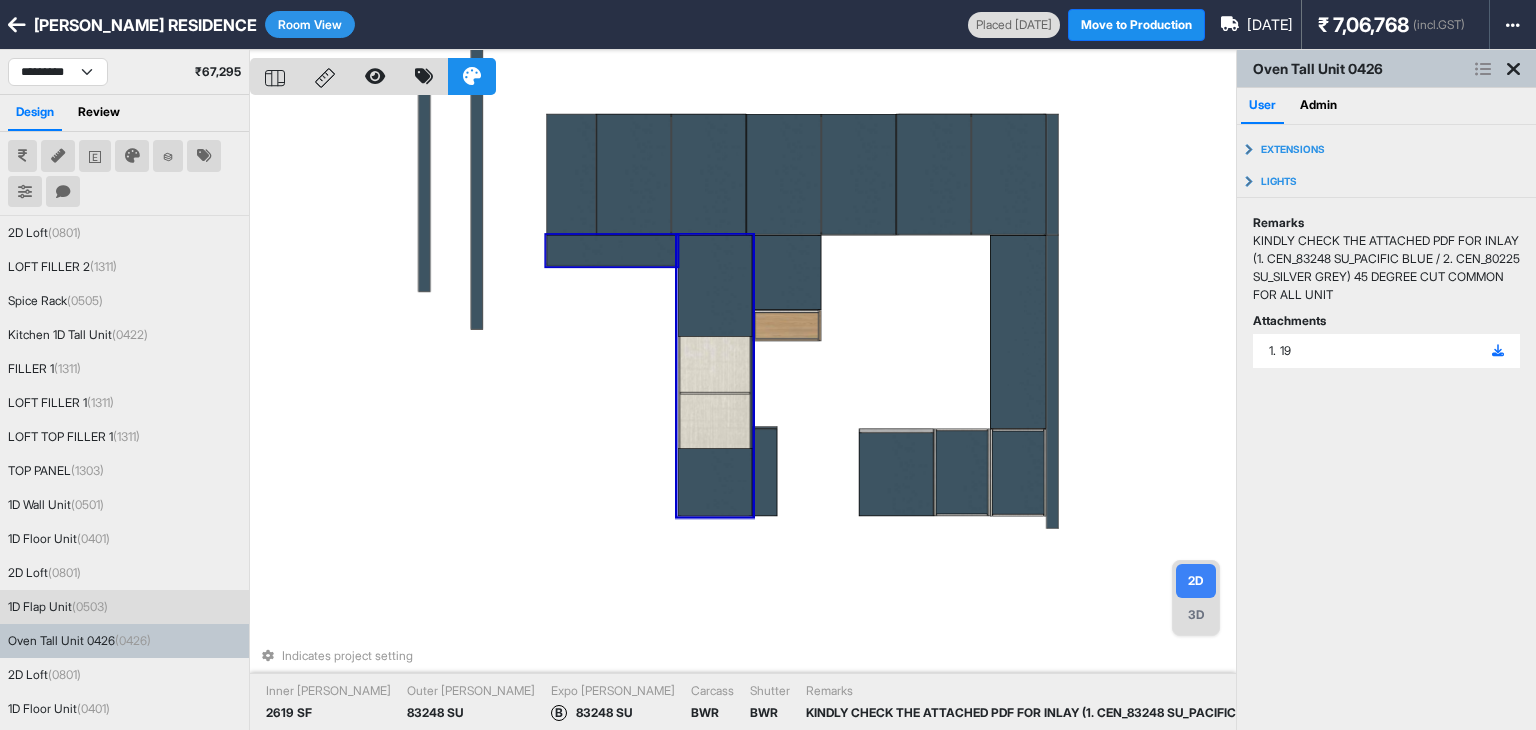 click at bounding box center (611, 250) 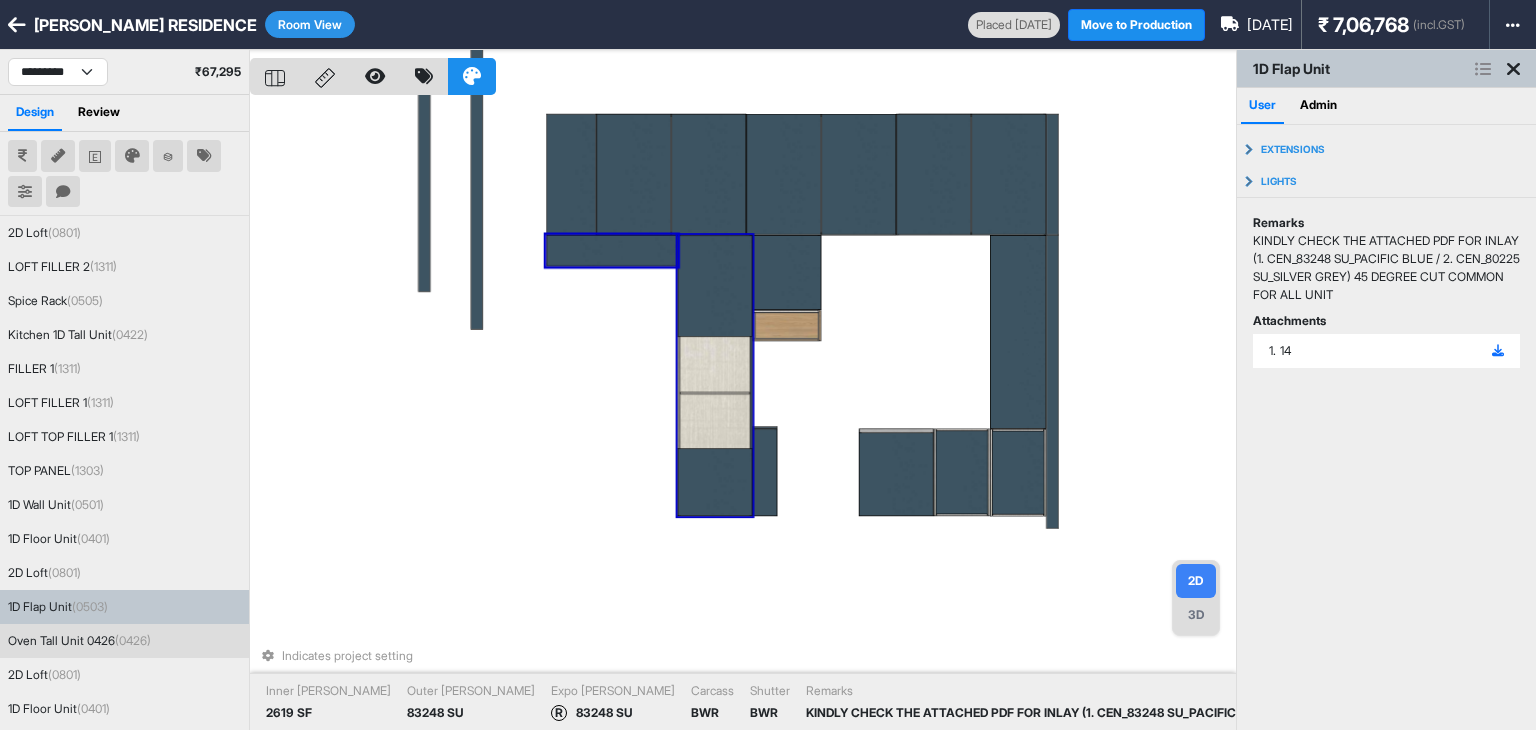 click at bounding box center [715, 285] 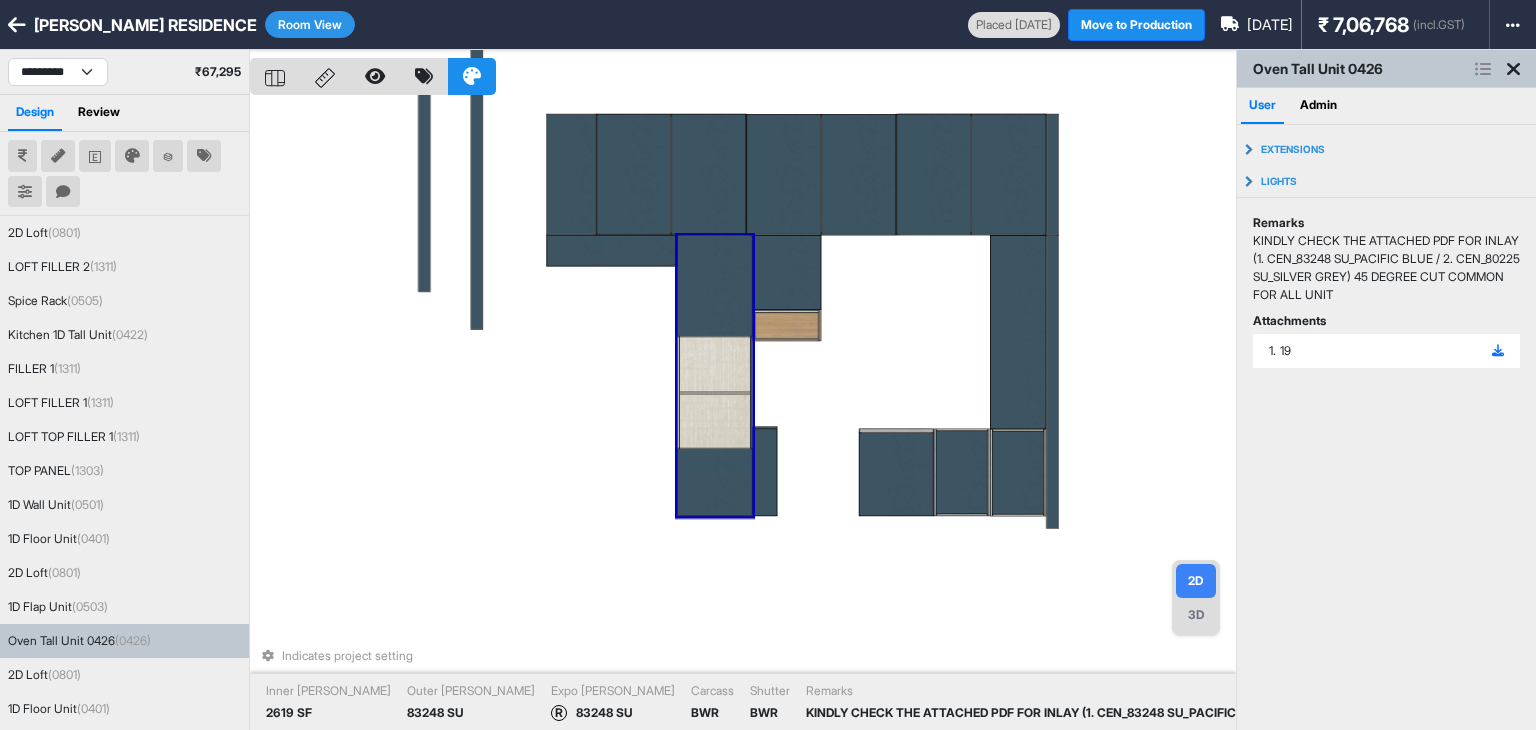 click on "Indicates project setting Inner Lam 2619 SF Outer Lam 83248 SU Expo Lam R 83248 SU Carcass BWR Shutter BWR Remarks KINDLY CHECK THE ATTACHED PDF FOR INLAY (1. CEN_83248 SU_PACIFIC BLUE / 2. CEN_80225 SU_SILVER GREY)
45 DEGREE CUT COMMON FOR ALL UNIT" at bounding box center [743, 415] 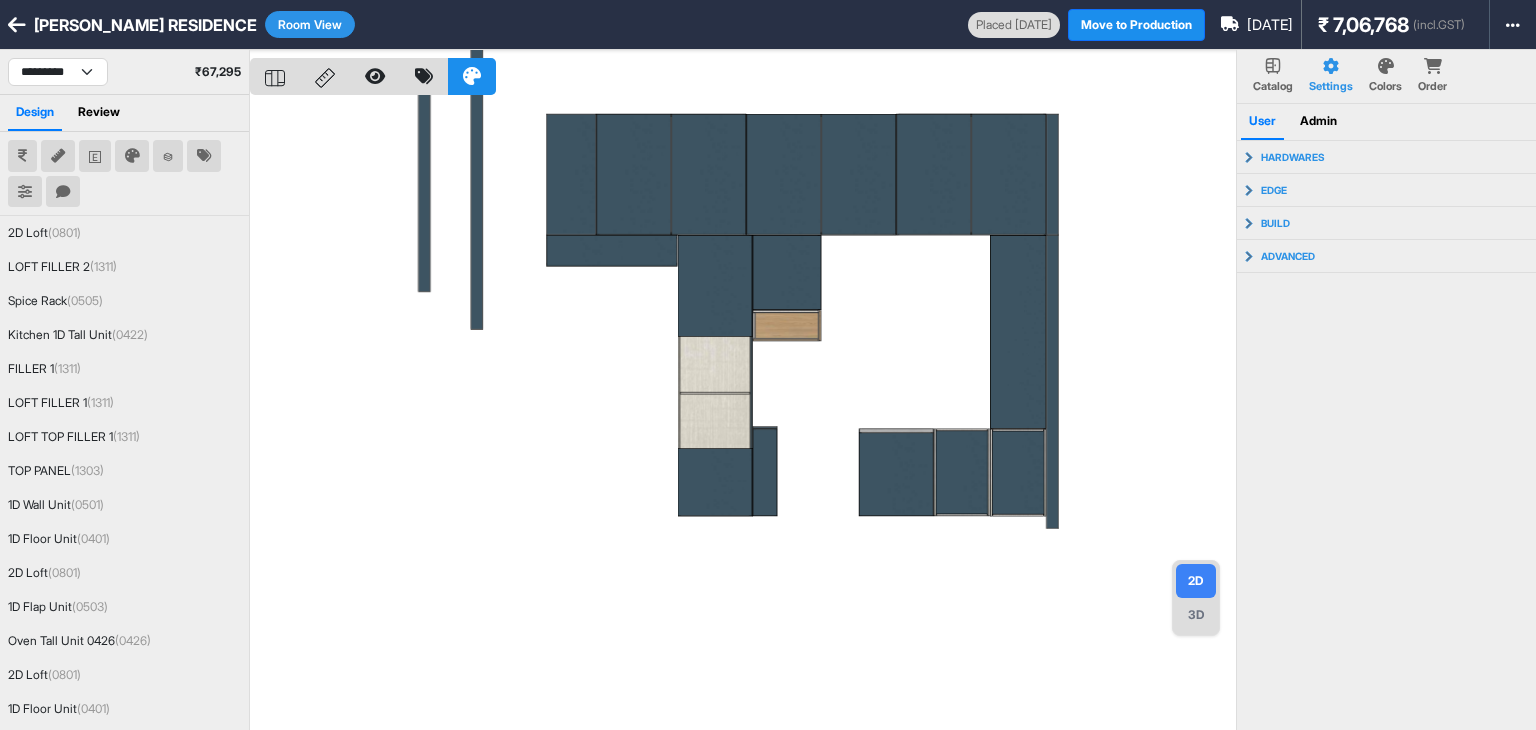 click on "3D" at bounding box center (1196, 615) 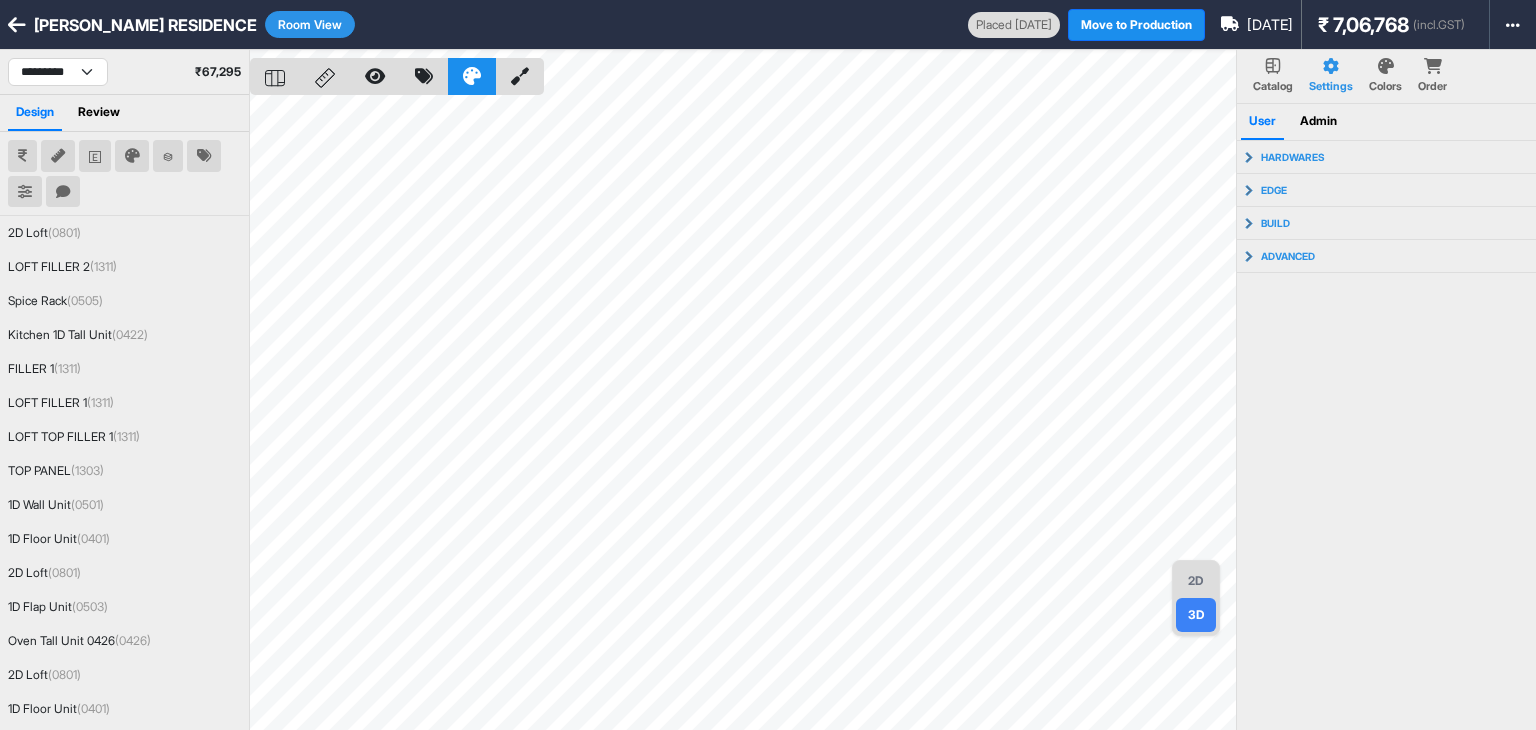 click on "2D" at bounding box center [1196, 581] 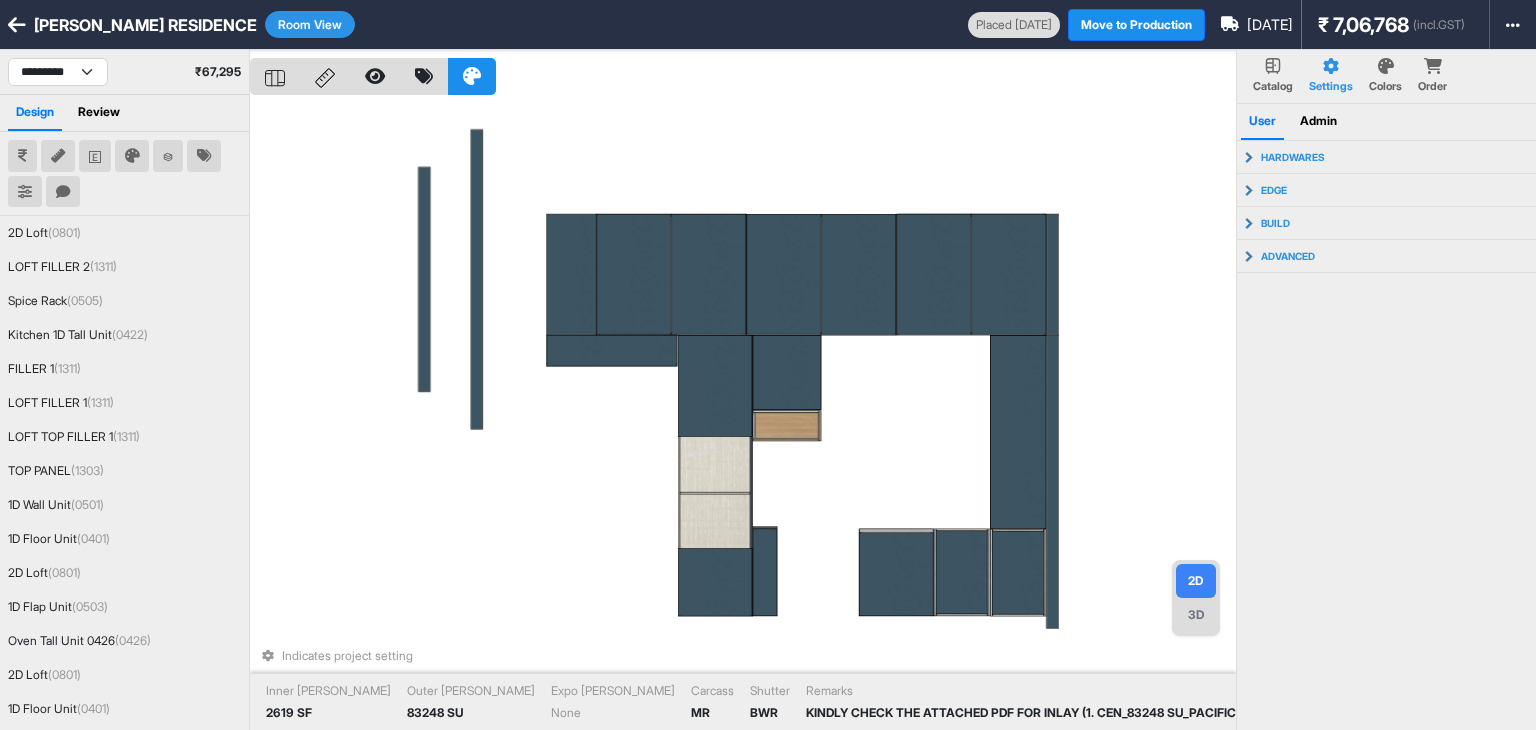 click on "Indicates project setting Inner Lam 2619 SF Outer Lam 83248 SU Expo Lam None Carcass MR Shutter BWR Remarks KINDLY CHECK THE ATTACHED PDF FOR INLAY (1. CEN_83248 SU_PACIFIC BLUE / 2. CEN_80225 SU_SILVER GREY)
45 DEGREE CUT COMMON FOR ALL UNIT" at bounding box center [743, 415] 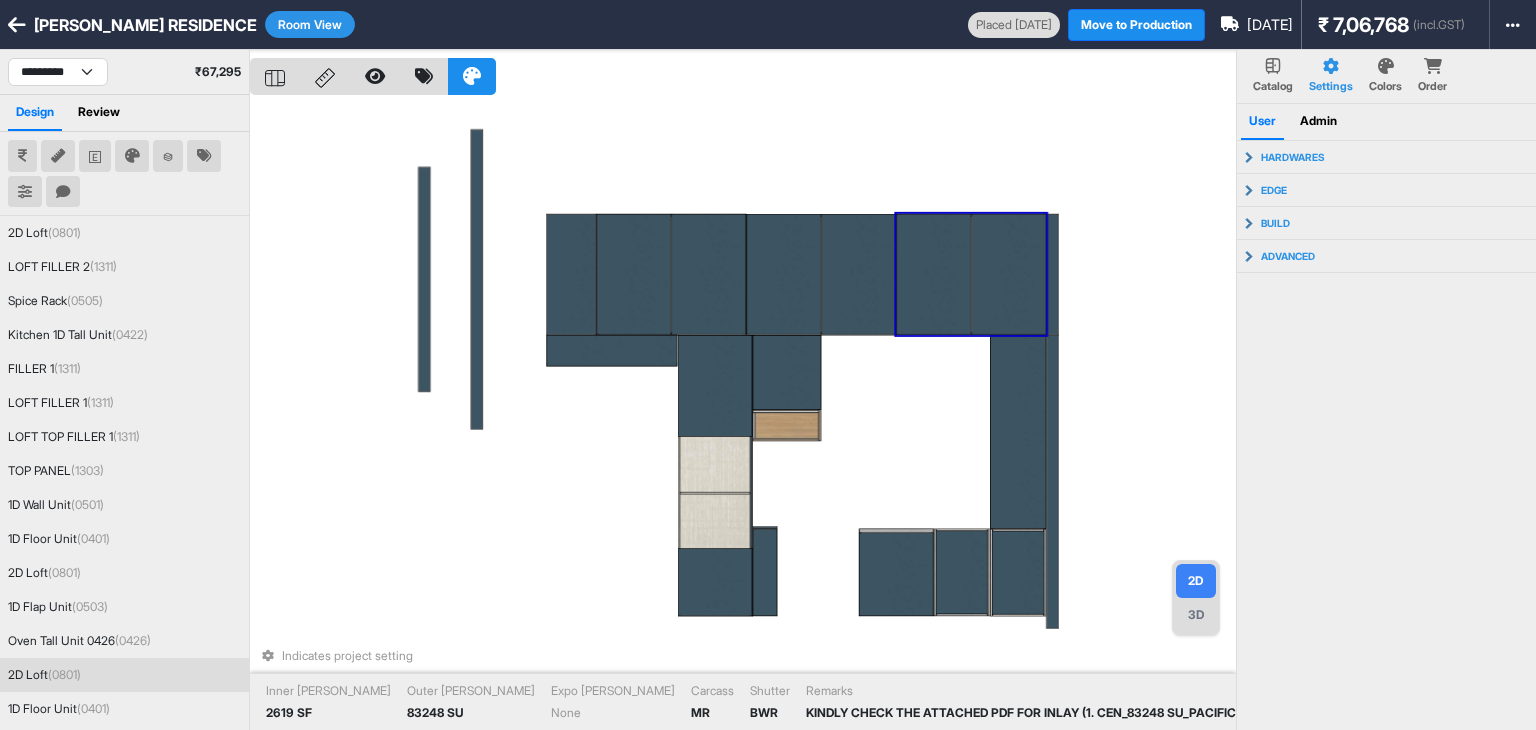 click on "Indicates project setting Inner Lam 2619 SF Outer Lam 83248 SU Expo Lam None Carcass MR Shutter BWR Remarks KINDLY CHECK THE ATTACHED PDF FOR INLAY (1. CEN_83248 SU_PACIFIC BLUE / 2. CEN_80225 SU_SILVER GREY)
45 DEGREE CUT COMMON FOR ALL UNIT" at bounding box center [743, 415] 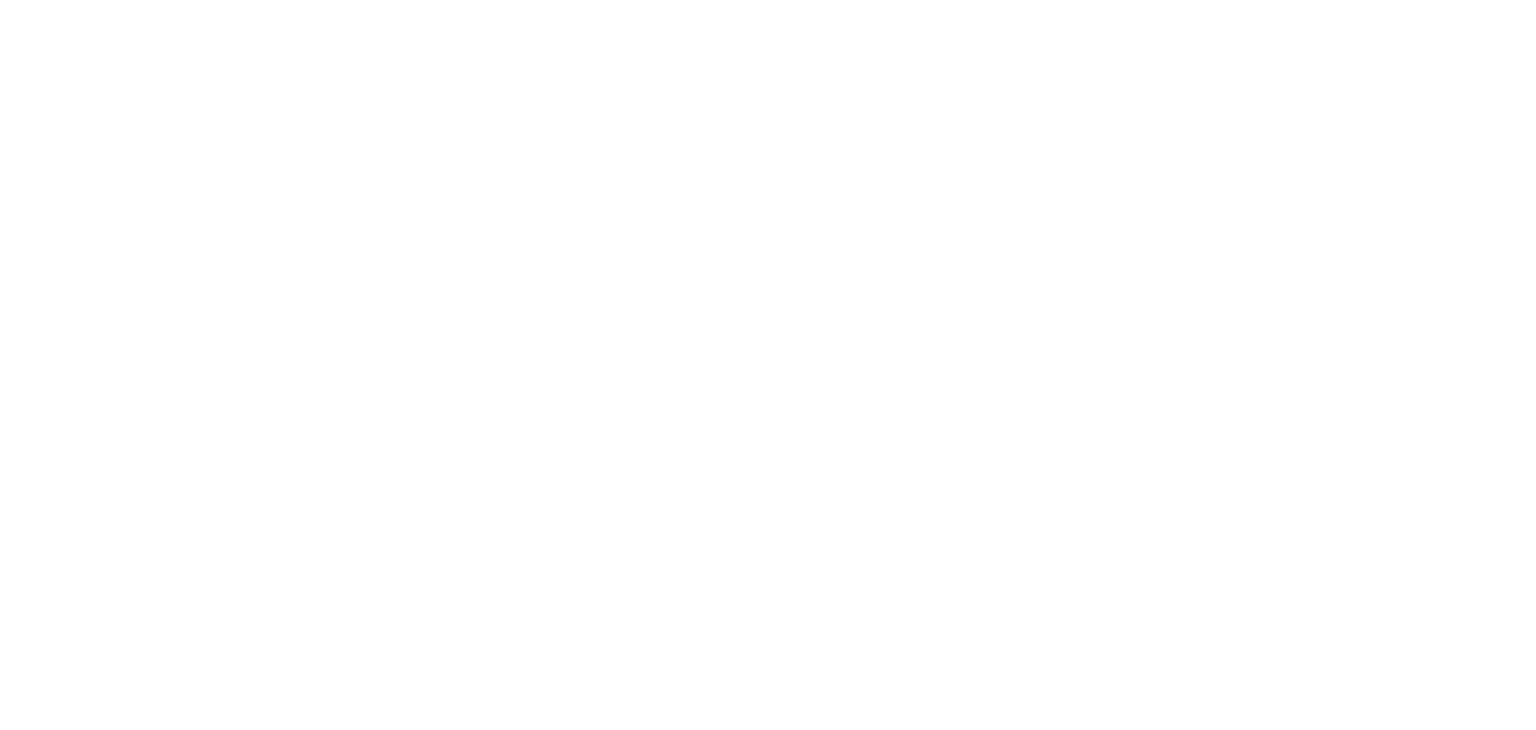 scroll, scrollTop: 0, scrollLeft: 0, axis: both 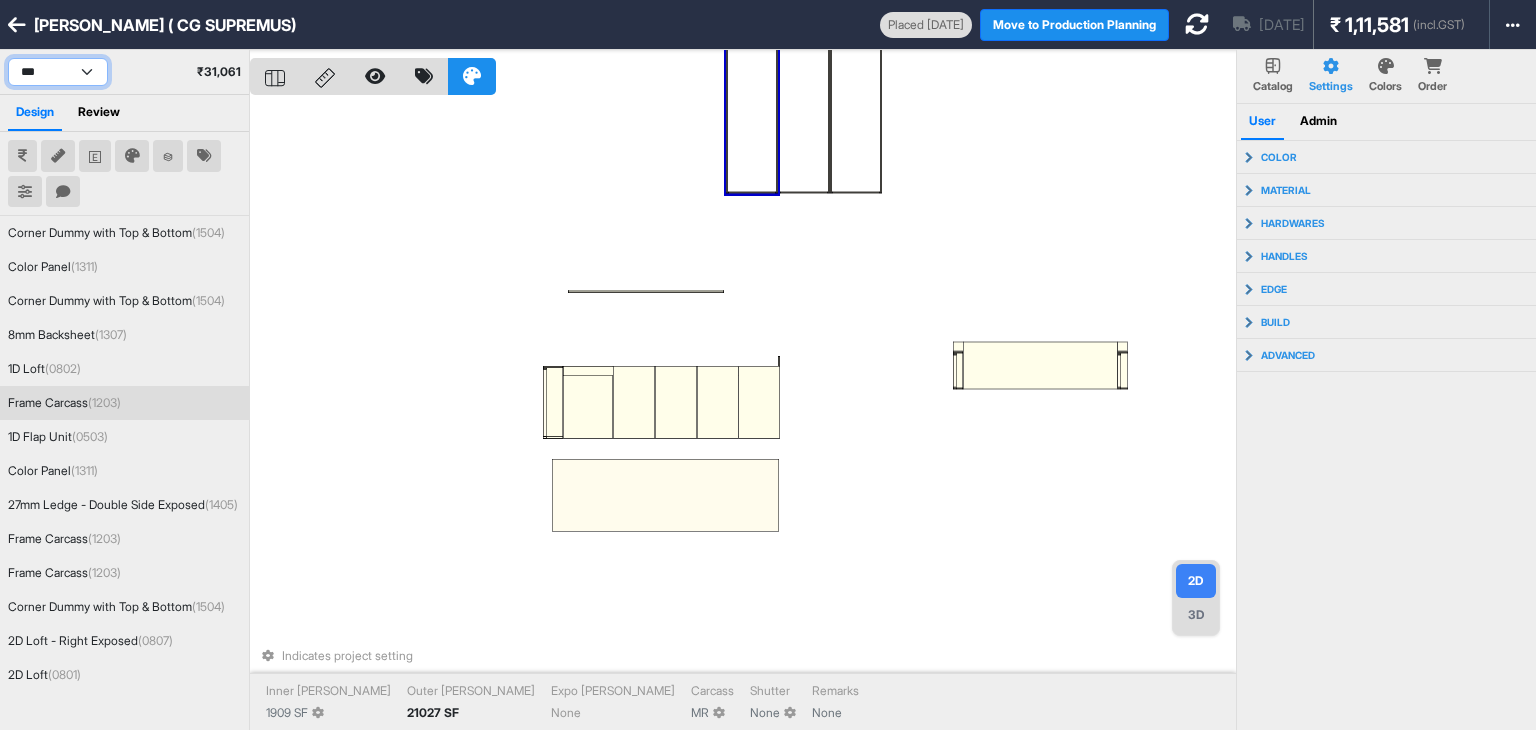 click on "*** ******* ***** ***" at bounding box center [58, 72] 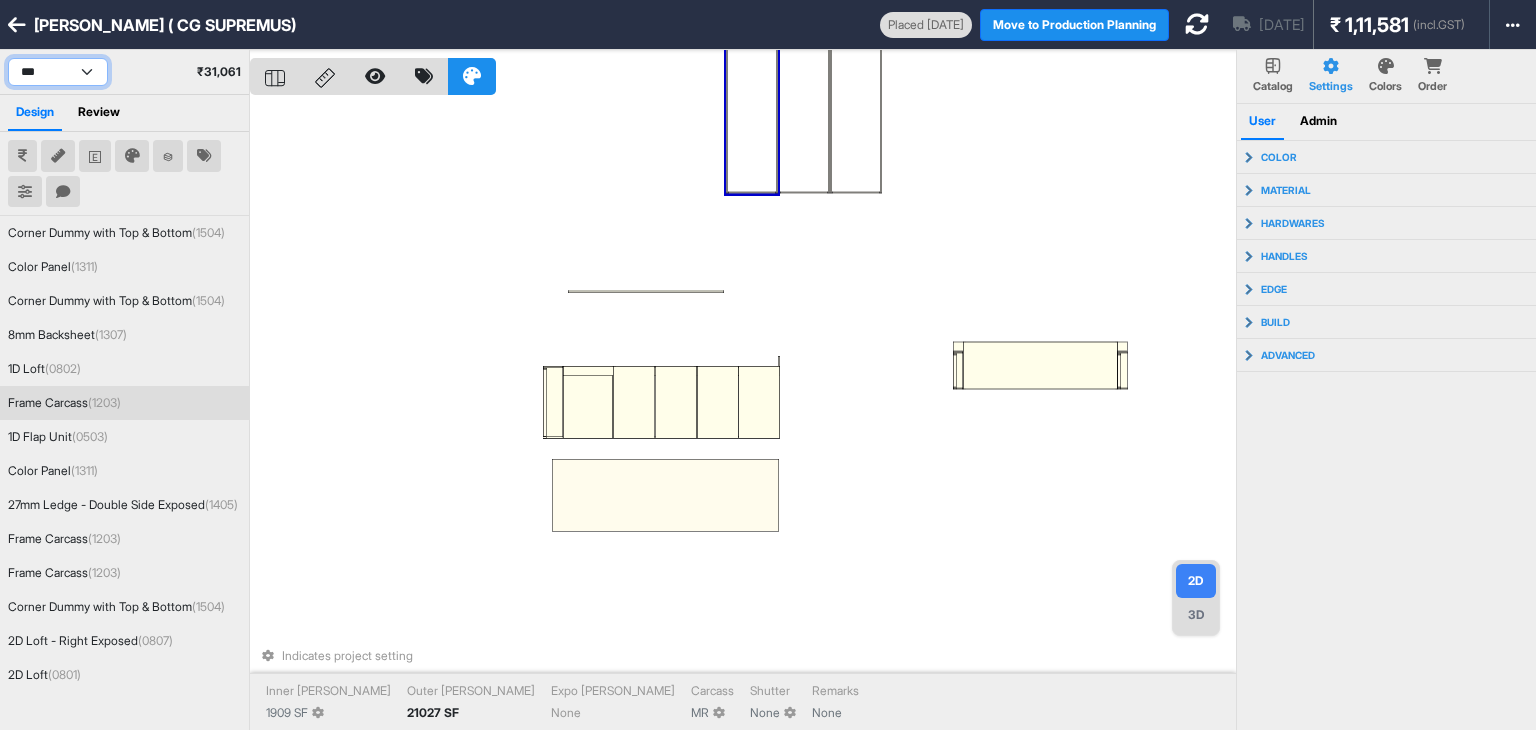 click on "*** ******* ***** ***" at bounding box center [58, 72] 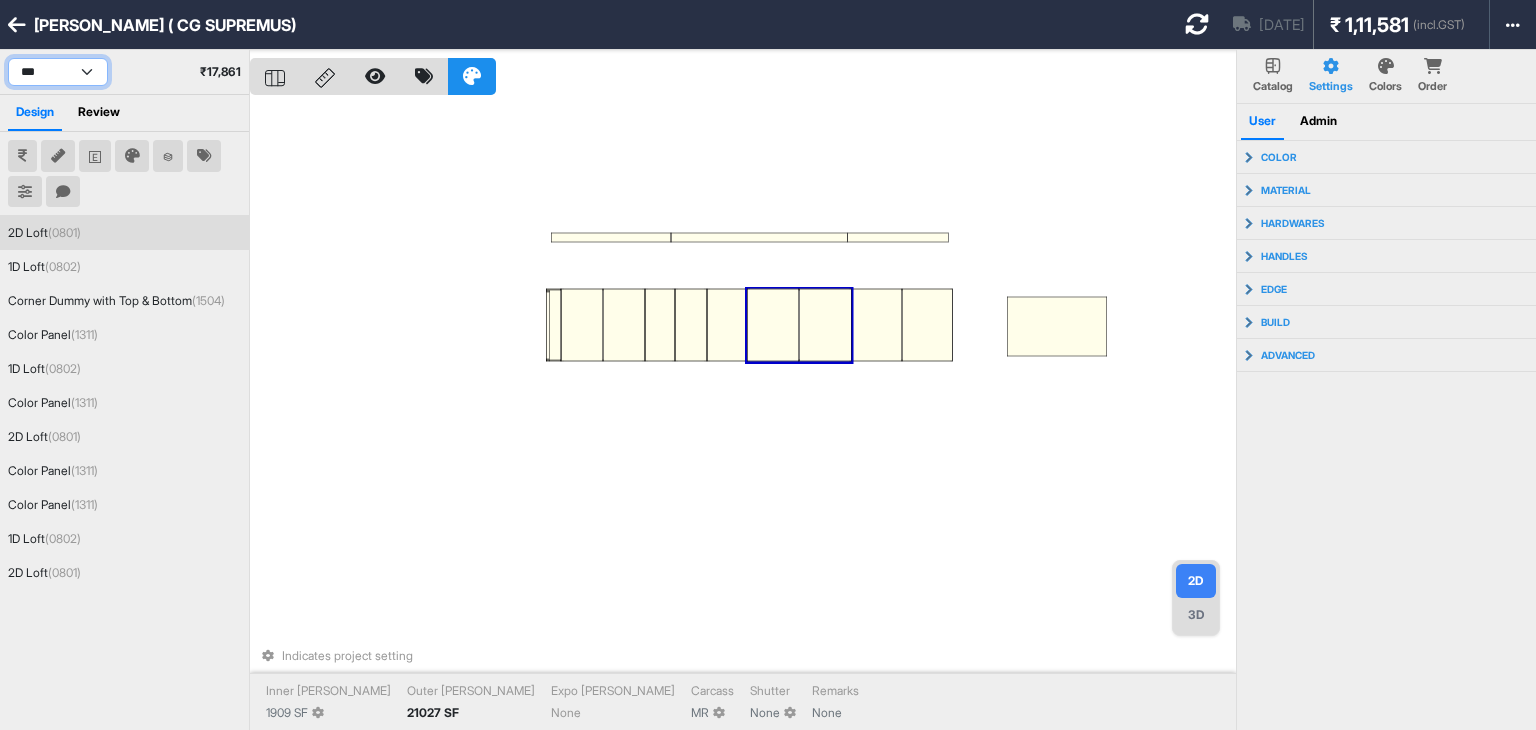 click on "*** ******* ***** ***" at bounding box center [58, 72] 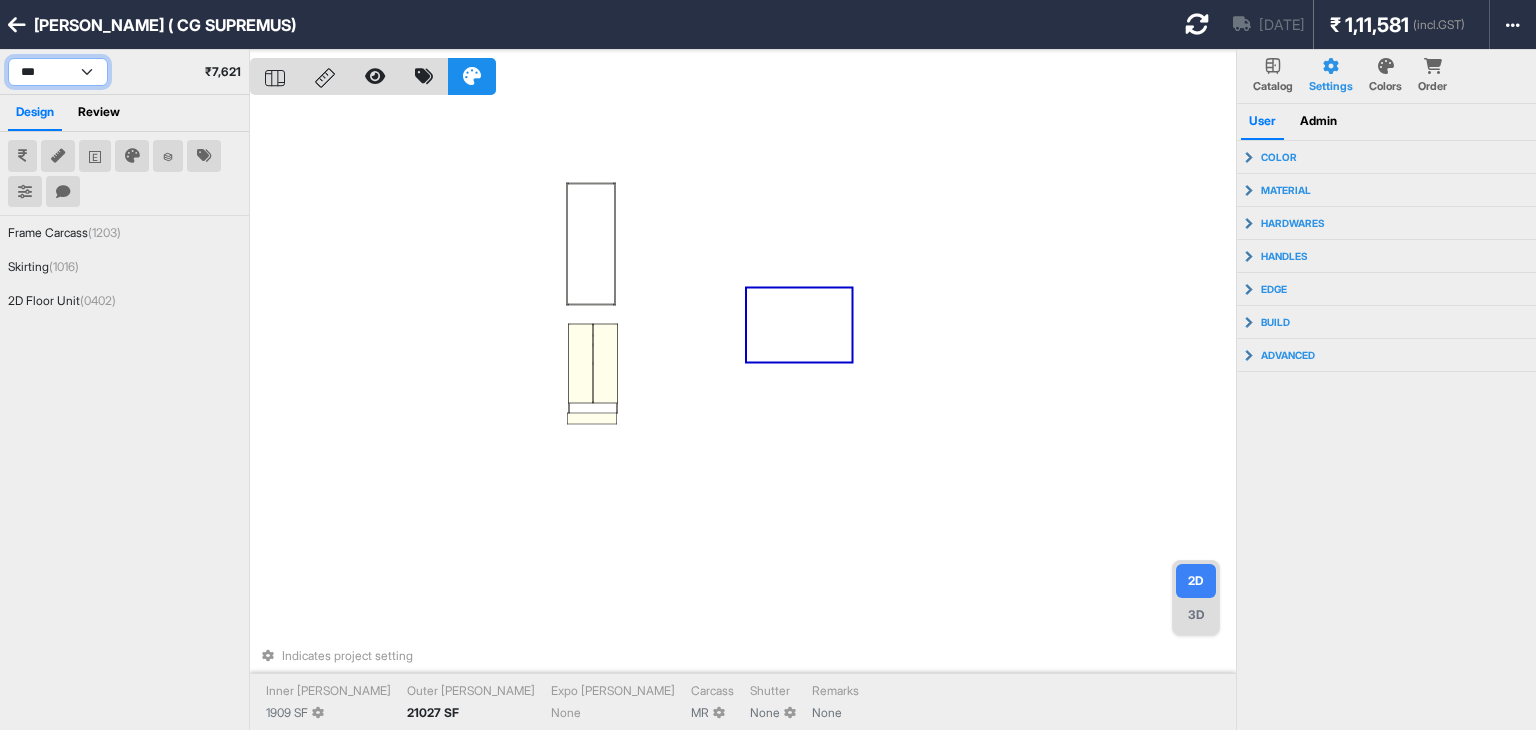 click on "*** ******* ***** ***" at bounding box center (58, 72) 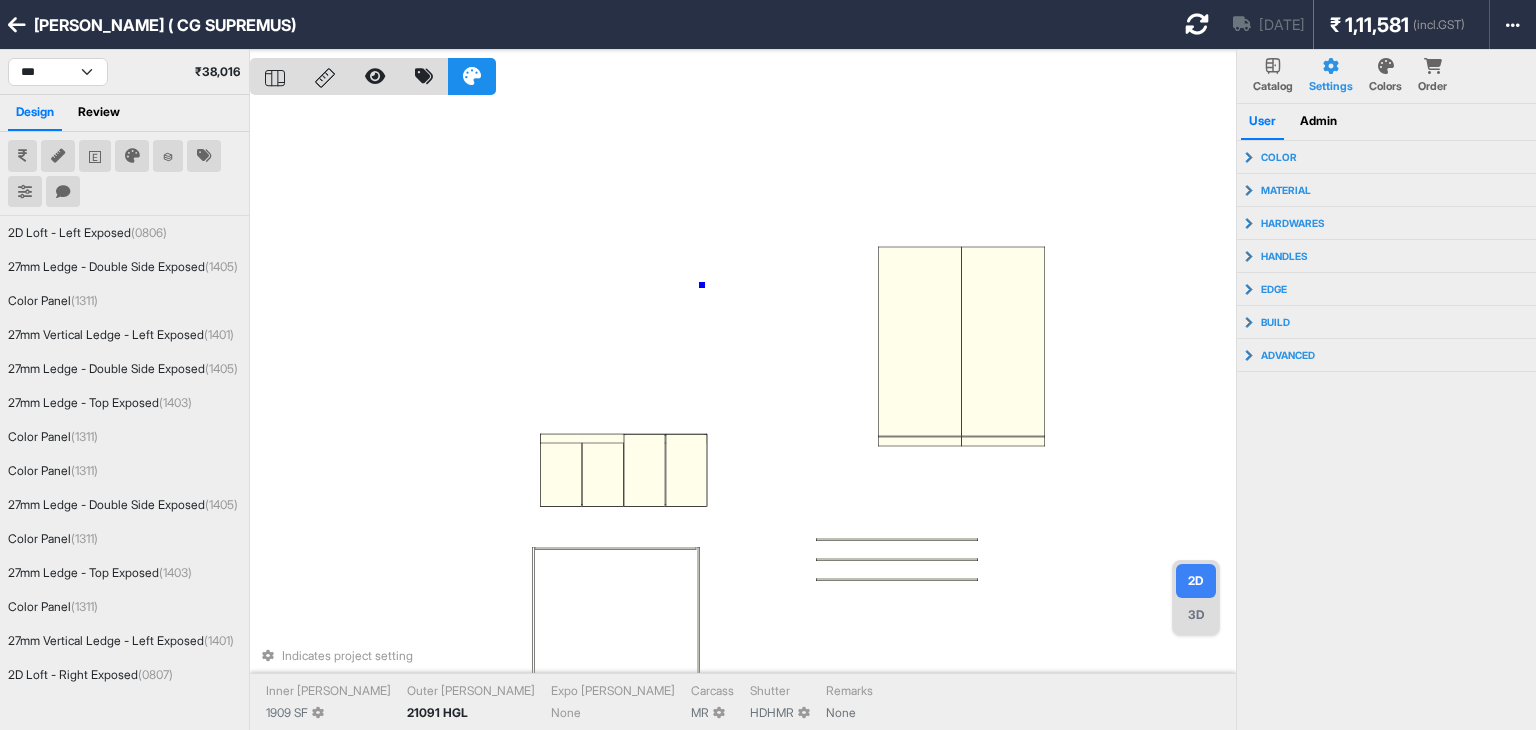 click on "Indicates project setting Inner [PERSON_NAME] 1909 SF Outer [PERSON_NAME] 21091 HGL Expo [PERSON_NAME] None Carcass MR [PERSON_NAME] HDHMR Remarks None" at bounding box center (743, 415) 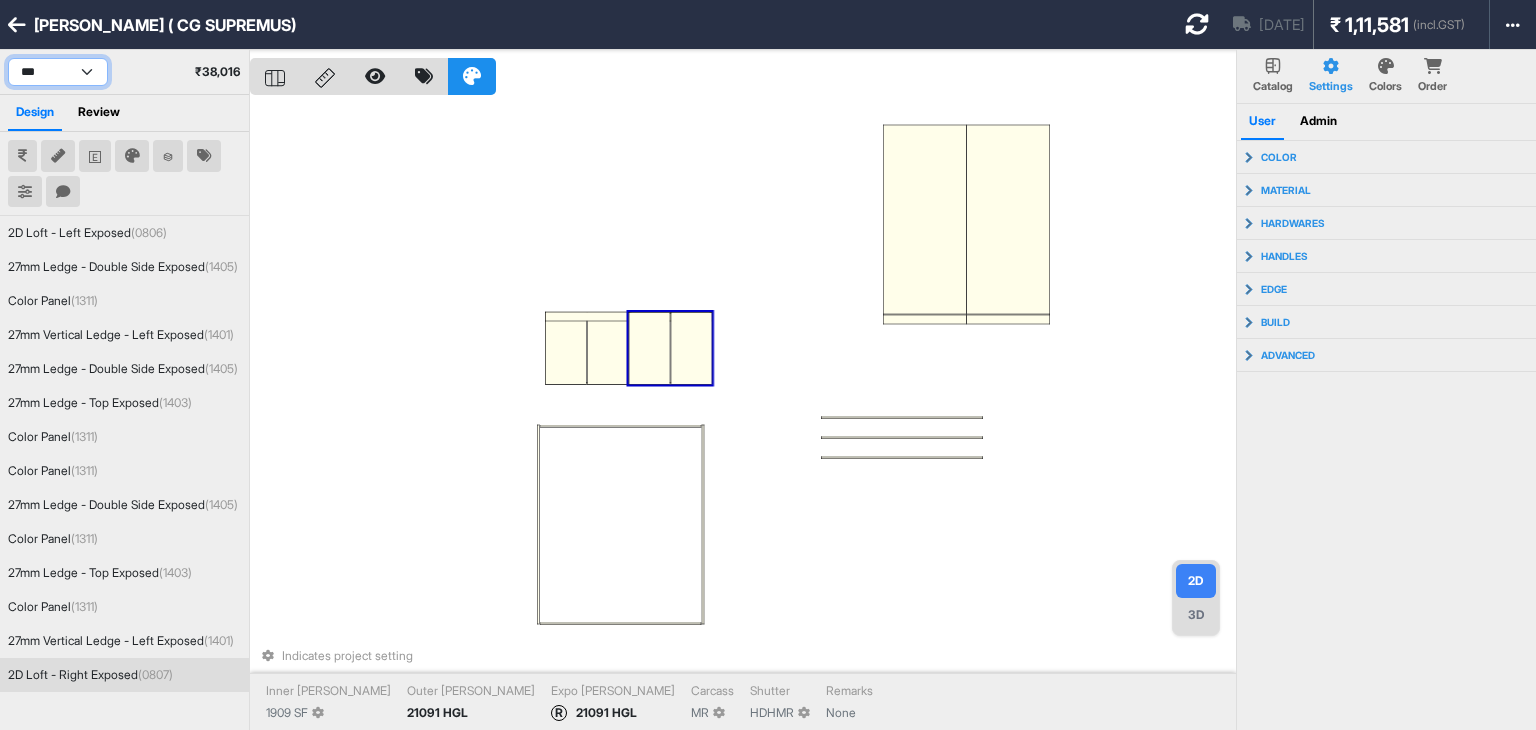 click on "*** ******* ***** ***" at bounding box center [58, 72] 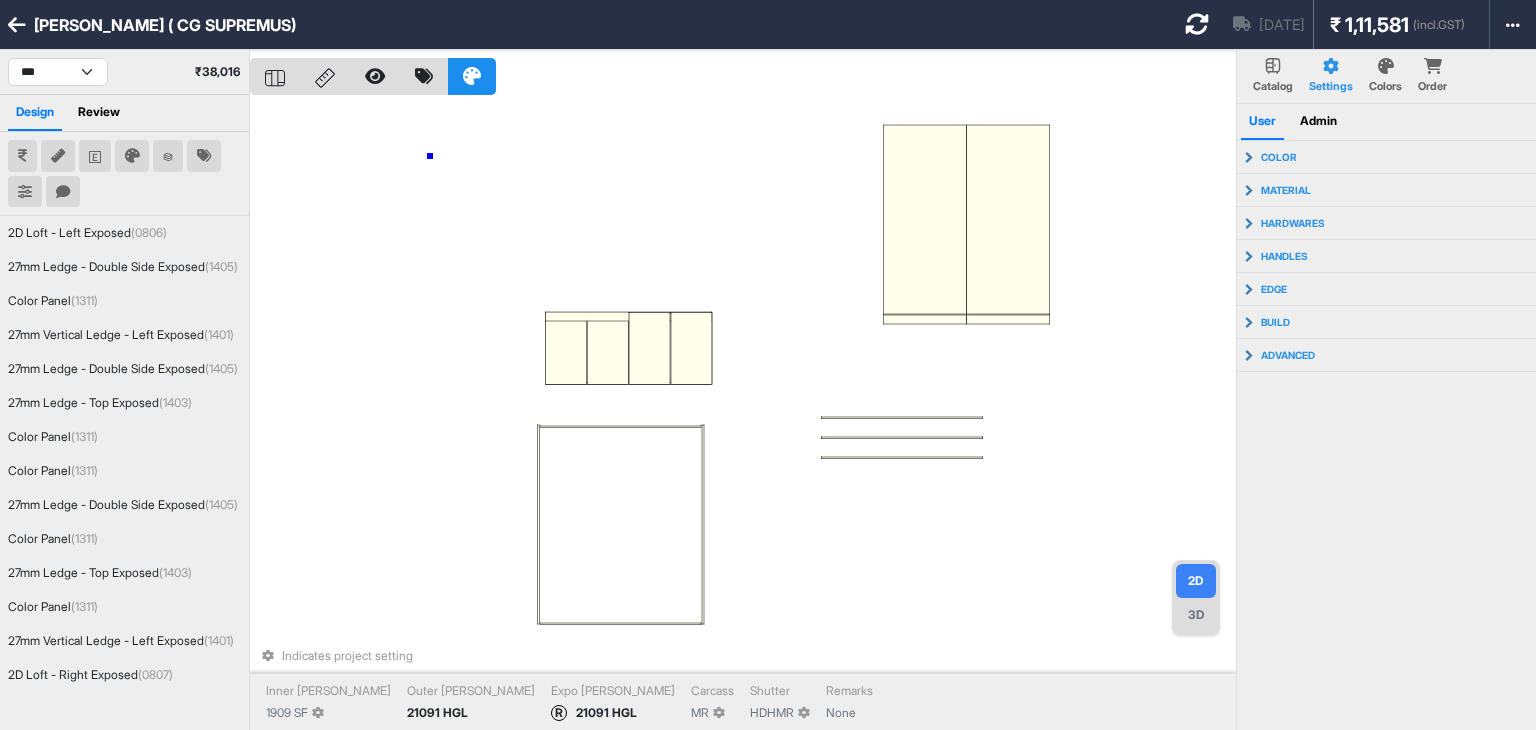 click on "Indicates project setting Inner [PERSON_NAME] 1909 SF Outer [PERSON_NAME] 21091 HGL Expo [PERSON_NAME] R 21091 HGL Carcass MR [PERSON_NAME] HDHMR Remarks None" at bounding box center [743, 415] 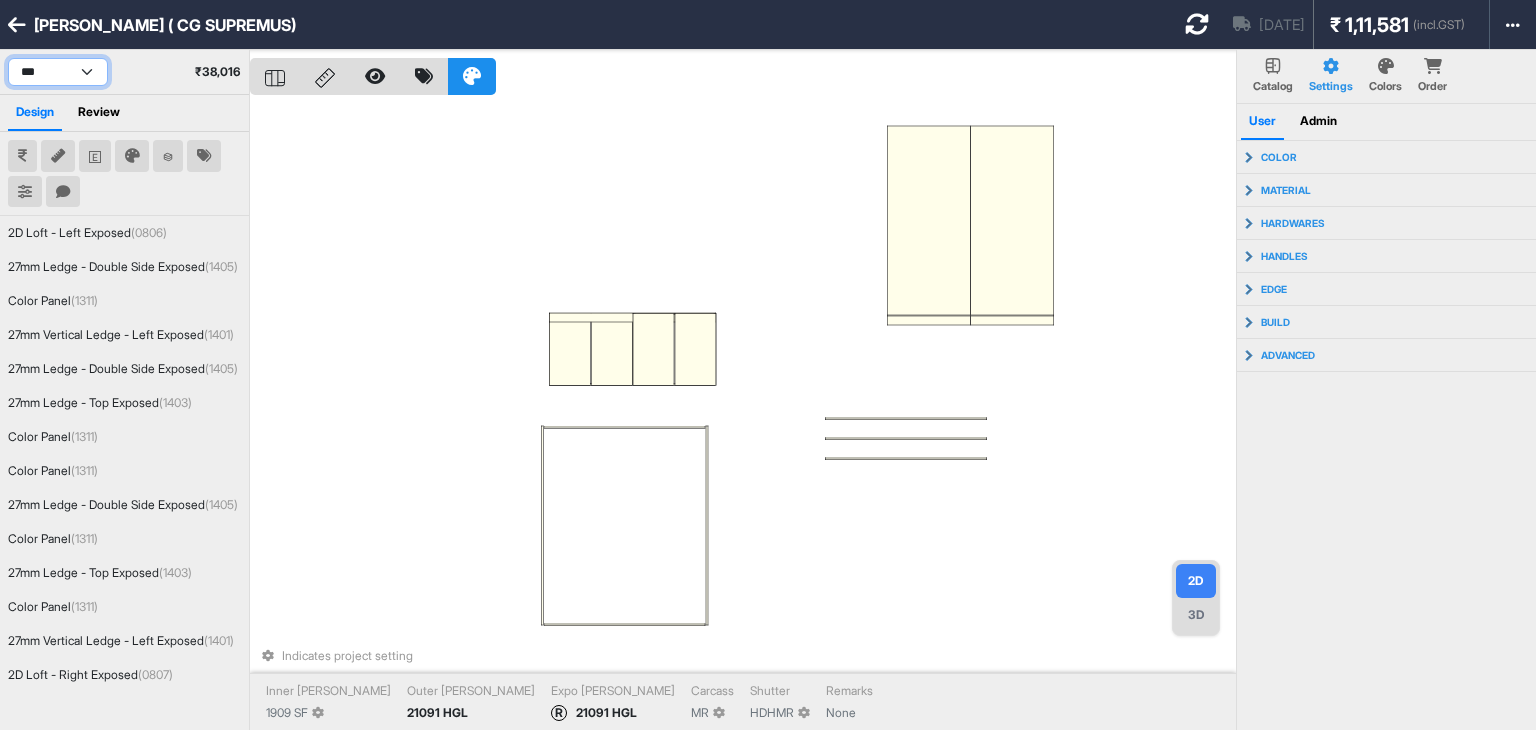 click on "*** ******* ***** ***" at bounding box center (58, 72) 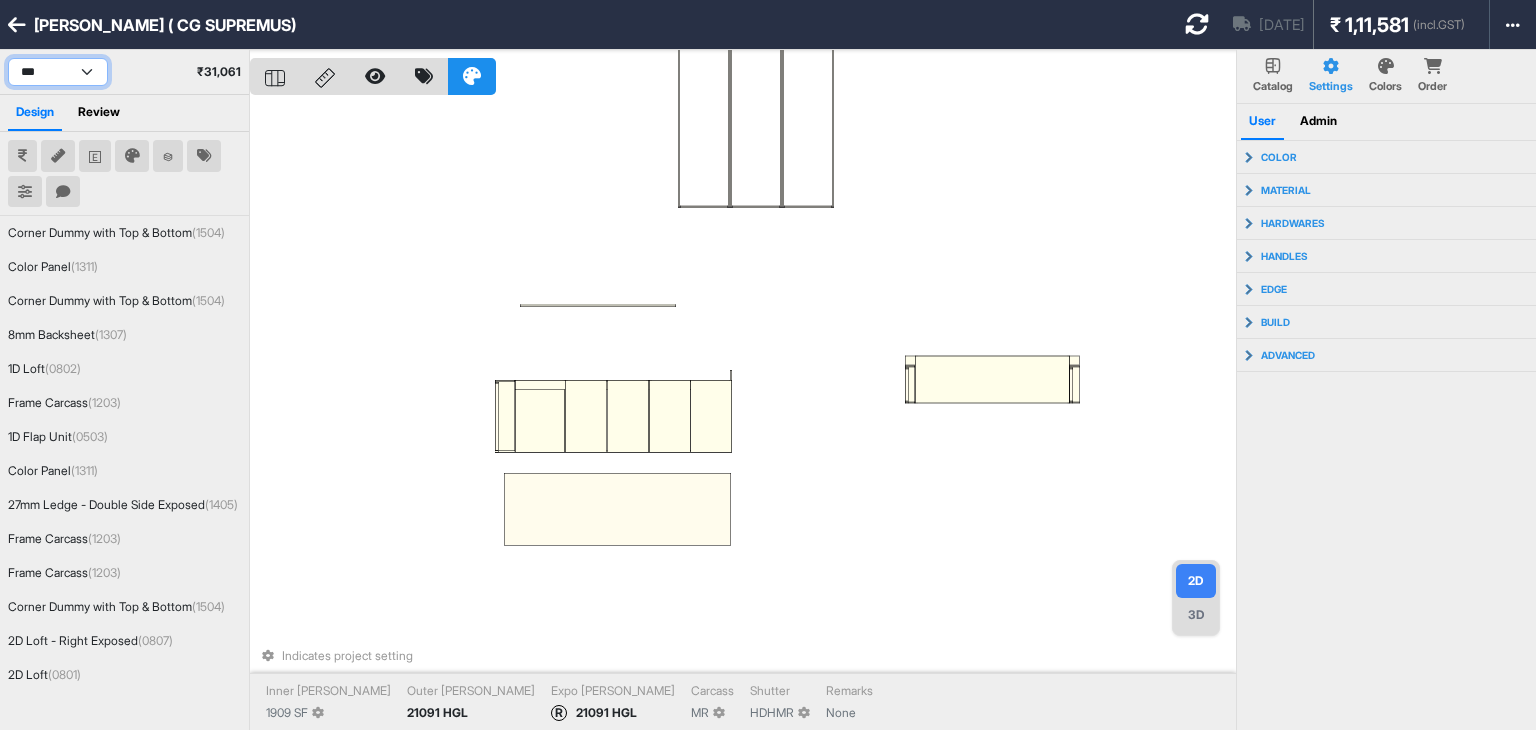 click on "*** ******* ***** ***" at bounding box center (58, 72) 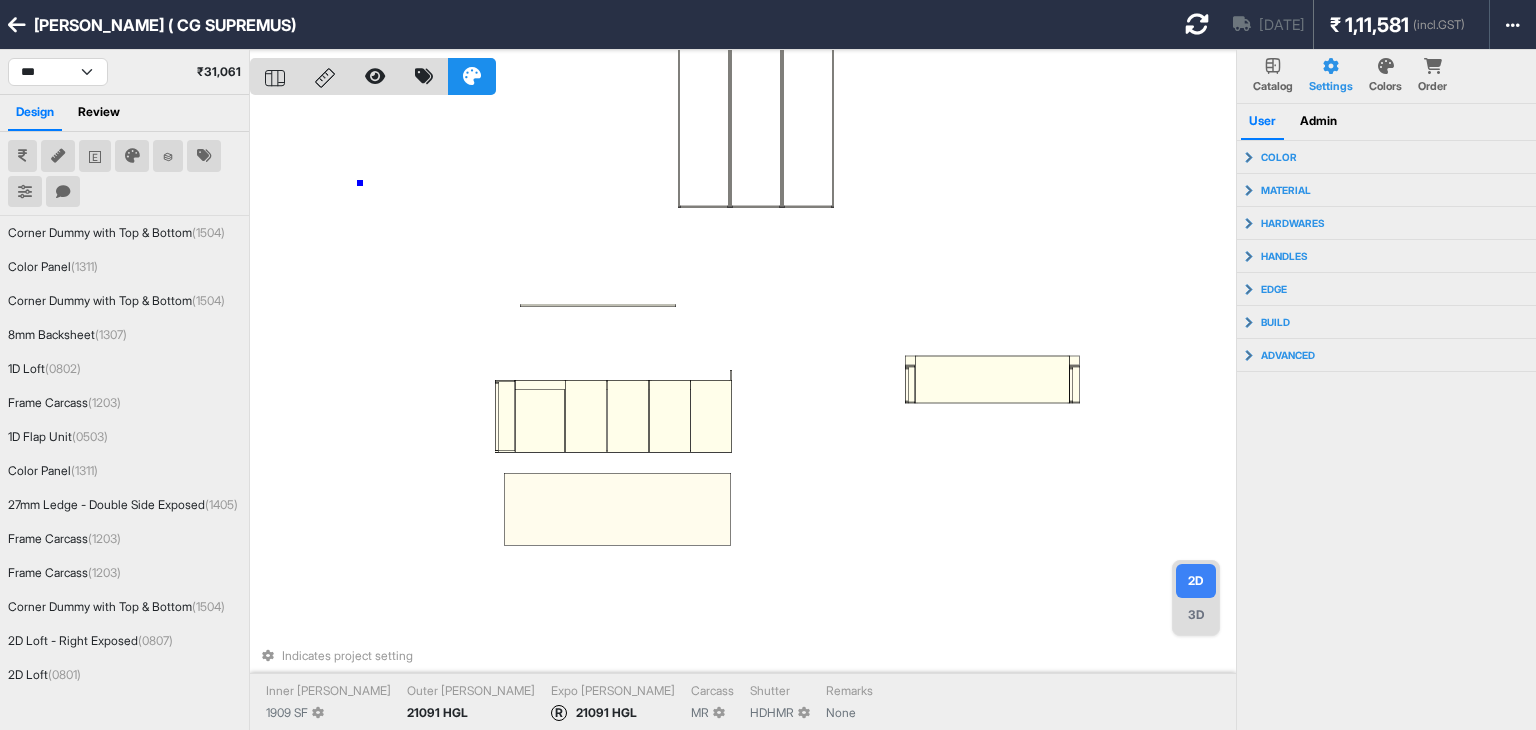 click on "Indicates project setting Inner [PERSON_NAME] 1909 SF Outer [PERSON_NAME] 21091 HGL Expo [PERSON_NAME] R 21091 HGL Carcass MR [PERSON_NAME] HDHMR Remarks None" at bounding box center (743, 415) 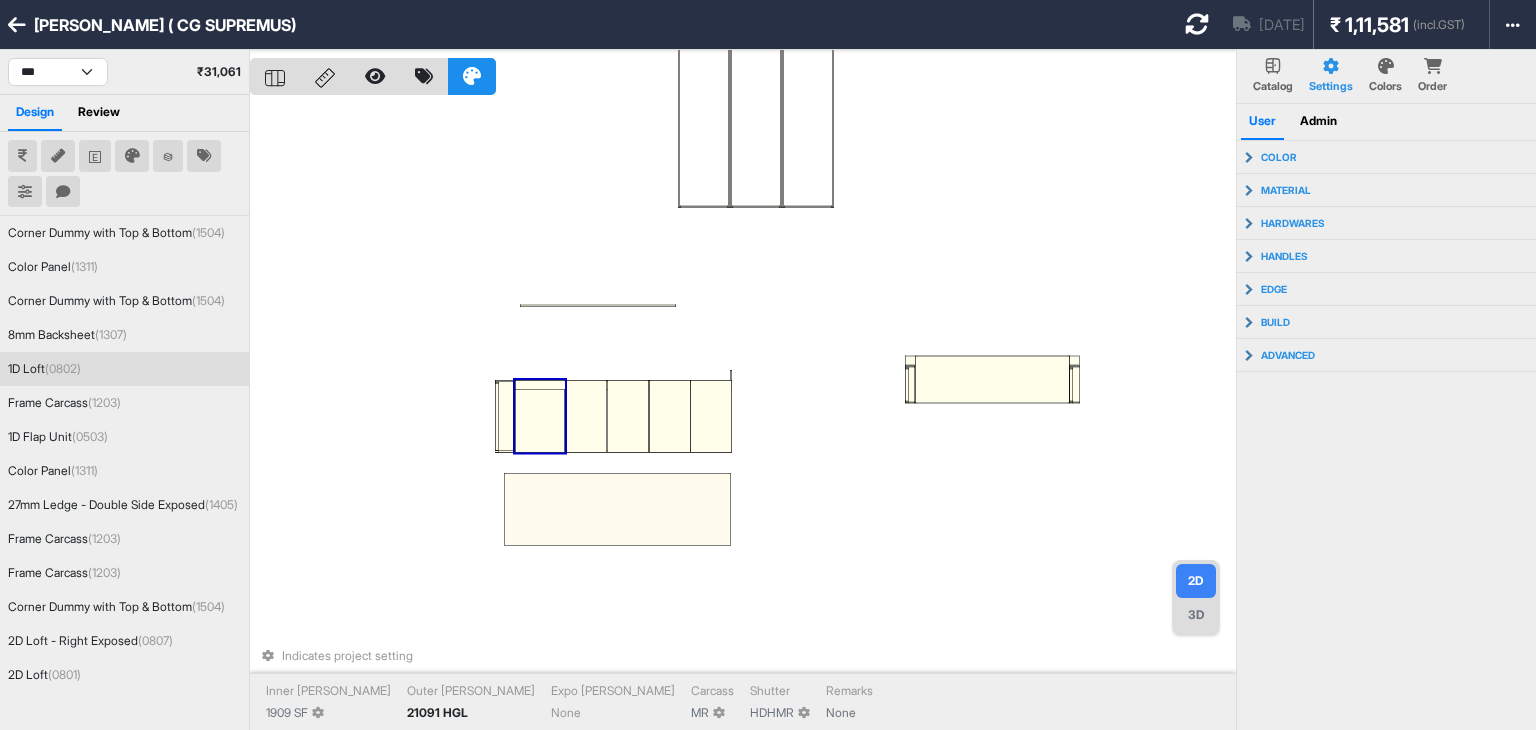 click at bounding box center (541, 416) 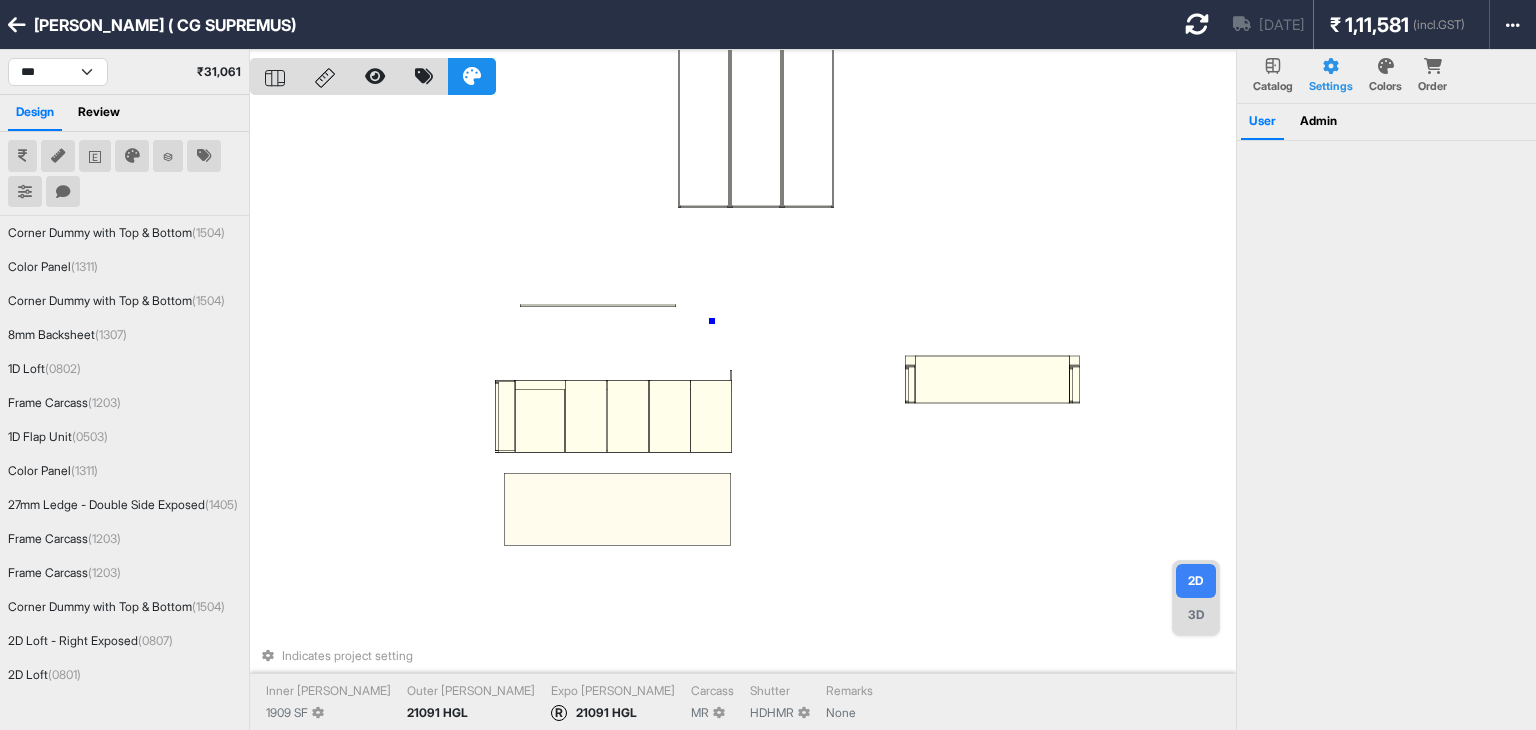 click on "Indicates project setting Inner [PERSON_NAME] 1909 SF Outer [PERSON_NAME] 21091 HGL Expo [PERSON_NAME] R 21091 HGL Carcass MR [PERSON_NAME] HDHMR Remarks None" at bounding box center (743, 415) 